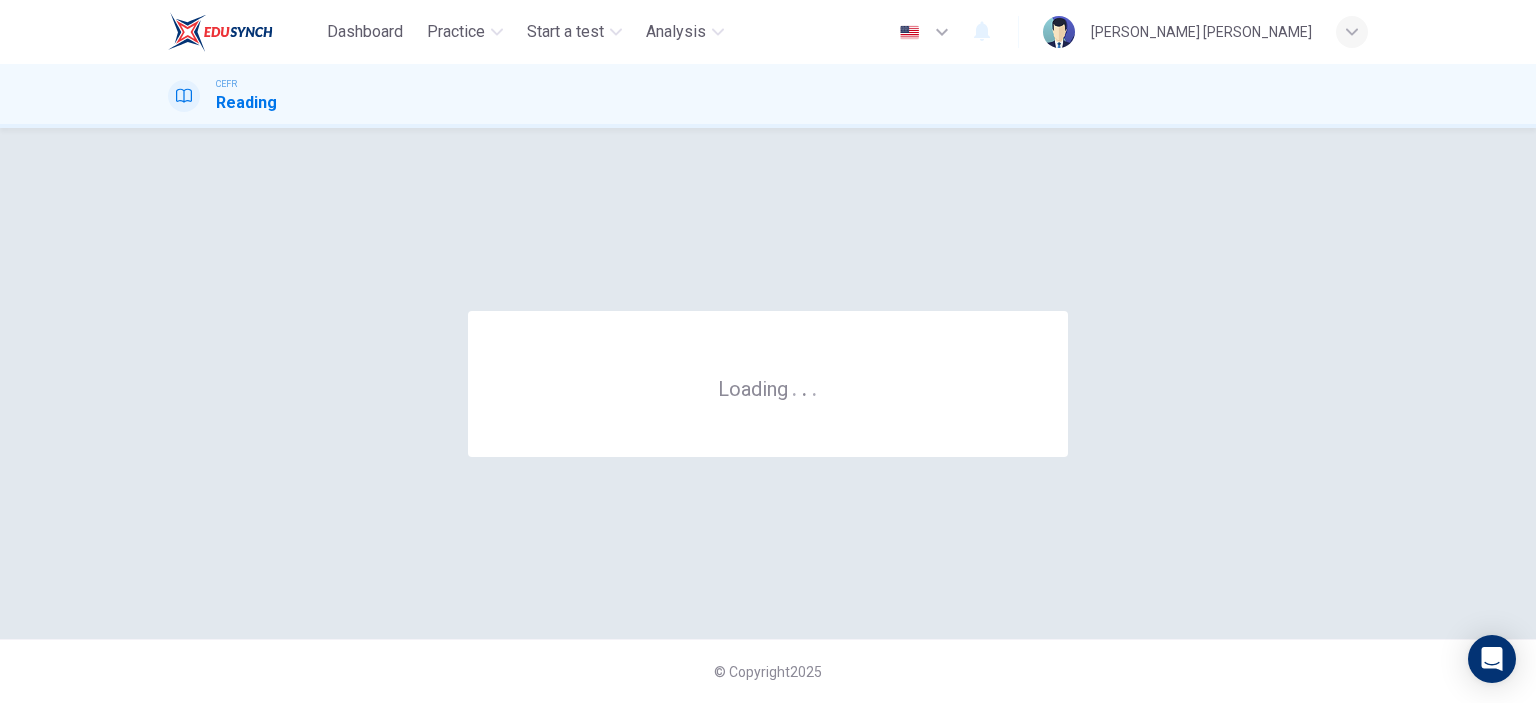 scroll, scrollTop: 0, scrollLeft: 0, axis: both 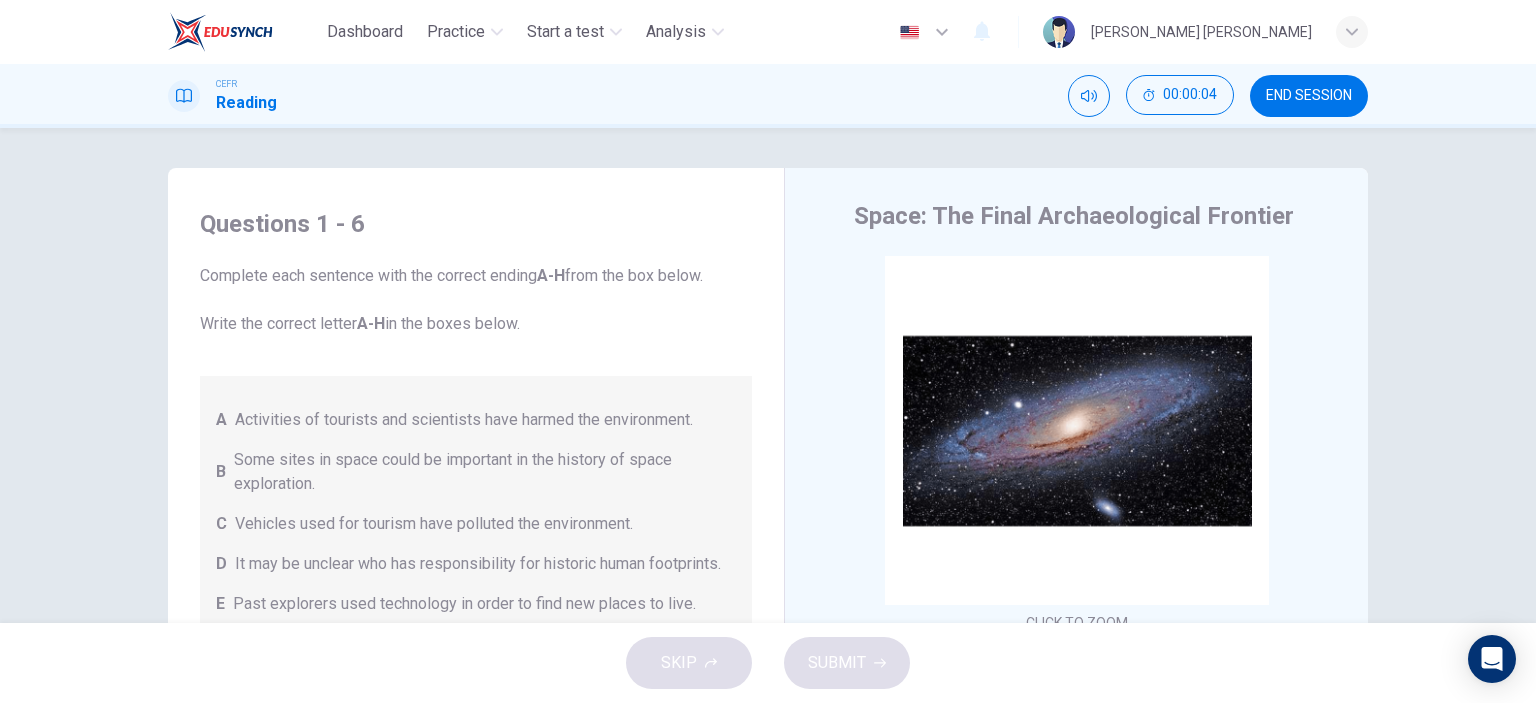click on "Questions 1 - 6 Complete each sentence with the correct ending  A-H  from the box below.
Write the correct letter  A-H  in the boxes below. A Activities of tourists and scientists have harmed the environment. B Some sites in space could be important in the history of space exploration. C Vehicles used for tourism have polluted the environment. D It may be unclear who has responsibility for historic human footprints. E Past explorers used technology in order to find new places to live. F Man-made objects left in space are regarded as rubbish. G Astronauts may need to work more closely with archaeologists. H Important sites on the Moon may be under threat. 1 ​ ​ Ben Finney's main academic work investigates the way that 2 ​ ​ Ben Finney thought that in the long term 3 ​ ​ Commercial pressures mean that in the immediate future 4 ​ ​ Academics are concerned by the fact that in isolated regions on Earth 5 ​ ​ One problem with the 1967 UN treaty is that 6 ​ ​ CLICK TO ZOOM Click to Zoom A B" at bounding box center (768, 515) 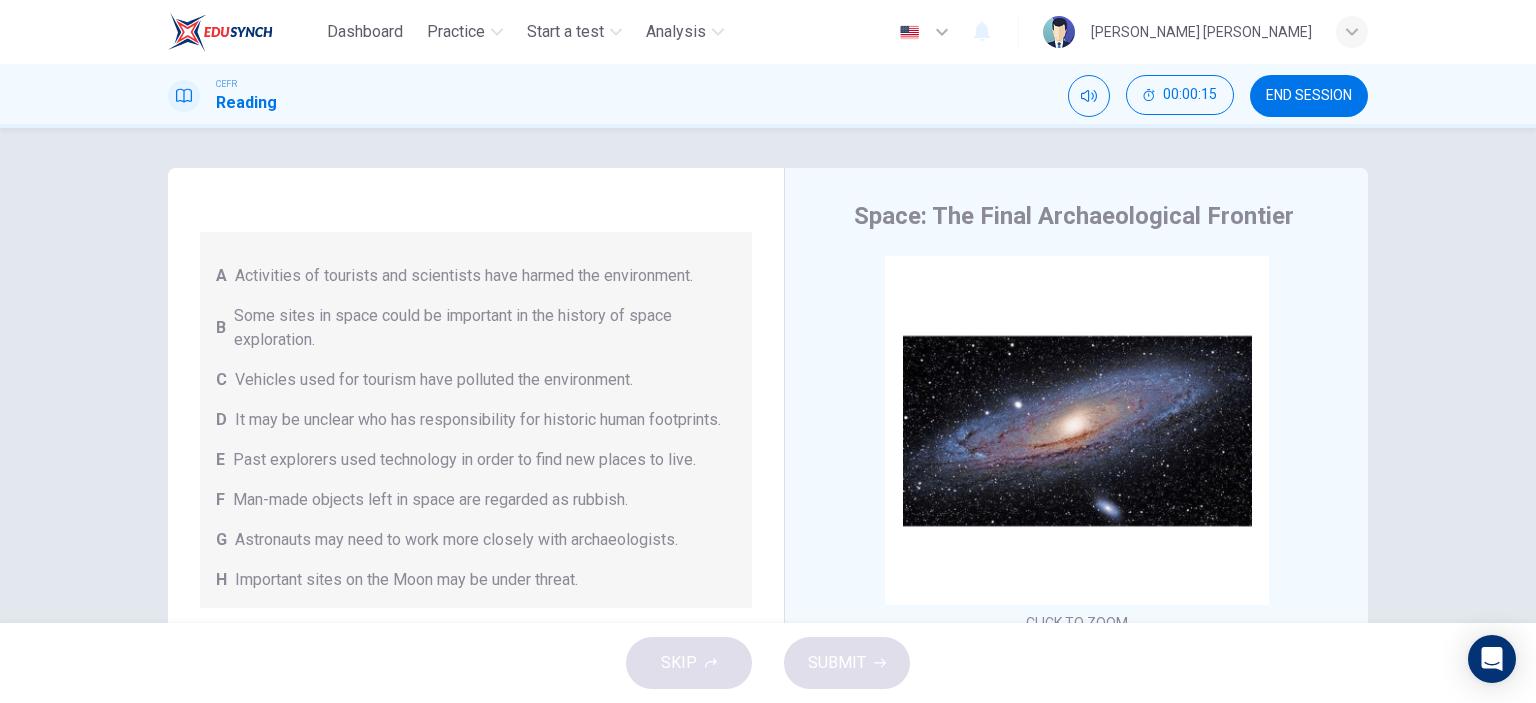 scroll, scrollTop: 200, scrollLeft: 0, axis: vertical 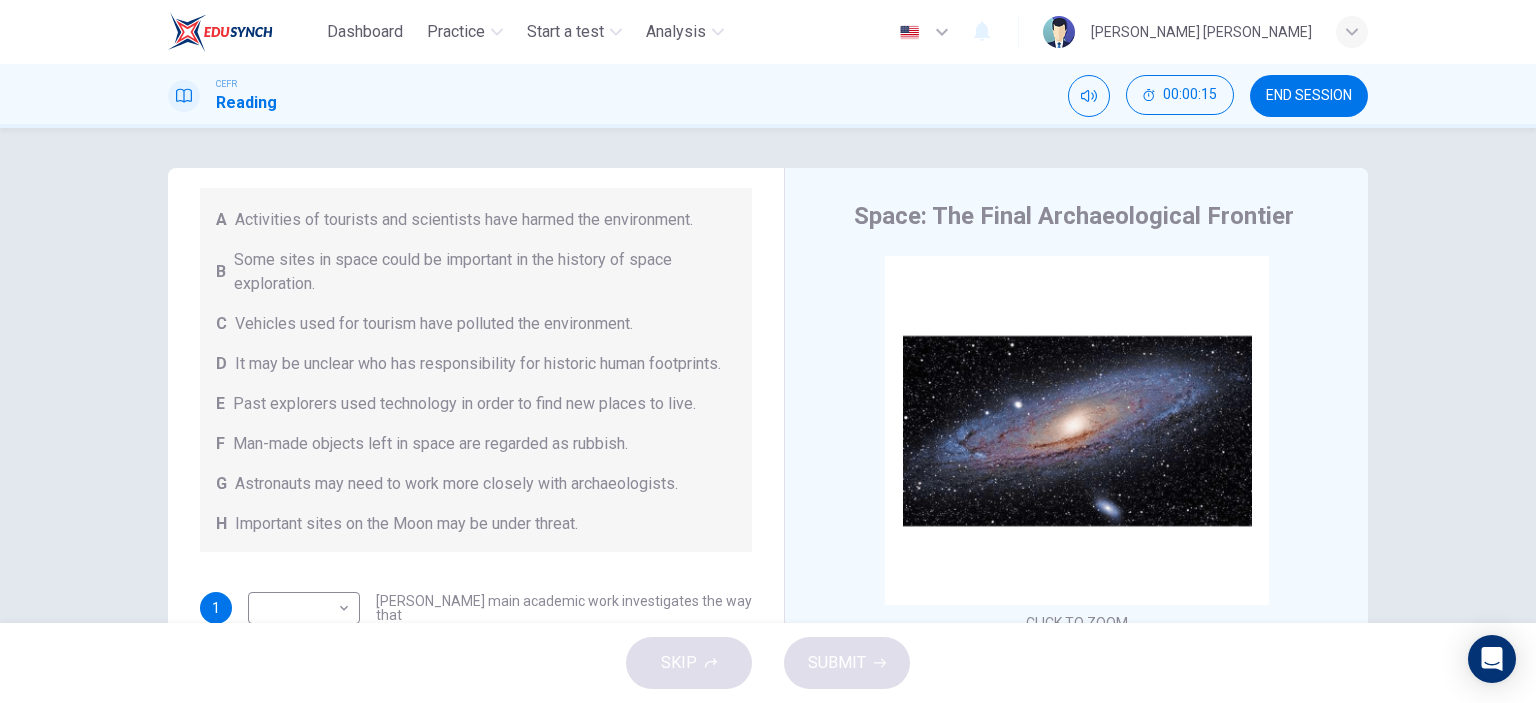 drag, startPoint x: 364, startPoint y: 250, endPoint x: 472, endPoint y: 264, distance: 108.903625 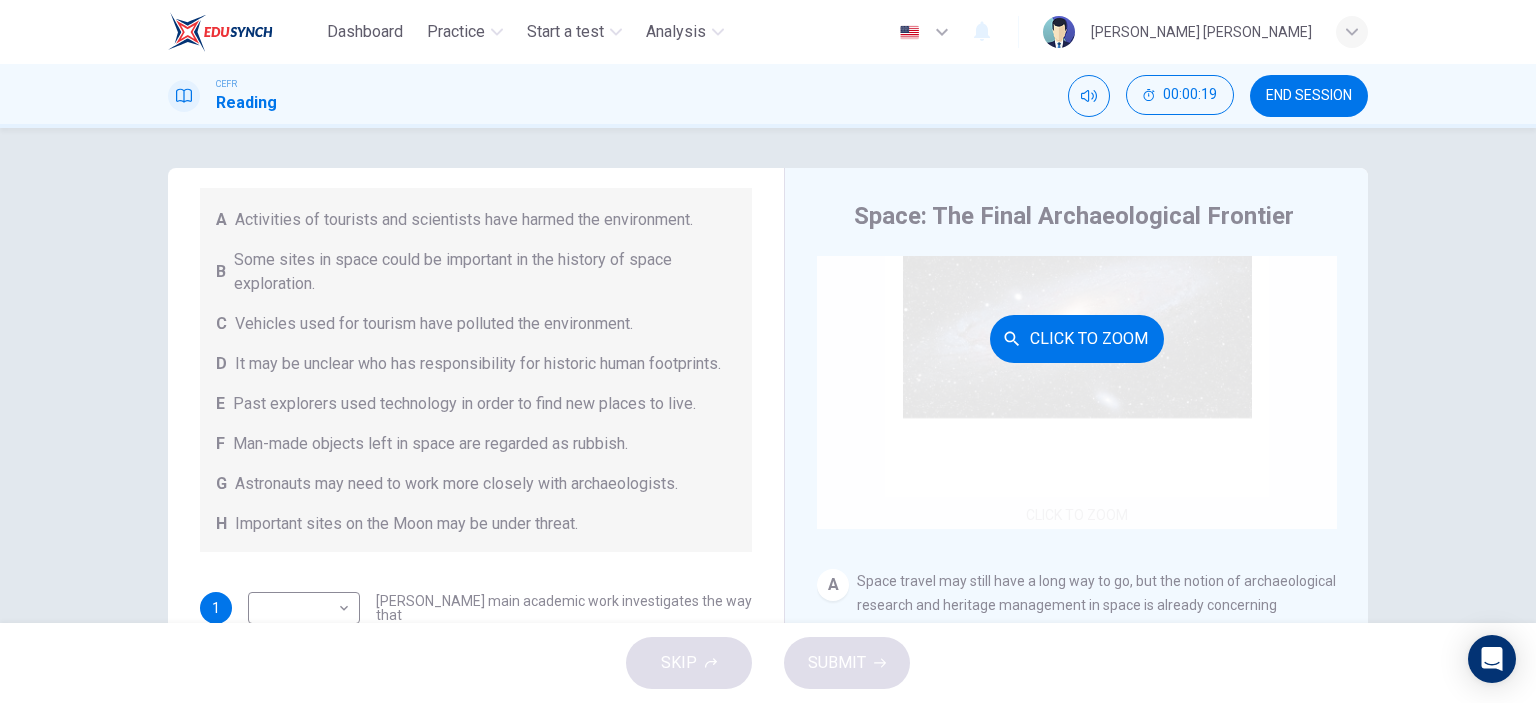 scroll, scrollTop: 0, scrollLeft: 0, axis: both 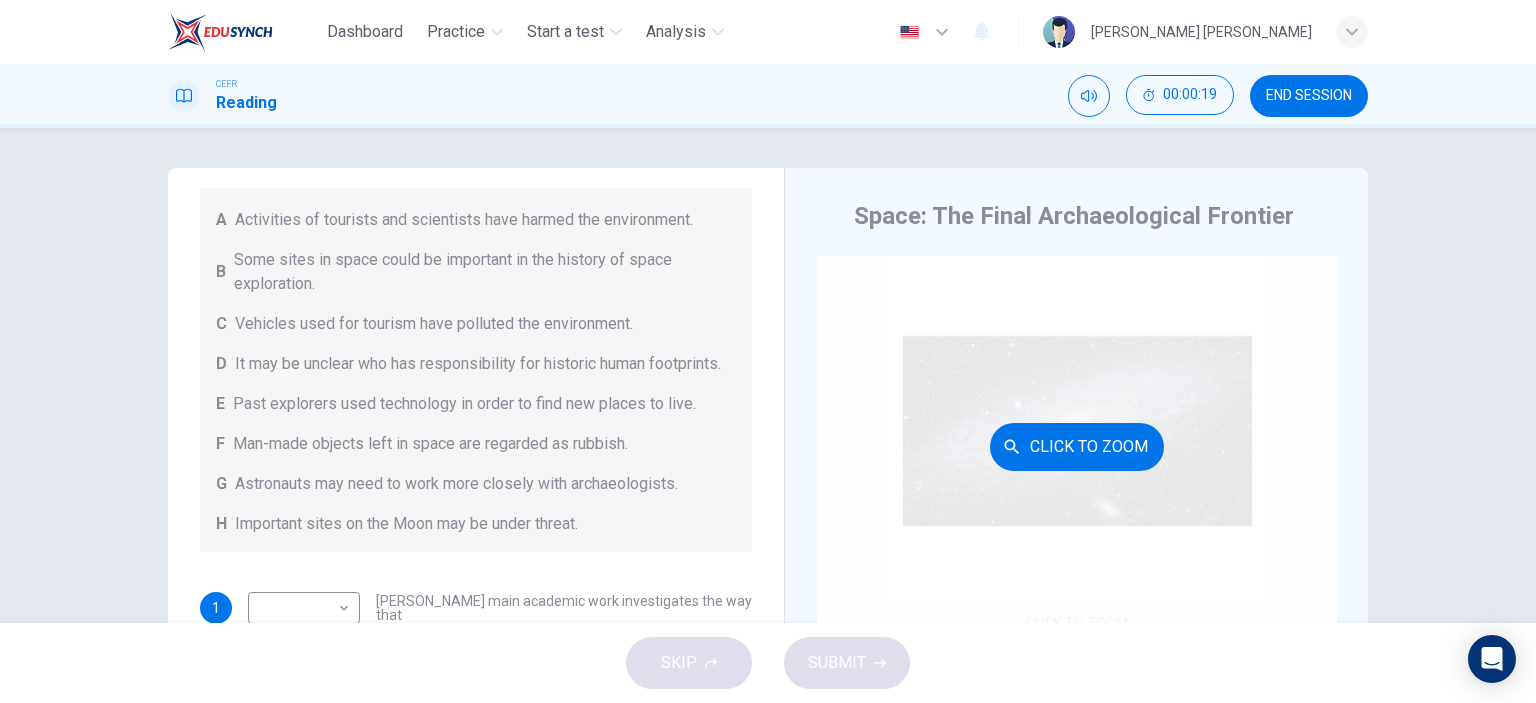 click on "Click to Zoom" at bounding box center (1077, 447) 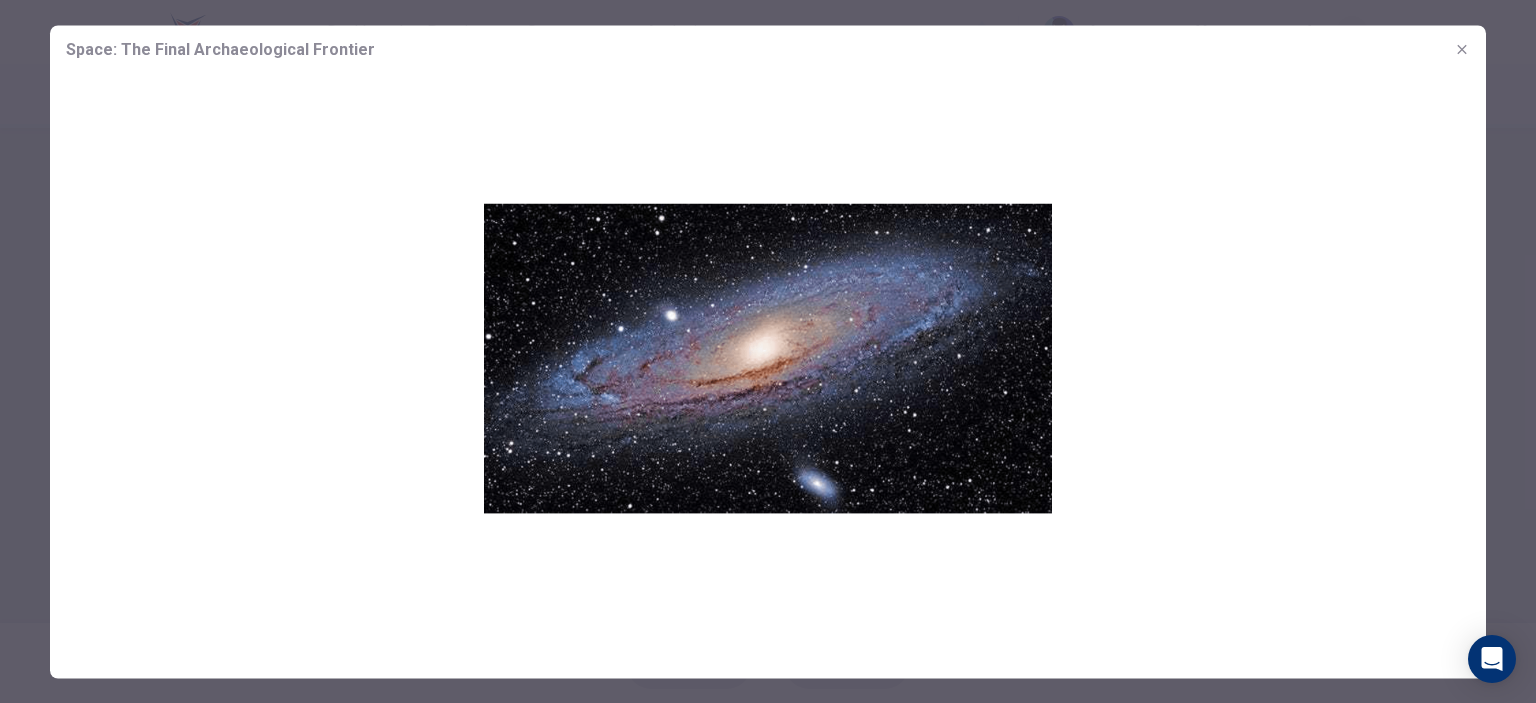 click at bounding box center [1462, 49] 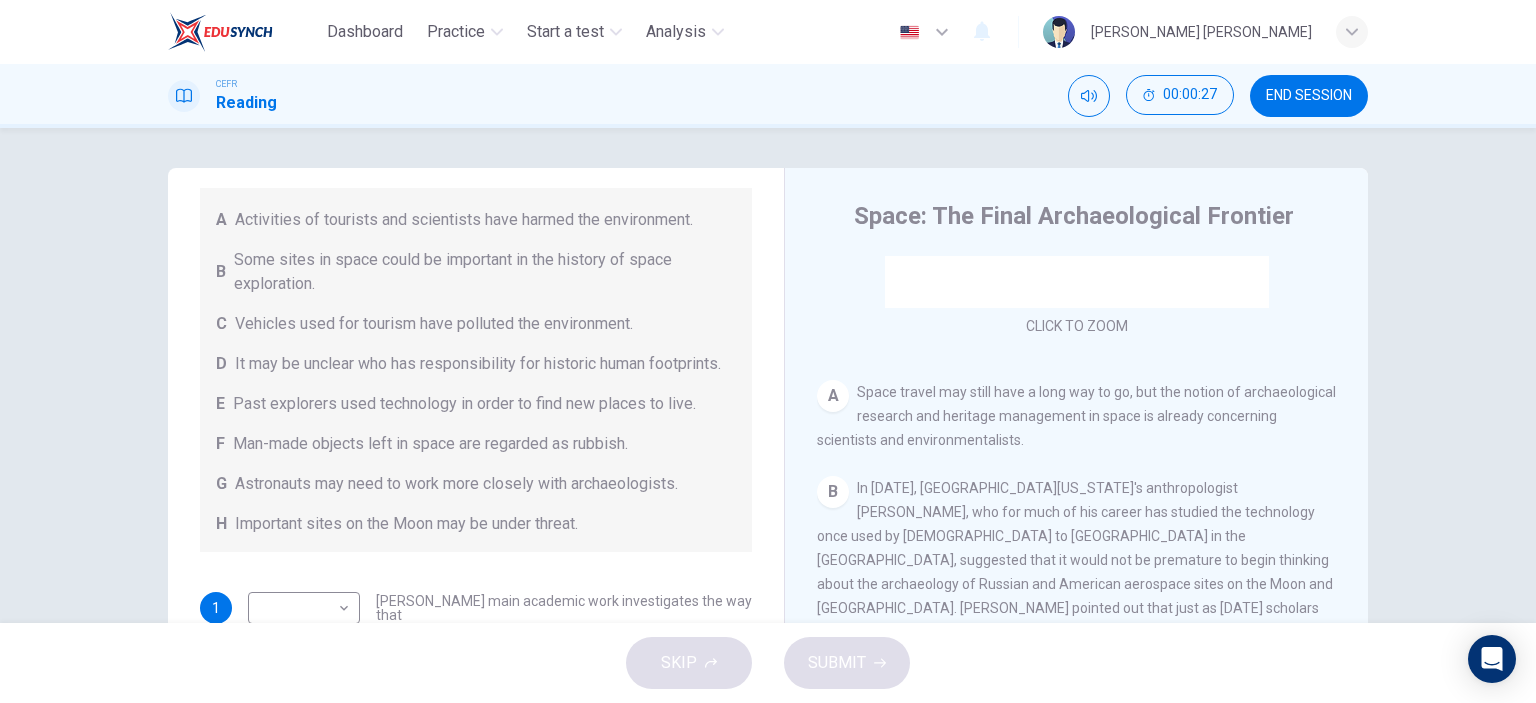 scroll, scrollTop: 300, scrollLeft: 0, axis: vertical 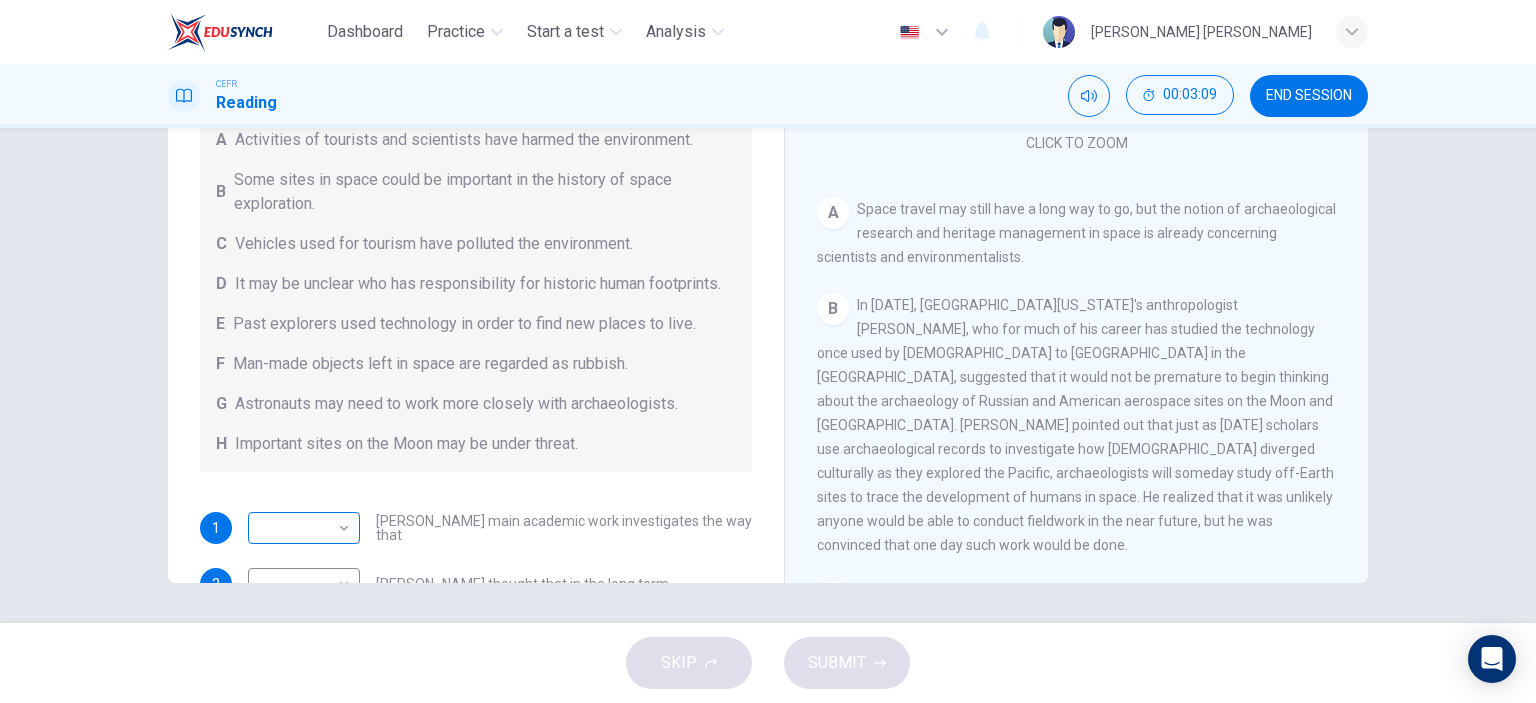 click on "Dashboard Practice Start a test Analysis English en ​ LEE YEN JONES CEFR Reading 00:03:09 END SESSION Questions 1 - 6 Complete each sentence with the correct ending  A-H  from the box below.
Write the correct letter  A-H  in the boxes below. A Activities of tourists and scientists have harmed the environment. B Some sites in space could be important in the history of space exploration. C Vehicles used for tourism have polluted the environment. D It may be unclear who has responsibility for historic human footprints. E Past explorers used technology in order to find new places to live. F Man-made objects left in space are regarded as rubbish. G Astronauts may need to work more closely with archaeologists. H Important sites on the Moon may be under threat. 1 ​ ​ Ben Finney's main academic work investigates the way that 2 ​ ​ Ben Finney thought that in the long term 3 ​ ​ Commercial pressures mean that in the immediate future 4 ​ ​ 5 ​ ​ One problem with the 1967 UN treaty is that 6 ​ A" at bounding box center (768, 351) 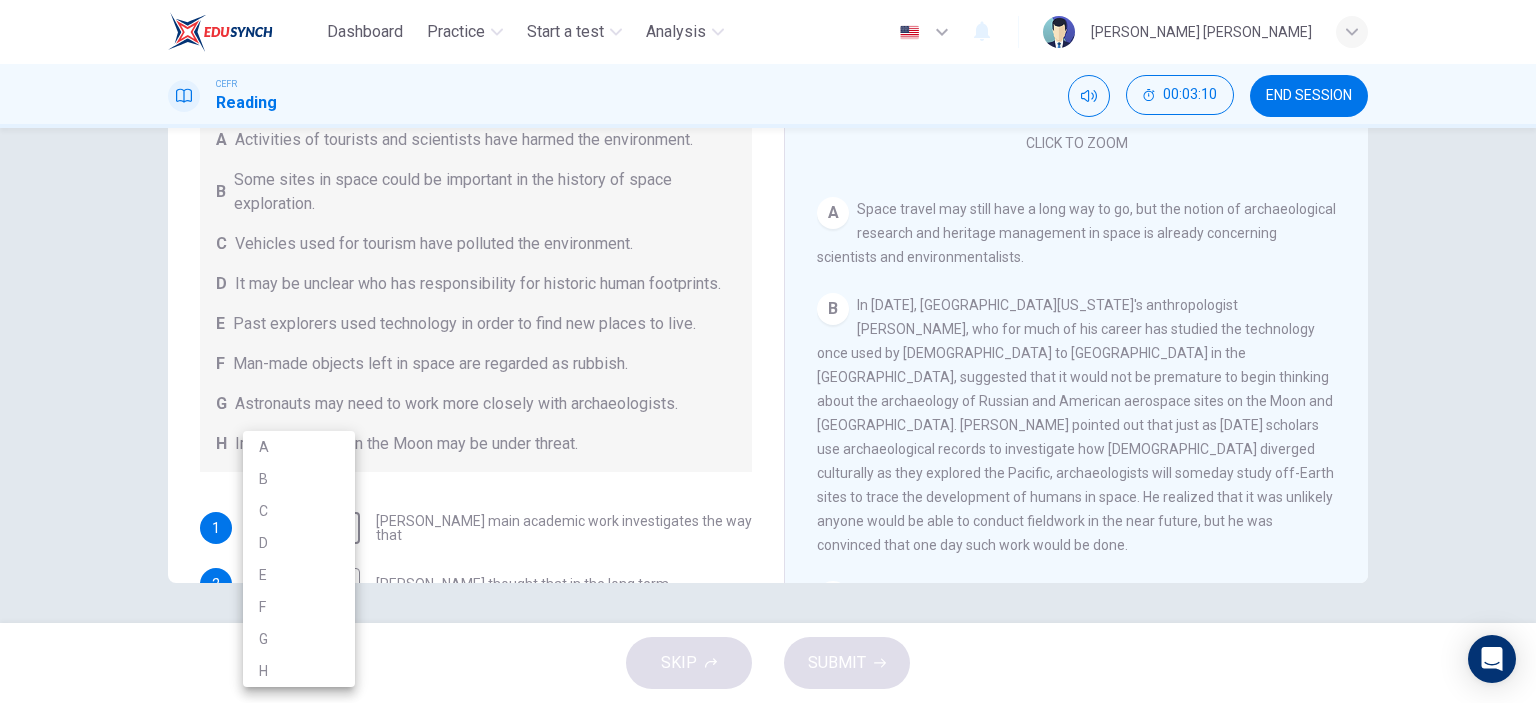 click at bounding box center [768, 351] 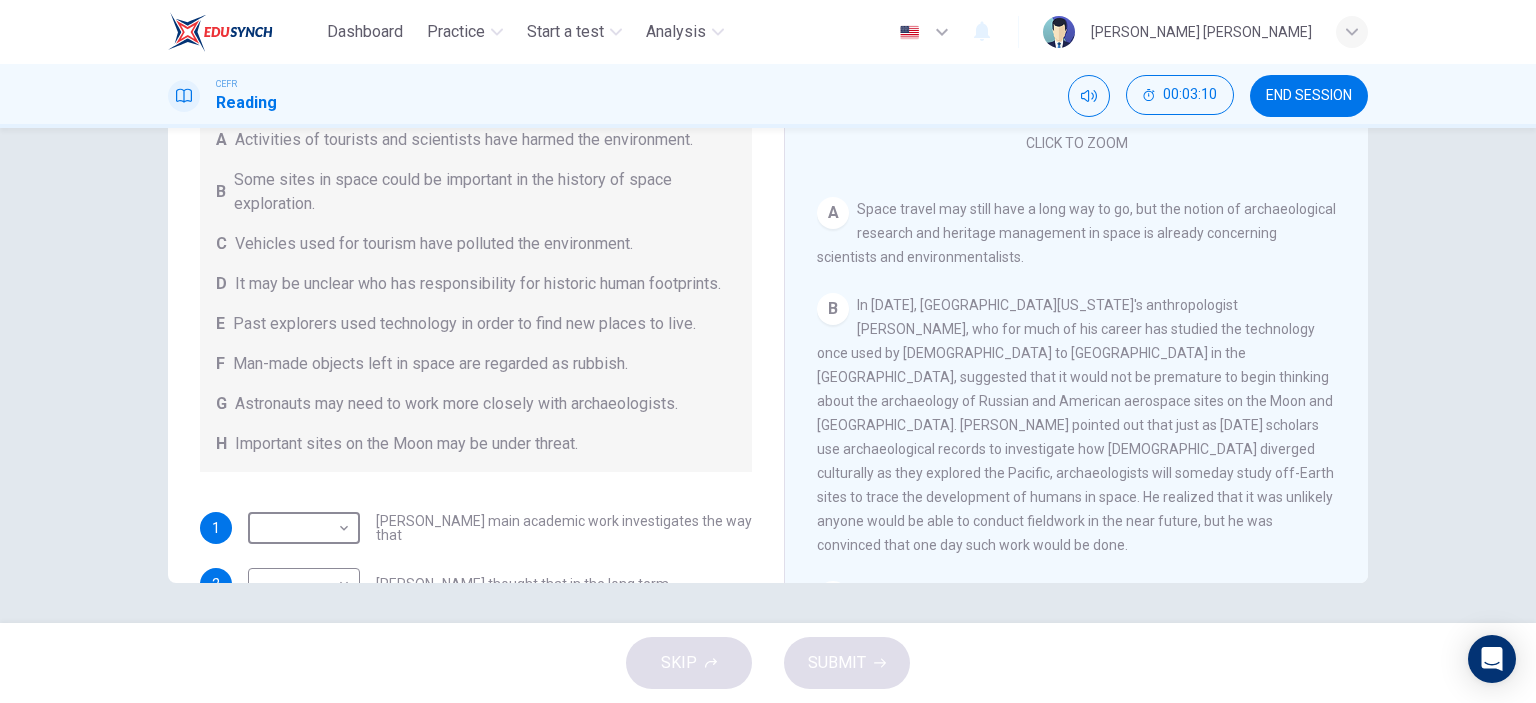 scroll, scrollTop: 100, scrollLeft: 0, axis: vertical 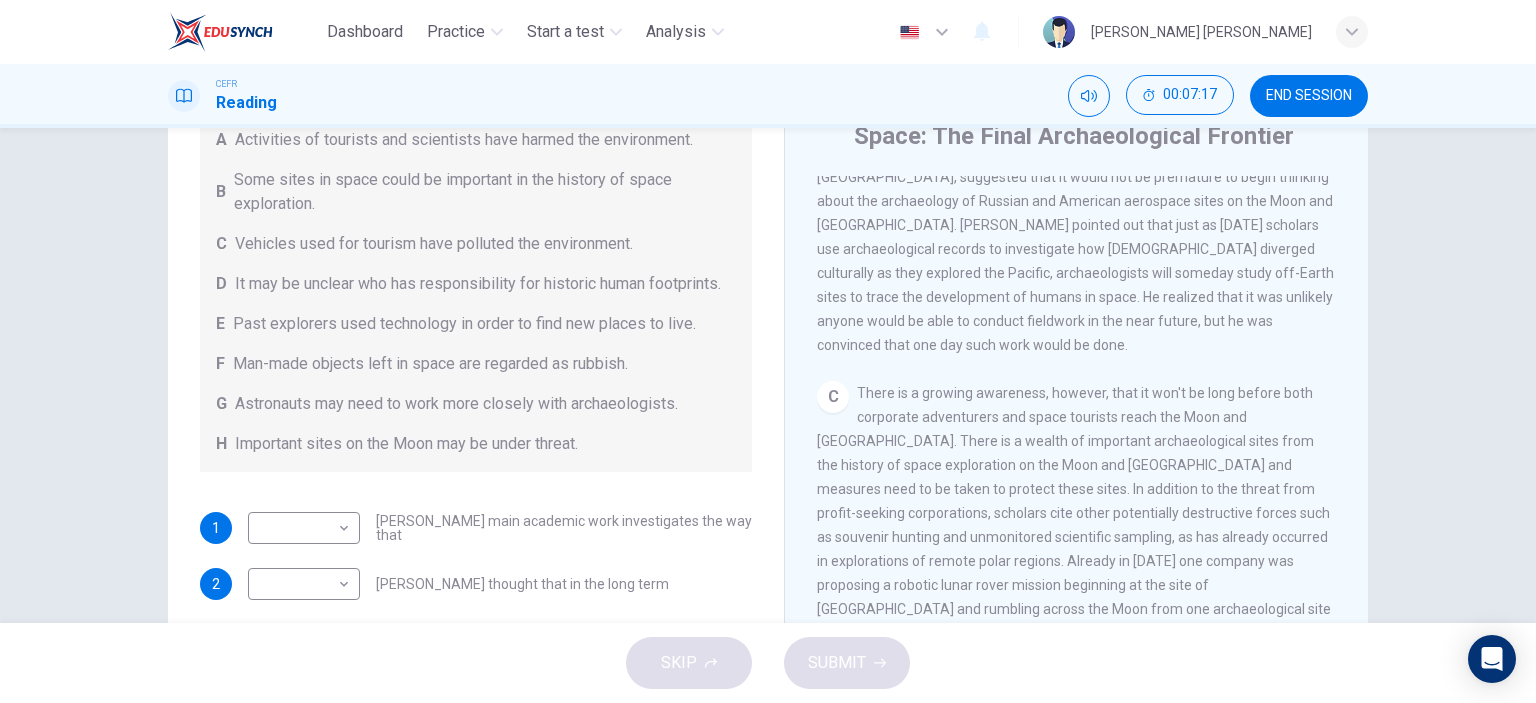 drag, startPoint x: 994, startPoint y: 379, endPoint x: 1094, endPoint y: 383, distance: 100.07997 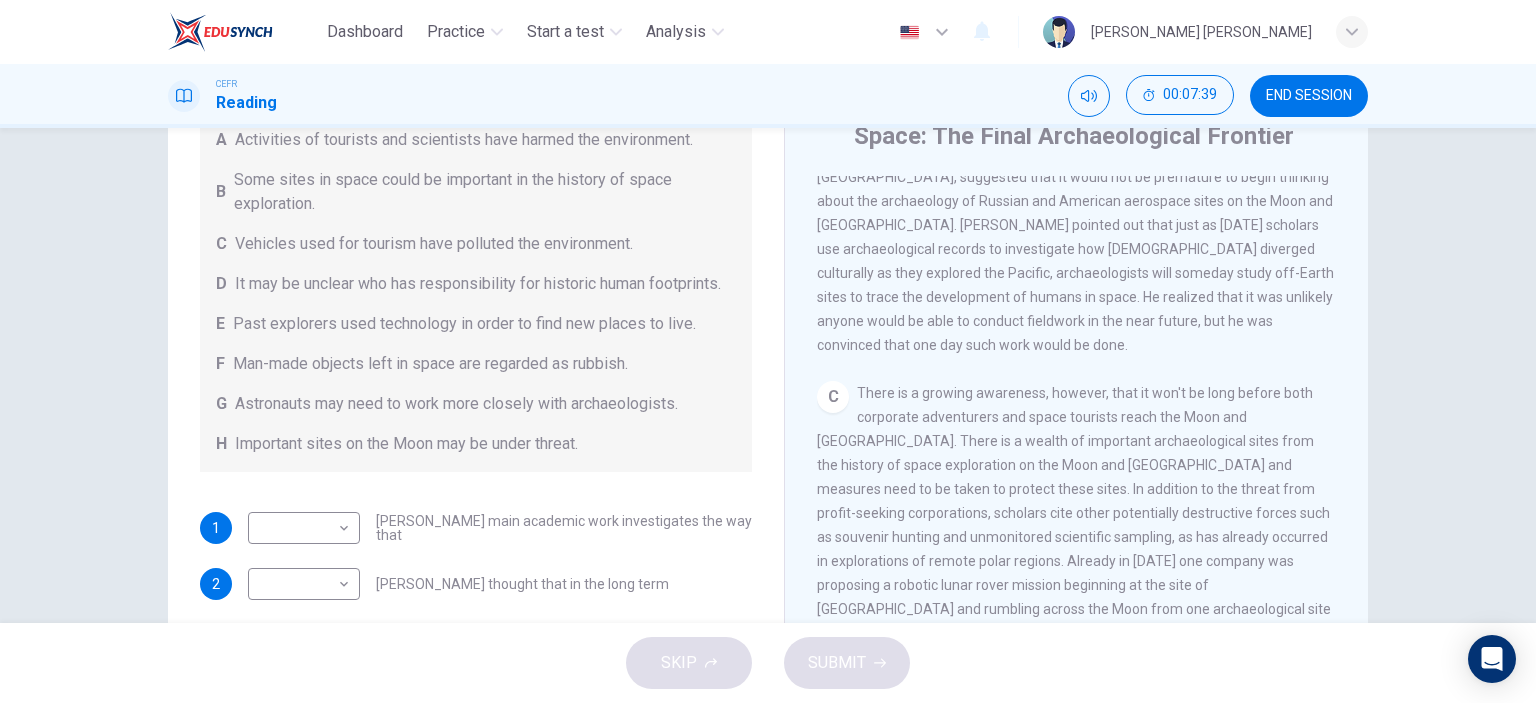 scroll, scrollTop: 700, scrollLeft: 0, axis: vertical 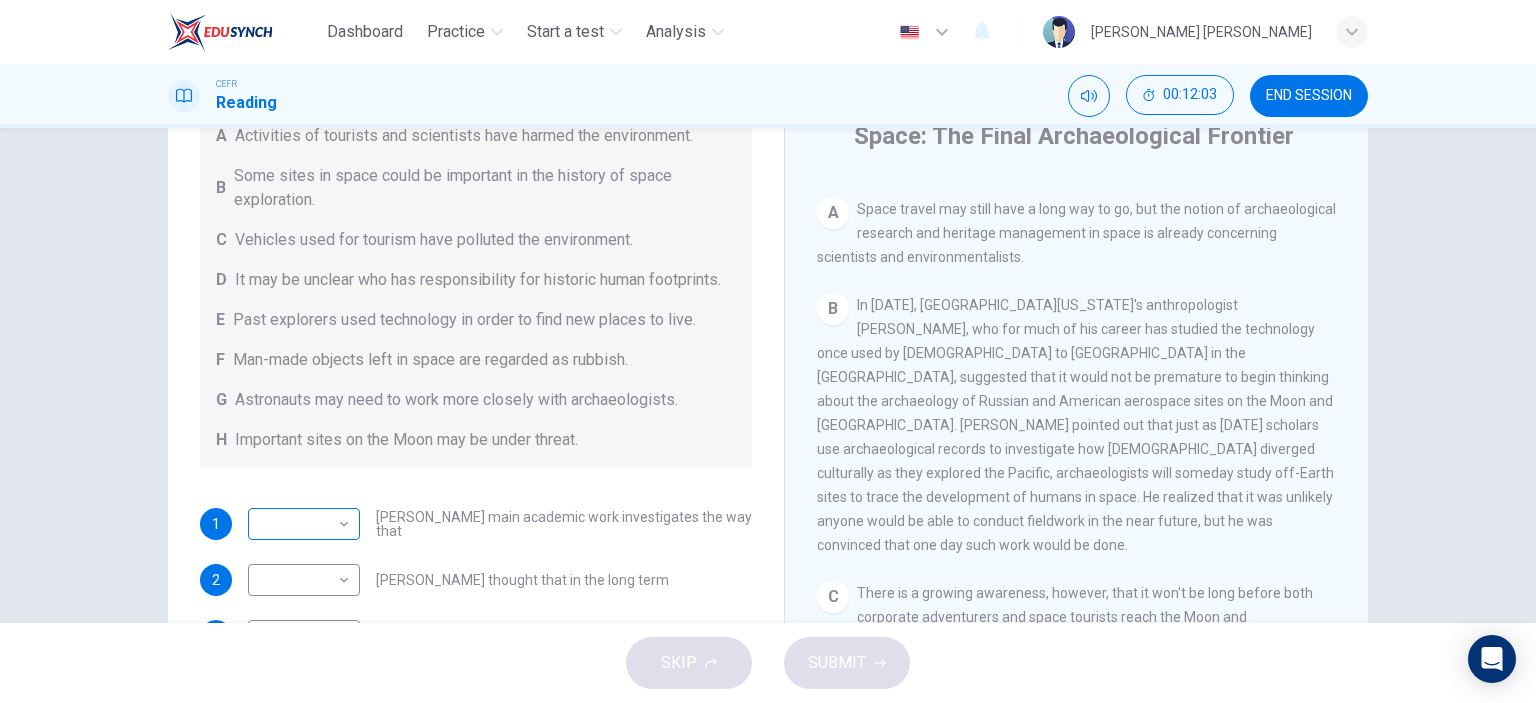 click on "Dashboard Practice Start a test Analysis English en ​ LEE YEN JONES CEFR Reading 00:12:03 END SESSION Questions 1 - 6 Complete each sentence with the correct ending  A-H  from the box below.
Write the correct letter  A-H  in the boxes below. A Activities of tourists and scientists have harmed the environment. B Some sites in space could be important in the history of space exploration. C Vehicles used for tourism have polluted the environment. D It may be unclear who has responsibility for historic human footprints. E Past explorers used technology in order to find new places to live. F Man-made objects left in space are regarded as rubbish. G Astronauts may need to work more closely with archaeologists. H Important sites on the Moon may be under threat. 1 ​ ​ Ben Finney's main academic work investigates the way that 2 ​ ​ Ben Finney thought that in the long term 3 ​ ​ Commercial pressures mean that in the immediate future 4 ​ ​ 5 ​ ​ One problem with the 1967 UN treaty is that 6 ​ A" at bounding box center [768, 351] 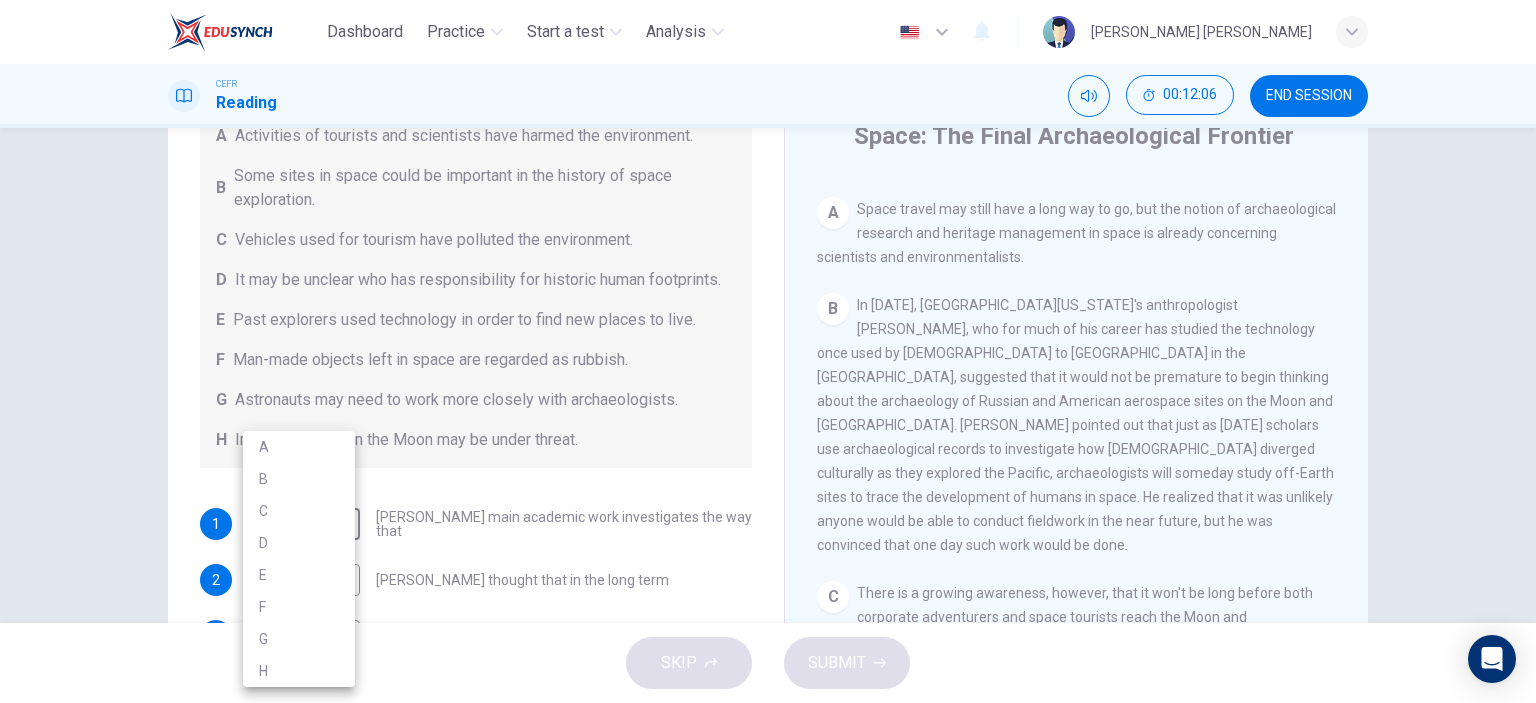 click on "D" at bounding box center (299, 543) 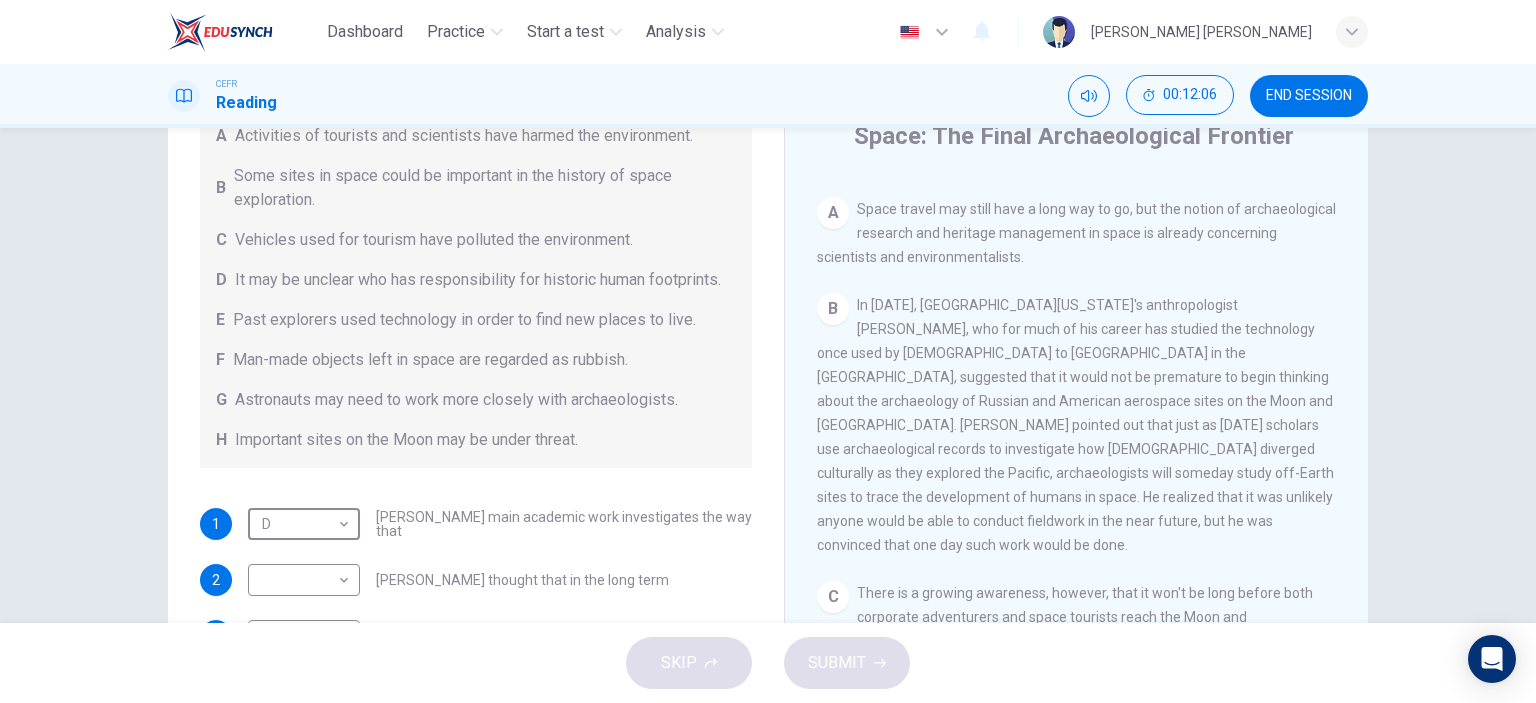 scroll, scrollTop: 304, scrollLeft: 0, axis: vertical 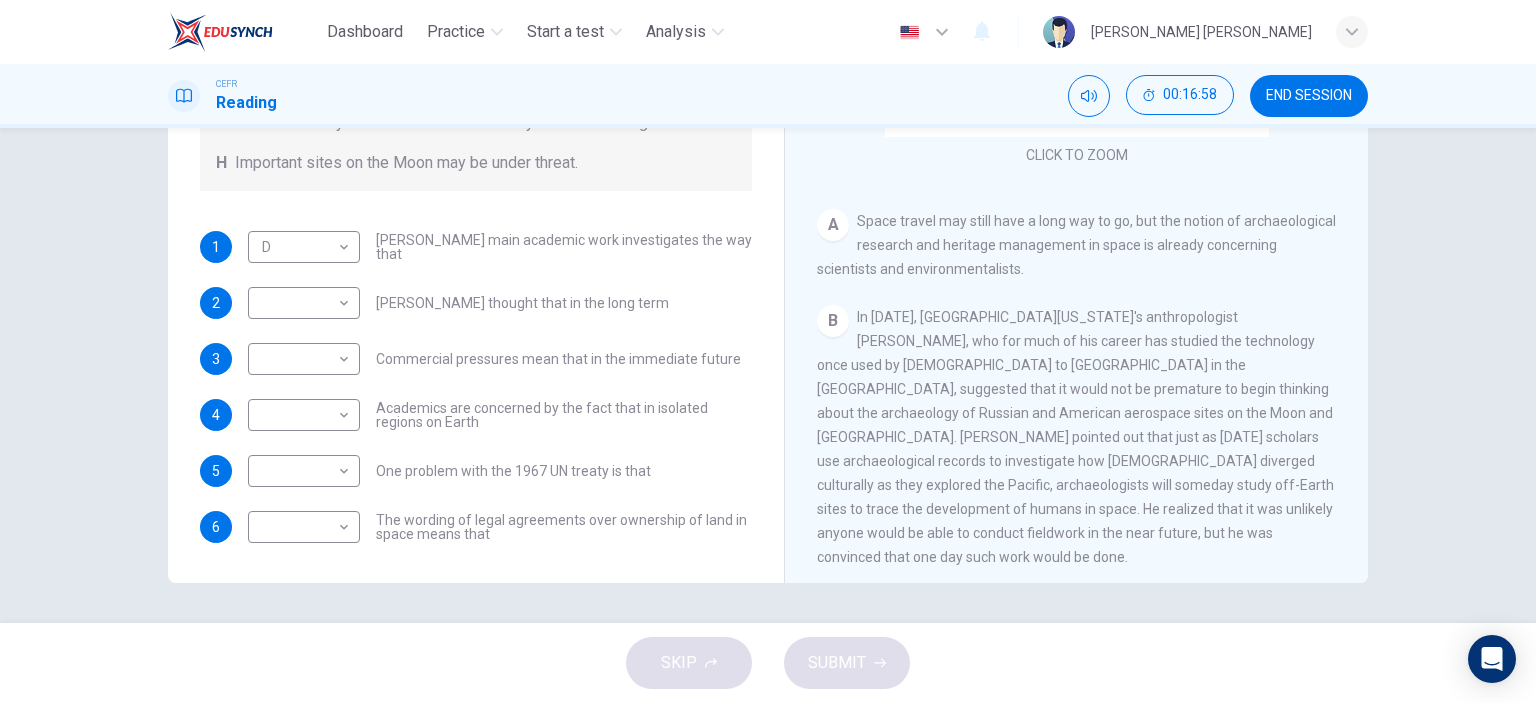 drag, startPoint x: 867, startPoint y: 344, endPoint x: 972, endPoint y: 351, distance: 105.23308 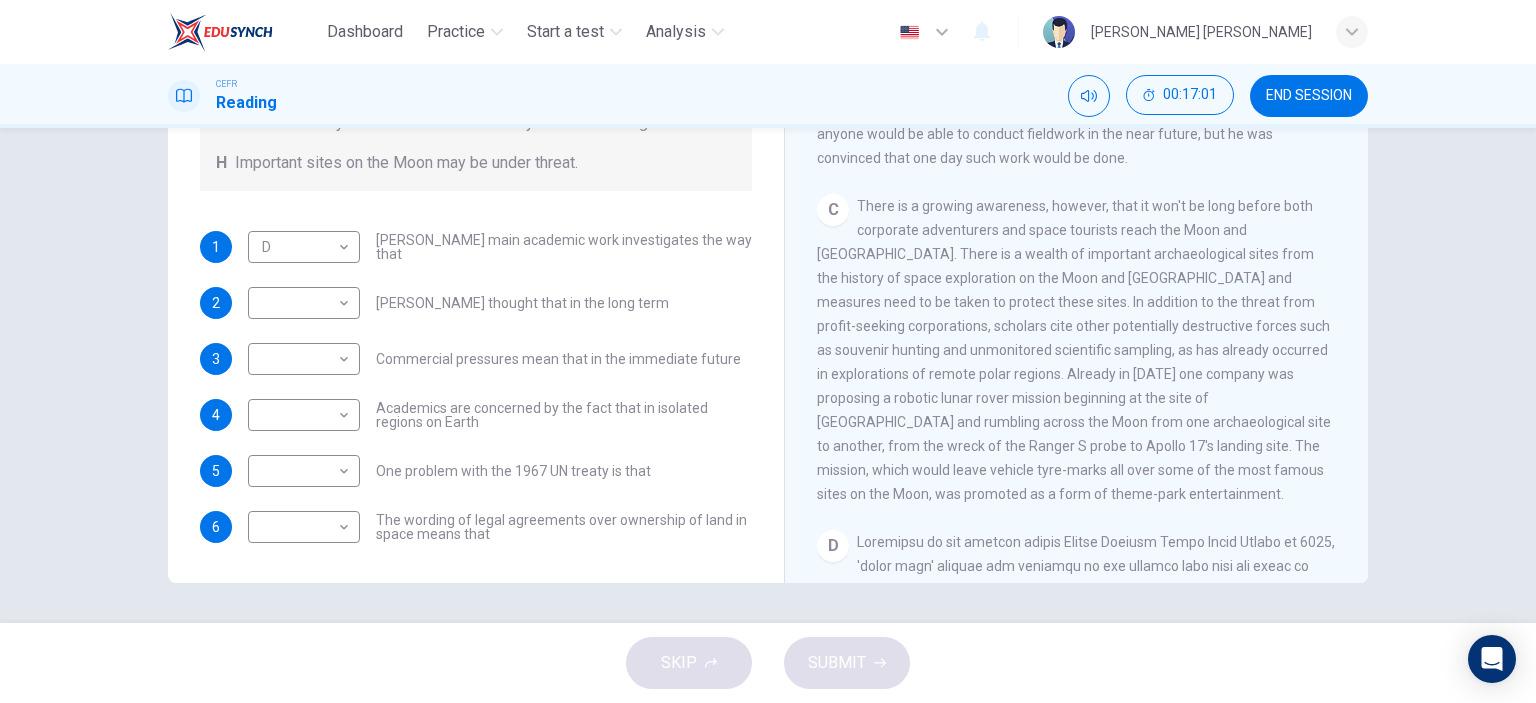 scroll, scrollTop: 588, scrollLeft: 0, axis: vertical 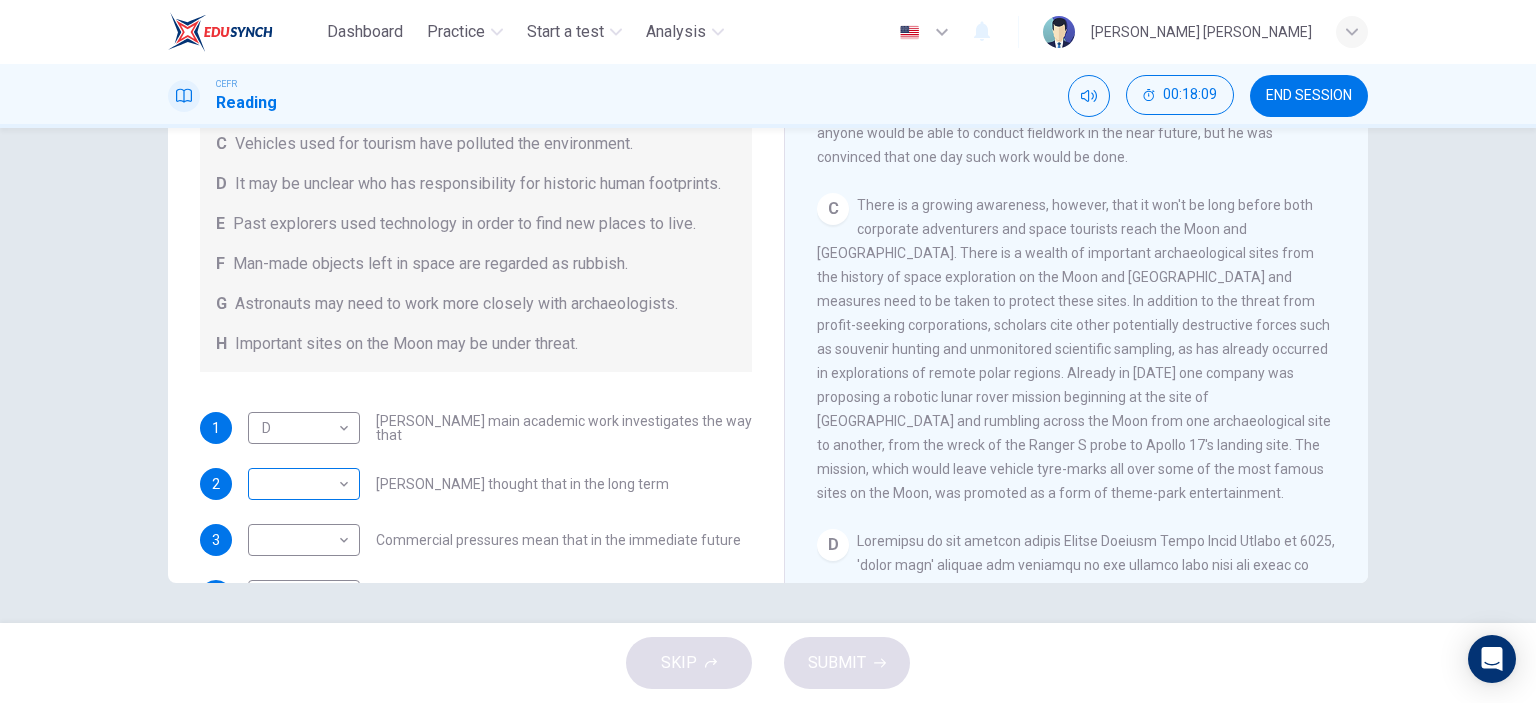 click on "Dashboard Practice Start a test Analysis English en ​ LEE YEN JONES CEFR Reading 00:18:09 END SESSION Questions 1 - 6 Complete each sentence with the correct ending  A-H  from the box below.
Write the correct letter  A-H  in the boxes below. A Activities of tourists and scientists have harmed the environment. B Some sites in space could be important in the history of space exploration. C Vehicles used for tourism have polluted the environment. D It may be unclear who has responsibility for historic human footprints. E Past explorers used technology in order to find new places to live. F Man-made objects left in space are regarded as rubbish. G Astronauts may need to work more closely with archaeologists. H Important sites on the Moon may be under threat. 1 D D ​ Ben Finney's main academic work investigates the way that 2 ​ ​ Ben Finney thought that in the long term 3 ​ ​ Commercial pressures mean that in the immediate future 4 ​ ​ 5 ​ ​ One problem with the 1967 UN treaty is that 6 ​ A" at bounding box center [768, 351] 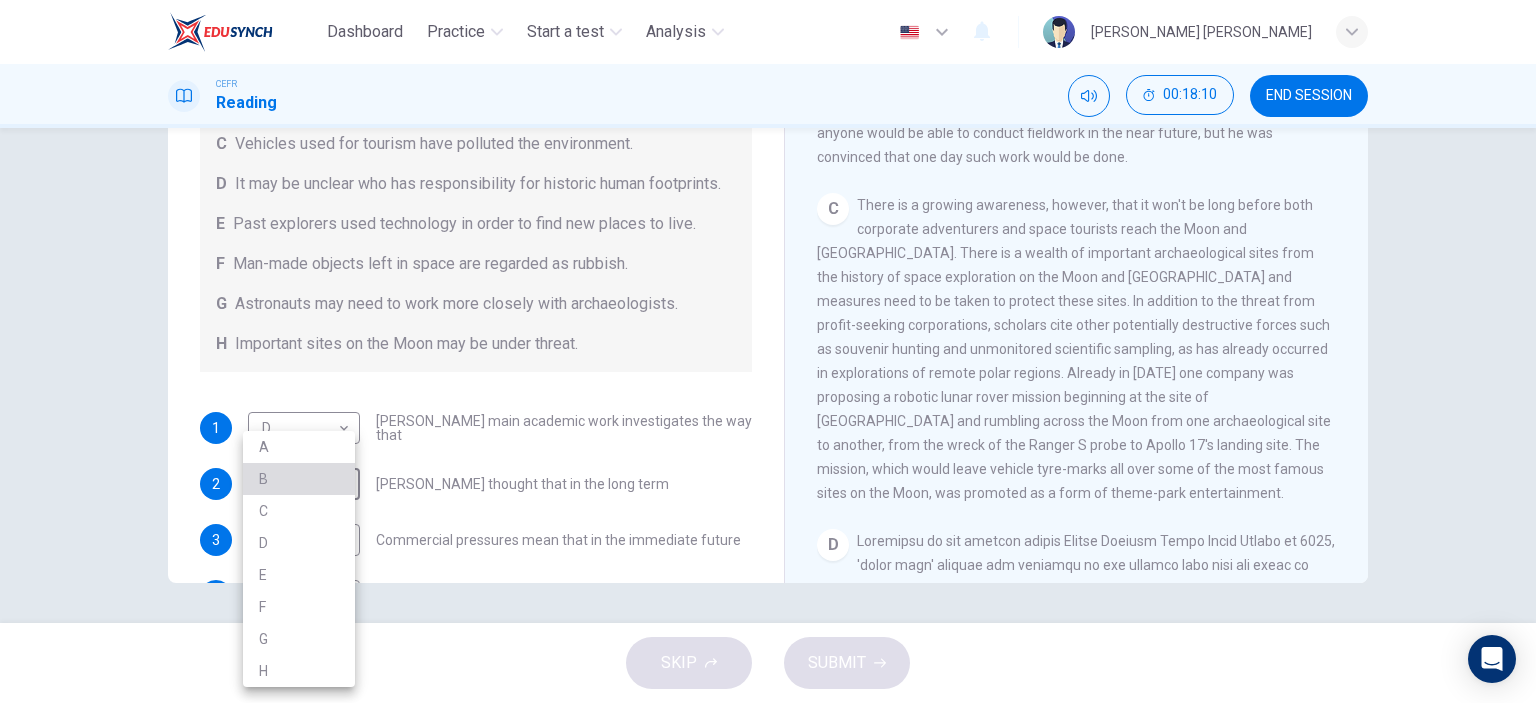 click on "B" at bounding box center (299, 479) 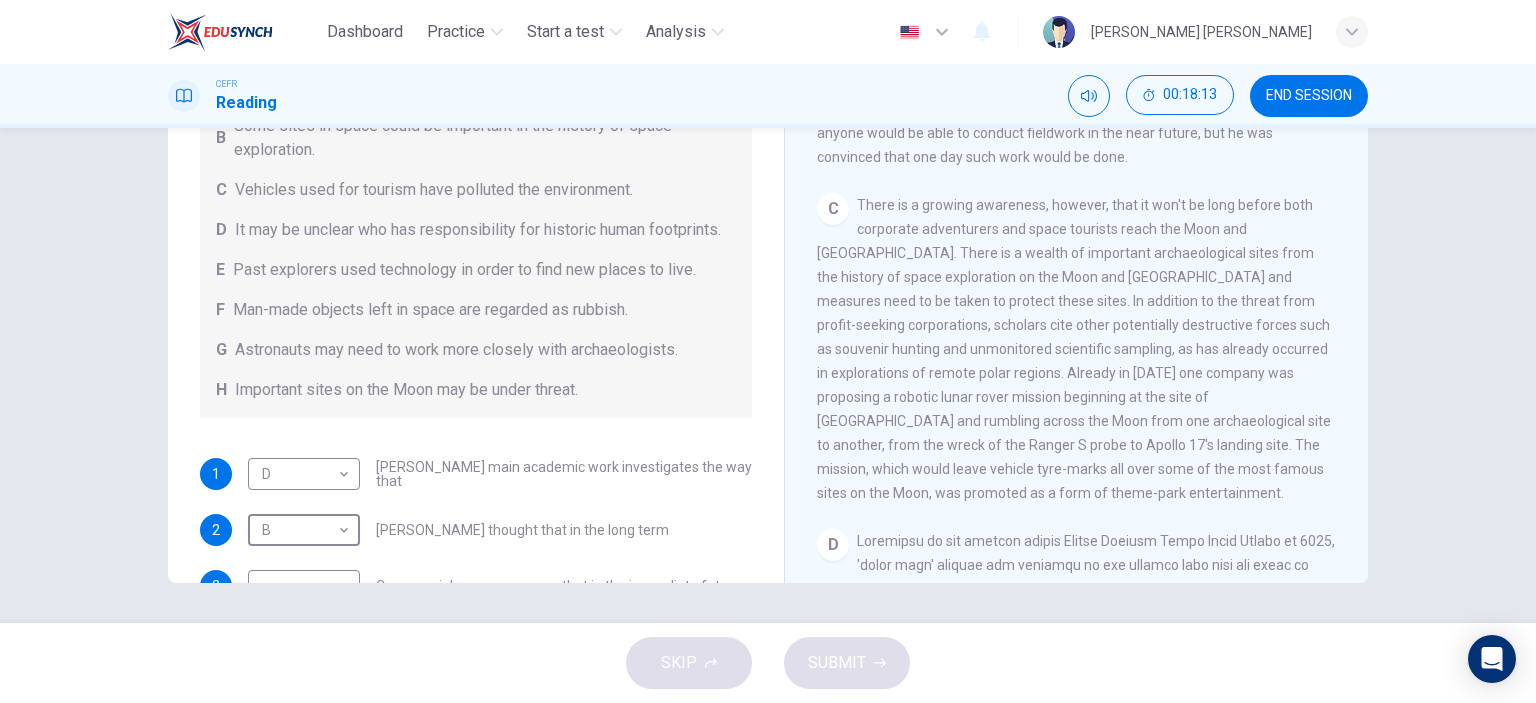 scroll, scrollTop: 100, scrollLeft: 0, axis: vertical 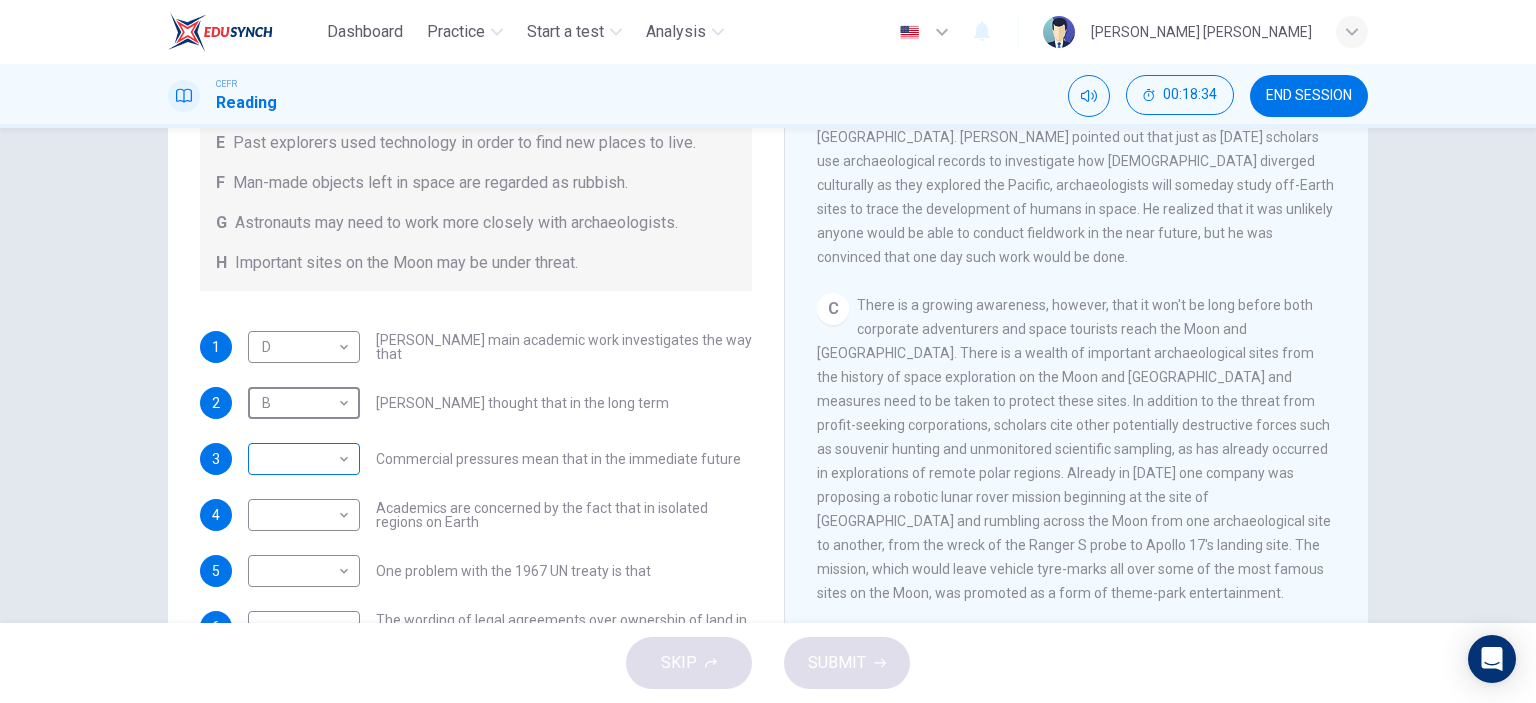 click on "Dashboard Practice Start a test Analysis English en ​ LEE YEN JONES CEFR Reading 00:18:34 END SESSION Questions 1 - 6 Complete each sentence with the correct ending  A-H  from the box below.
Write the correct letter  A-H  in the boxes below. A Activities of tourists and scientists have harmed the environment. B Some sites in space could be important in the history of space exploration. C Vehicles used for tourism have polluted the environment. D It may be unclear who has responsibility for historic human footprints. E Past explorers used technology in order to find new places to live. F Man-made objects left in space are regarded as rubbish. G Astronauts may need to work more closely with archaeologists. H Important sites on the Moon may be under threat. 1 D D ​ Ben Finney's main academic work investigates the way that 2 B B ​ Ben Finney thought that in the long term 3 ​ ​ Commercial pressures mean that in the immediate future 4 ​ ​ 5 ​ ​ One problem with the 1967 UN treaty is that 6 ​ A" at bounding box center (768, 351) 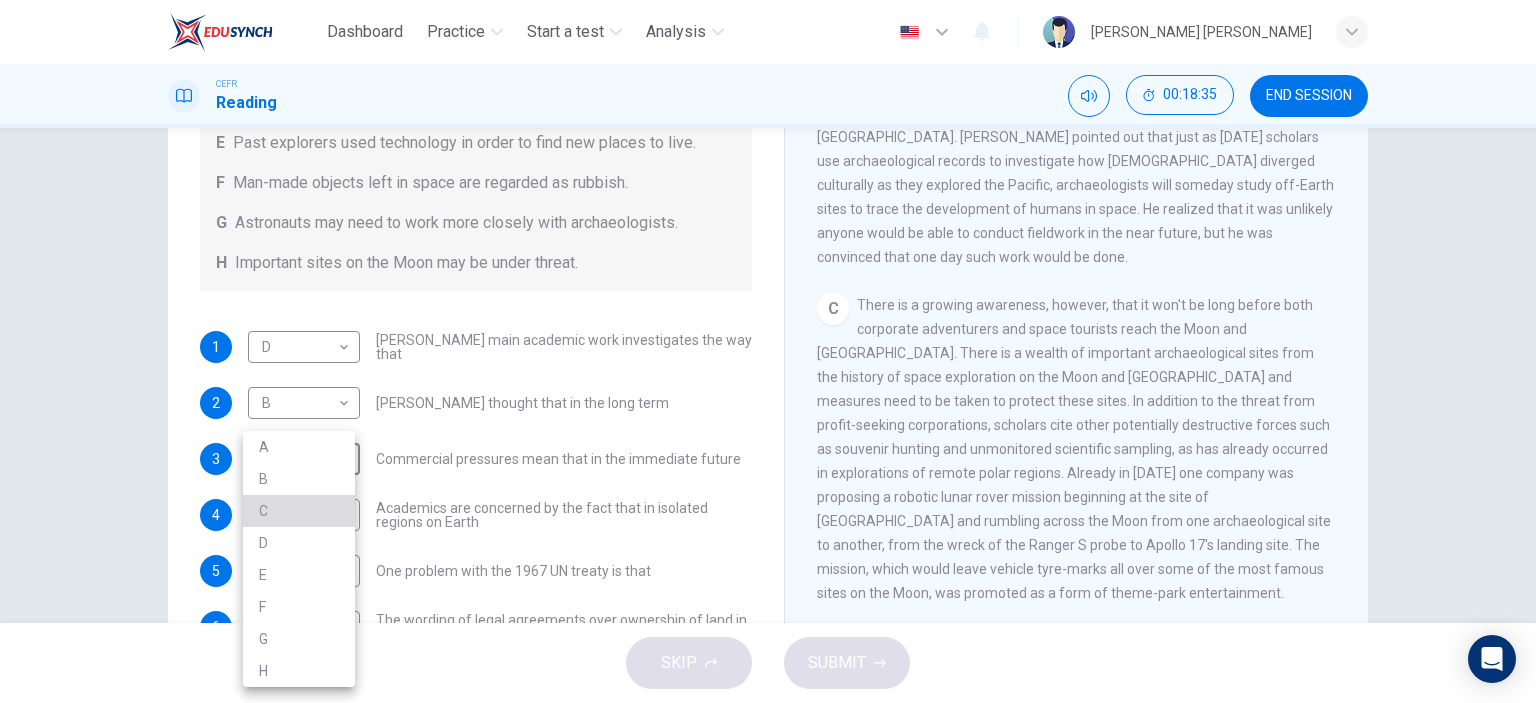 click on "C" at bounding box center (299, 511) 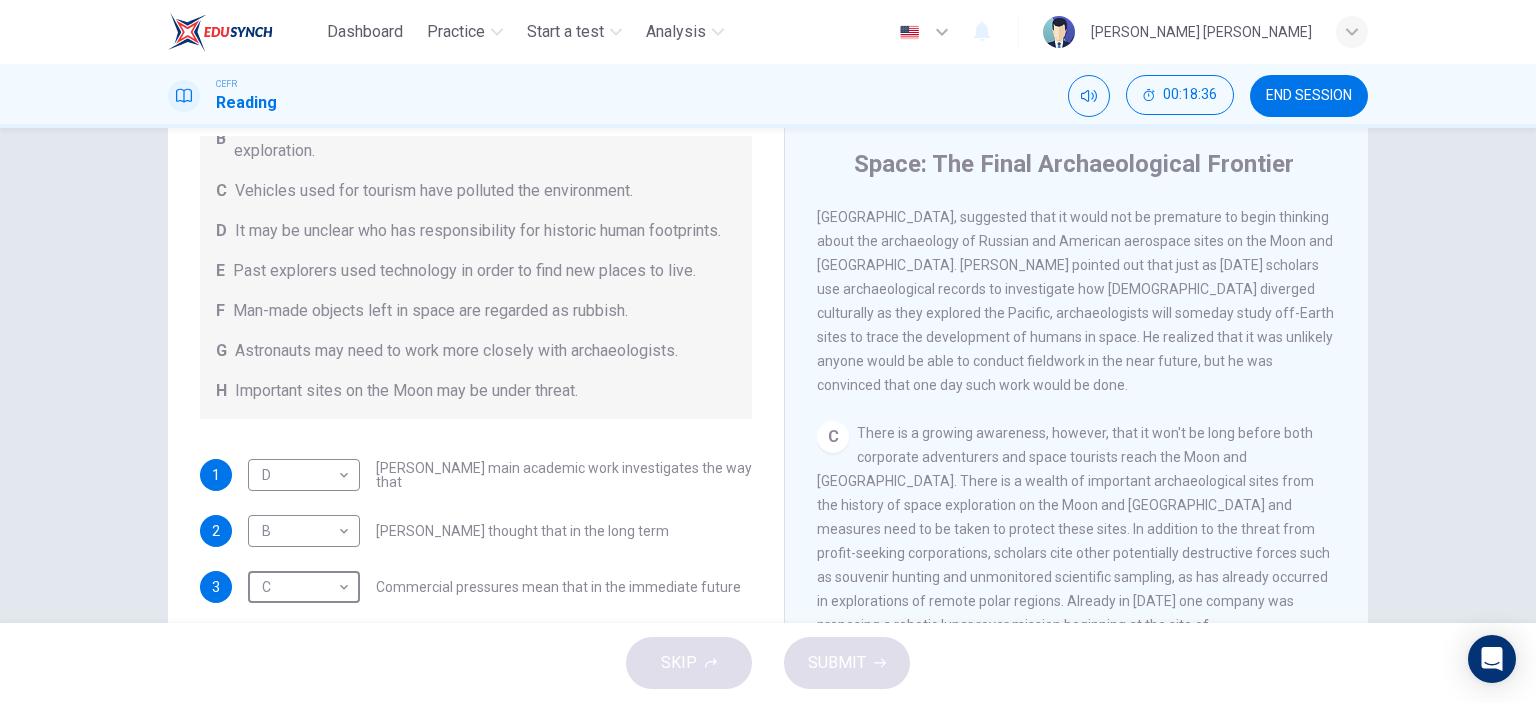 scroll, scrollTop: 0, scrollLeft: 0, axis: both 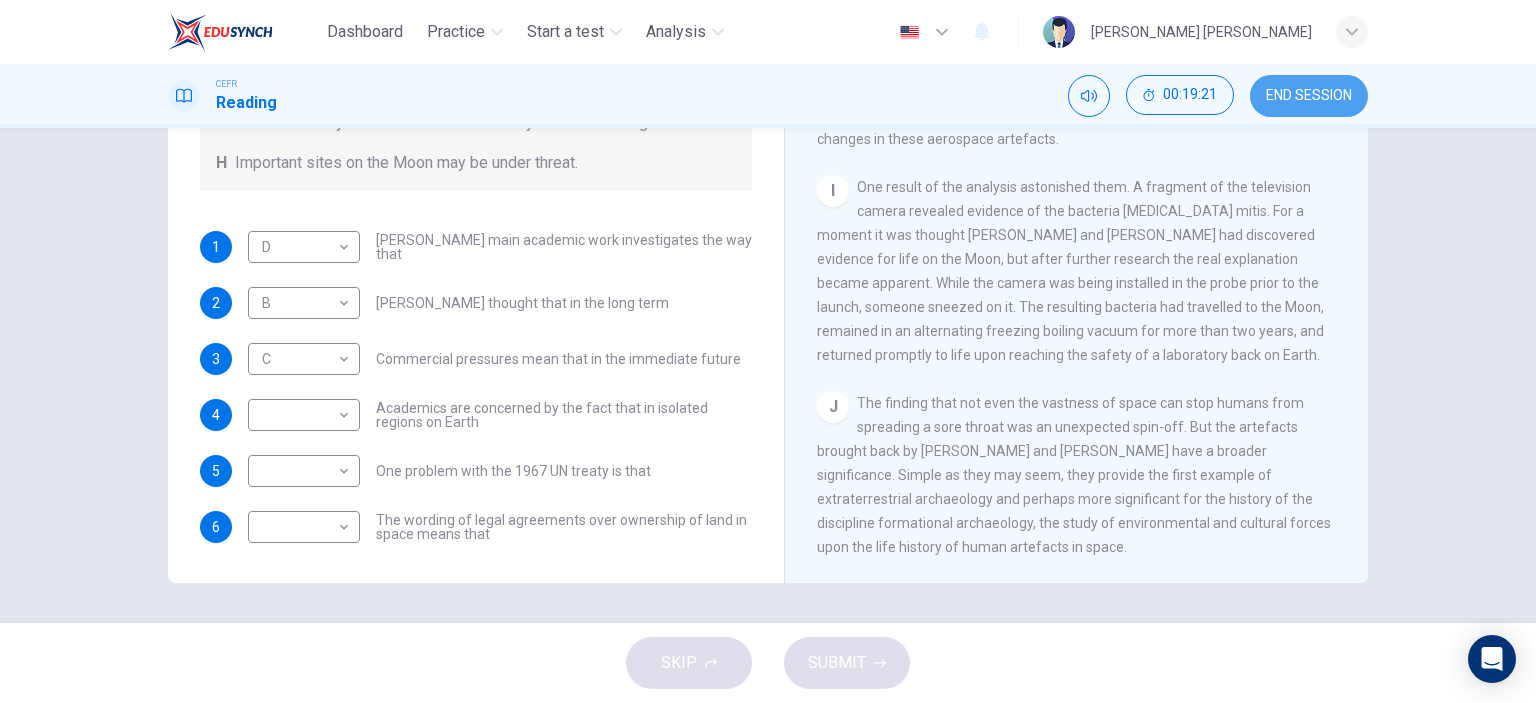 click on "END SESSION" at bounding box center (1309, 96) 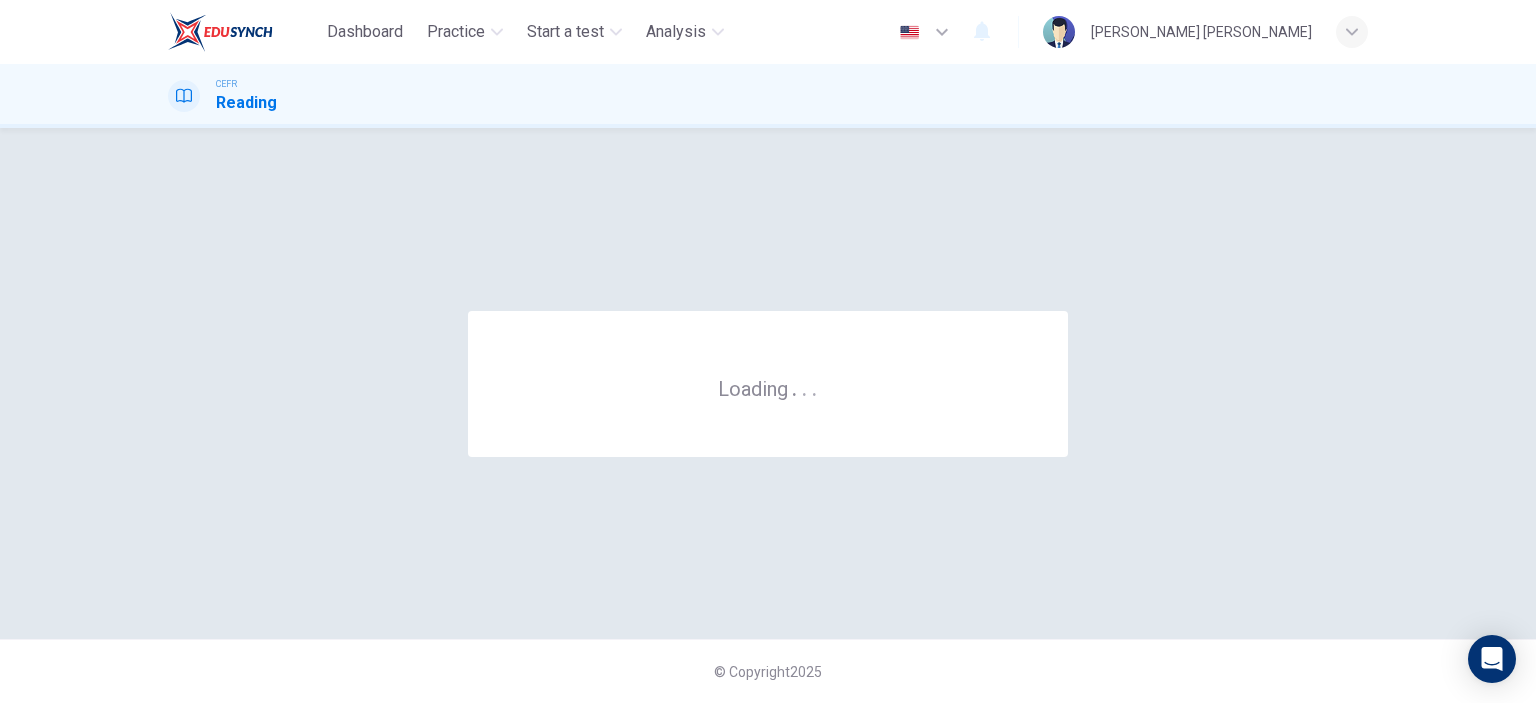 scroll, scrollTop: 0, scrollLeft: 0, axis: both 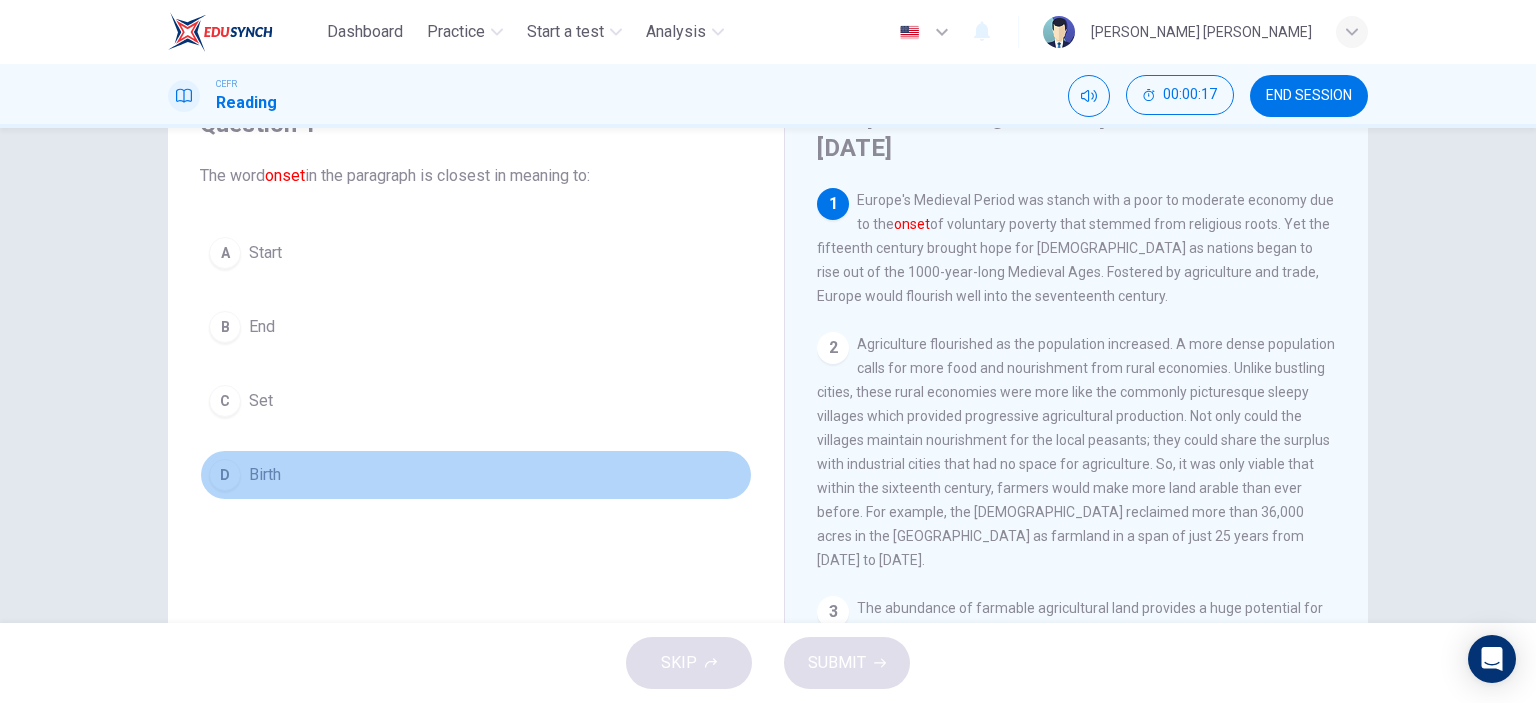 click on "D" at bounding box center (225, 475) 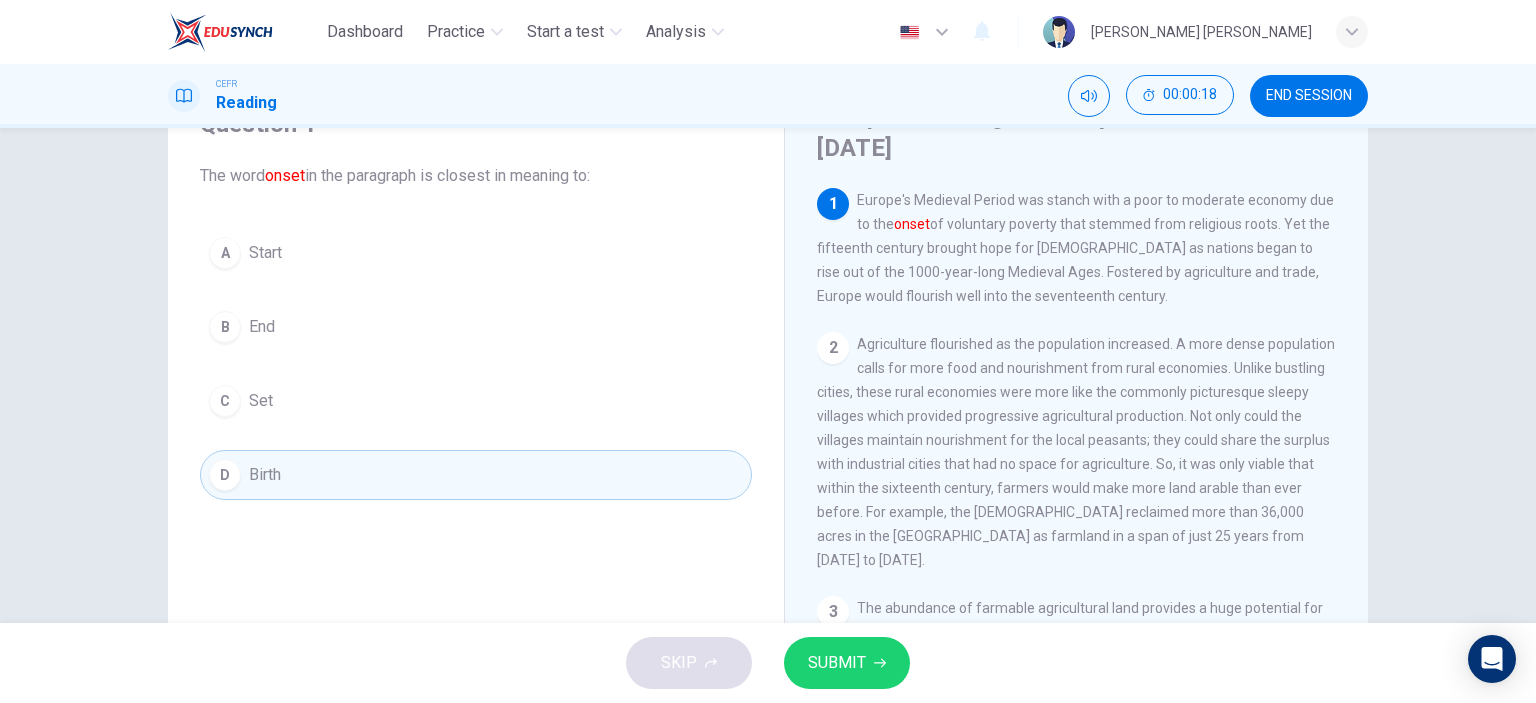 click on "SUBMIT" at bounding box center [847, 663] 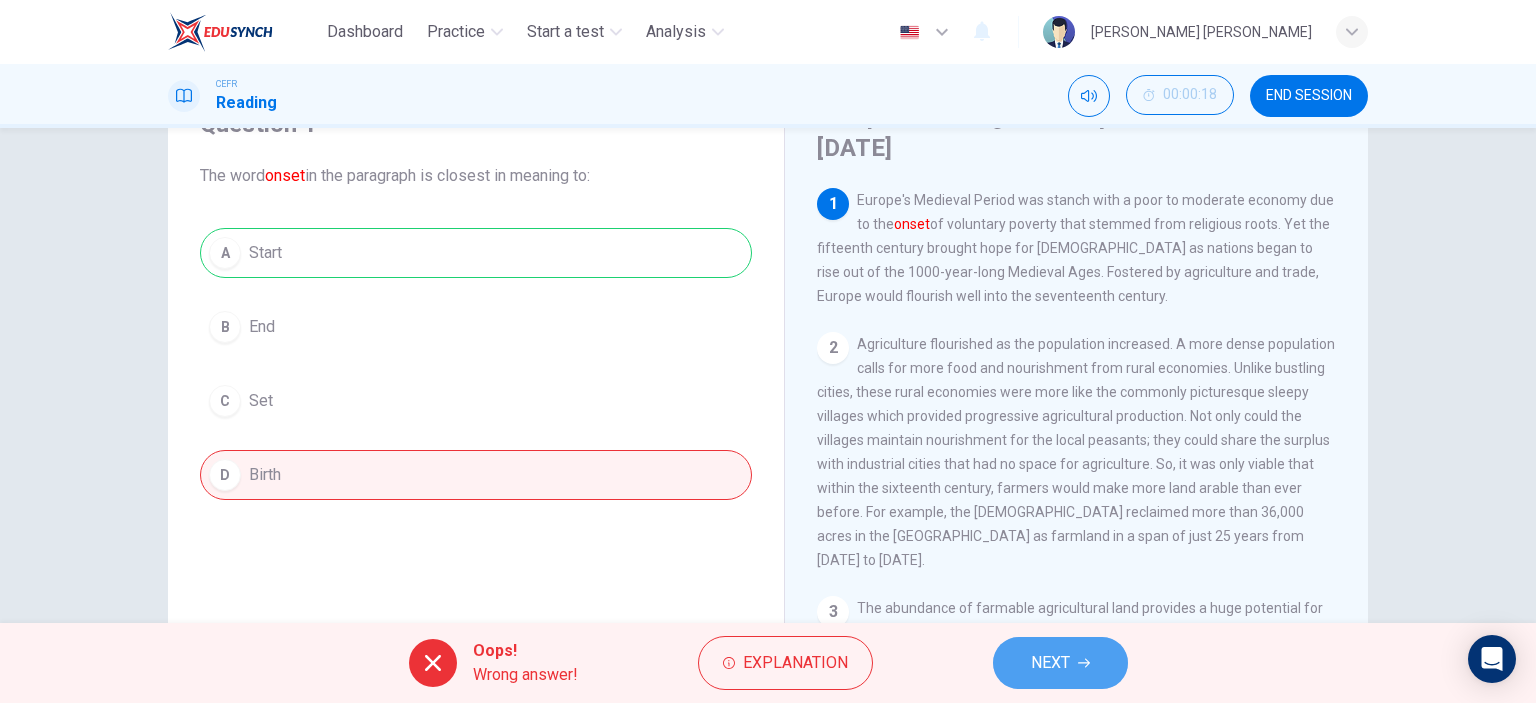 click on "NEXT" at bounding box center [1050, 663] 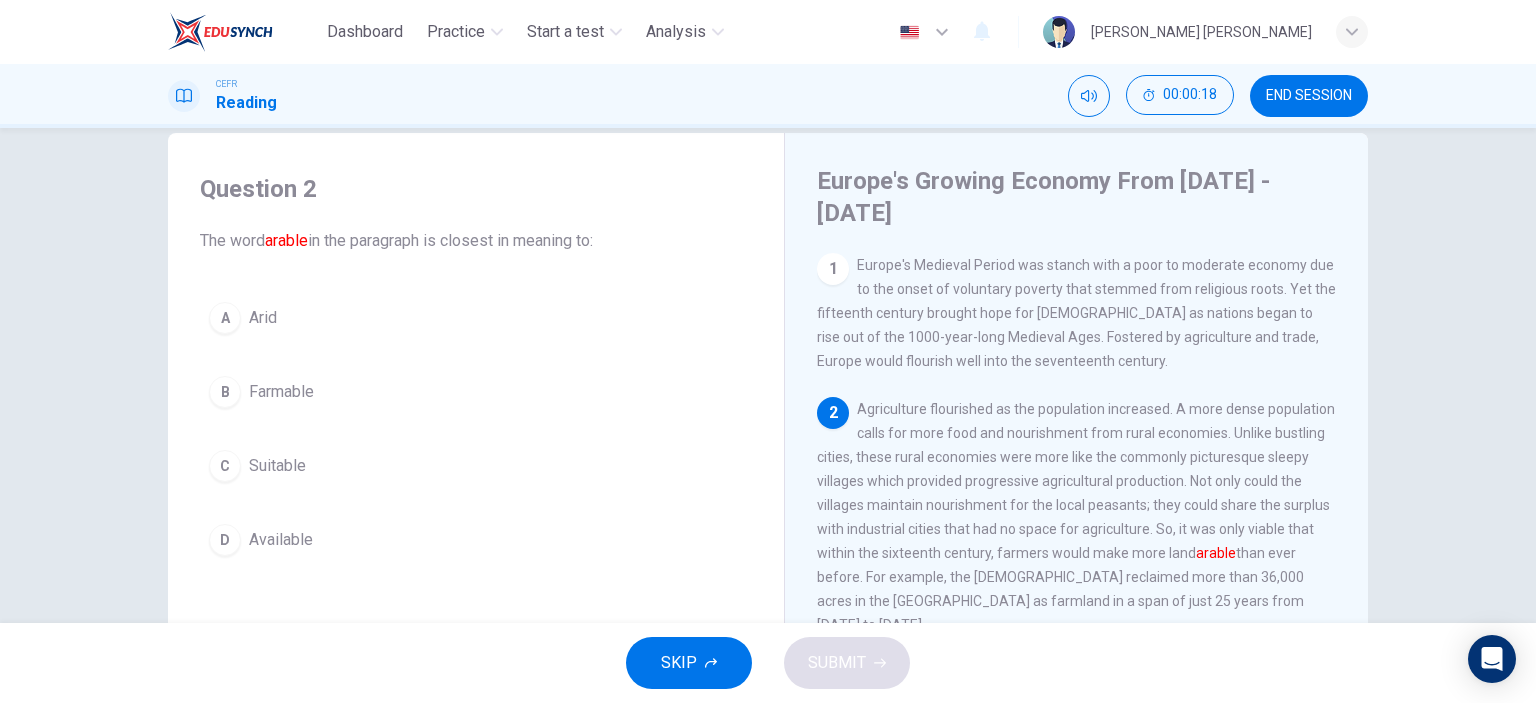 scroll, scrollTop: 0, scrollLeft: 0, axis: both 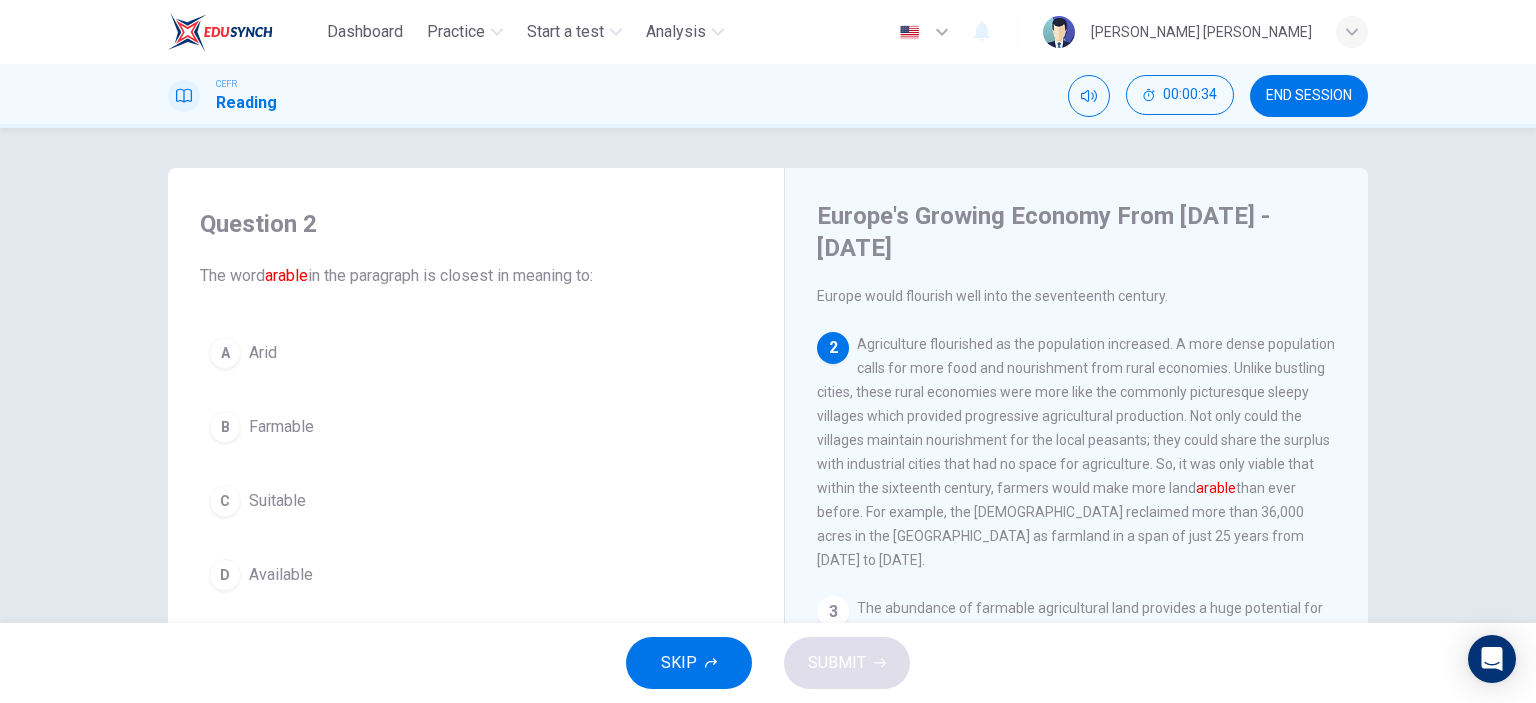 click on "B" at bounding box center (225, 427) 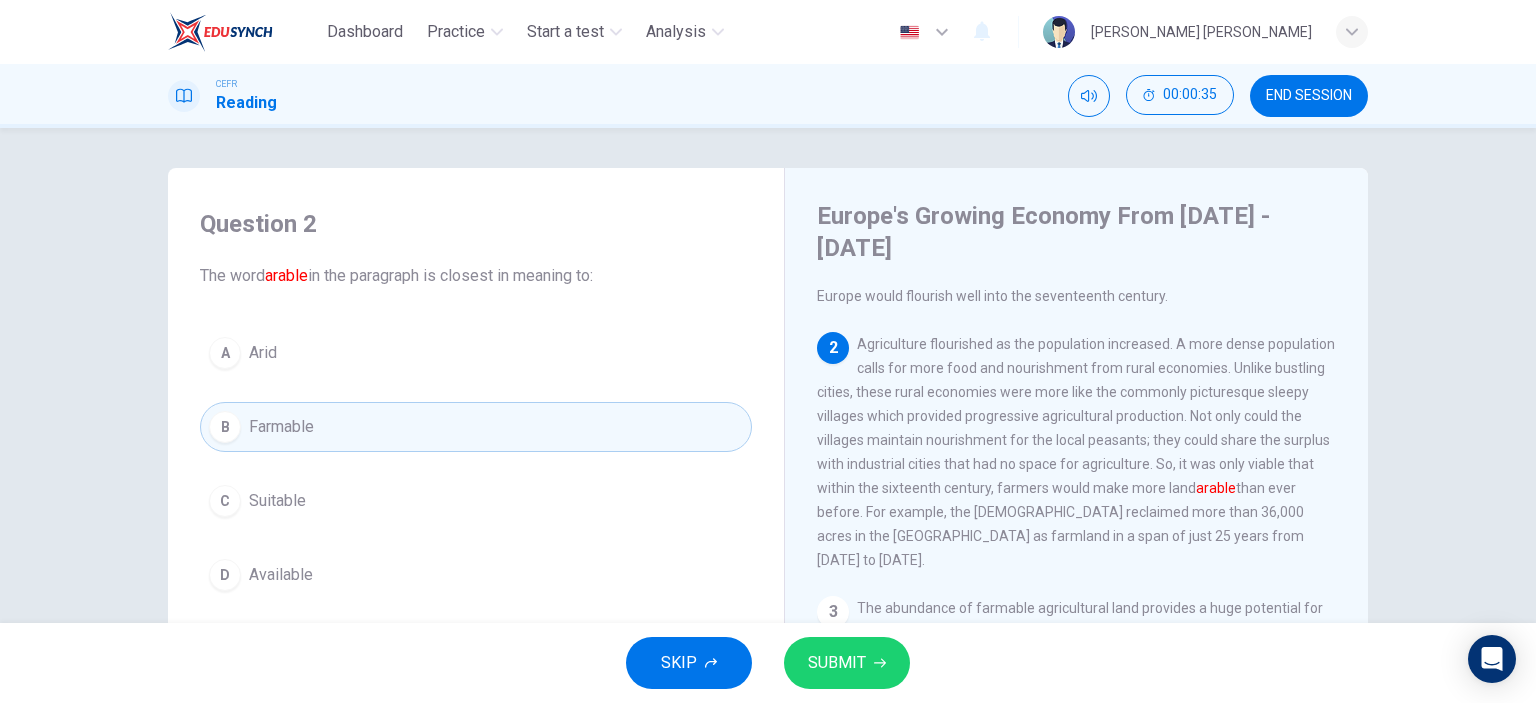 click on "SUBMIT" at bounding box center [837, 663] 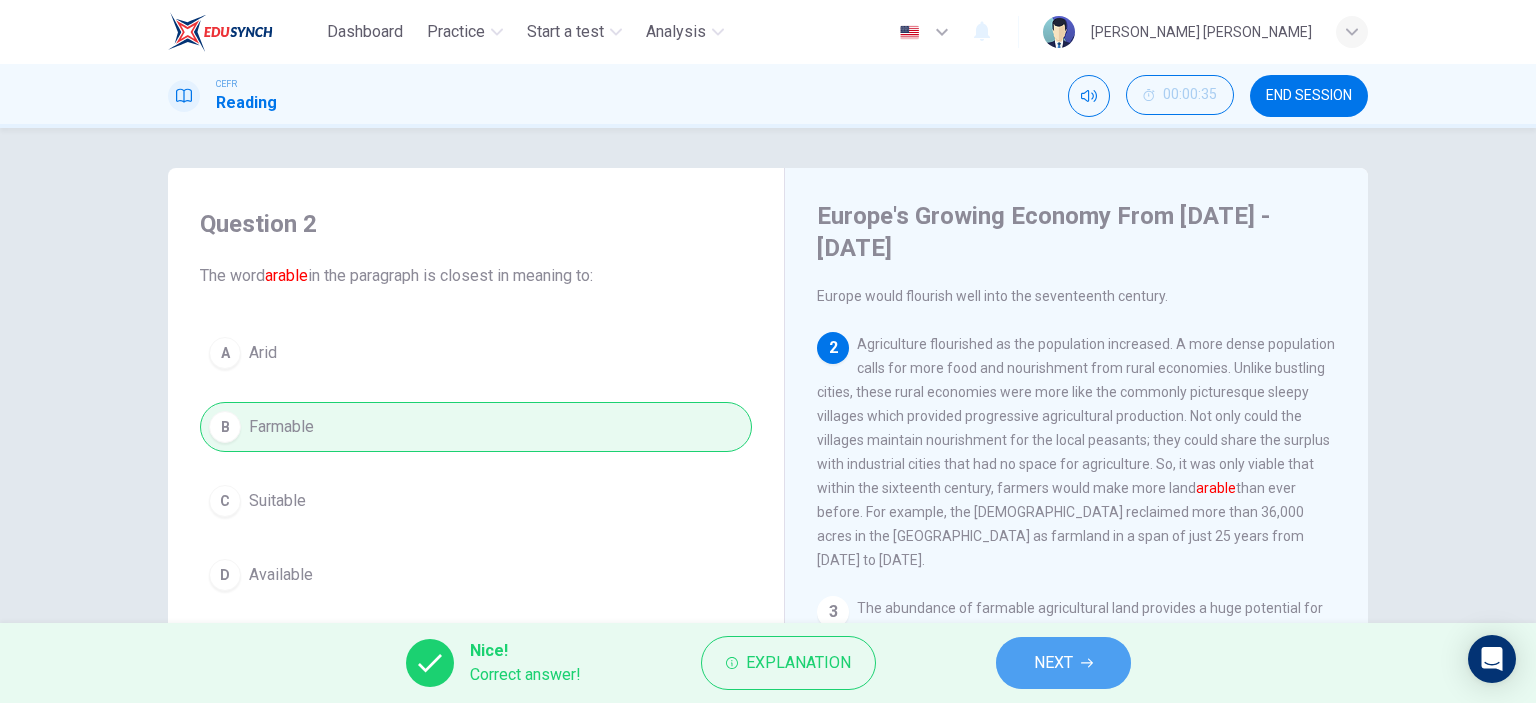 click on "NEXT" at bounding box center (1053, 663) 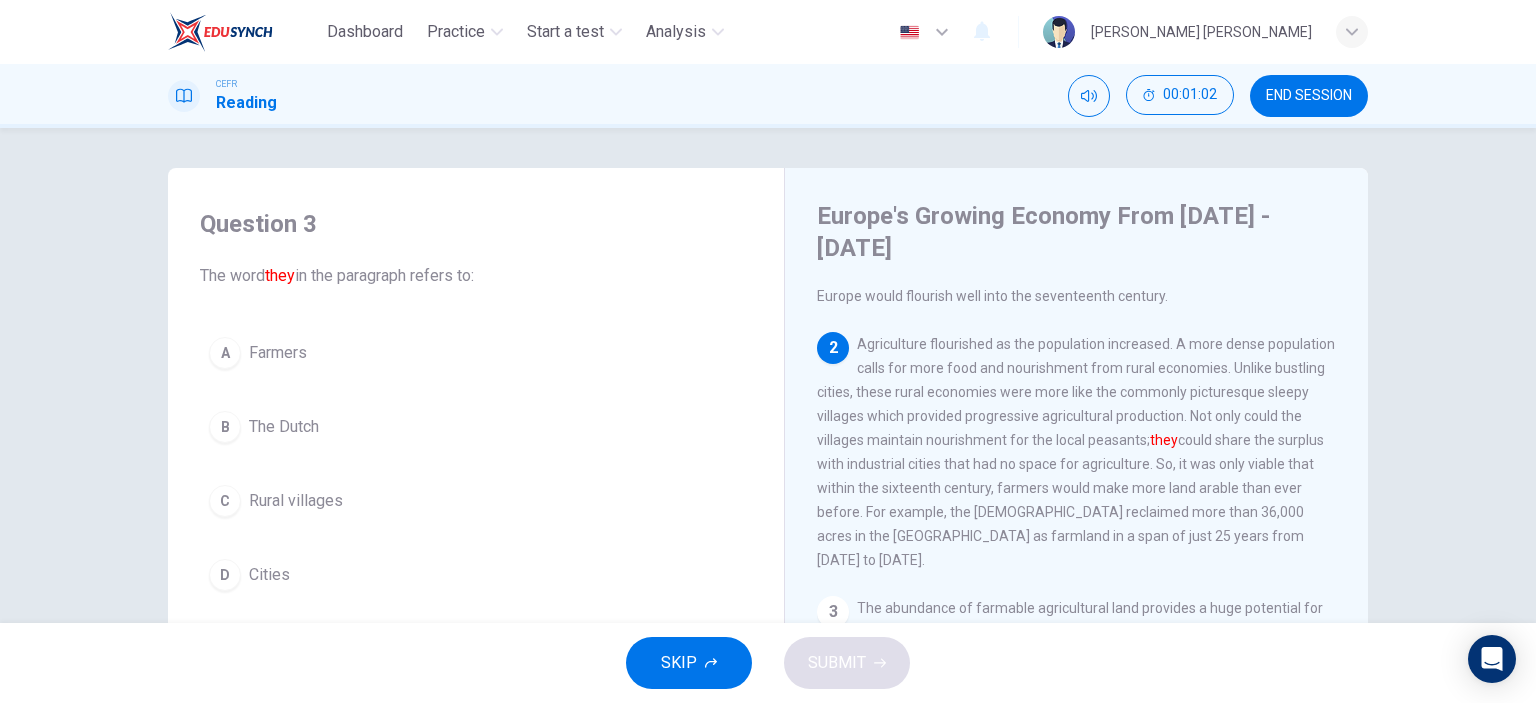 click on "Farmers" at bounding box center [278, 353] 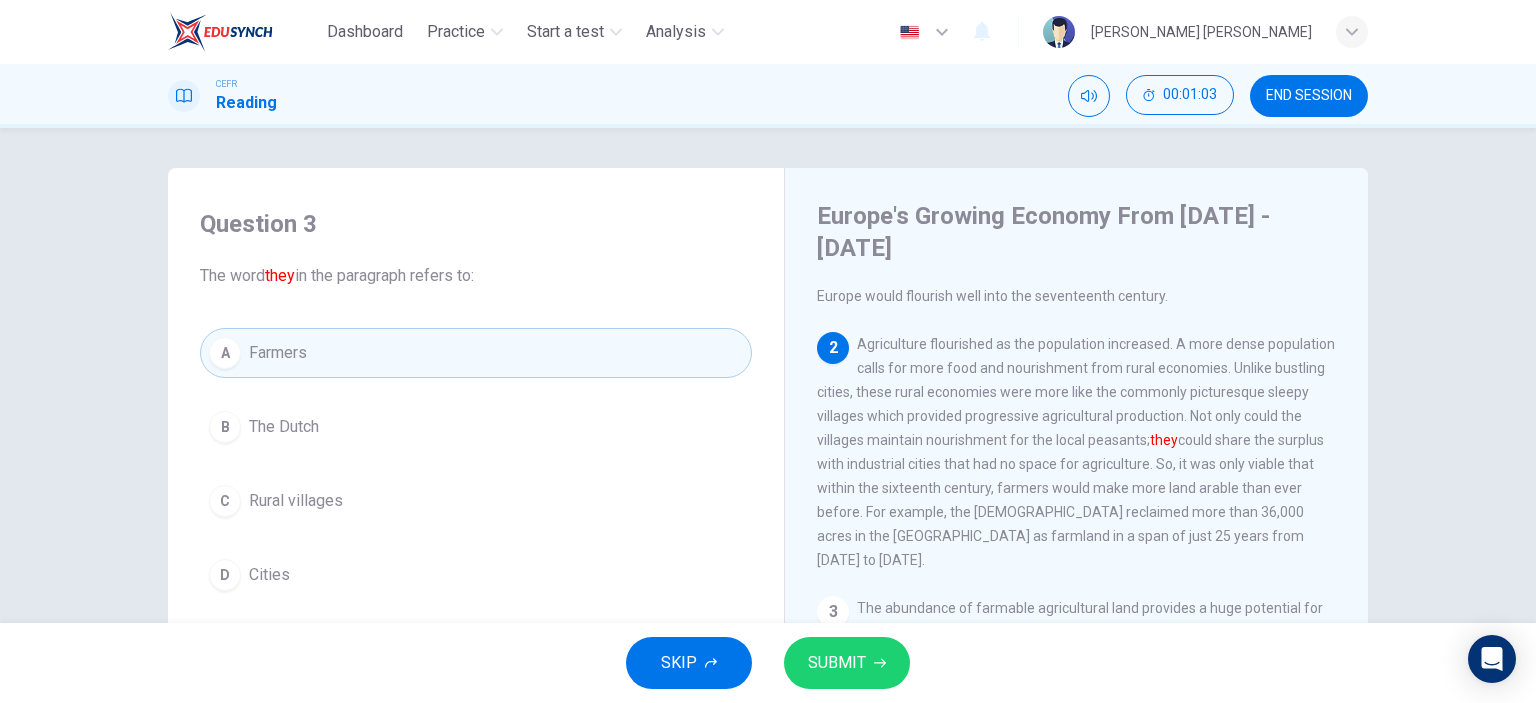 click on "Rural villages" at bounding box center [296, 501] 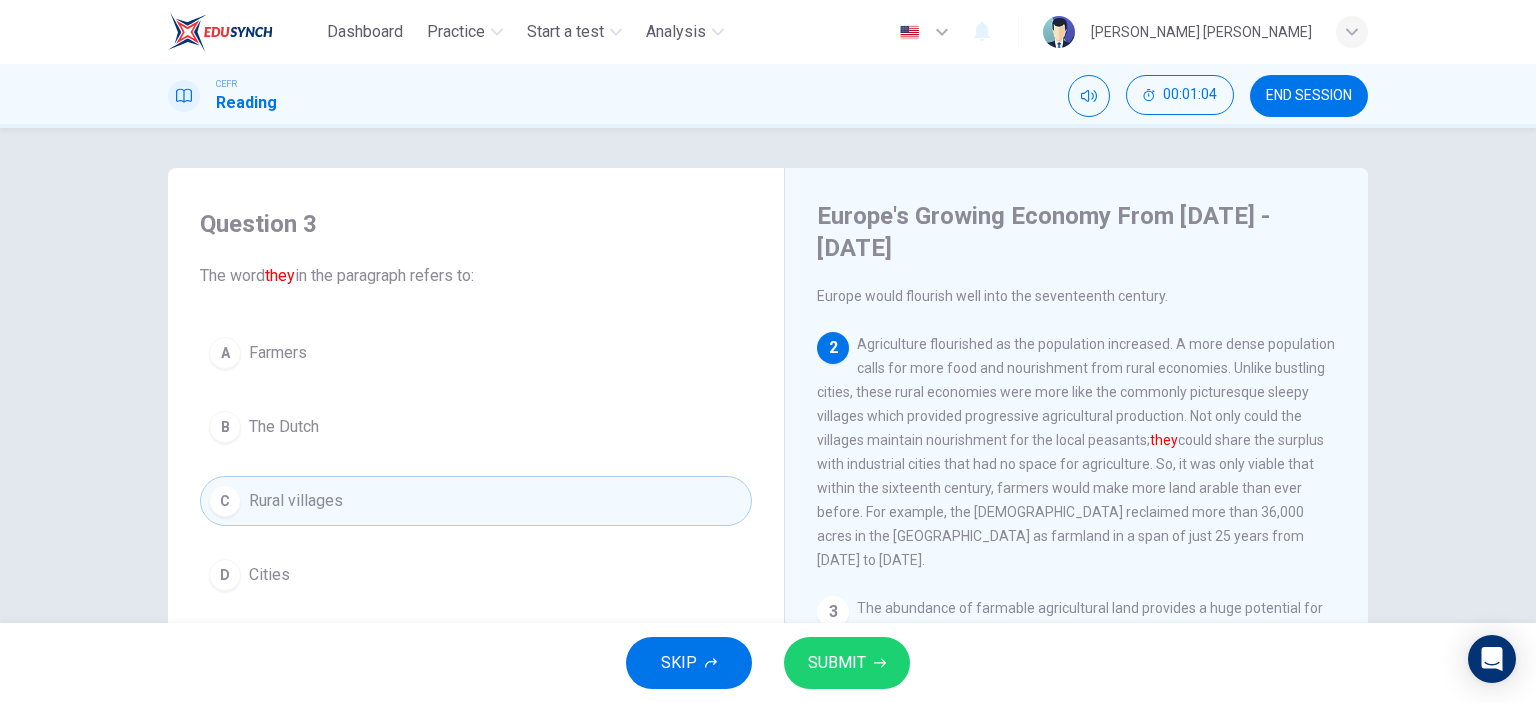 click on "SUBMIT" at bounding box center (847, 663) 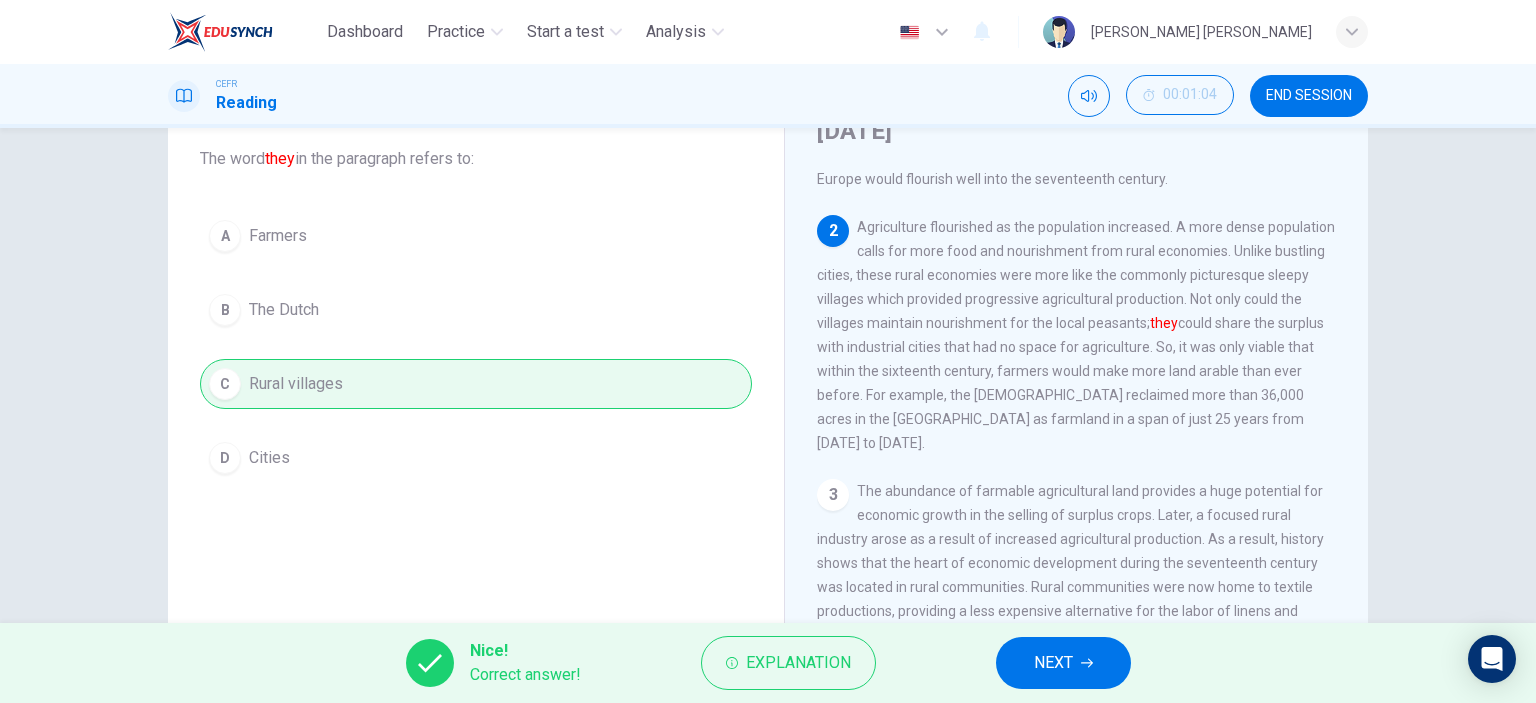 scroll, scrollTop: 0, scrollLeft: 0, axis: both 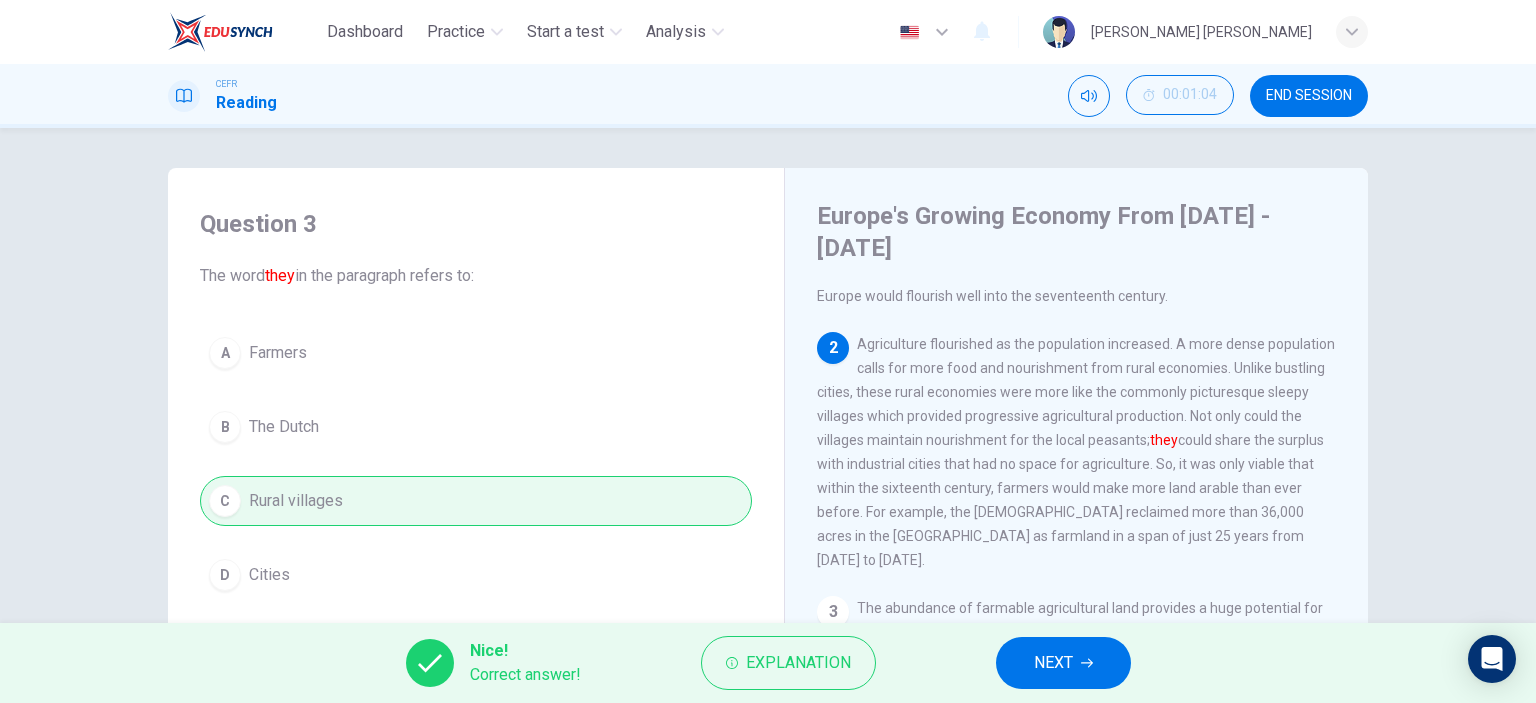 click on "NEXT" at bounding box center [1063, 663] 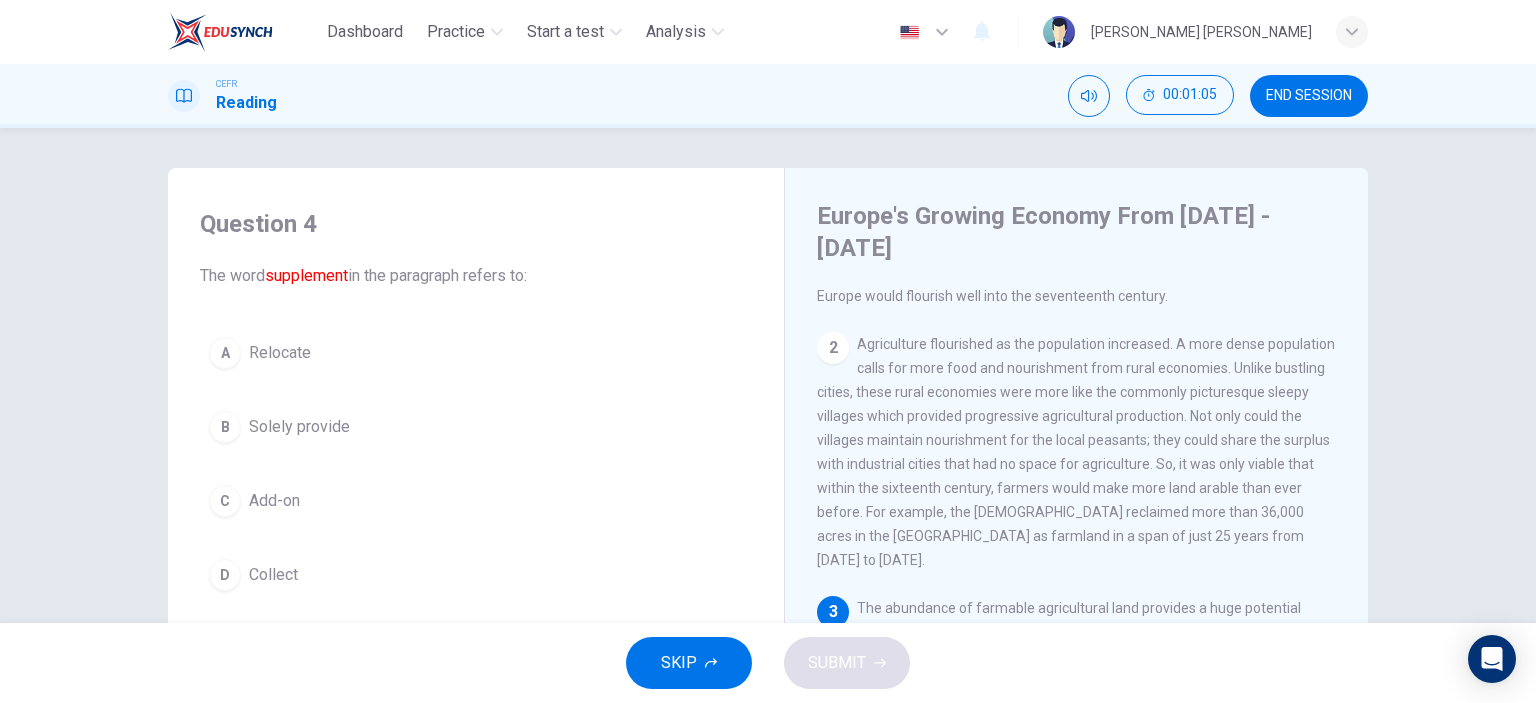 scroll, scrollTop: 200, scrollLeft: 0, axis: vertical 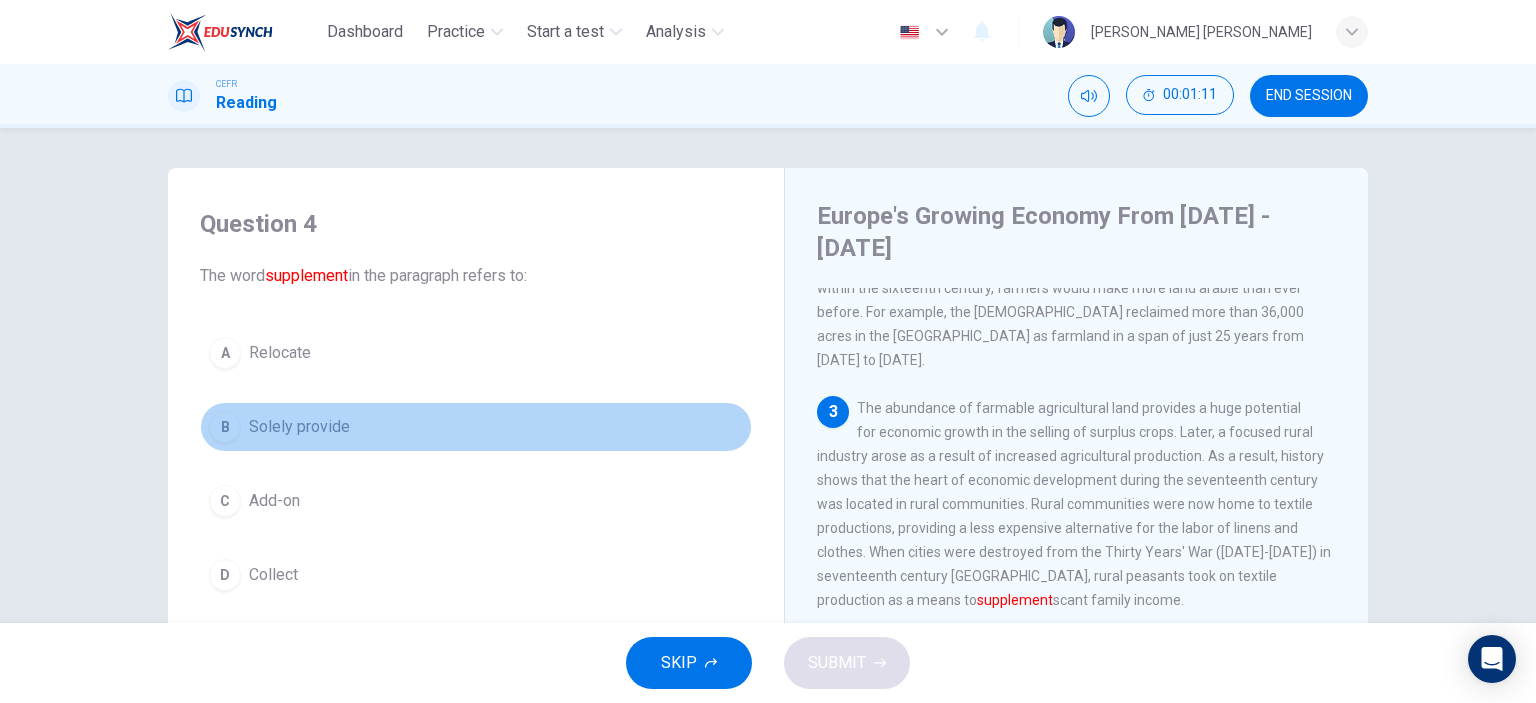 click on "Solely provide" at bounding box center (299, 427) 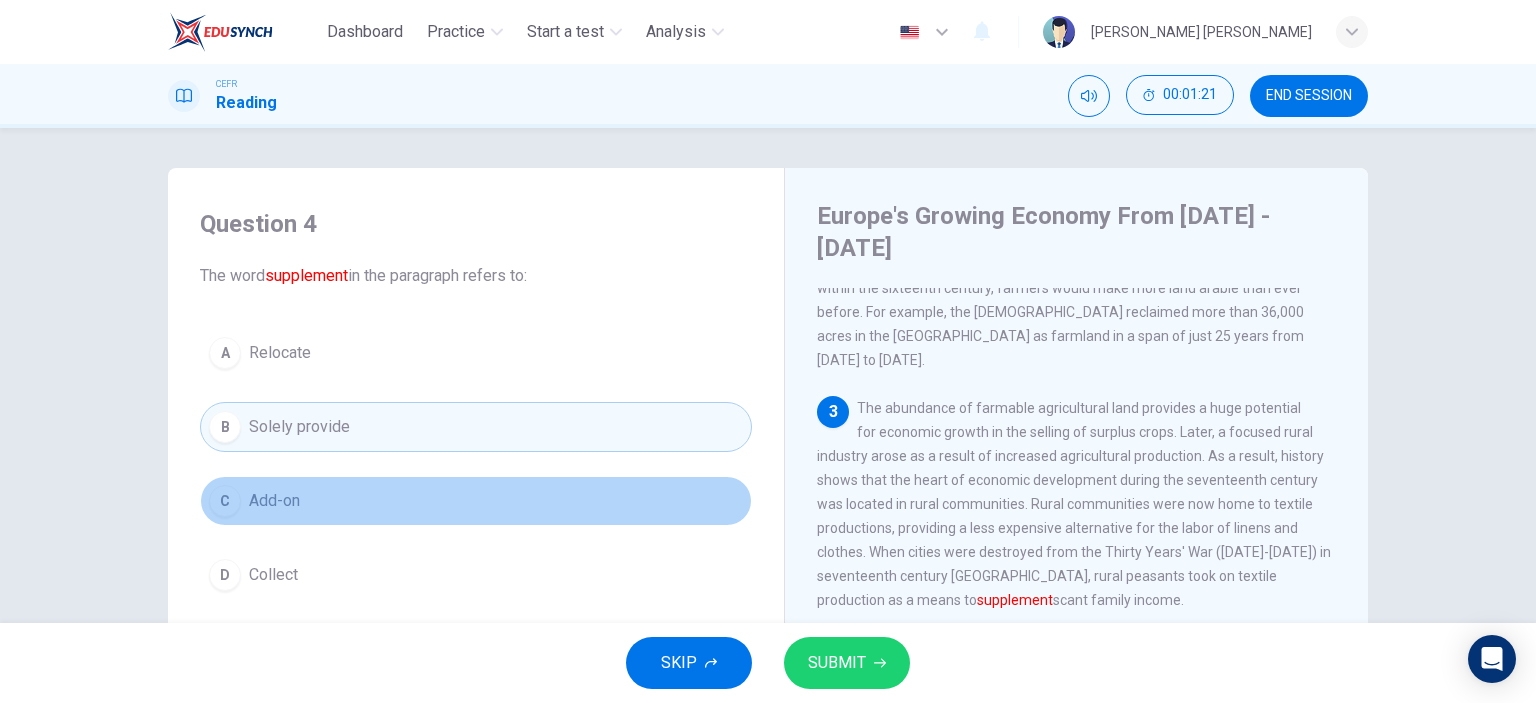 click on "C Add-on" at bounding box center [476, 501] 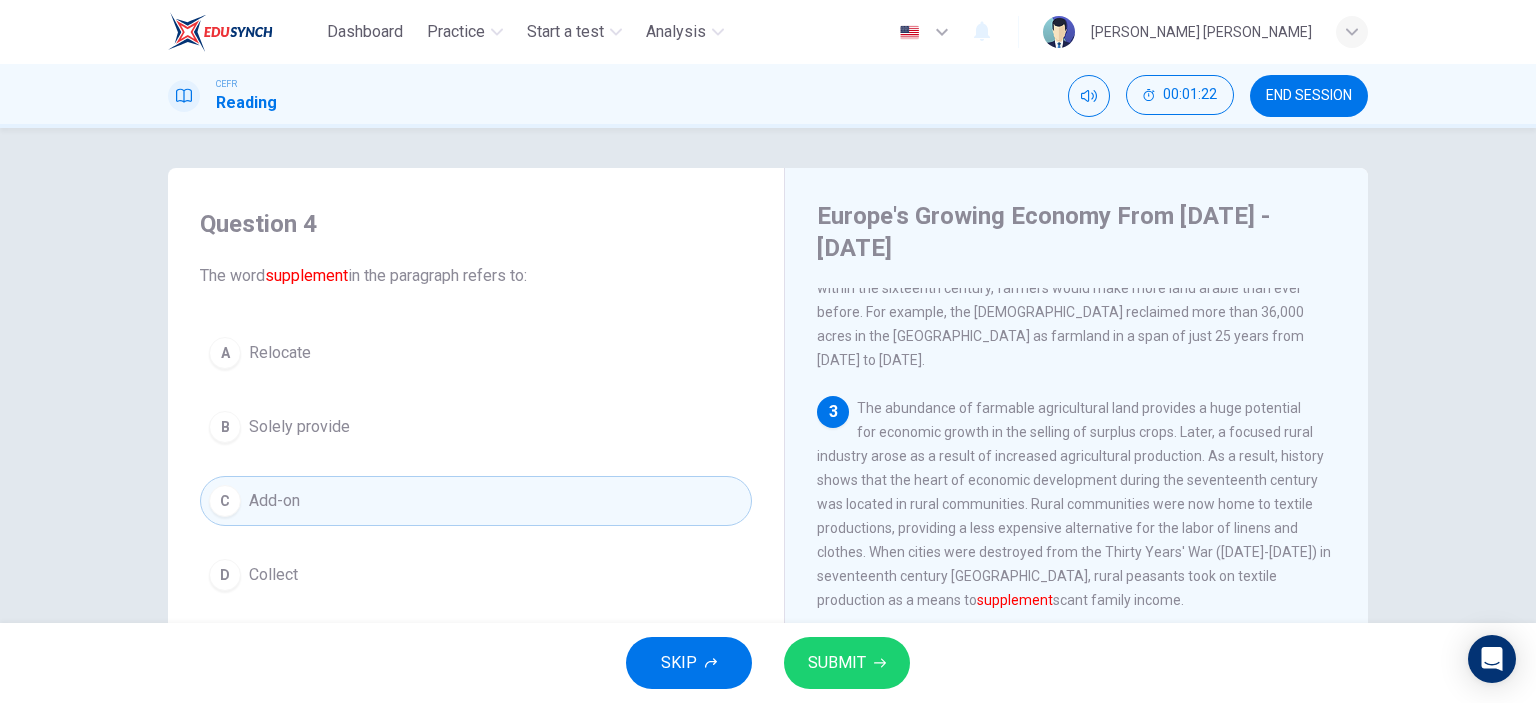 click on "SUBMIT" at bounding box center [837, 663] 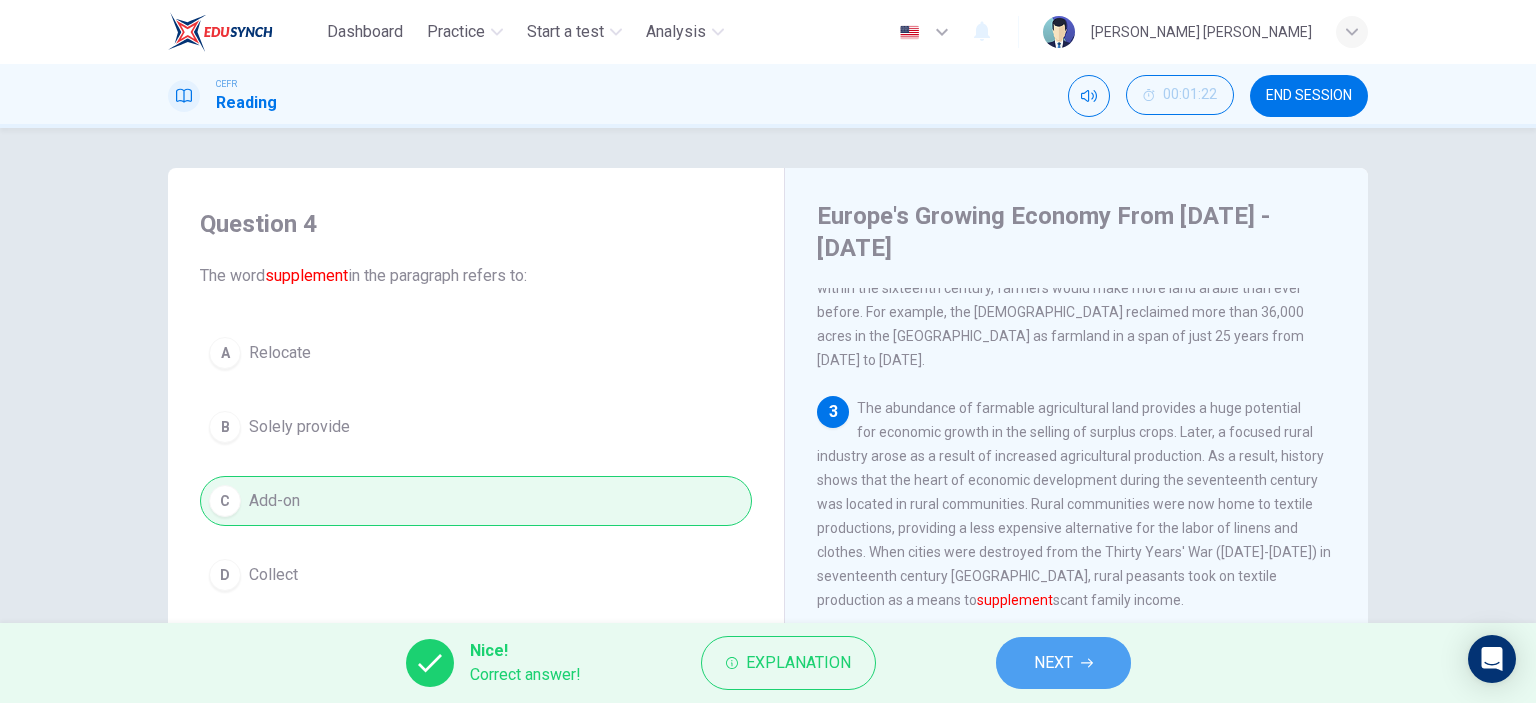 click on "NEXT" at bounding box center (1053, 663) 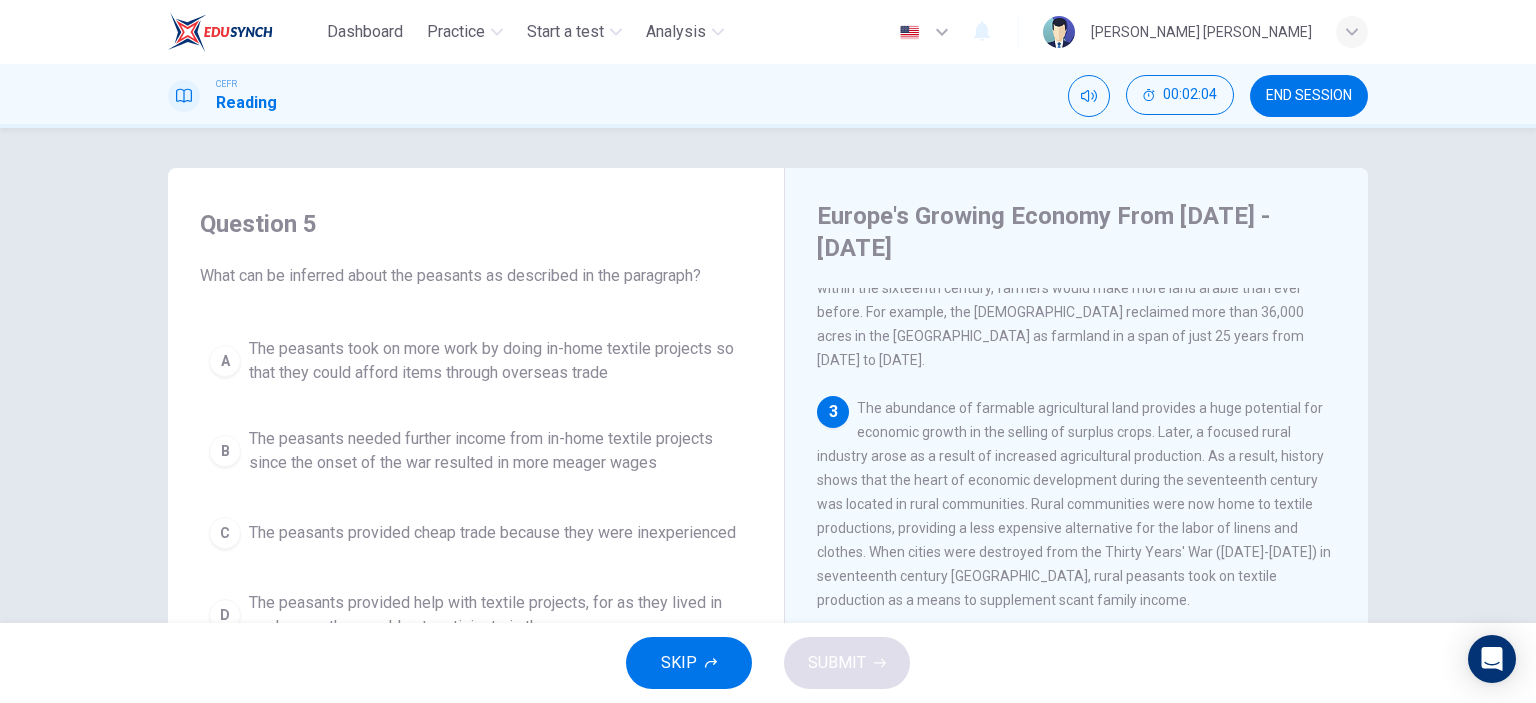 scroll, scrollTop: 100, scrollLeft: 0, axis: vertical 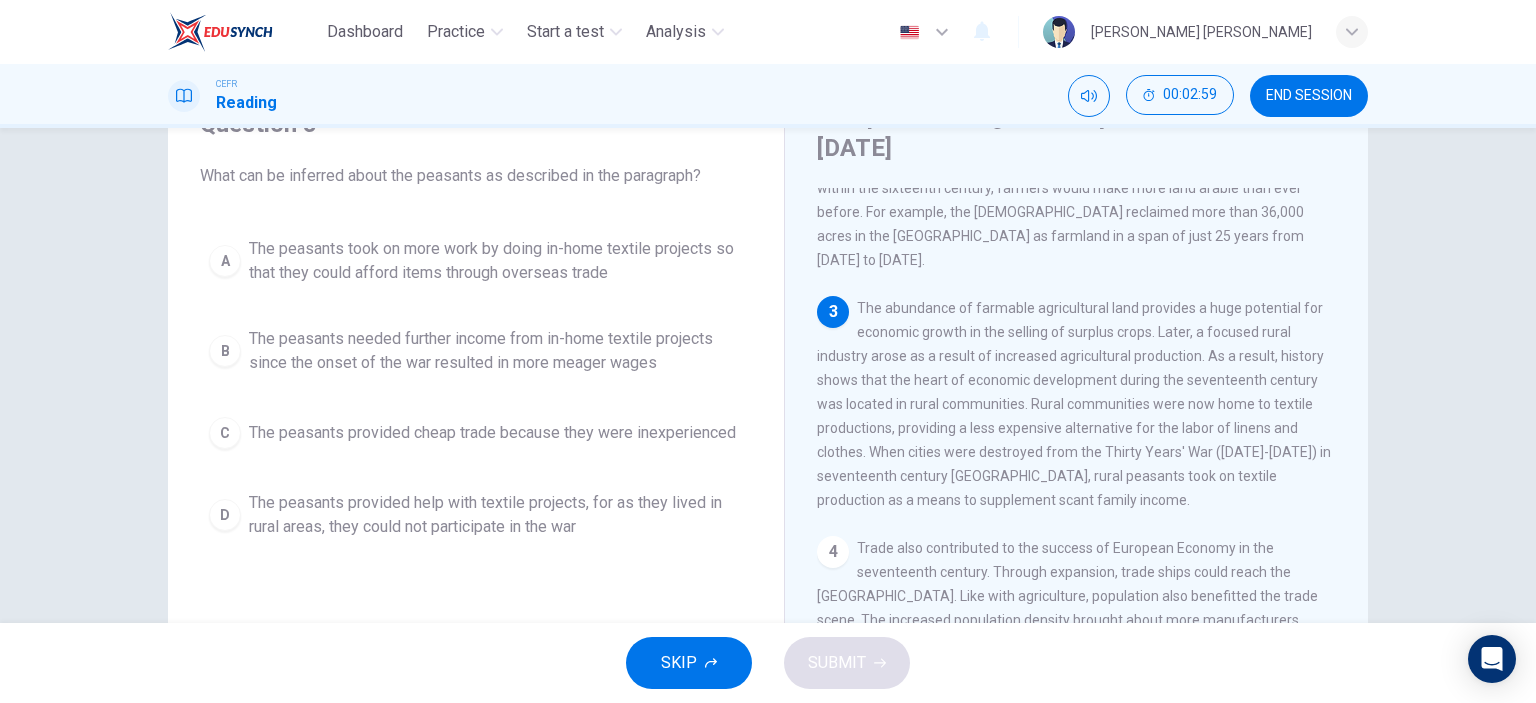 click on "B The peasants needed further income from in-home textile projects since the onset of the war resulted in more meager wages" at bounding box center (476, 351) 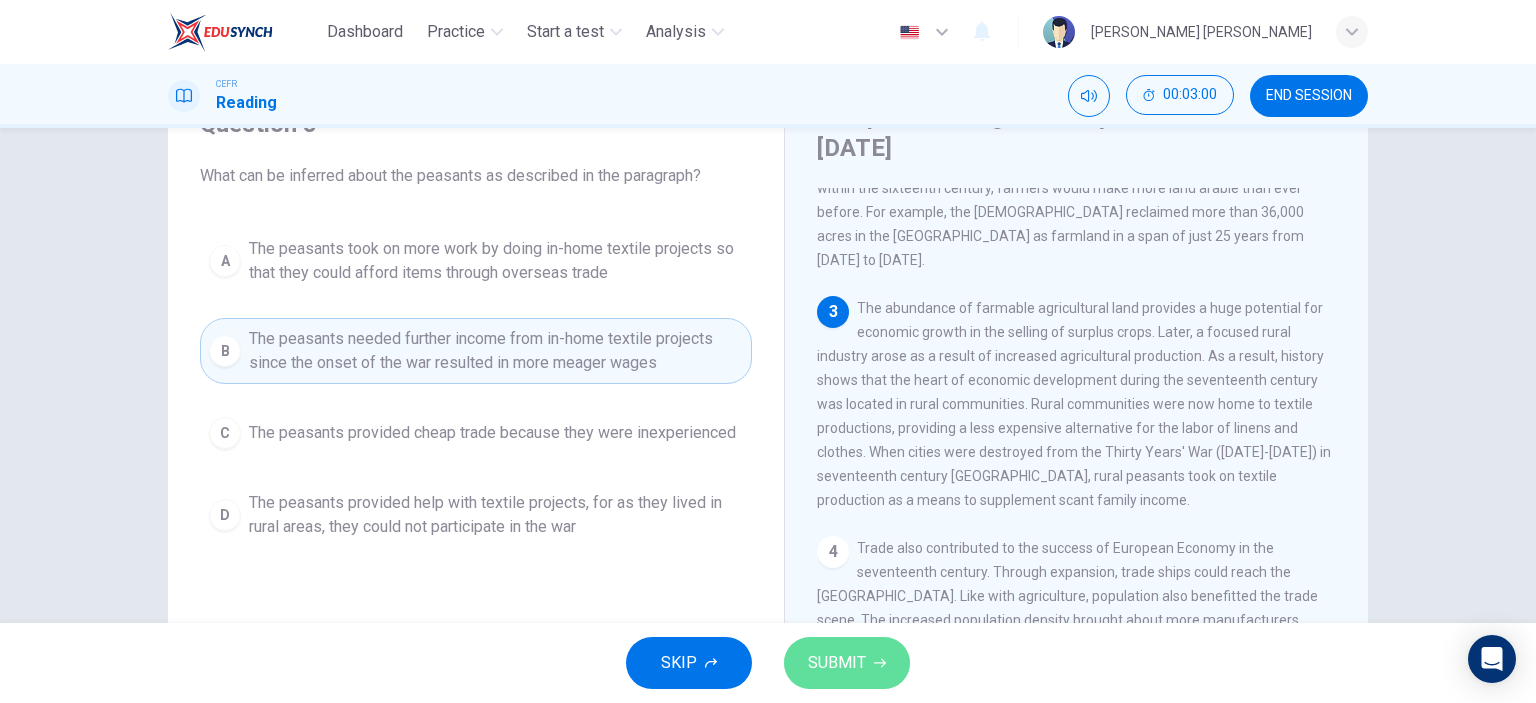 click on "SUBMIT" at bounding box center [837, 663] 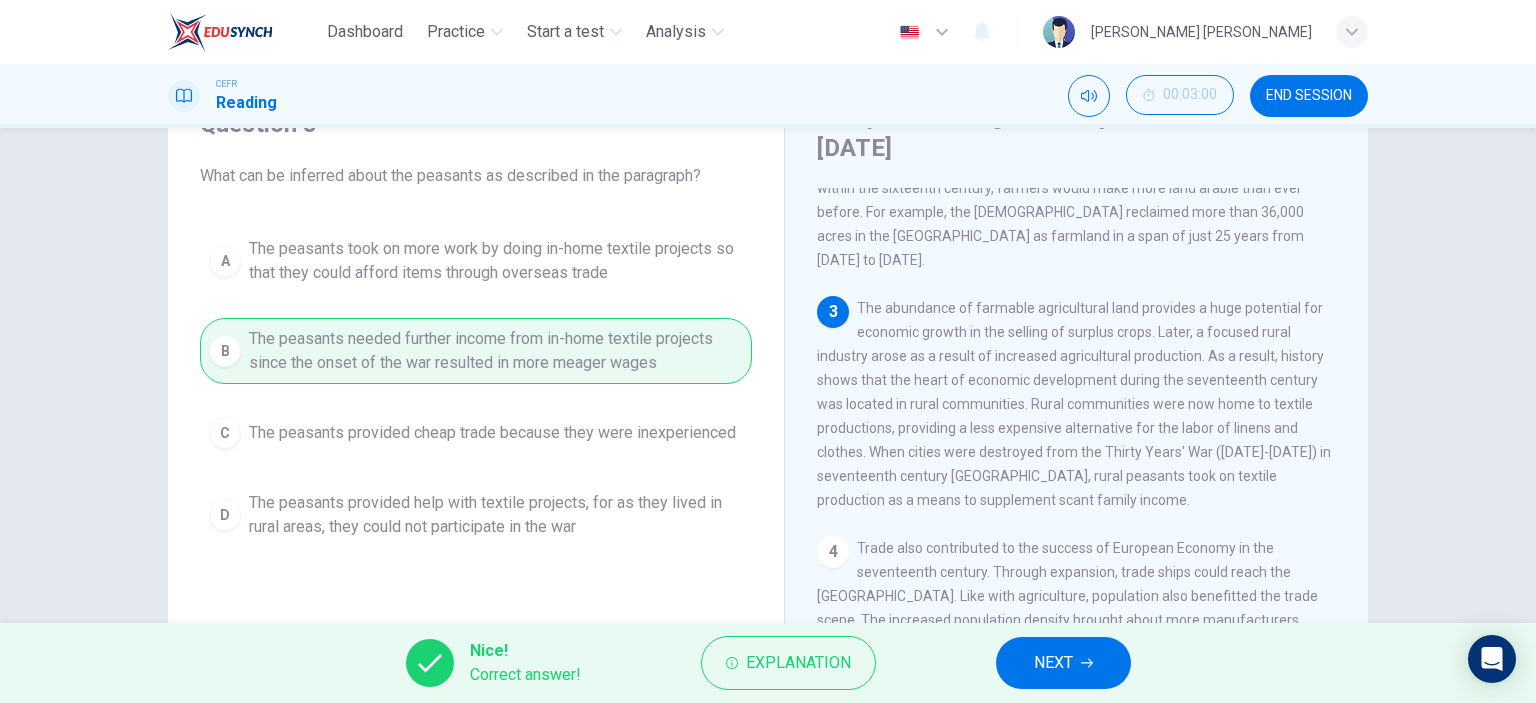 click on "NEXT" at bounding box center [1053, 663] 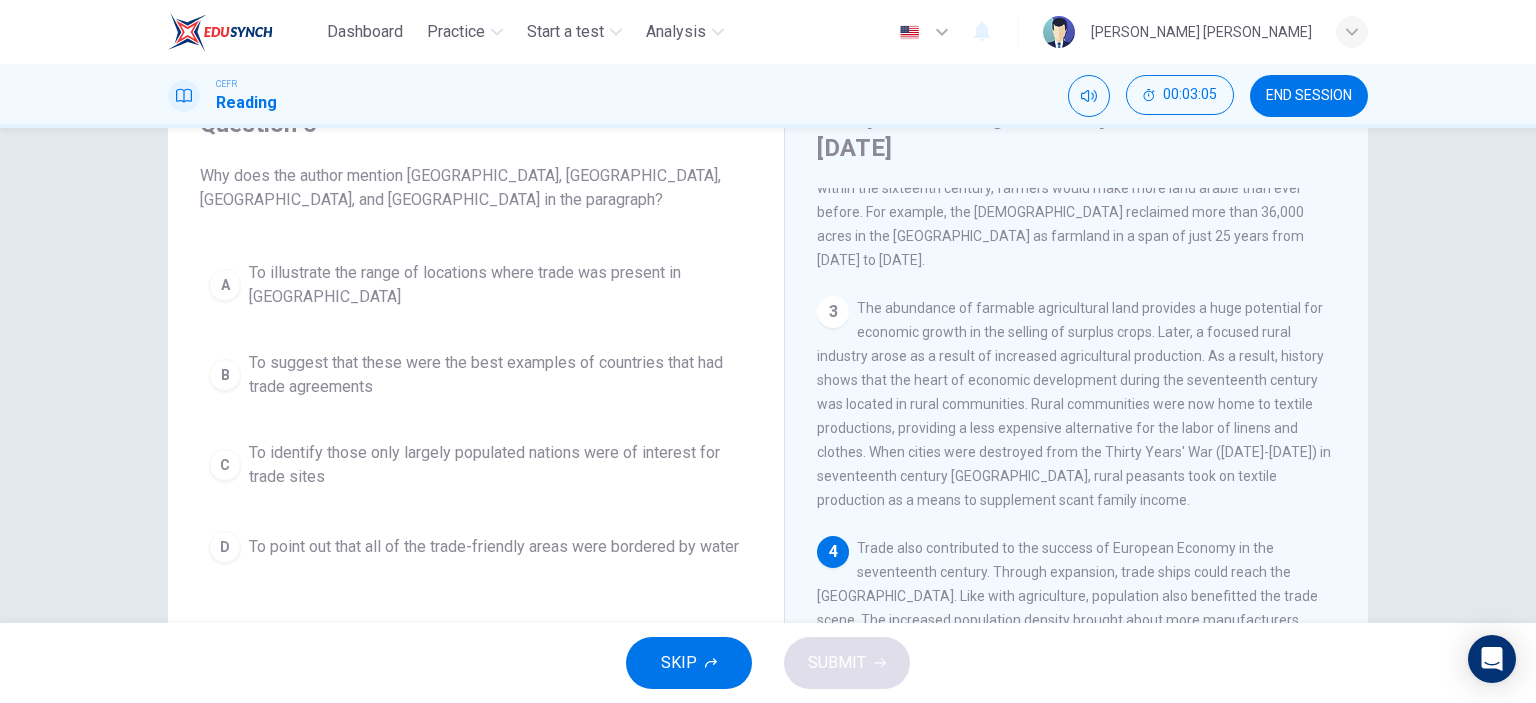 scroll, scrollTop: 400, scrollLeft: 0, axis: vertical 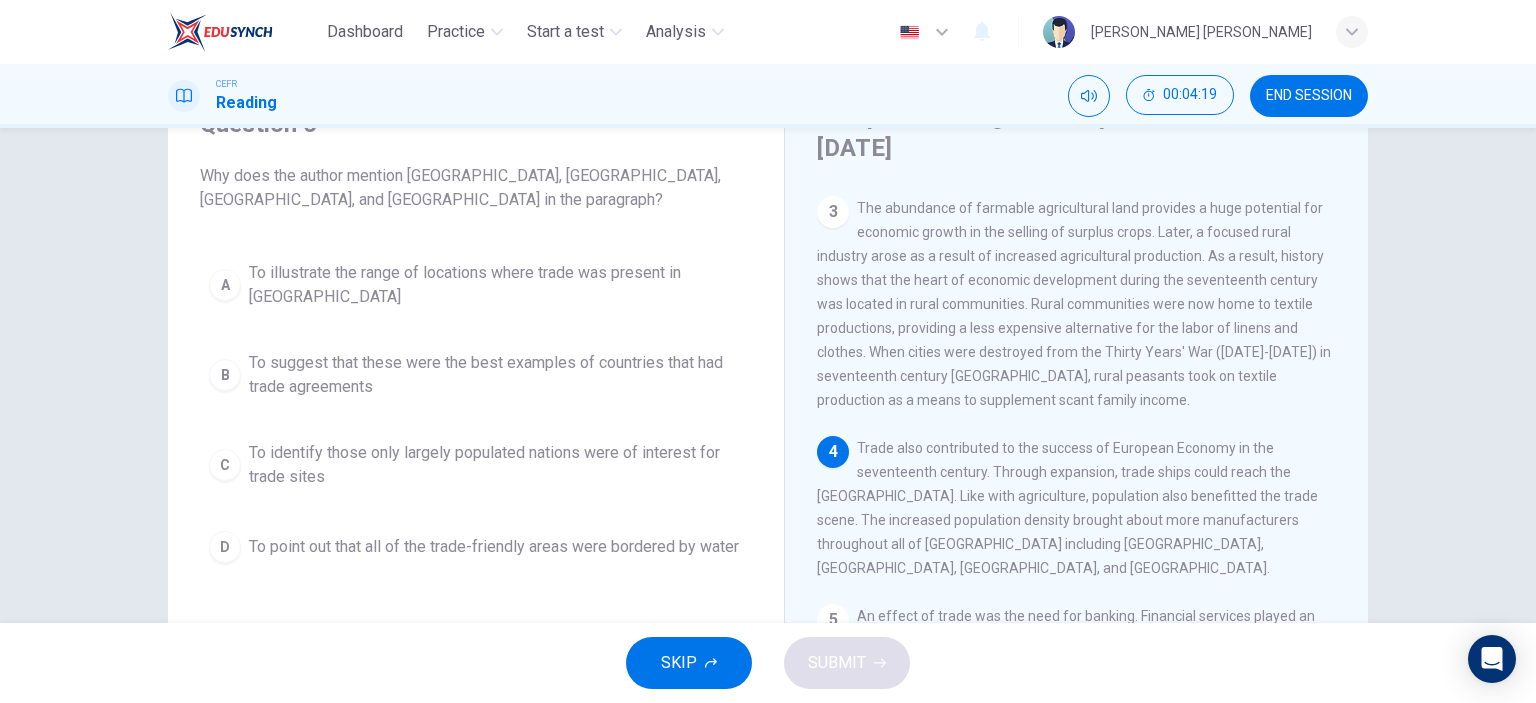 click on "A To illustrate the range of locations where trade was present in [GEOGRAPHIC_DATA]" at bounding box center (476, 285) 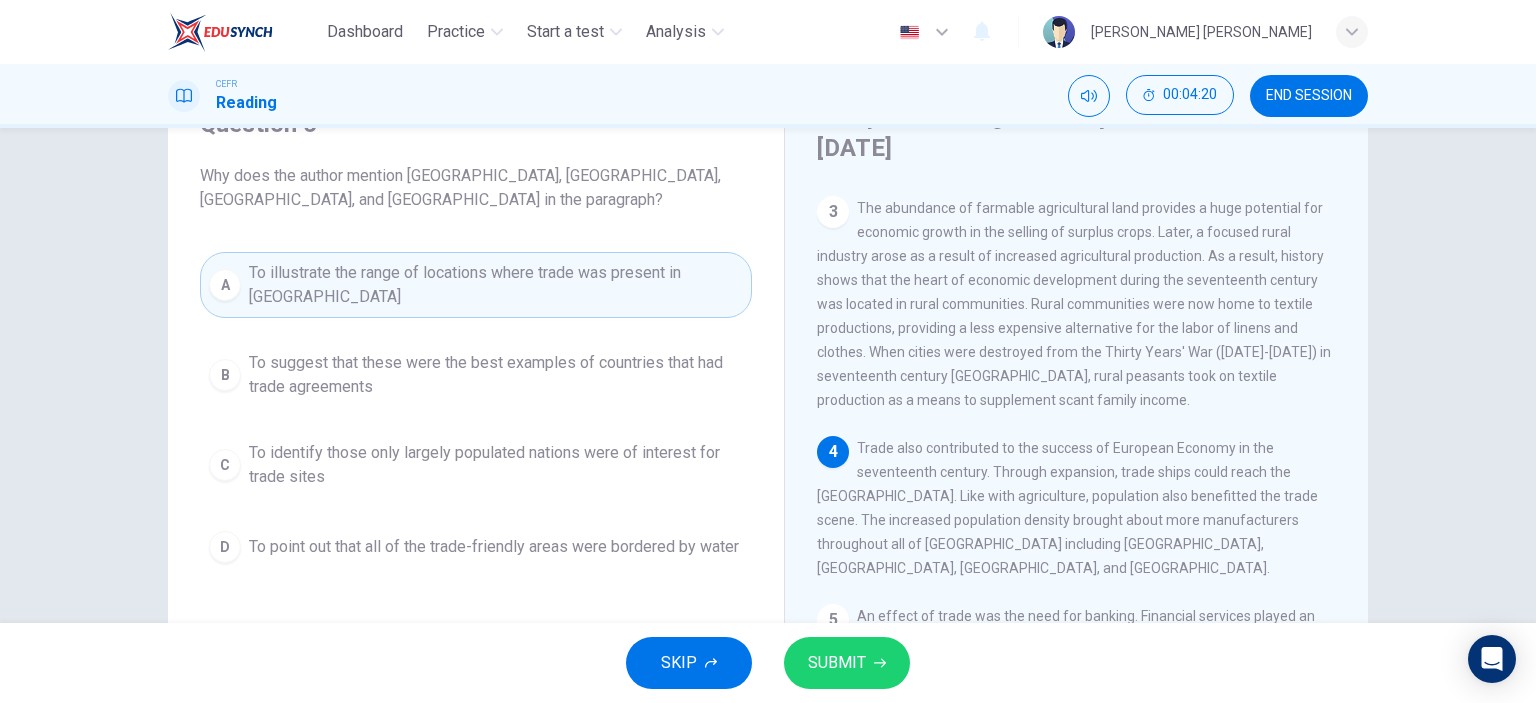click on "SUBMIT" at bounding box center (837, 663) 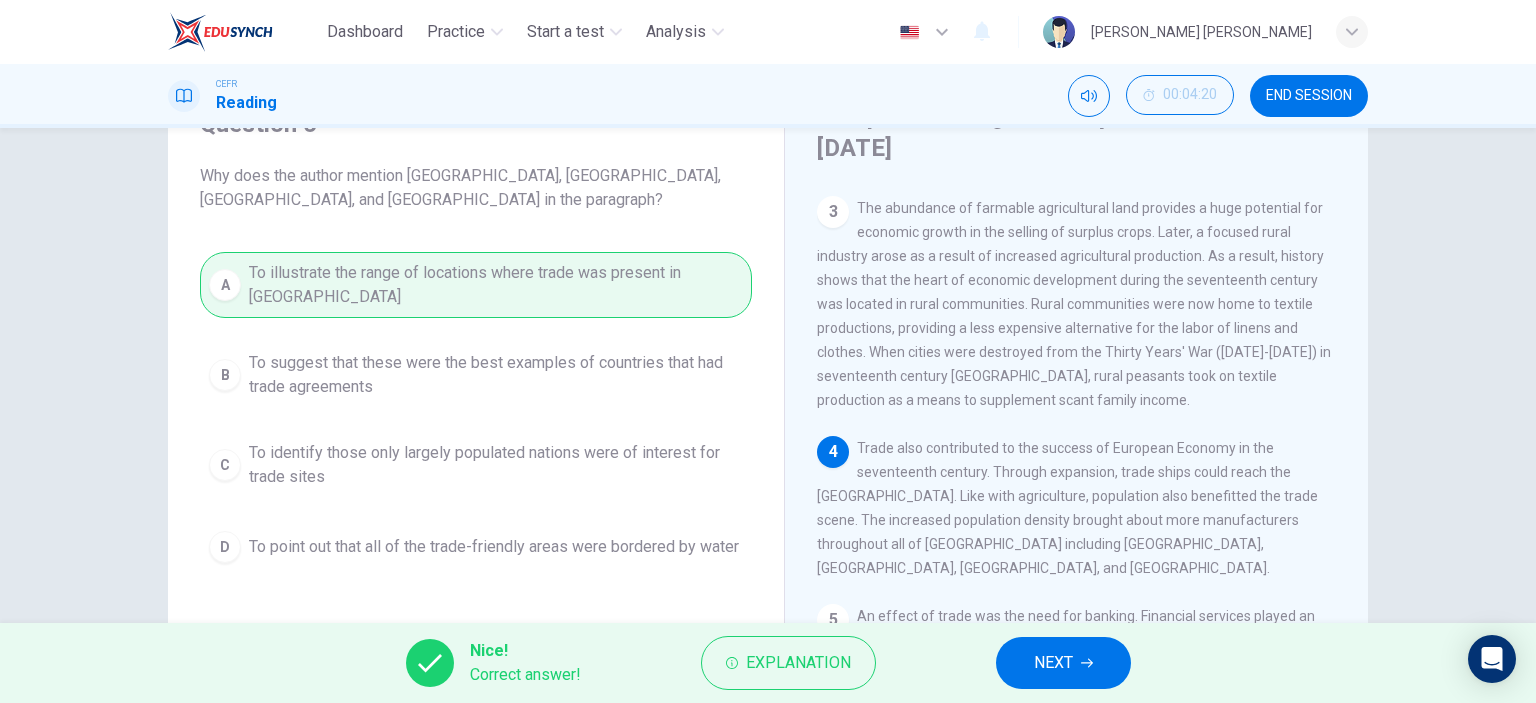 click on "NEXT" at bounding box center (1063, 663) 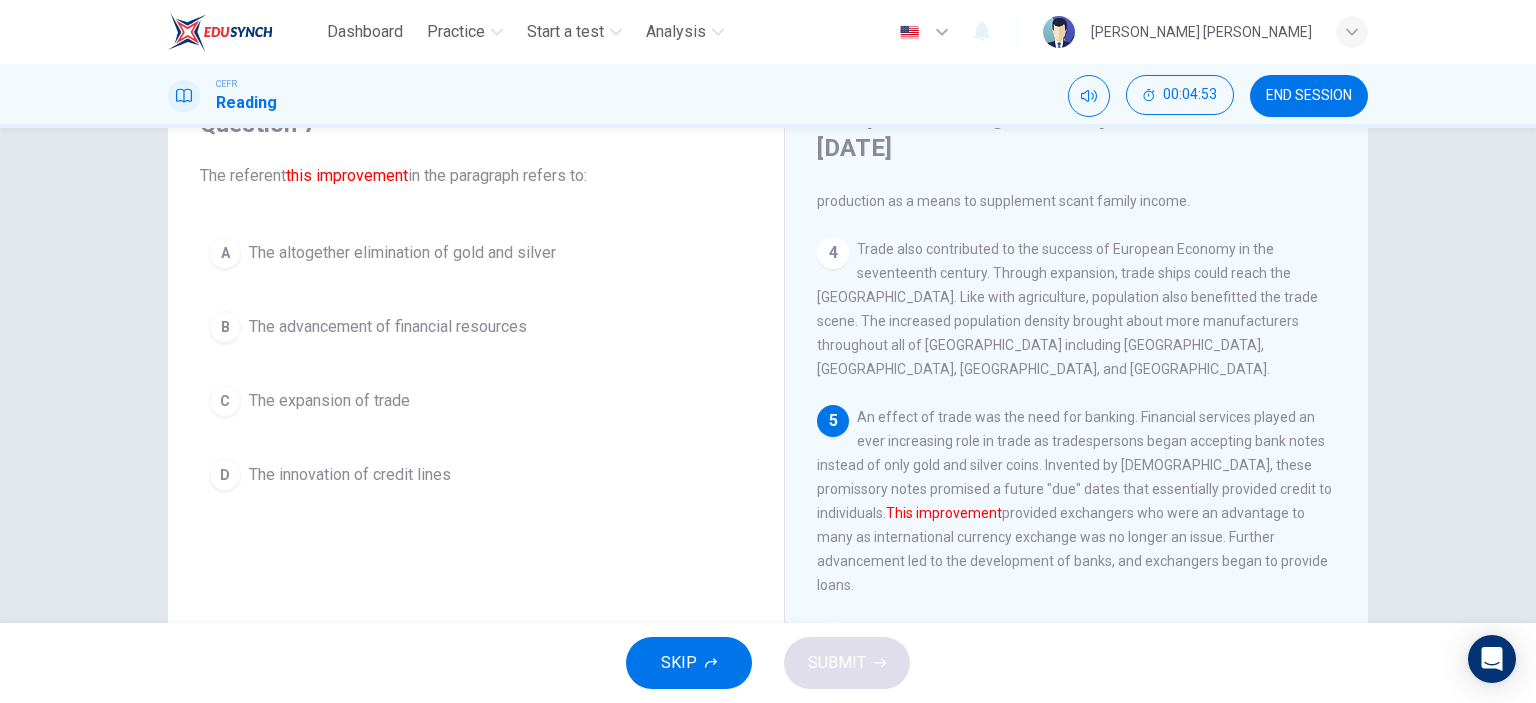 scroll, scrollTop: 600, scrollLeft: 0, axis: vertical 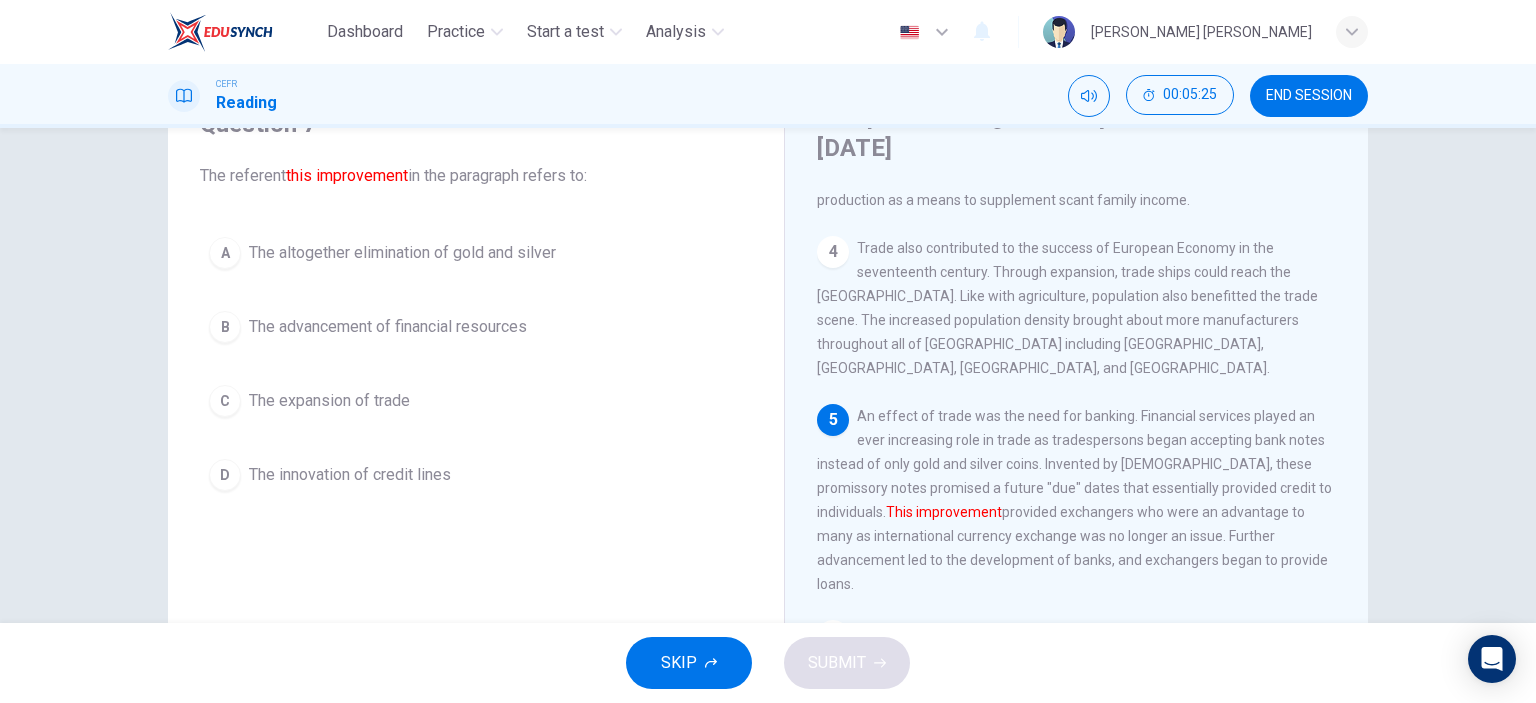 click on "The innovation of credit lines" at bounding box center [350, 475] 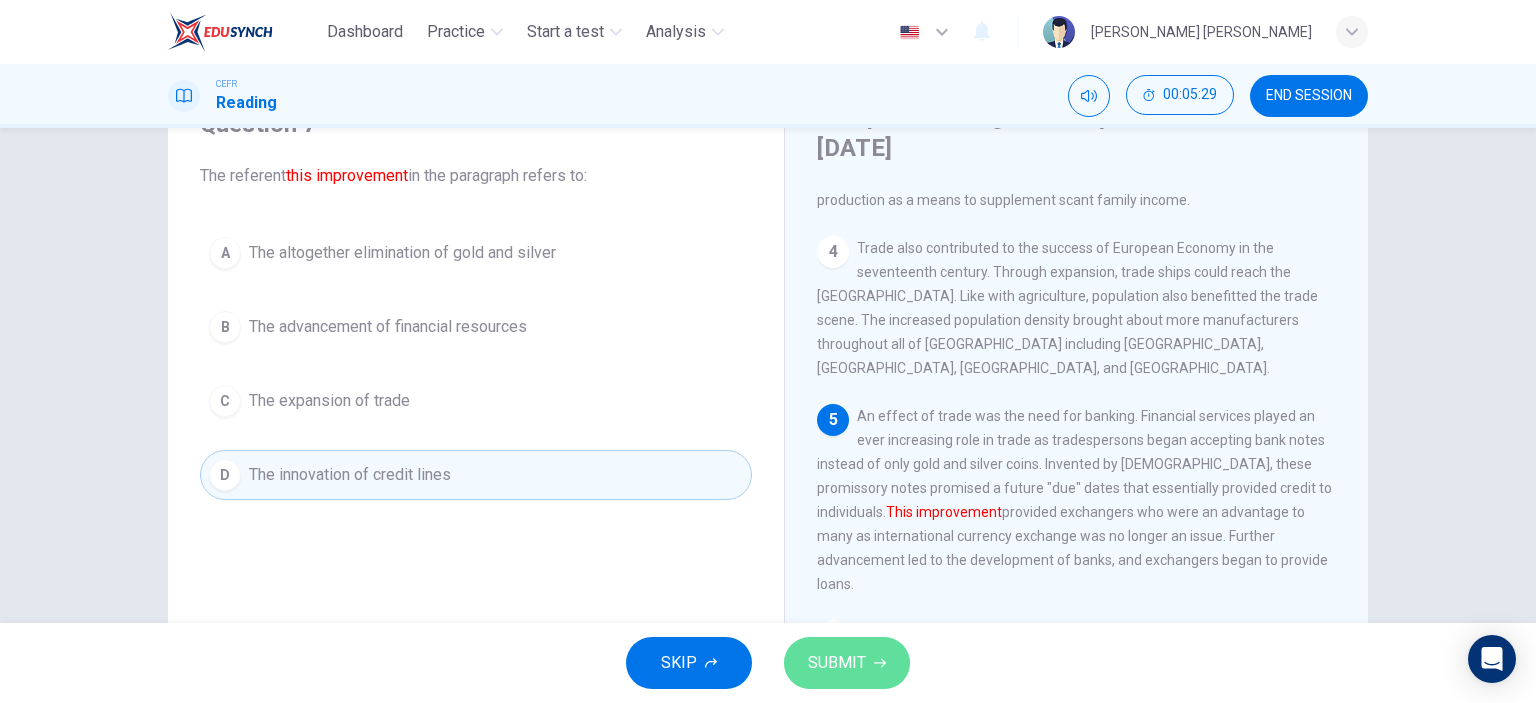 click 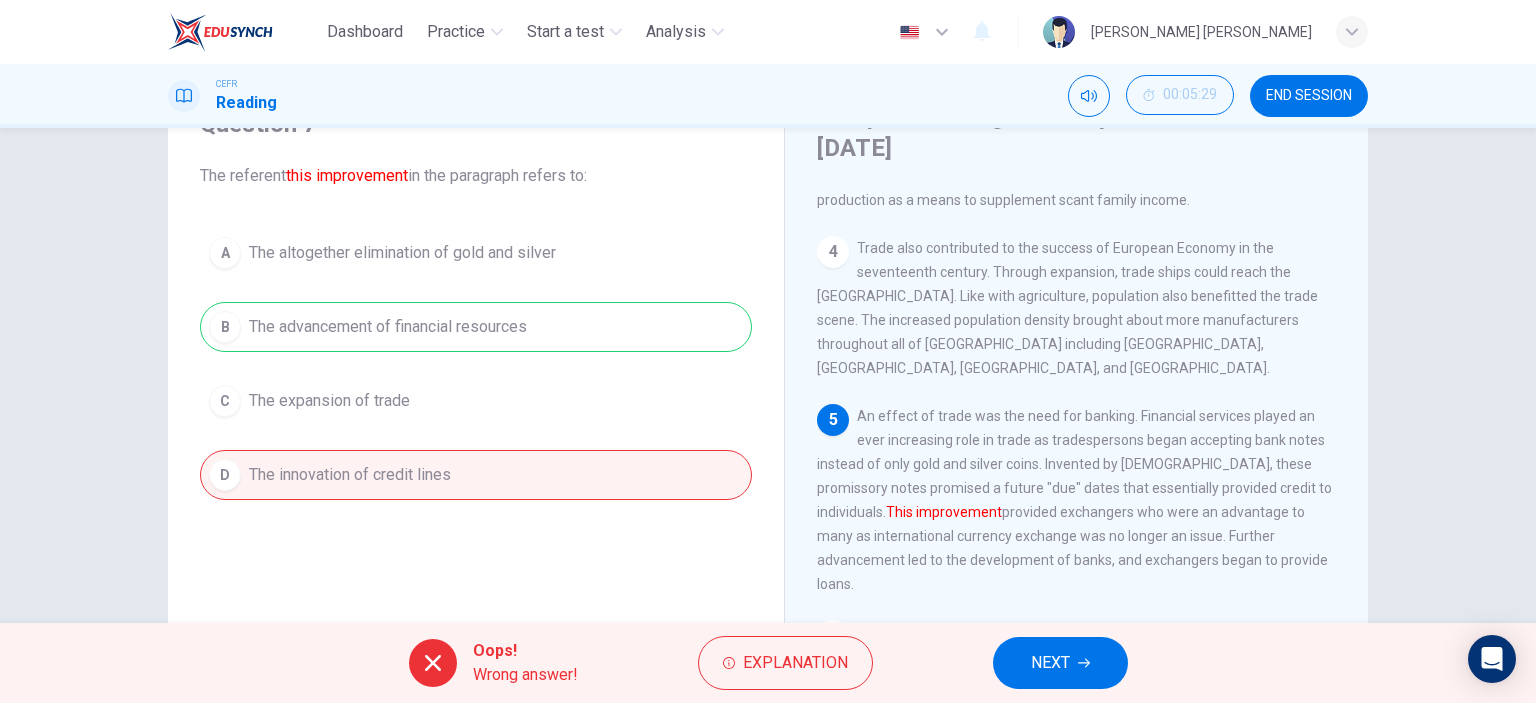 click on "NEXT" at bounding box center (1050, 663) 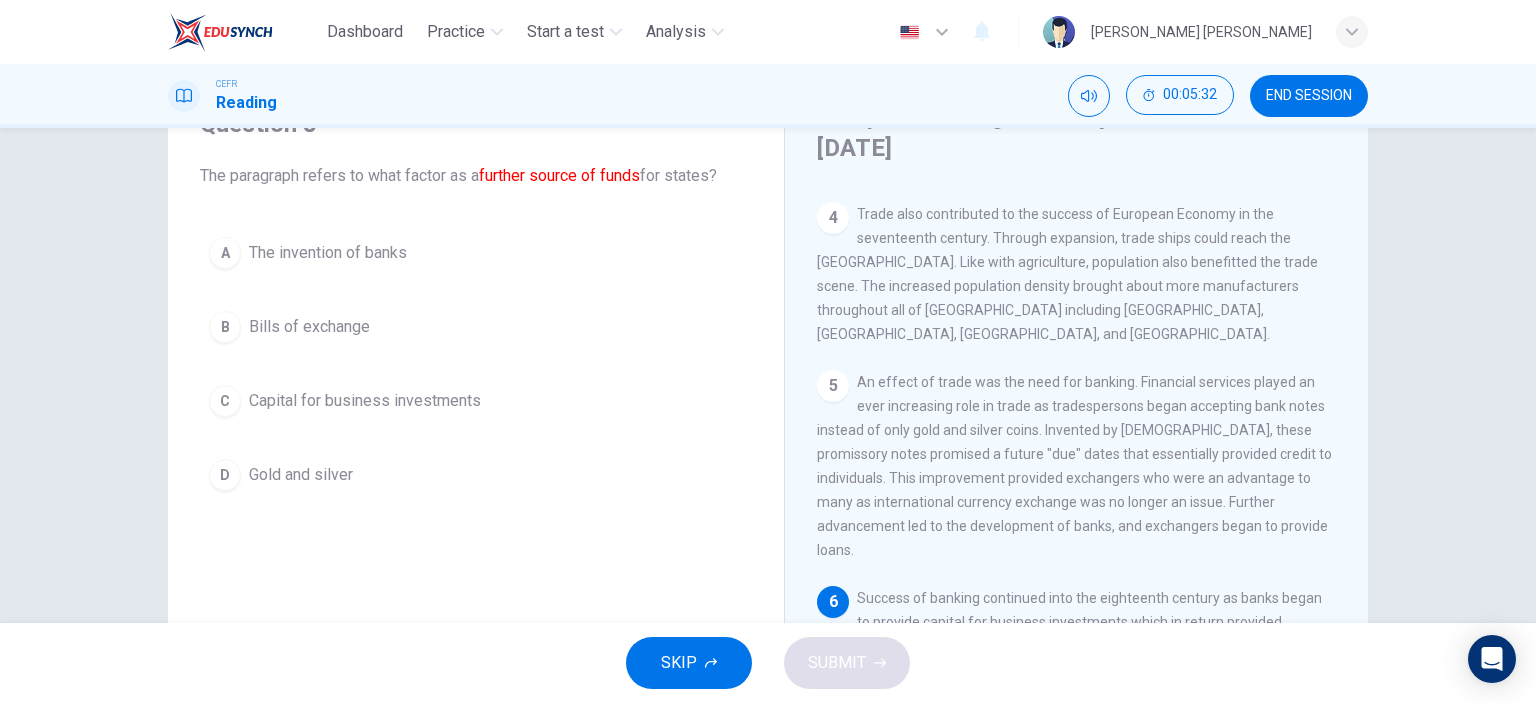 scroll, scrollTop: 652, scrollLeft: 0, axis: vertical 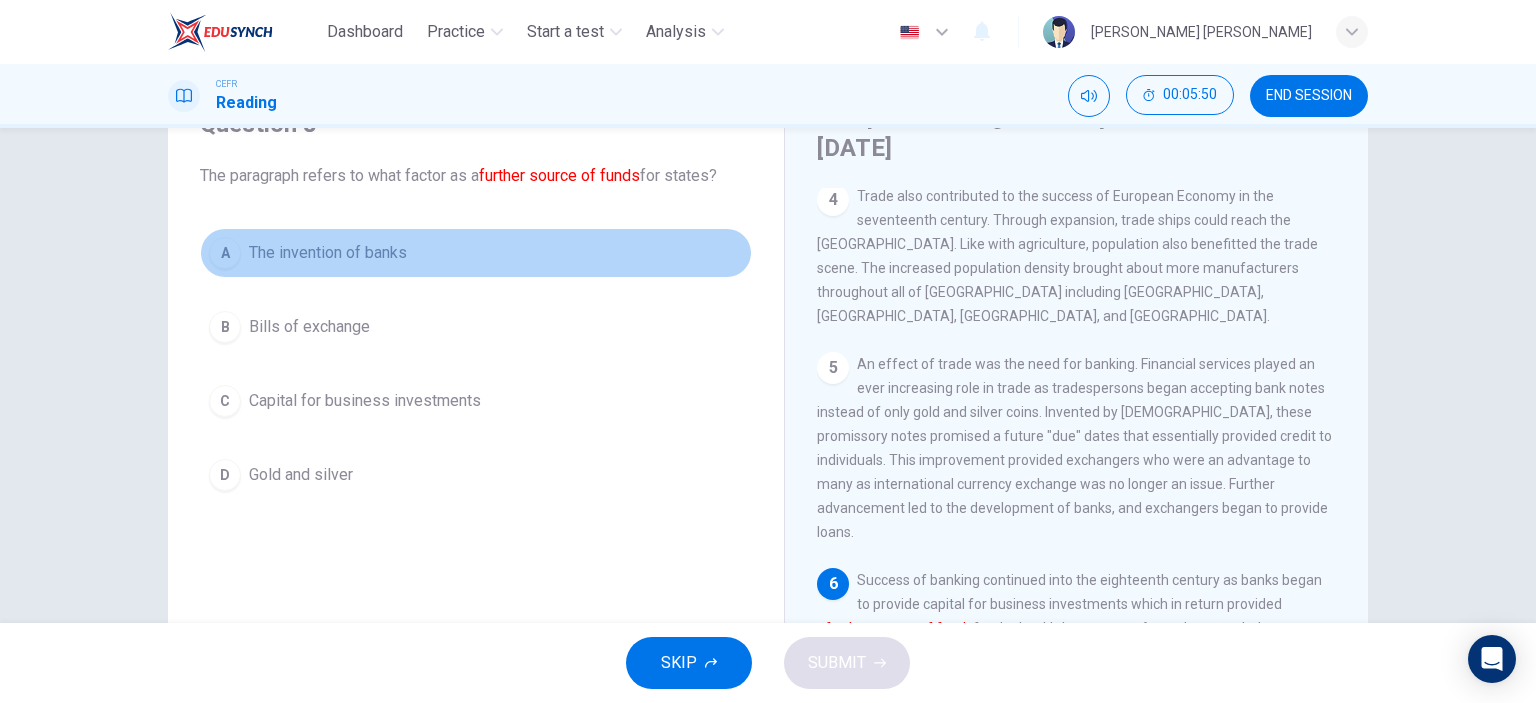 click on "The invention of banks" at bounding box center (328, 253) 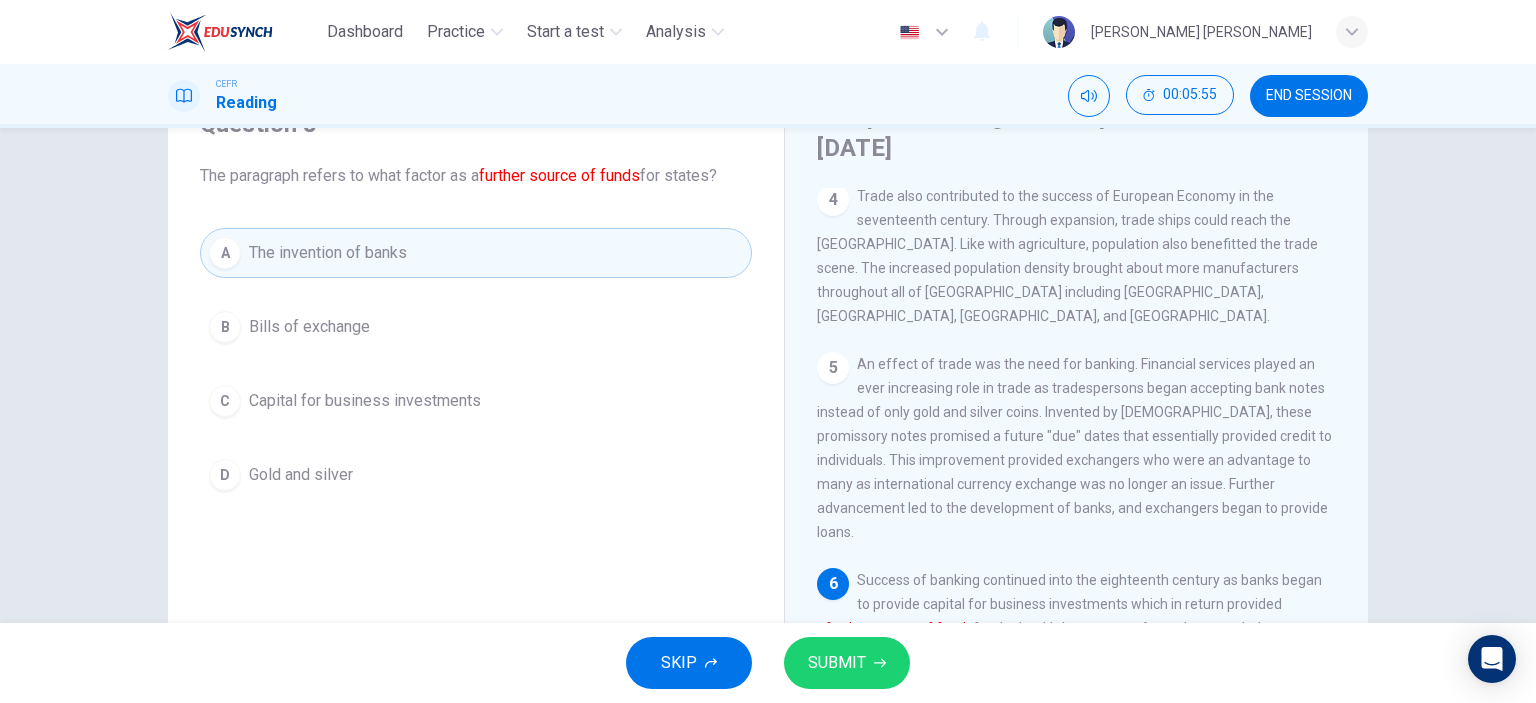 click on "SUBMIT" at bounding box center [837, 663] 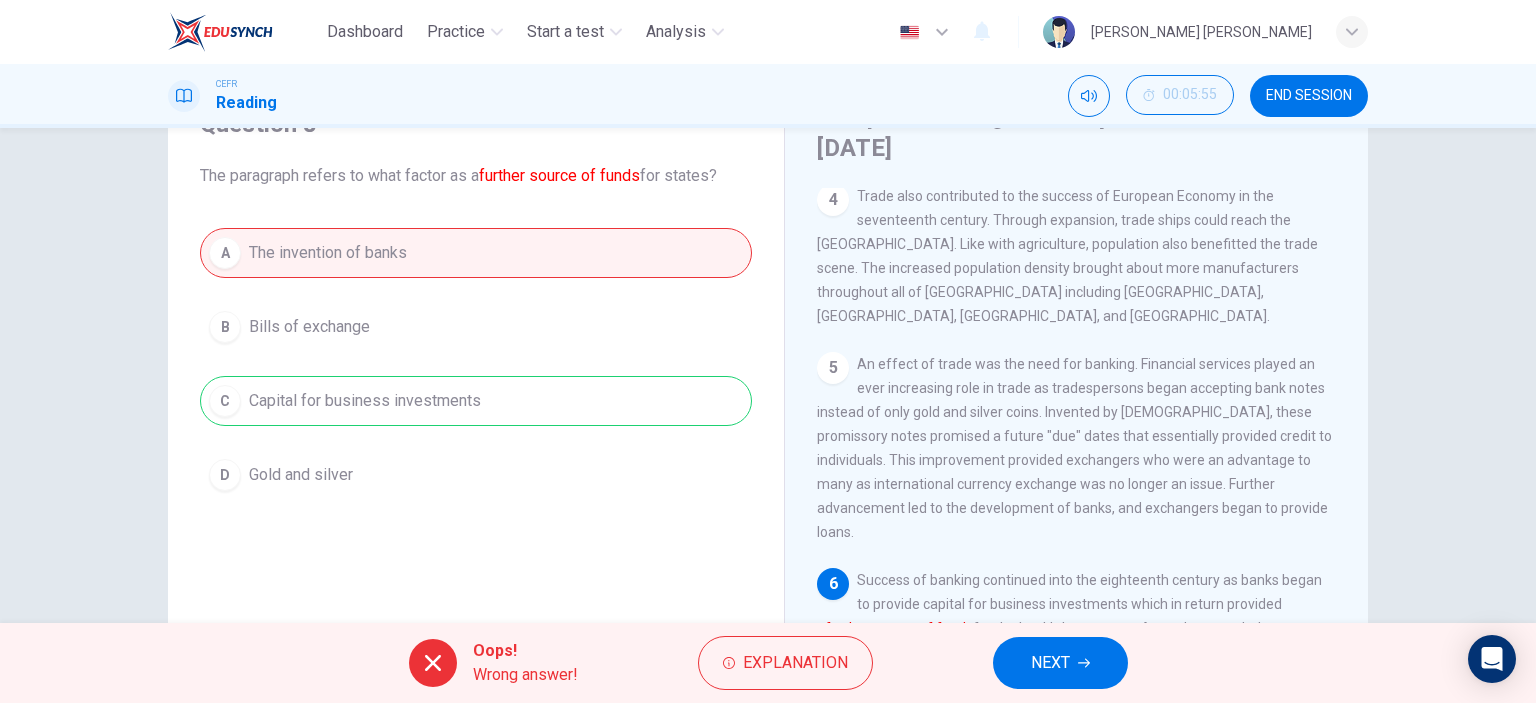 click on "NEXT" at bounding box center (1060, 663) 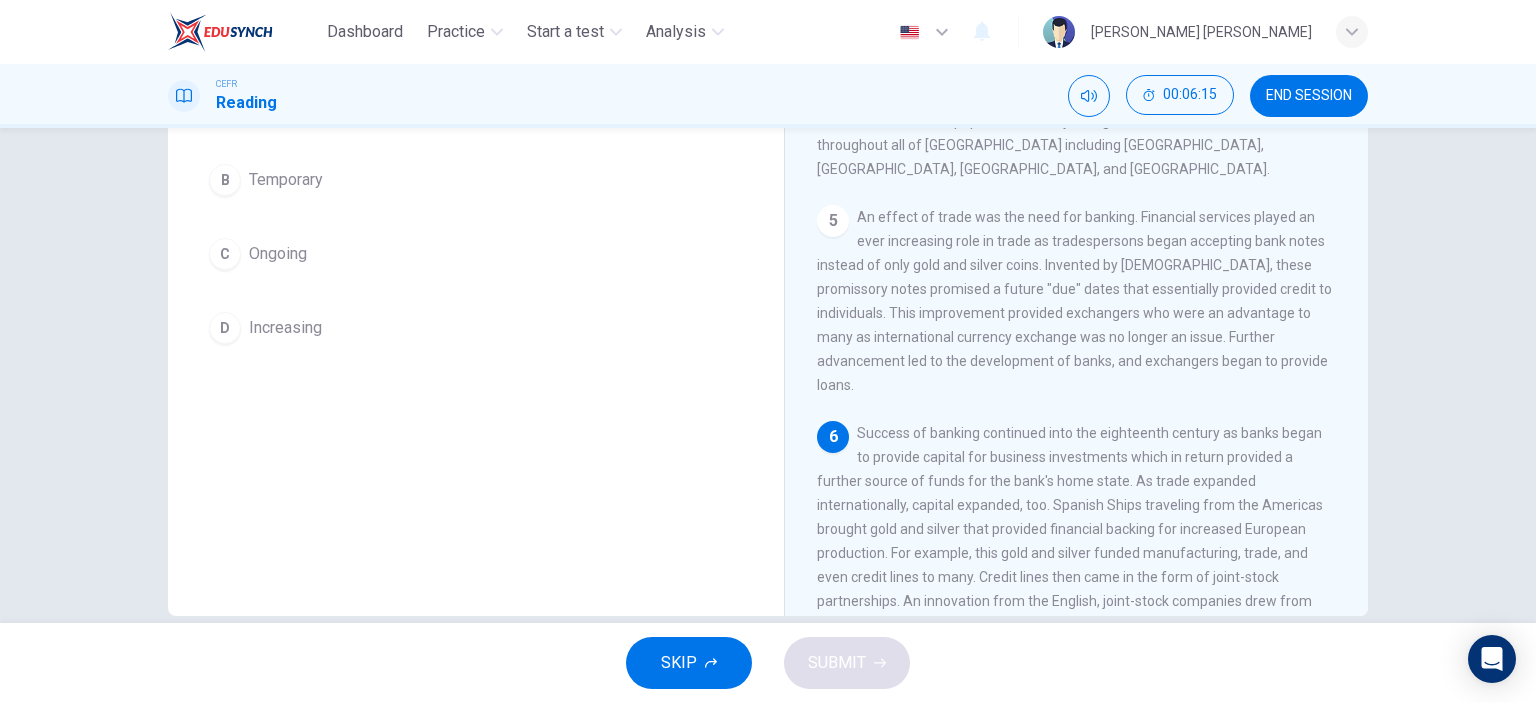 scroll, scrollTop: 280, scrollLeft: 0, axis: vertical 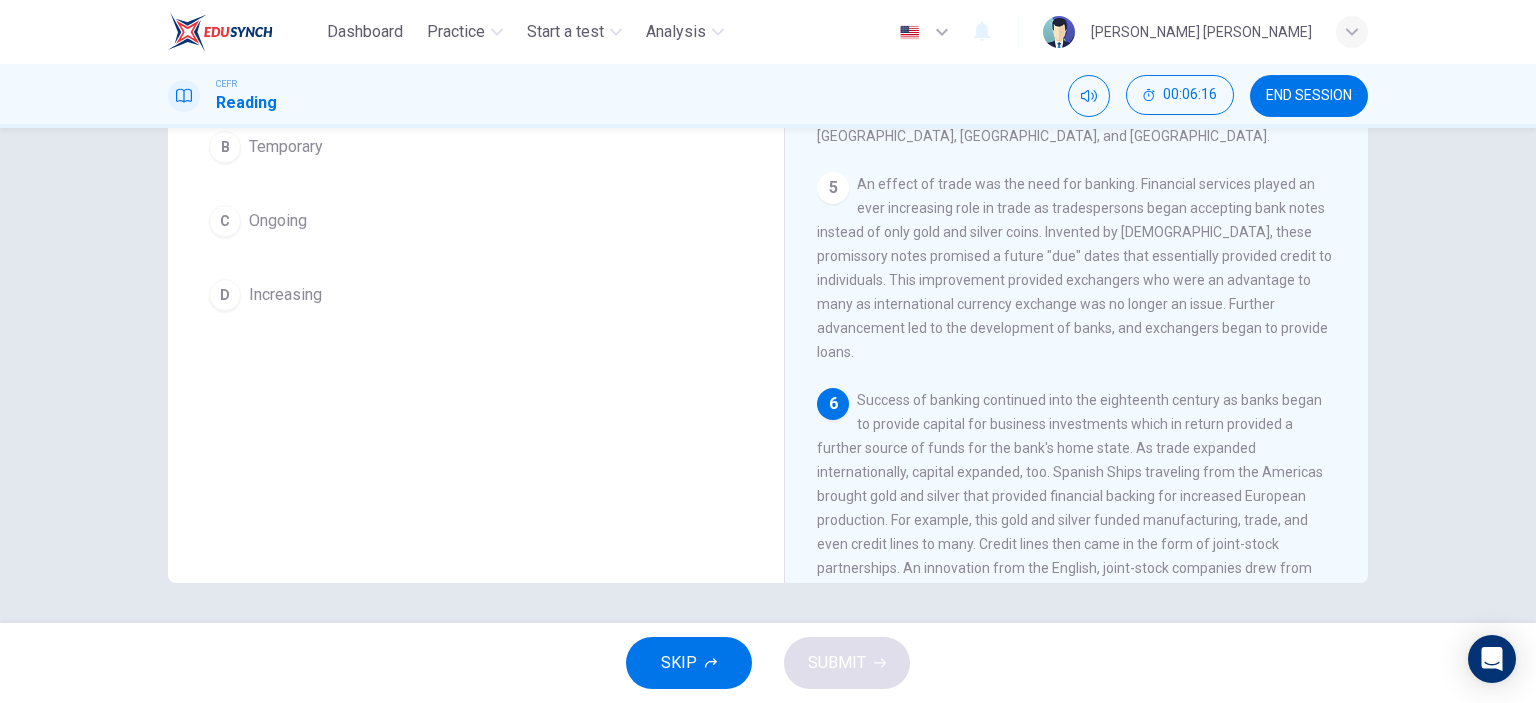 click on "Increasing" at bounding box center (285, 295) 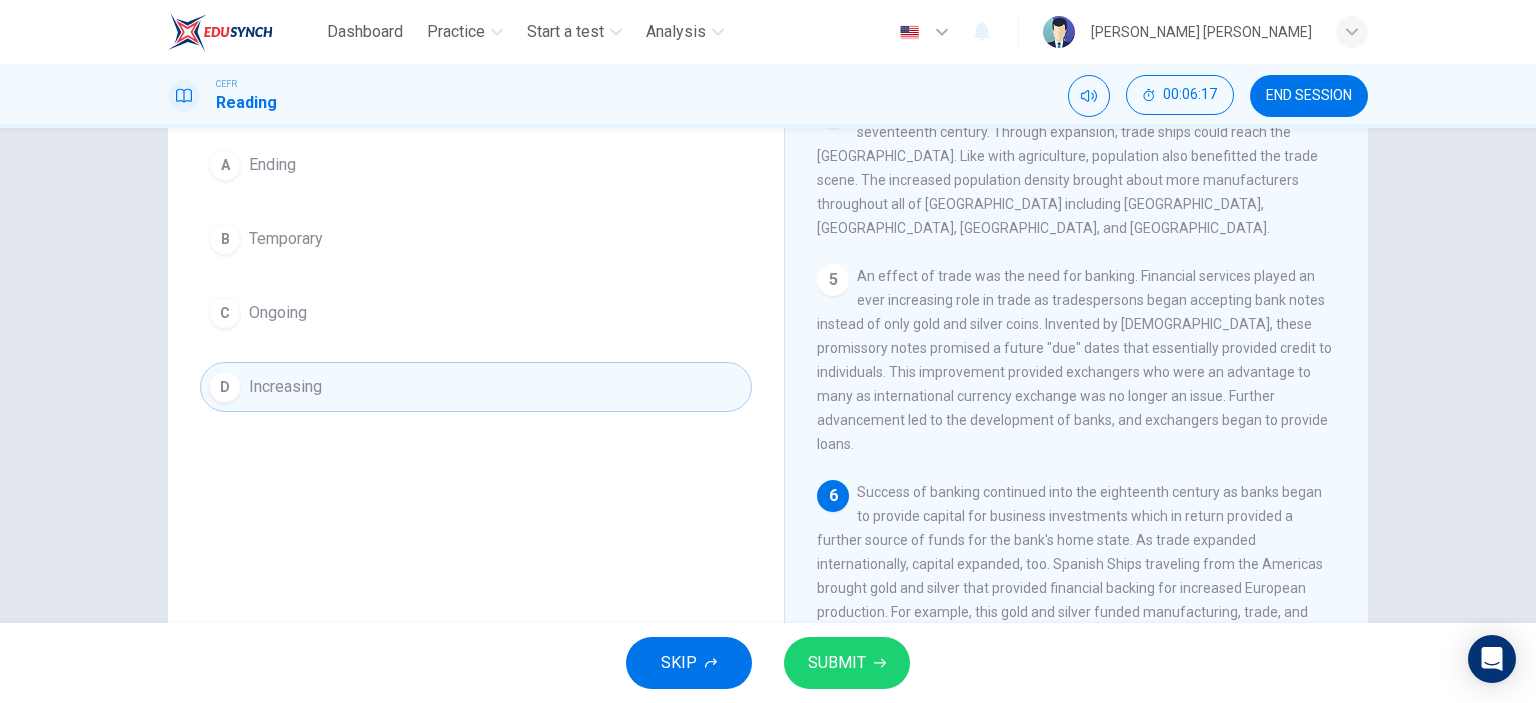scroll, scrollTop: 80, scrollLeft: 0, axis: vertical 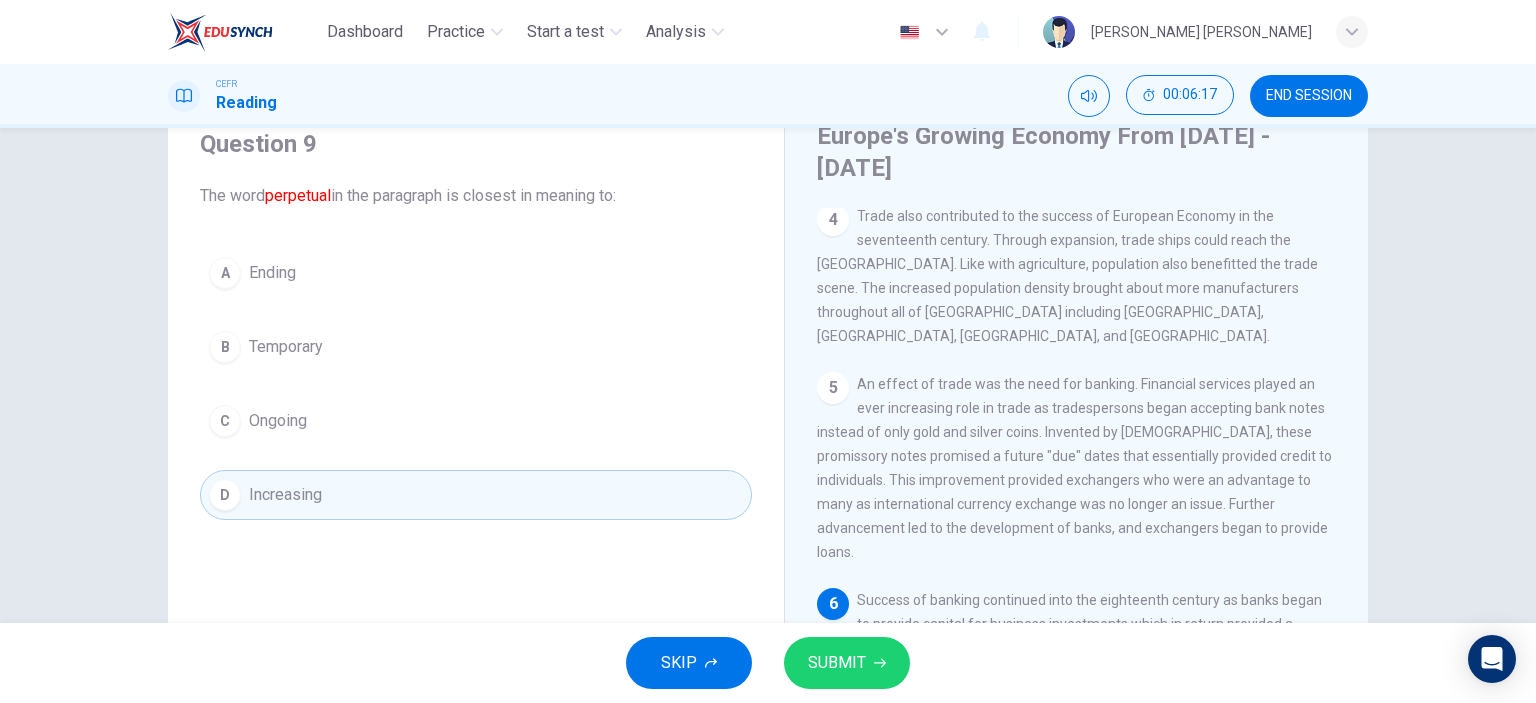 click on "SUBMIT" at bounding box center [847, 663] 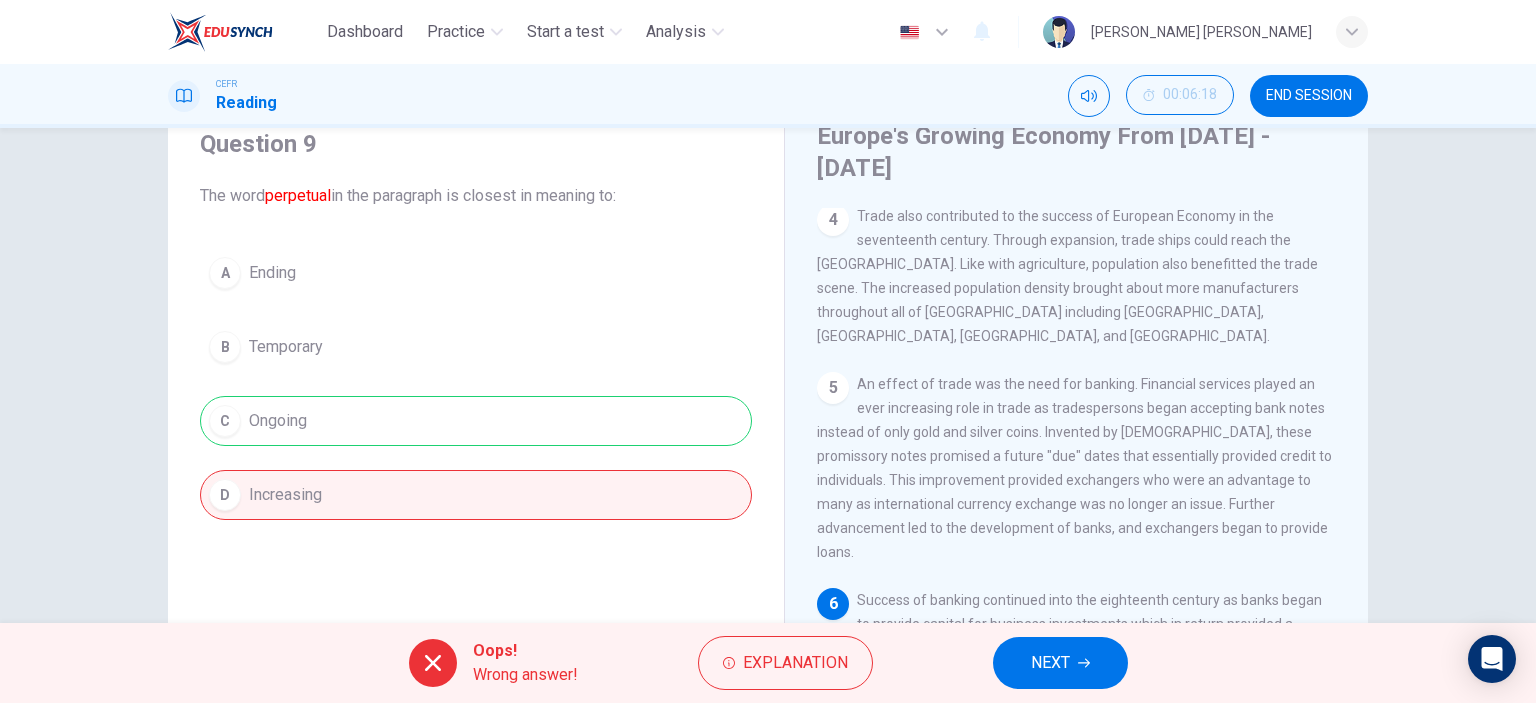 click on "NEXT" at bounding box center [1060, 663] 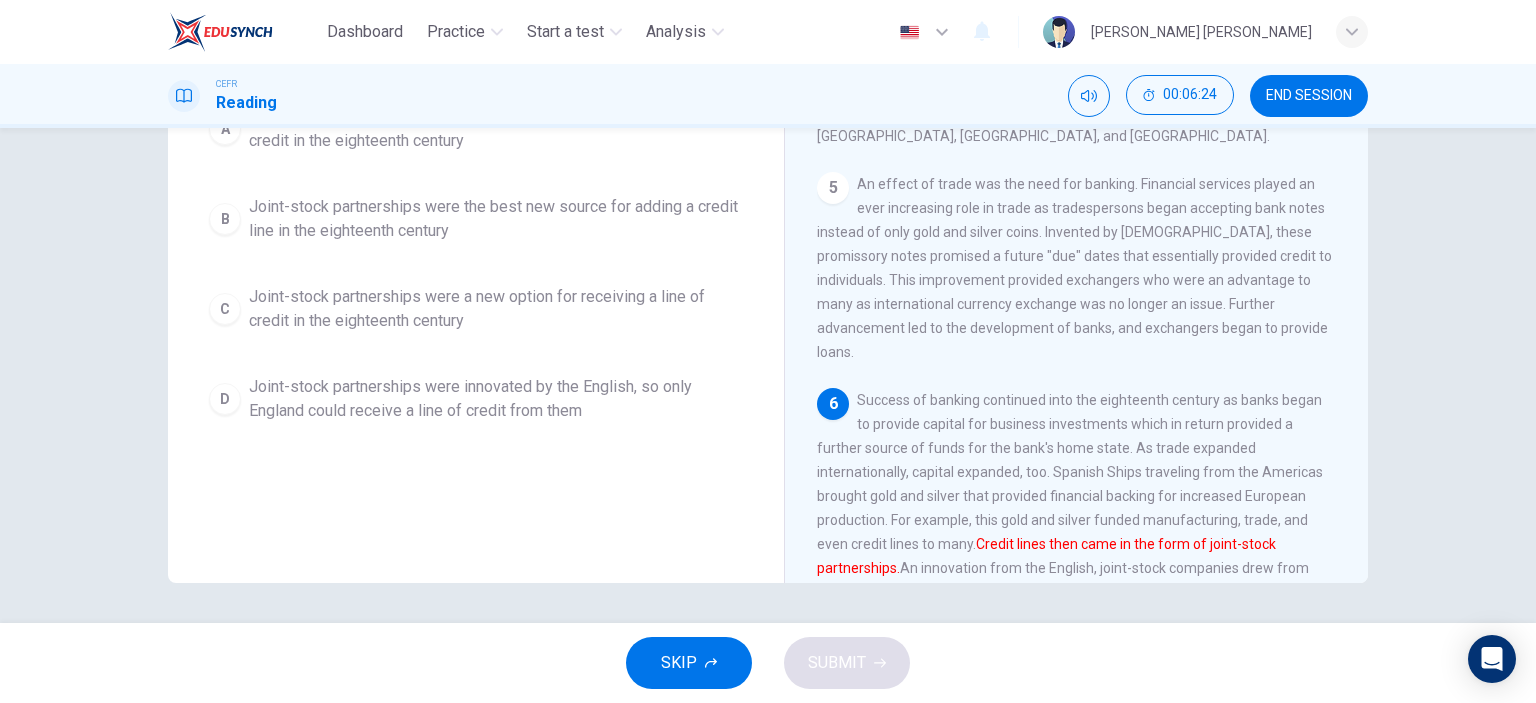 scroll, scrollTop: 180, scrollLeft: 0, axis: vertical 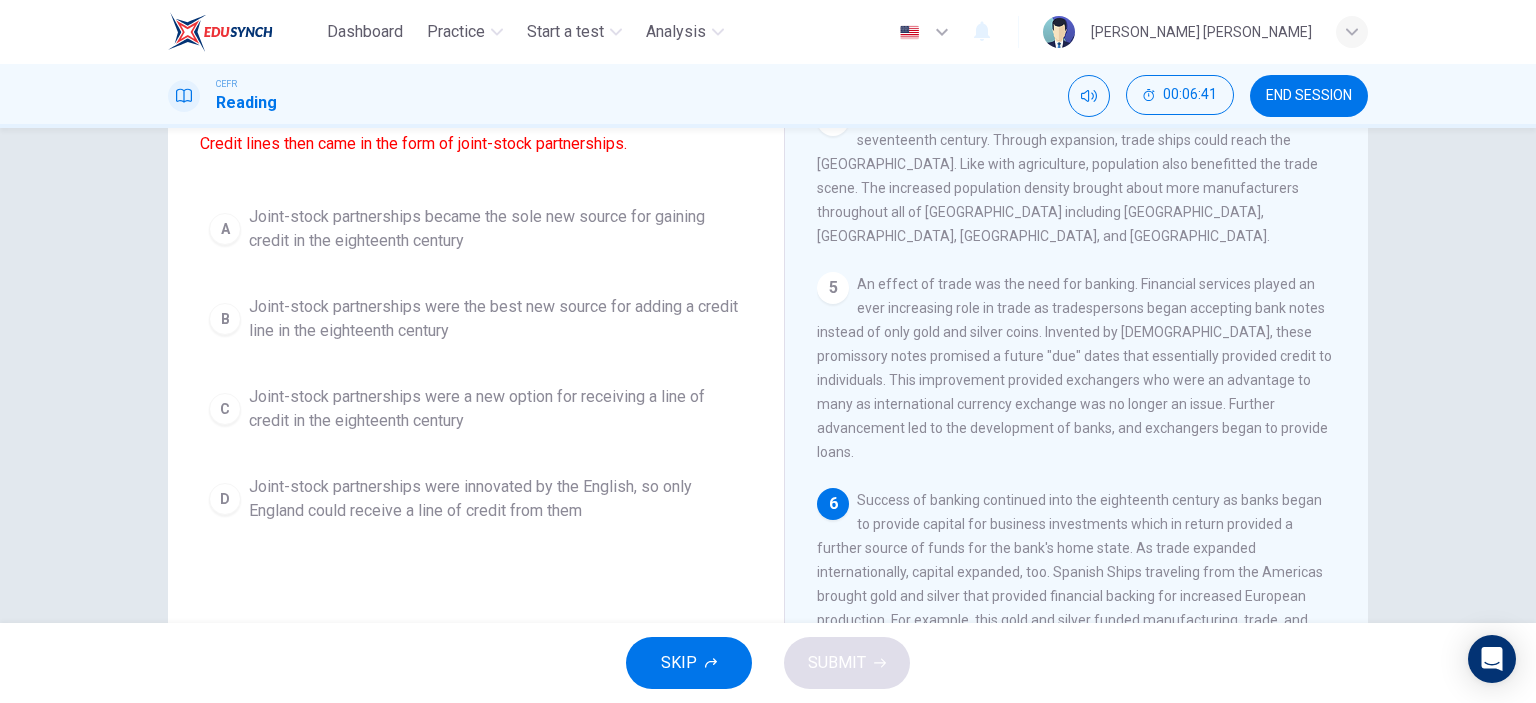 click on "Joint-stock partnerships were the best new source for adding a credit line in the eighteenth century" at bounding box center (496, 319) 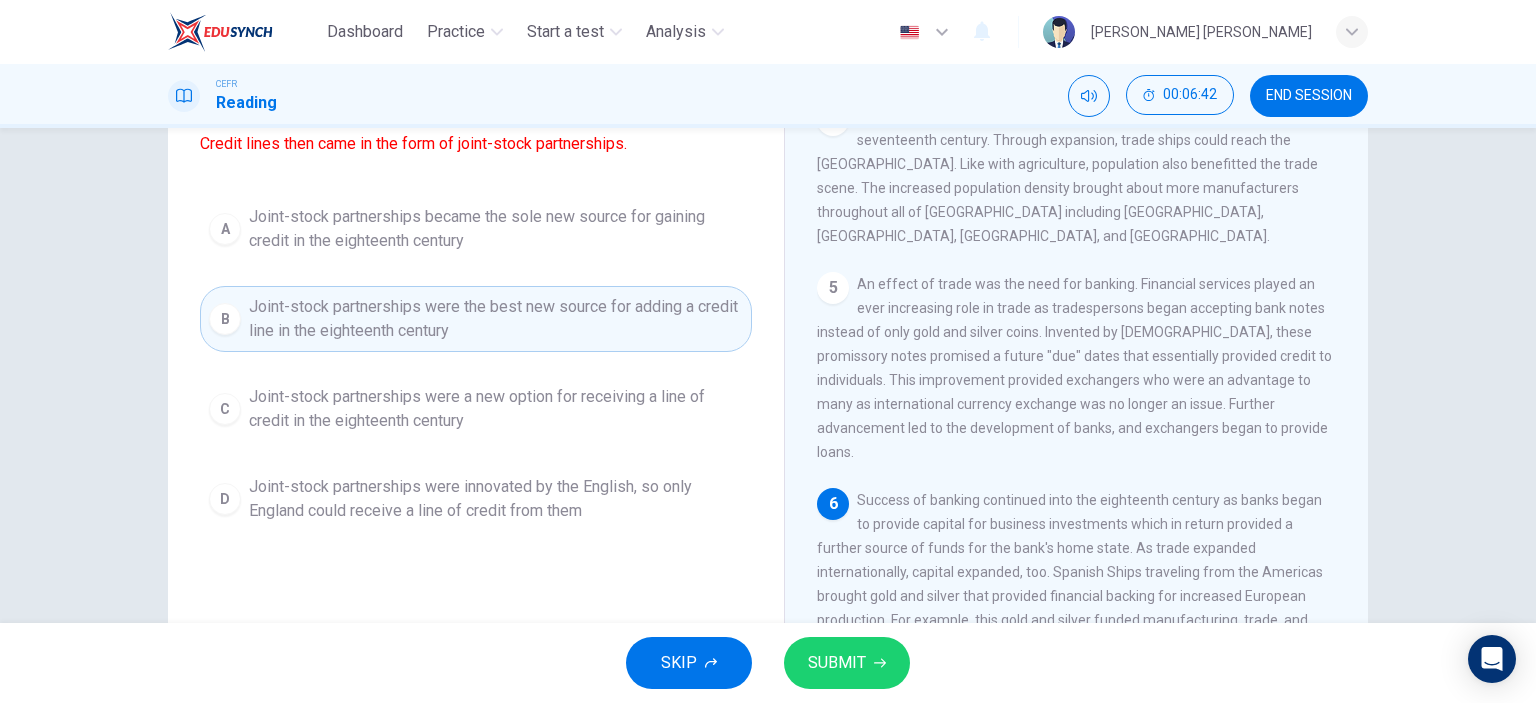 click 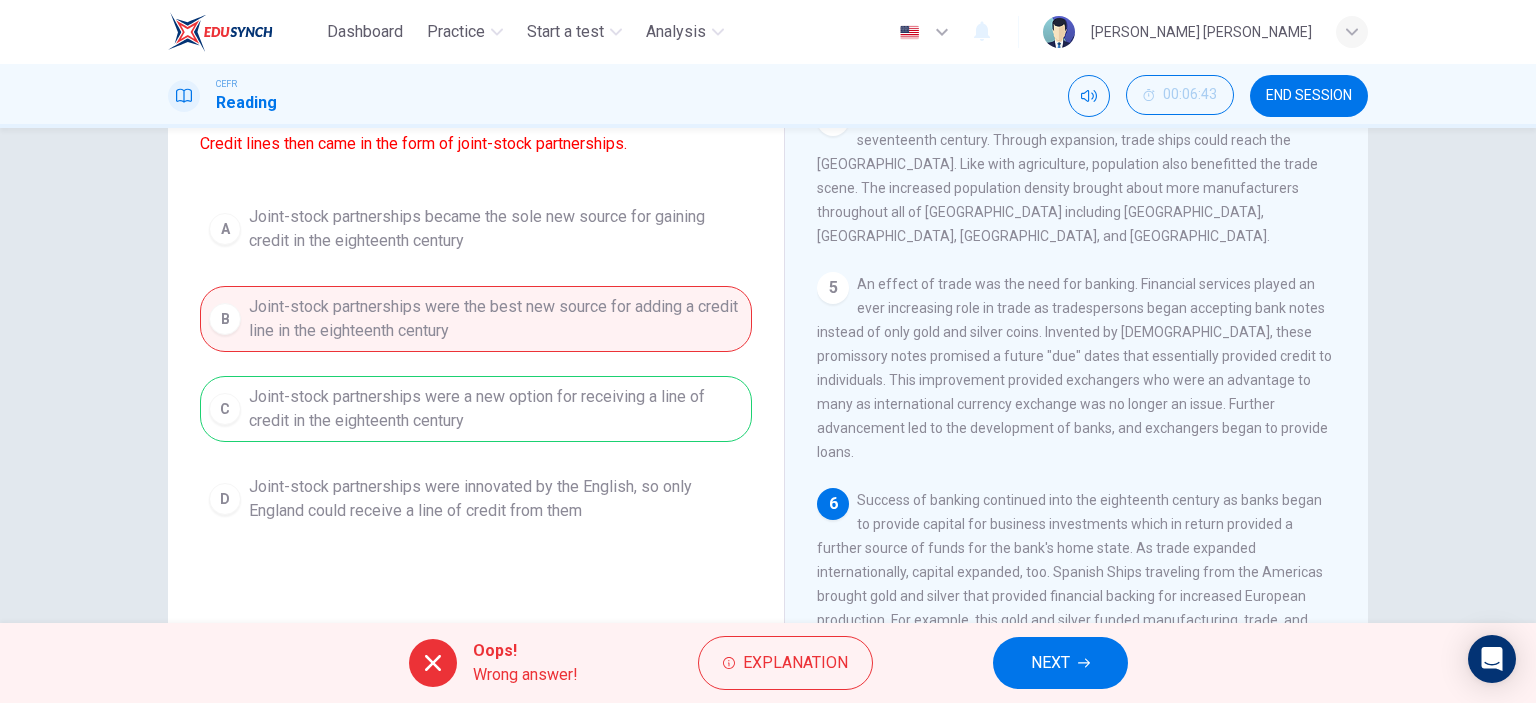 click on "NEXT" at bounding box center [1050, 663] 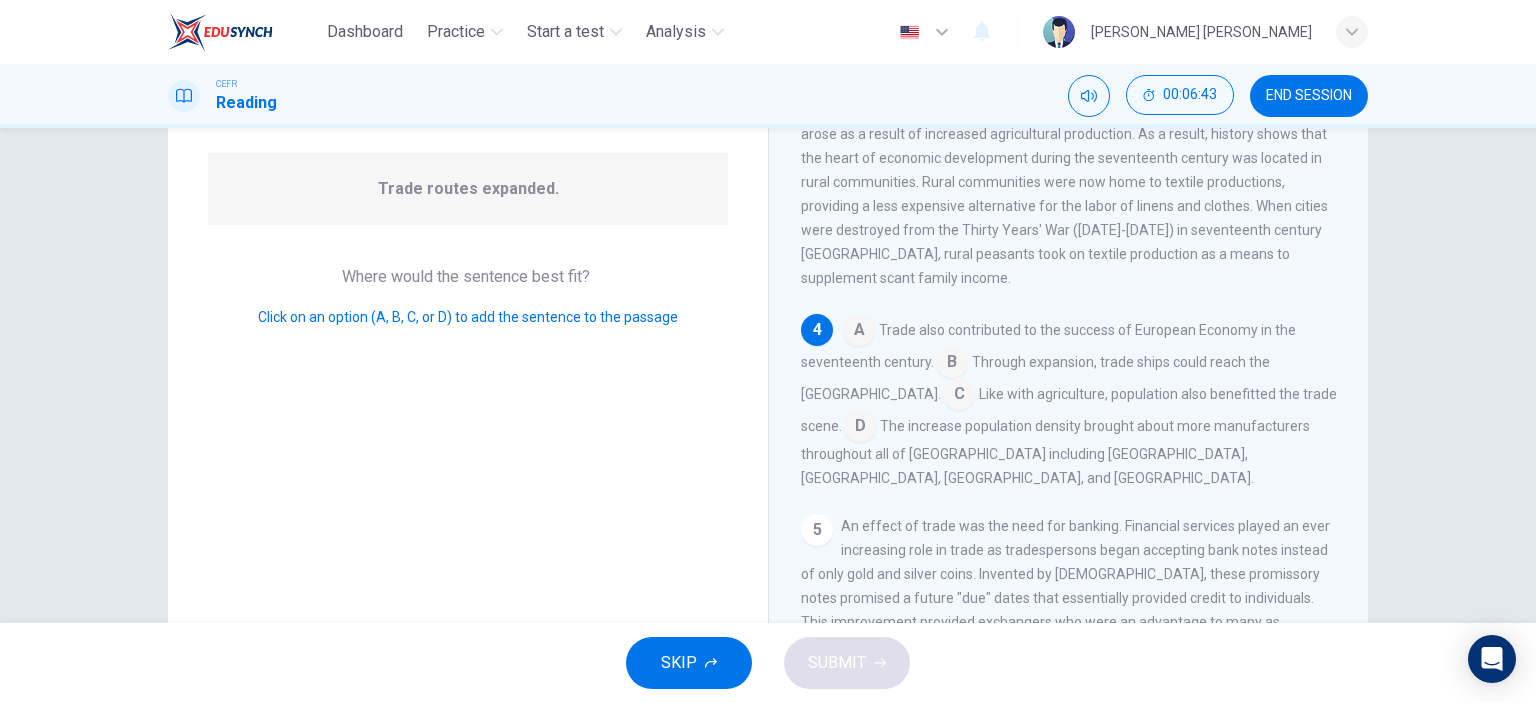 scroll, scrollTop: 419, scrollLeft: 0, axis: vertical 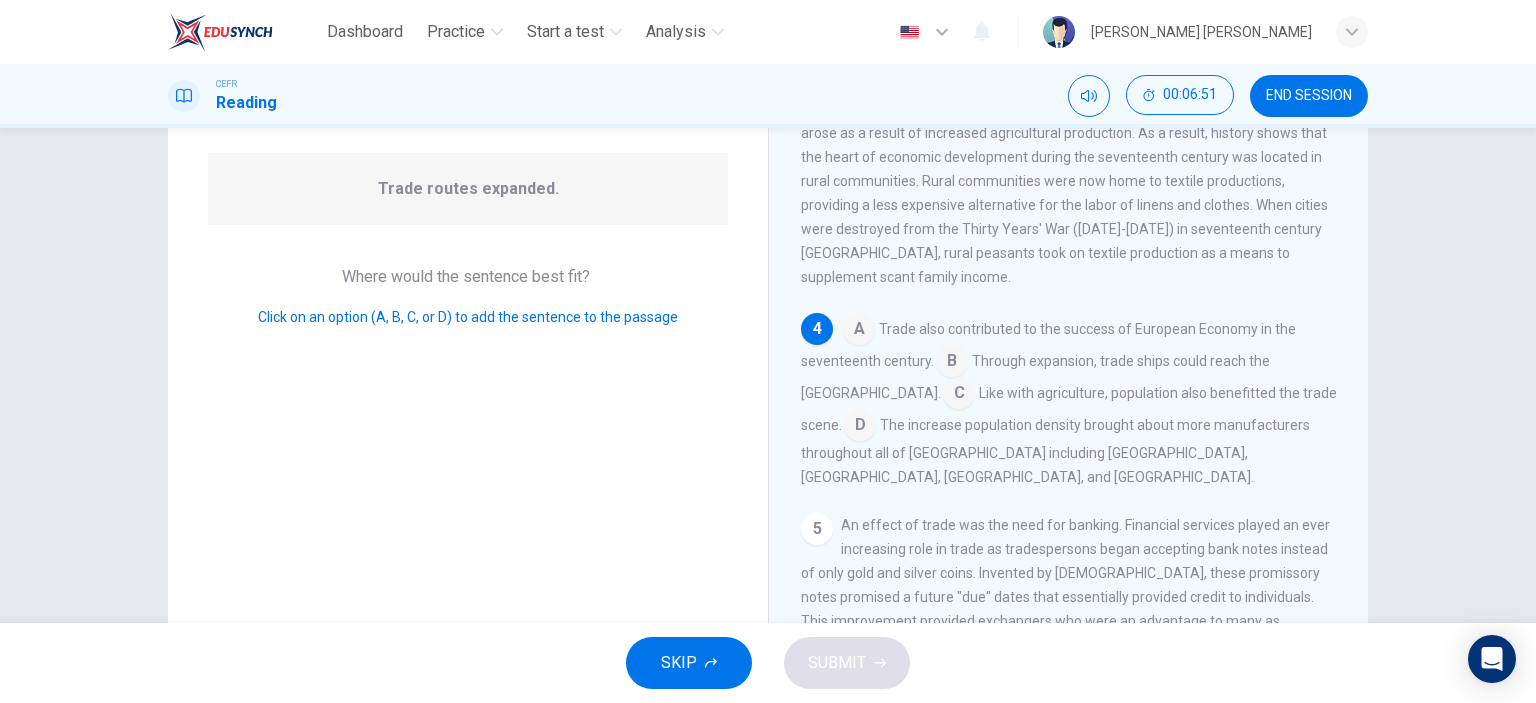 click at bounding box center (859, 331) 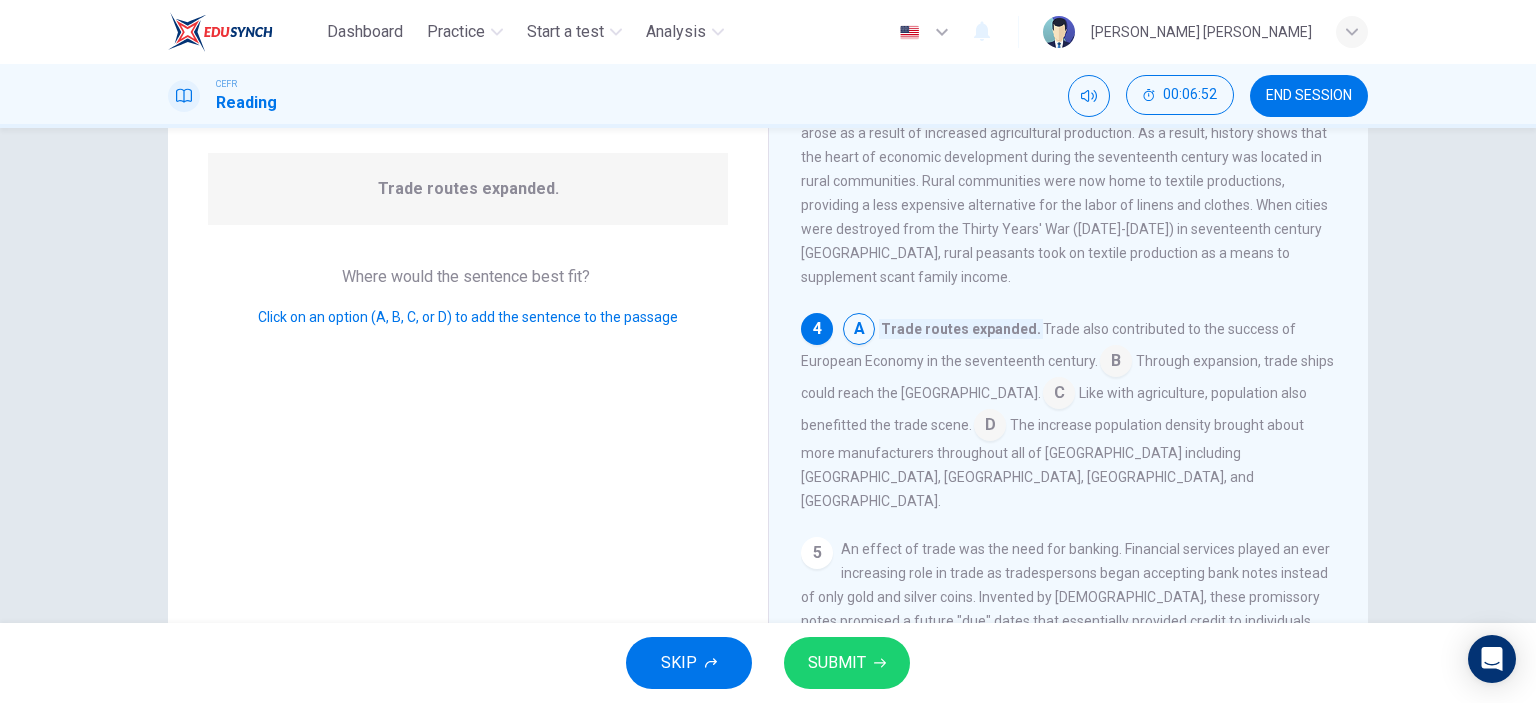 click at bounding box center (1116, 363) 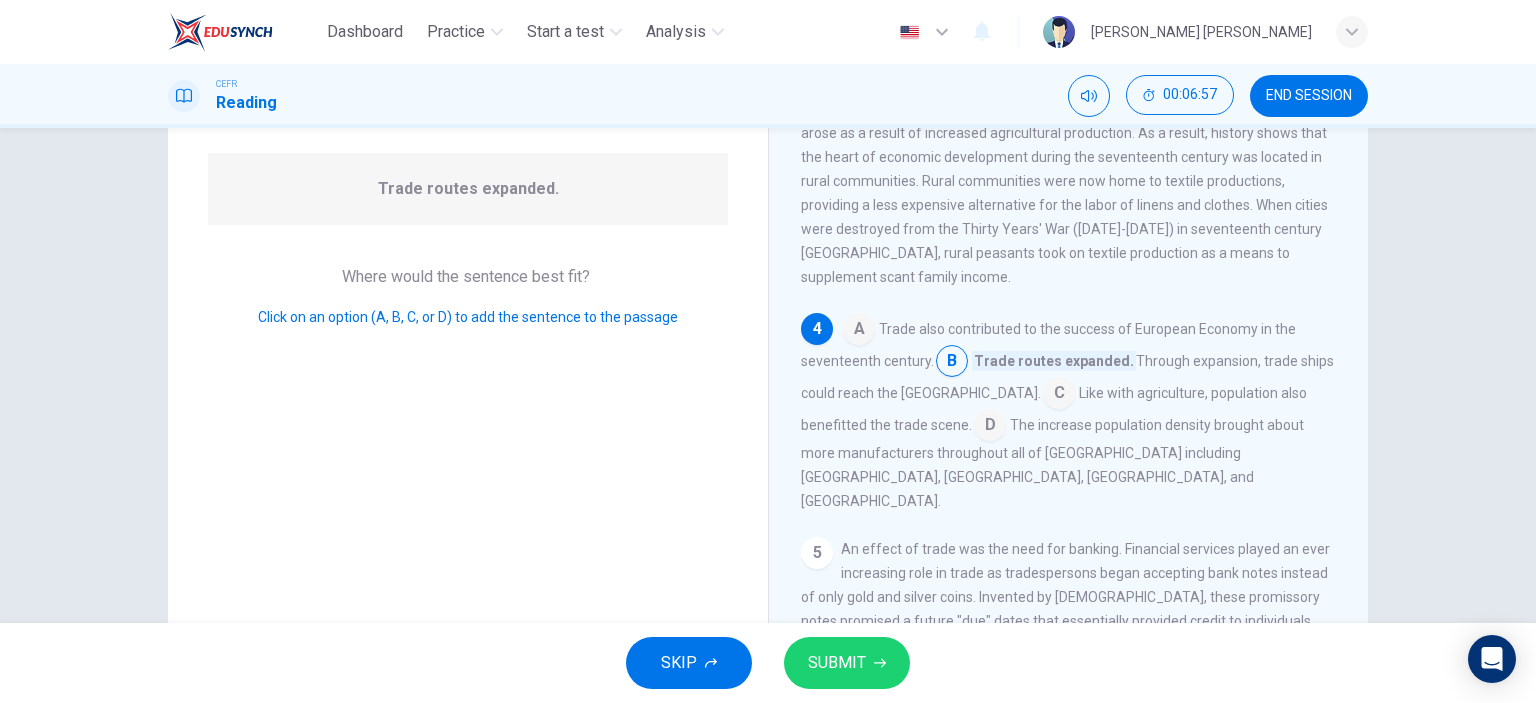 click on "SUBMIT" at bounding box center (837, 663) 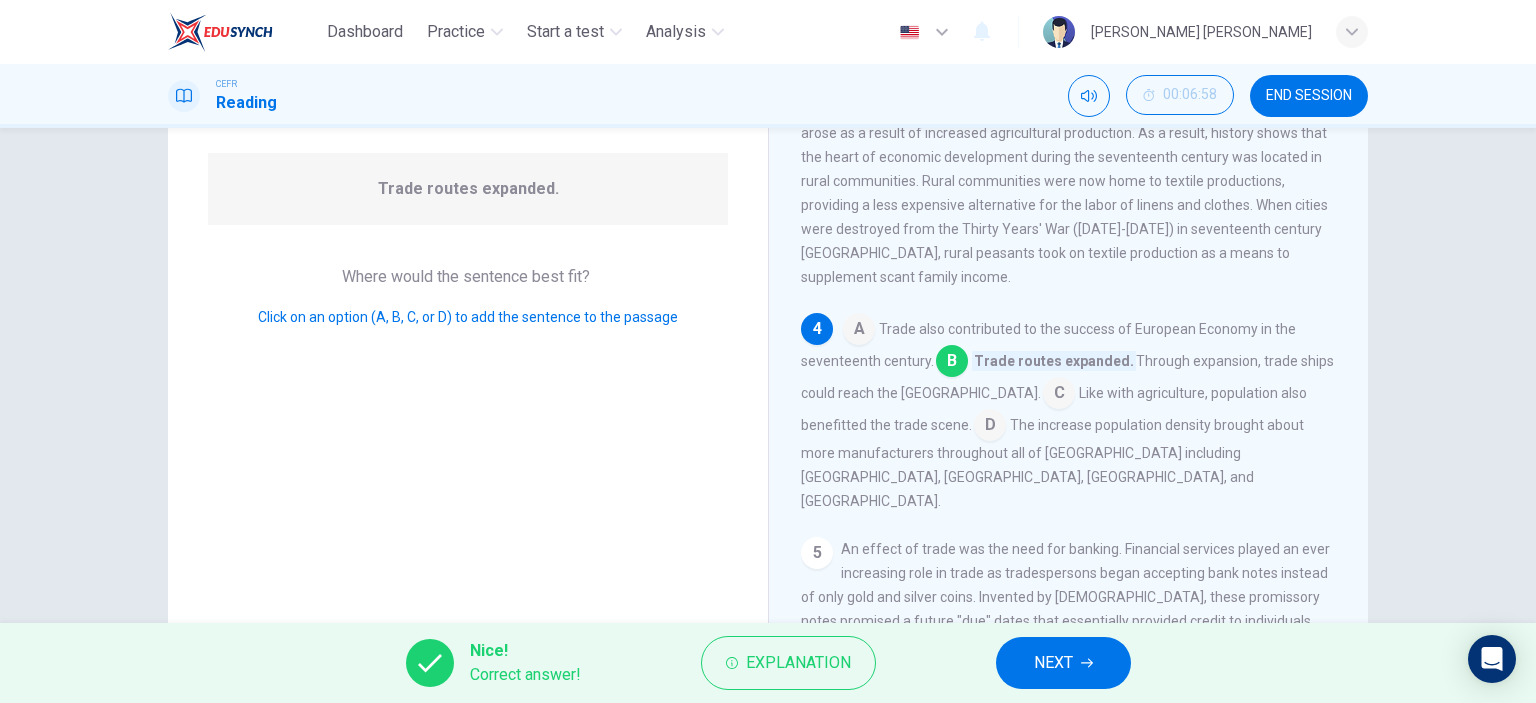 click on "NEXT" at bounding box center [1053, 663] 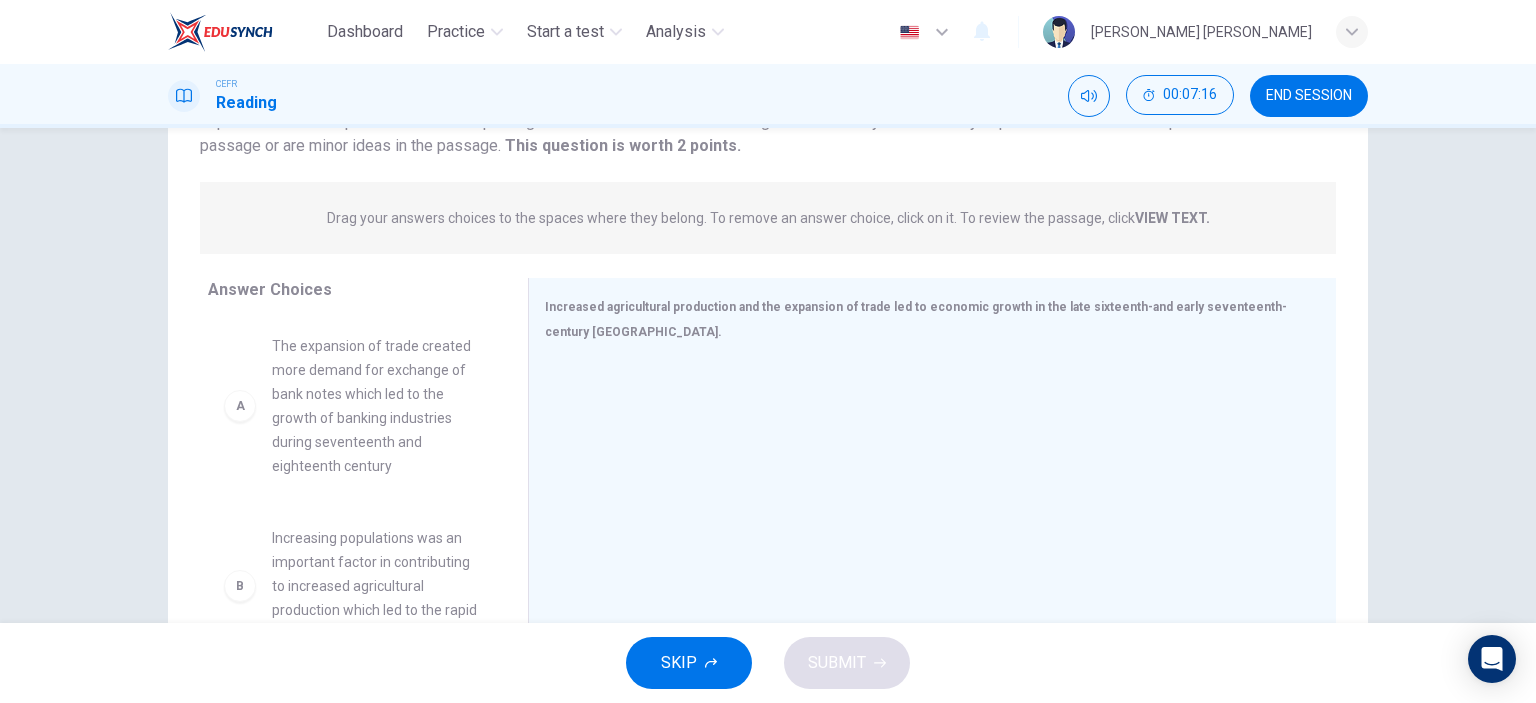 scroll, scrollTop: 200, scrollLeft: 0, axis: vertical 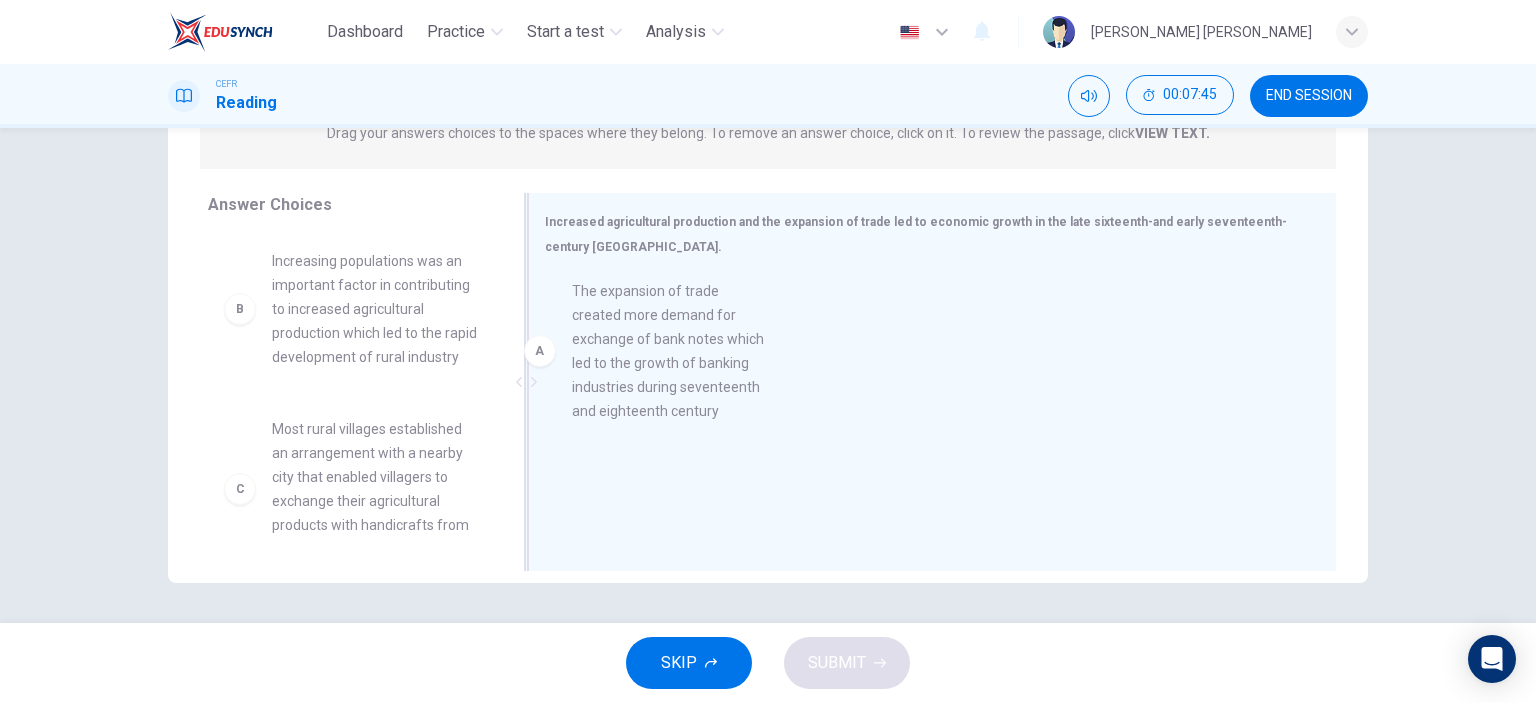 drag, startPoint x: 400, startPoint y: 339, endPoint x: 740, endPoint y: 348, distance: 340.1191 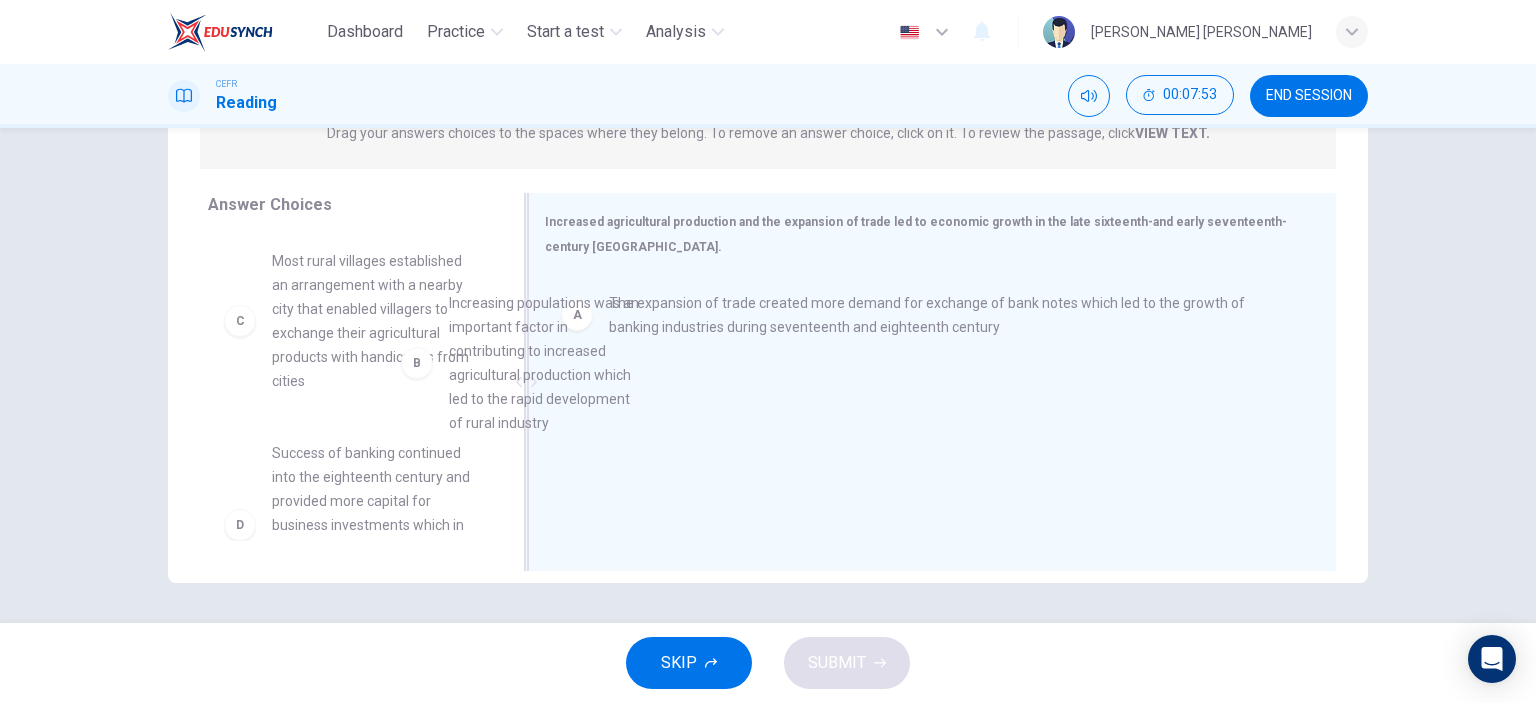 drag, startPoint x: 526, startPoint y: 391, endPoint x: 672, endPoint y: 437, distance: 153.07515 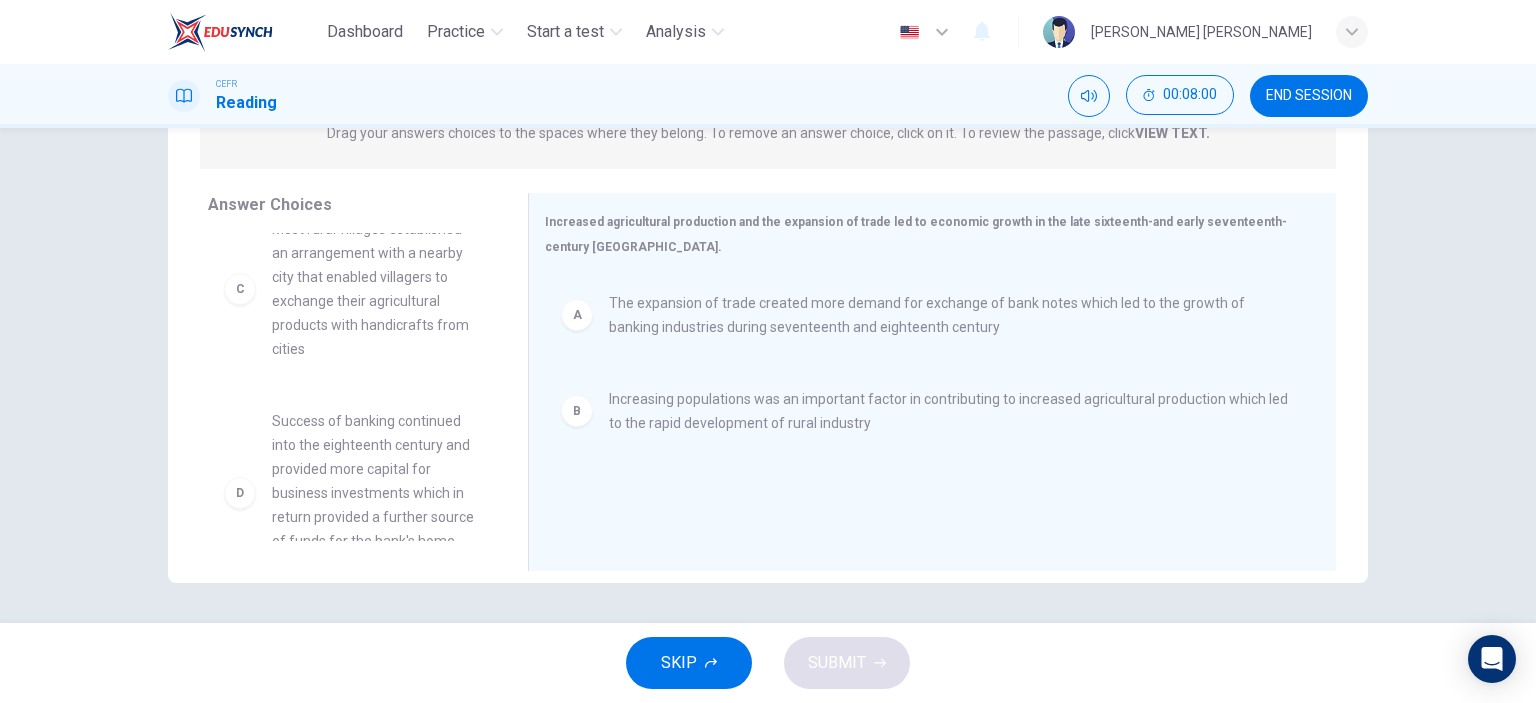 scroll, scrollTop: 0, scrollLeft: 0, axis: both 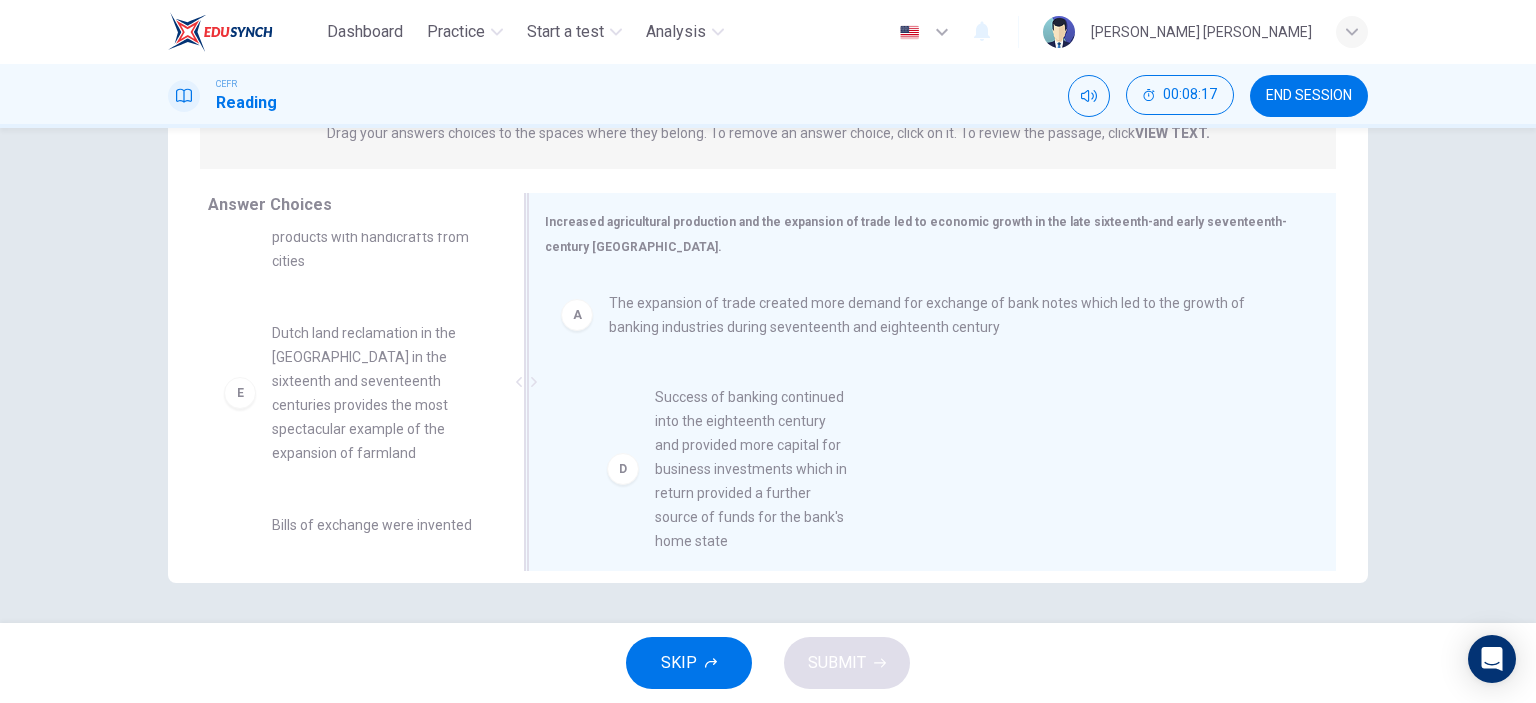 drag, startPoint x: 360, startPoint y: 418, endPoint x: 800, endPoint y: 485, distance: 445.0719 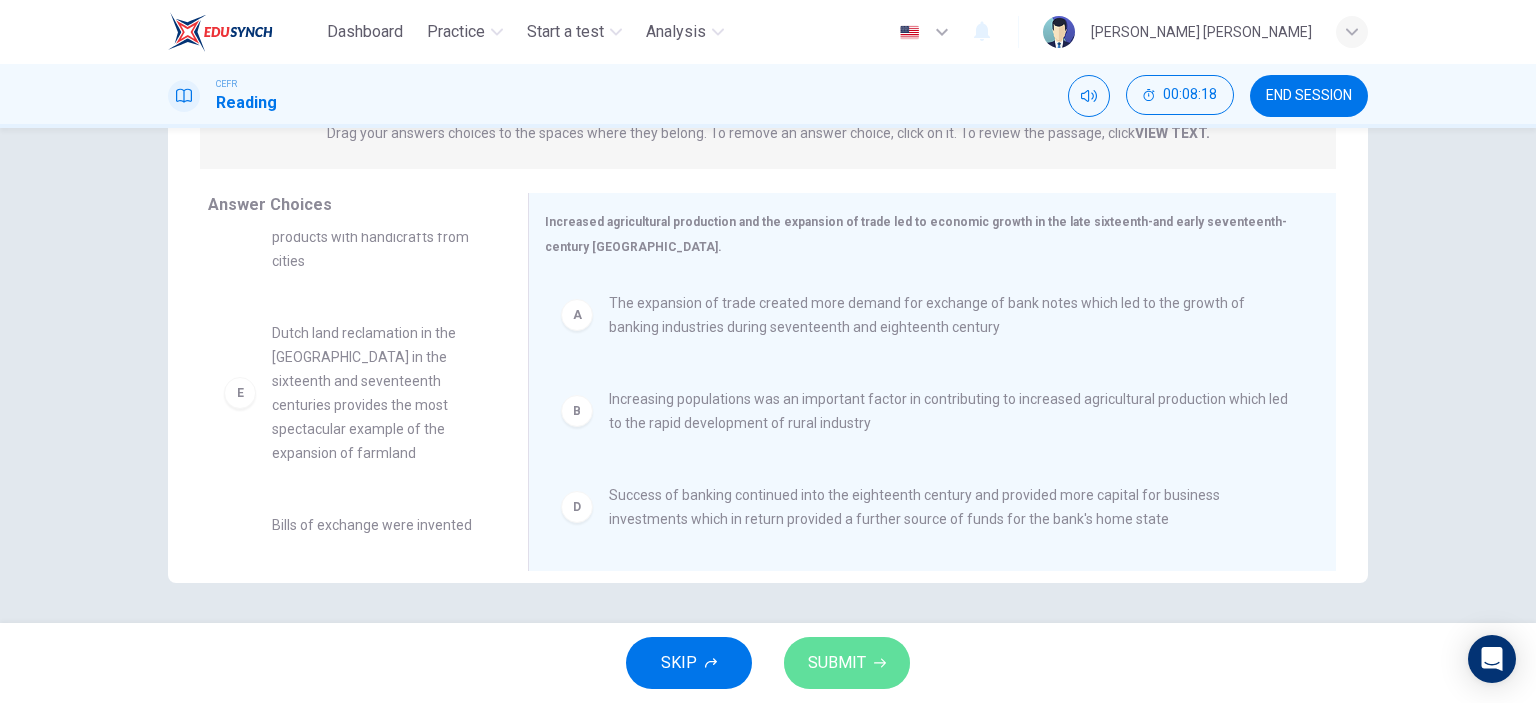 click on "SUBMIT" at bounding box center (837, 663) 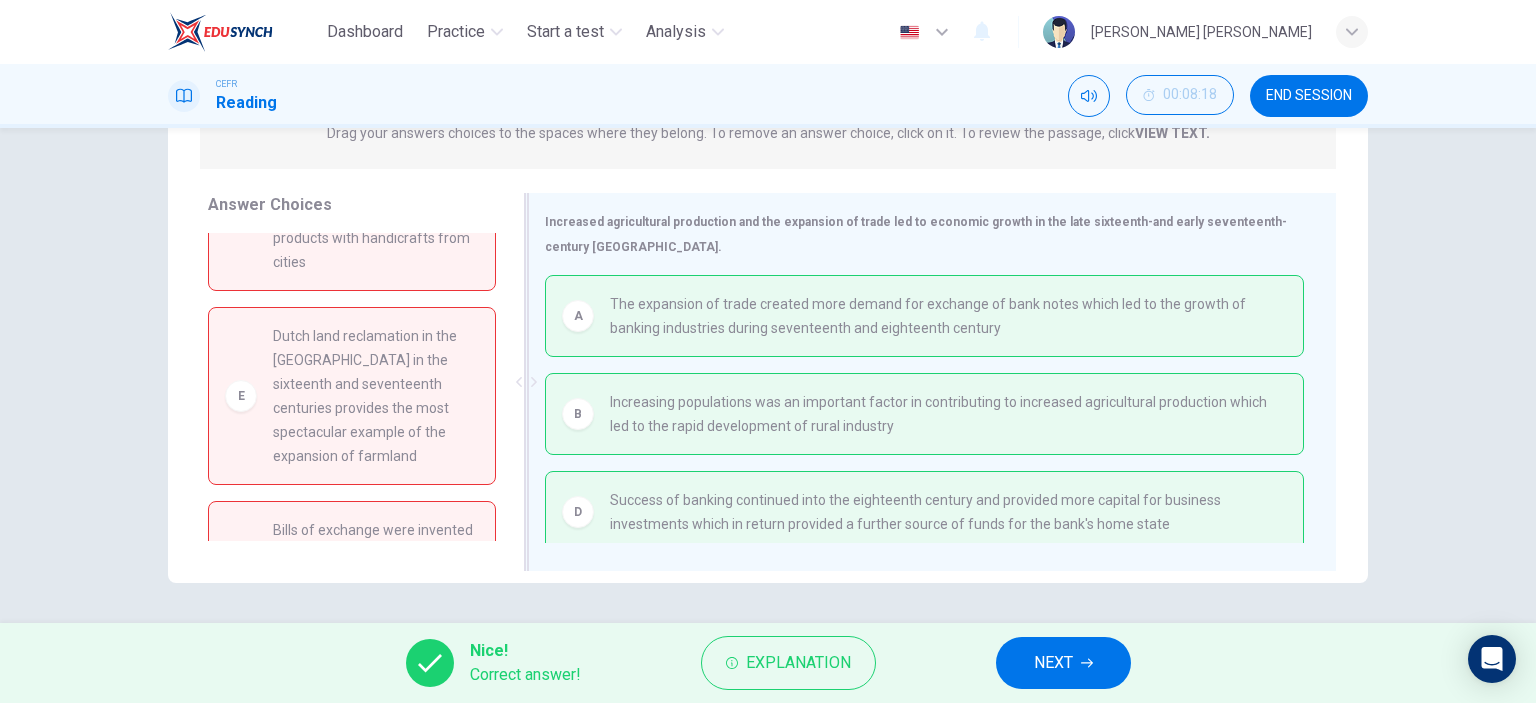 scroll, scrollTop: 8, scrollLeft: 0, axis: vertical 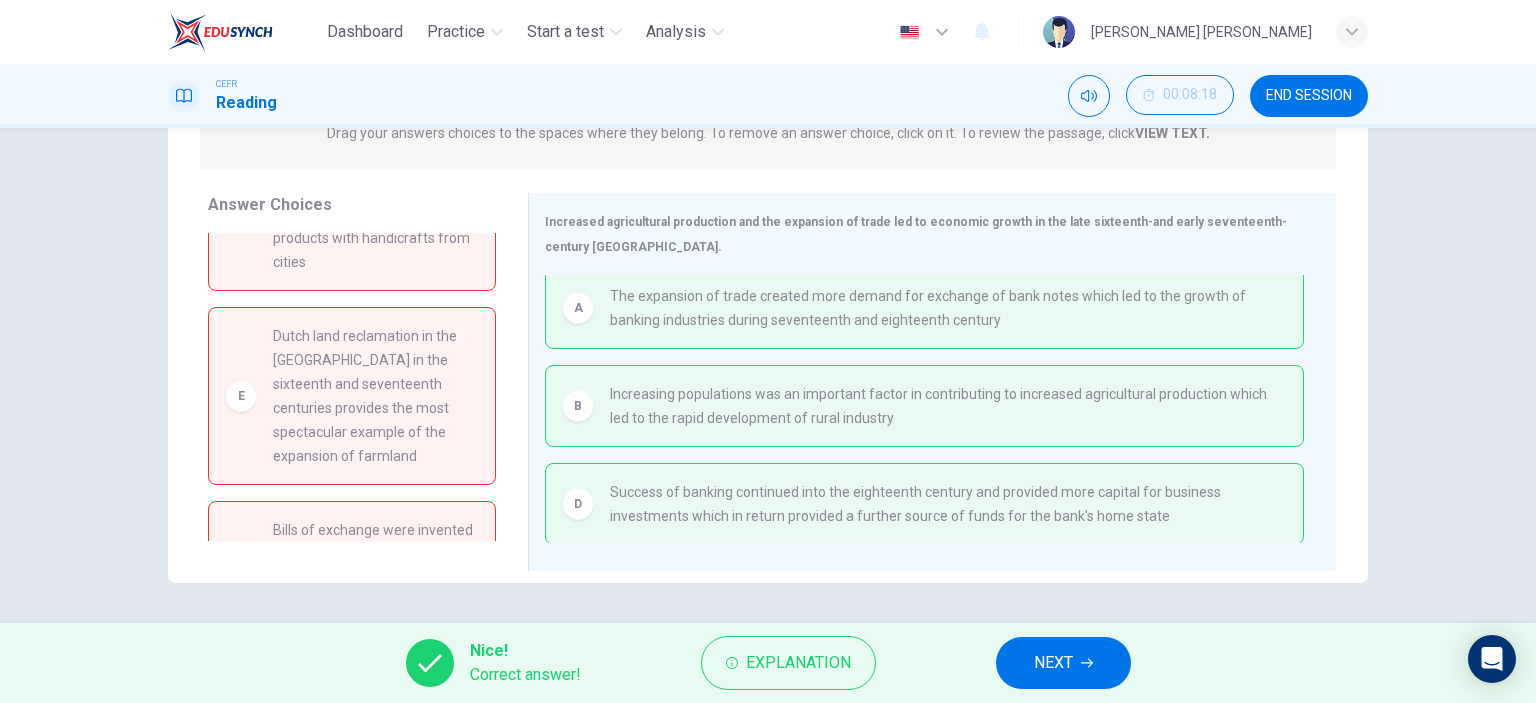click on "NEXT" at bounding box center [1053, 663] 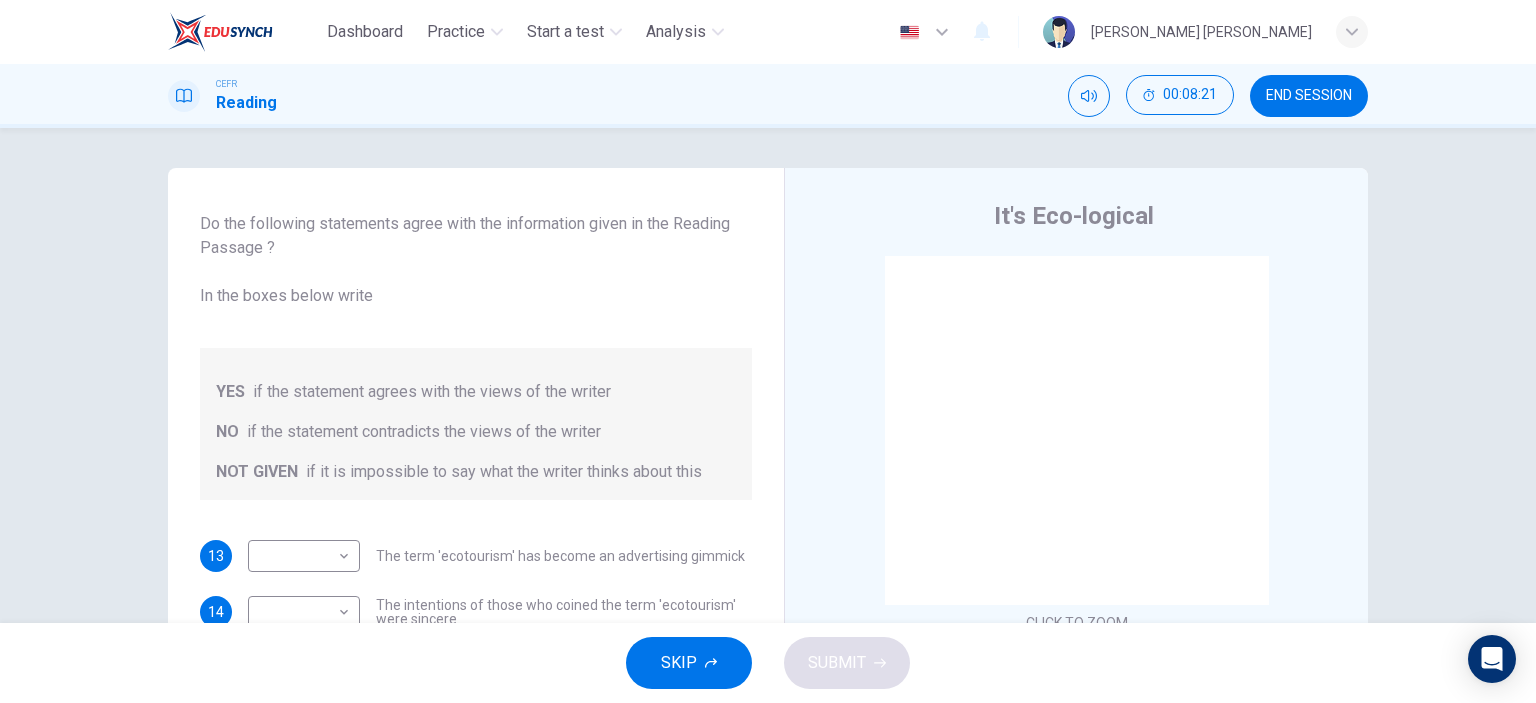 scroll, scrollTop: 80, scrollLeft: 0, axis: vertical 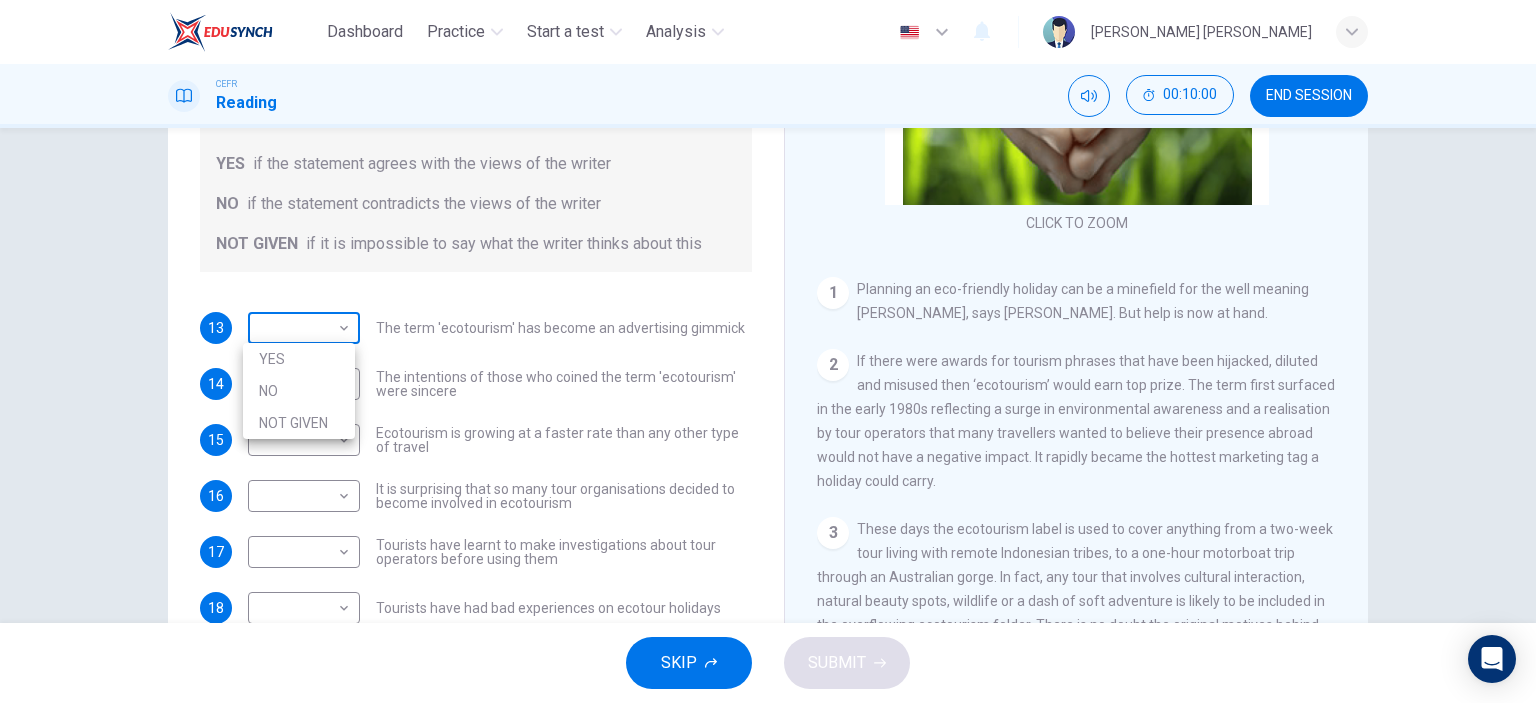 click on "Dashboard Practice Start a test Analysis English en ​ [PERSON_NAME] [PERSON_NAME] CEFR Reading 00:10:00 END SESSION Questions 13 - 18 Do the following statements agree with the information given in the Reading Passage ?
In the boxes below write YES if the statement agrees with the views of the writer NO if the statement contradicts the views of the writer NOT GIVEN if it is impossible to say what the writer thinks about this 13 ​ ​ The term 'ecotourism' has become an advertising gimmick 14 ​ ​ The intentions of those who coined the term 'ecotourism' were sincere 15 ​ ​ Ecotourism is growing at a faster rate than any other type of travel 16 ​ ​ It is surprising that so many tour organisations decided to become involved in ecotourism 17 ​ ​ Tourists have learnt to make investigations about tour operators before using them 18 ​ ​ Tourists have had bad experiences on ecotour holidays It's Eco-logical CLICK TO ZOOM Click to Zoom 1 2 3 4 5 6 7 8 SKIP SUBMIT
Dashboard Practice Start a test 2025" at bounding box center [768, 351] 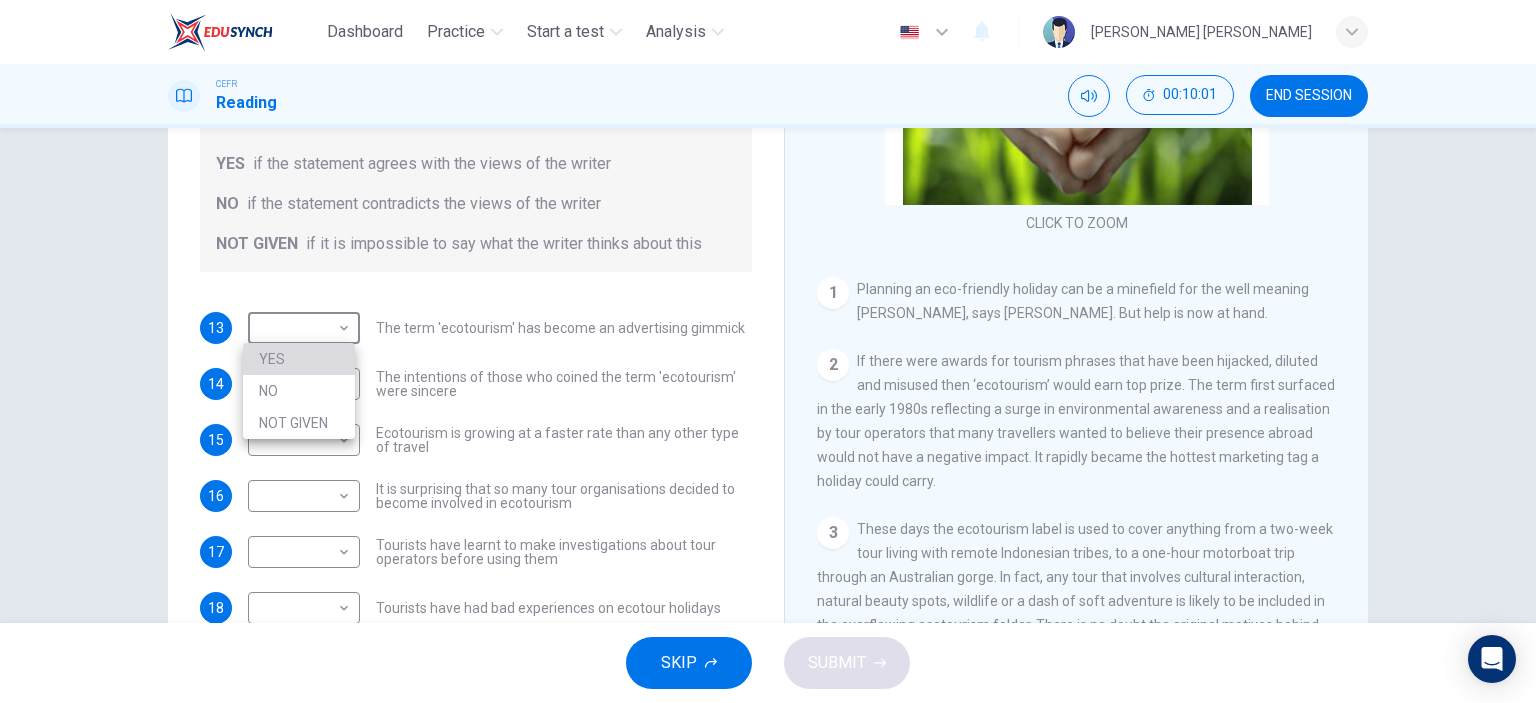 click on "YES" at bounding box center [299, 359] 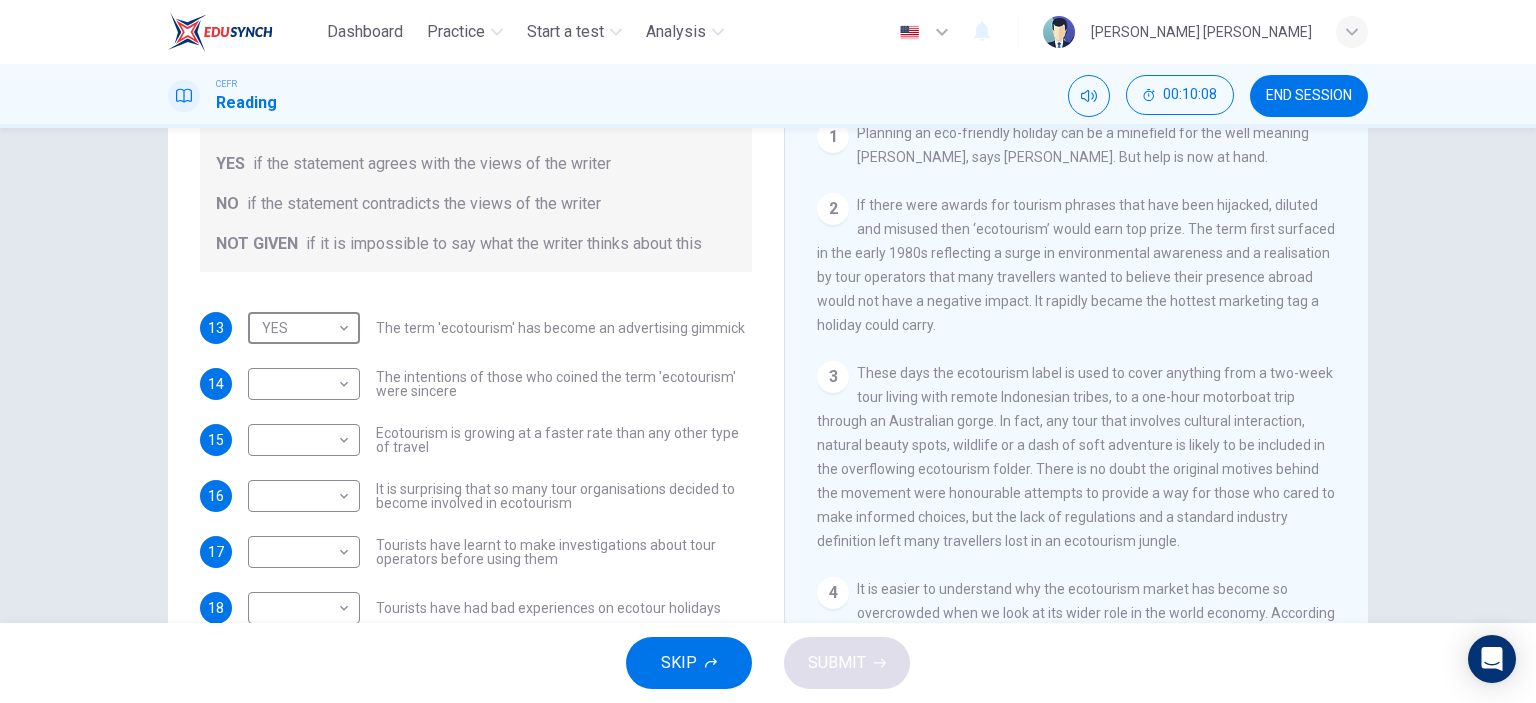 scroll, scrollTop: 400, scrollLeft: 0, axis: vertical 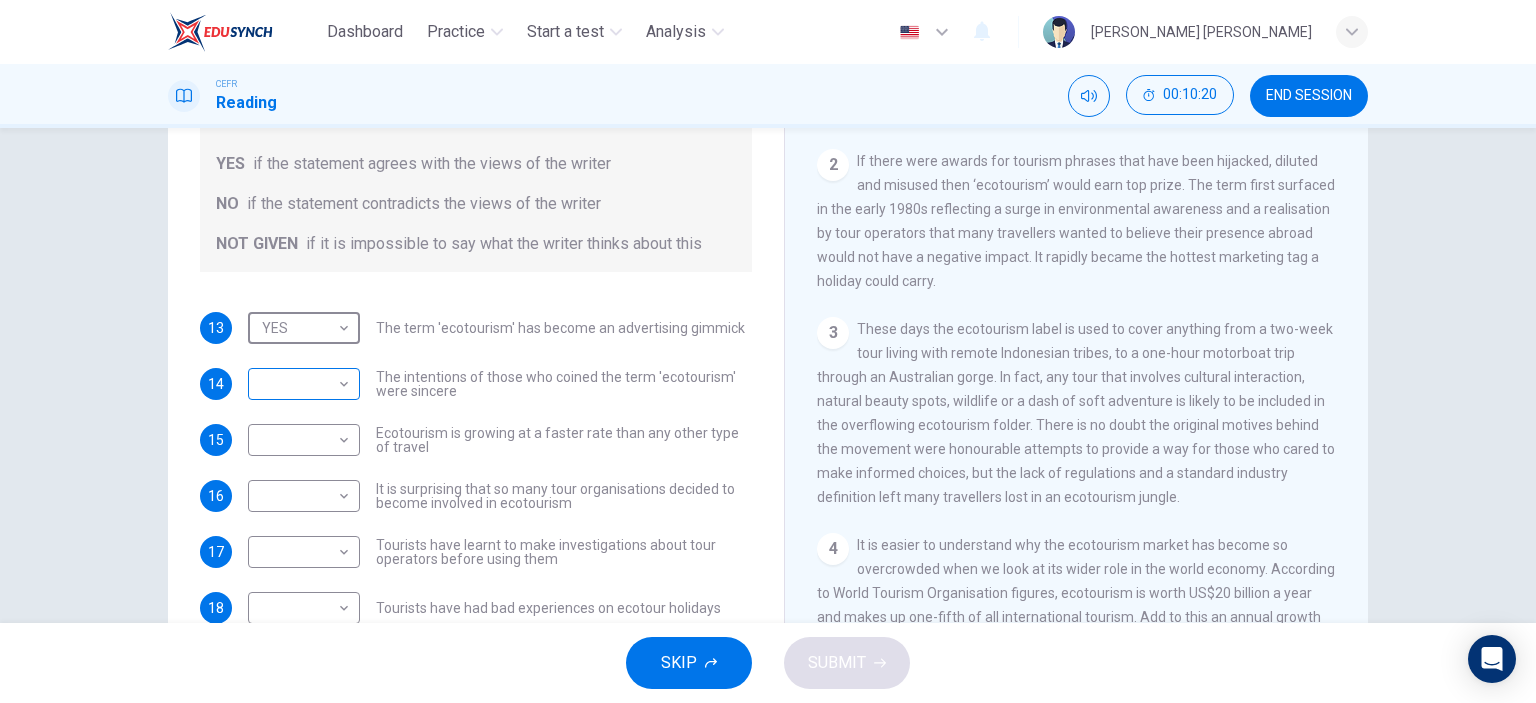 click on "Dashboard Practice Start a test Analysis English en ​ [PERSON_NAME] [PERSON_NAME] CEFR Reading 00:10:20 END SESSION Questions 13 - 18 Do the following statements agree with the information given in the Reading Passage ?
In the boxes below write YES if the statement agrees with the views of the writer NO if the statement contradicts the views of the writer NOT GIVEN if it is impossible to say what the writer thinks about this 13 YES YES ​ The term 'ecotourism' has become an advertising gimmick 14 ​ ​ The intentions of those who coined the term 'ecotourism' were sincere 15 ​ ​ Ecotourism is growing at a faster rate than any other type of travel 16 ​ ​ It is surprising that so many tour organisations decided to become involved in ecotourism 17 ​ ​ Tourists have learnt to make investigations about tour operators before using them 18 ​ ​ Tourists have had bad experiences on ecotour holidays It's Eco-logical CLICK TO ZOOM Click to Zoom 1 2 3 4 5 6 7 8 SKIP SUBMIT
Dashboard Practice Start a test" at bounding box center (768, 351) 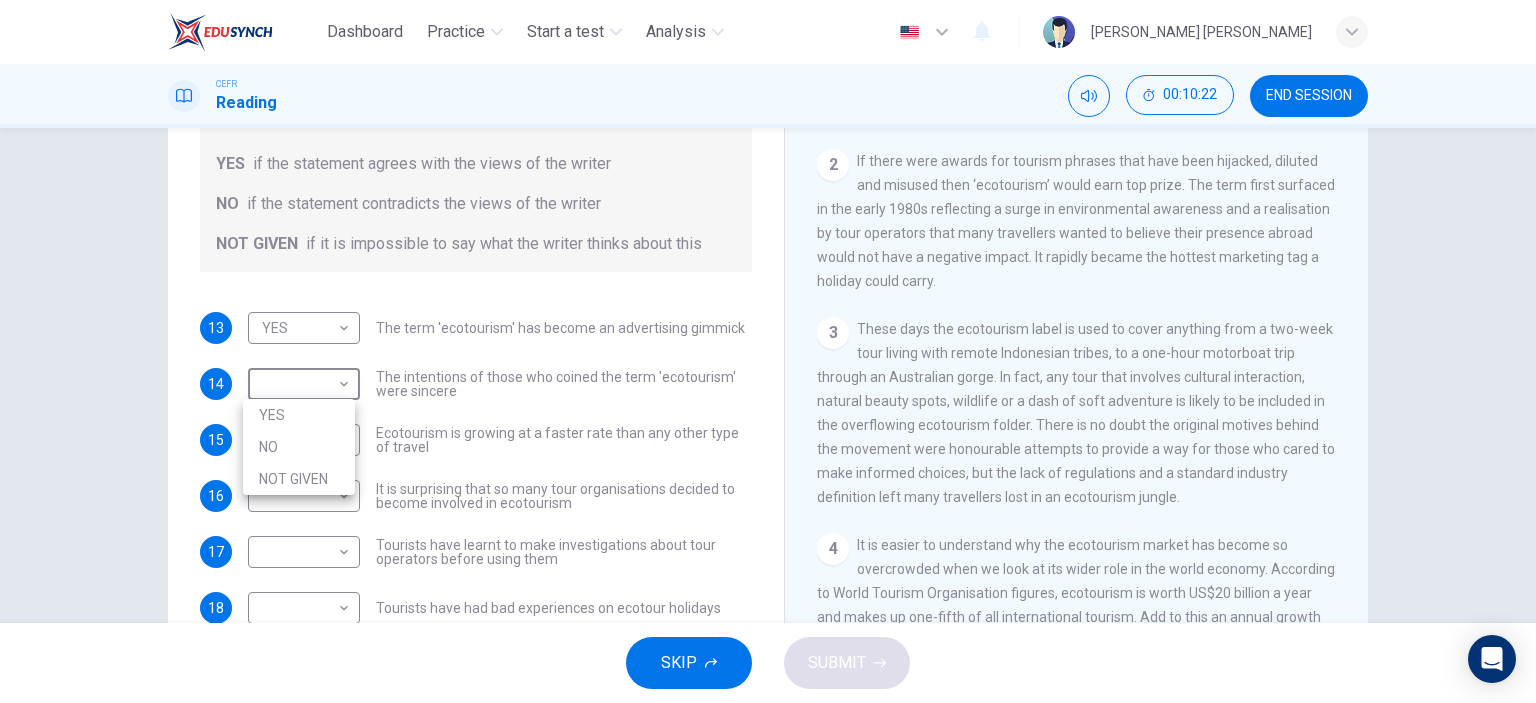 click on "NOT GIVEN" at bounding box center (299, 479) 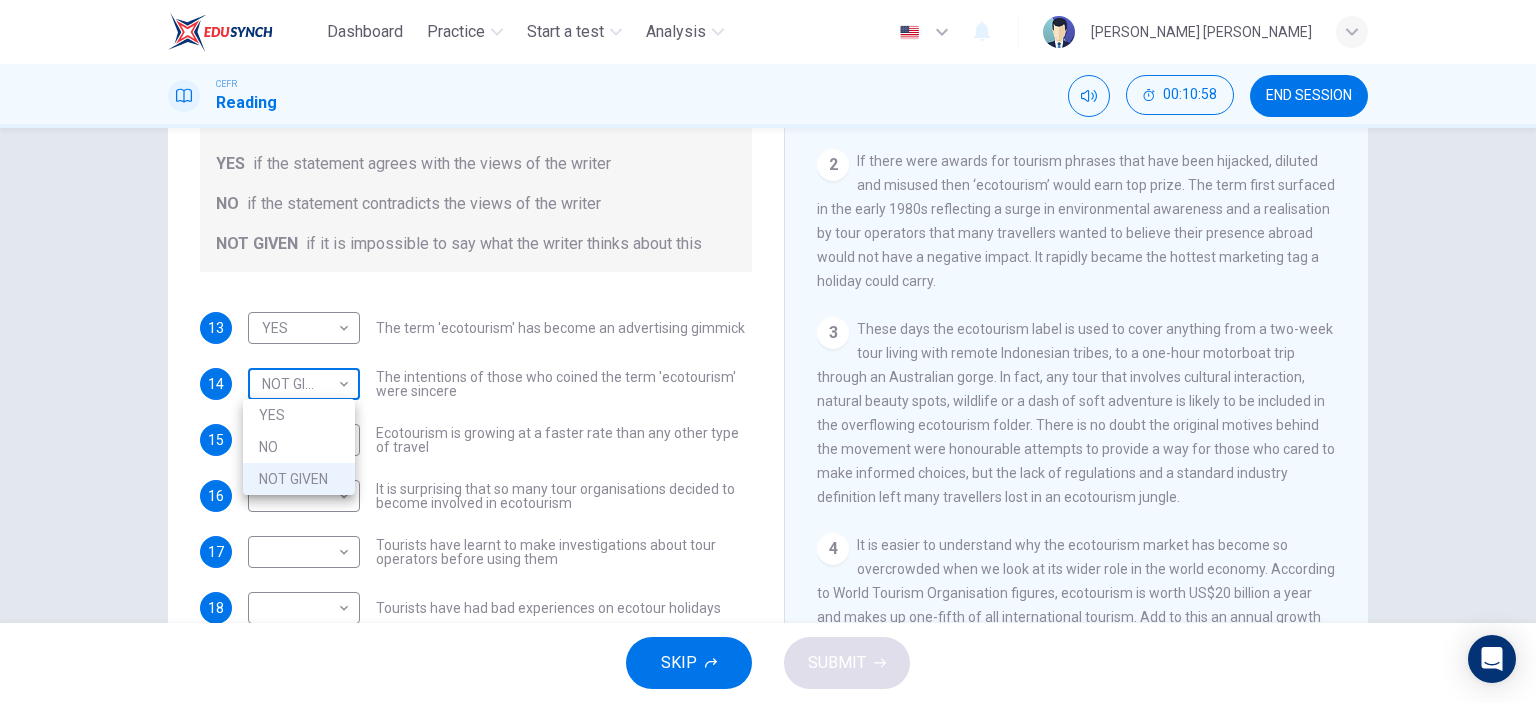 click on "Dashboard Practice Start a test Analysis English en ​ [PERSON_NAME] [PERSON_NAME] CEFR Reading 00:10:58 END SESSION Questions 13 - 18 Do the following statements agree with the information given in the Reading Passage ?
In the boxes below write YES if the statement agrees with the views of the writer NO if the statement contradicts the views of the writer NOT GIVEN if it is impossible to say what the writer thinks about this 13 YES YES ​ The term 'ecotourism' has become an advertising gimmick 14 NOT GIVEN NOT GIVEN ​ The intentions of those who coined the term 'ecotourism' were sincere 15 ​ ​ Ecotourism is growing at a faster rate than any other type of travel 16 ​ ​ It is surprising that so many tour organisations decided to become involved in ecotourism 17 ​ ​ Tourists have learnt to make investigations about tour operators before using them 18 ​ ​ Tourists have had bad experiences on ecotour holidays It's Eco-logical CLICK TO ZOOM Click to Zoom 1 2 3 4 5 6 7 8 SKIP SUBMIT
Dashboard 2025" at bounding box center [768, 351] 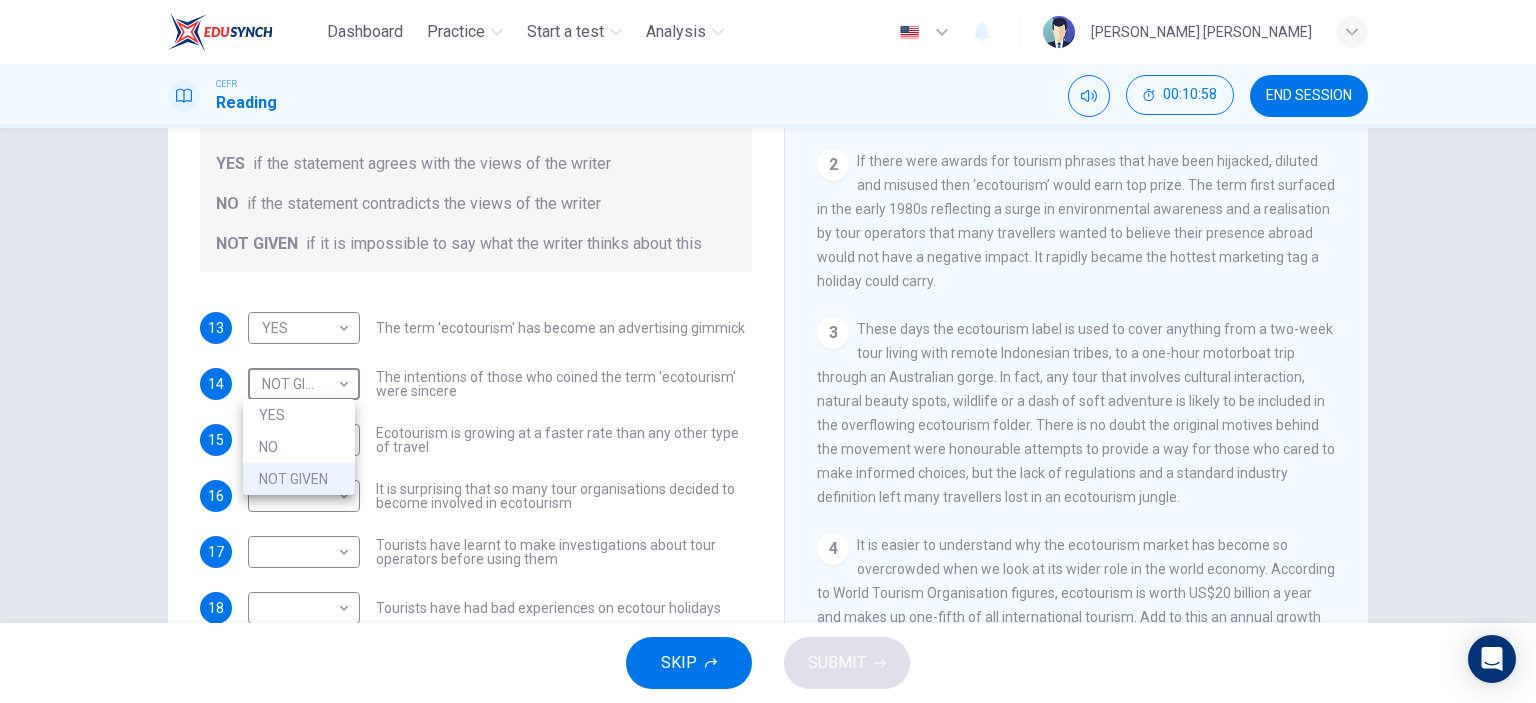 click on "YES" at bounding box center (299, 415) 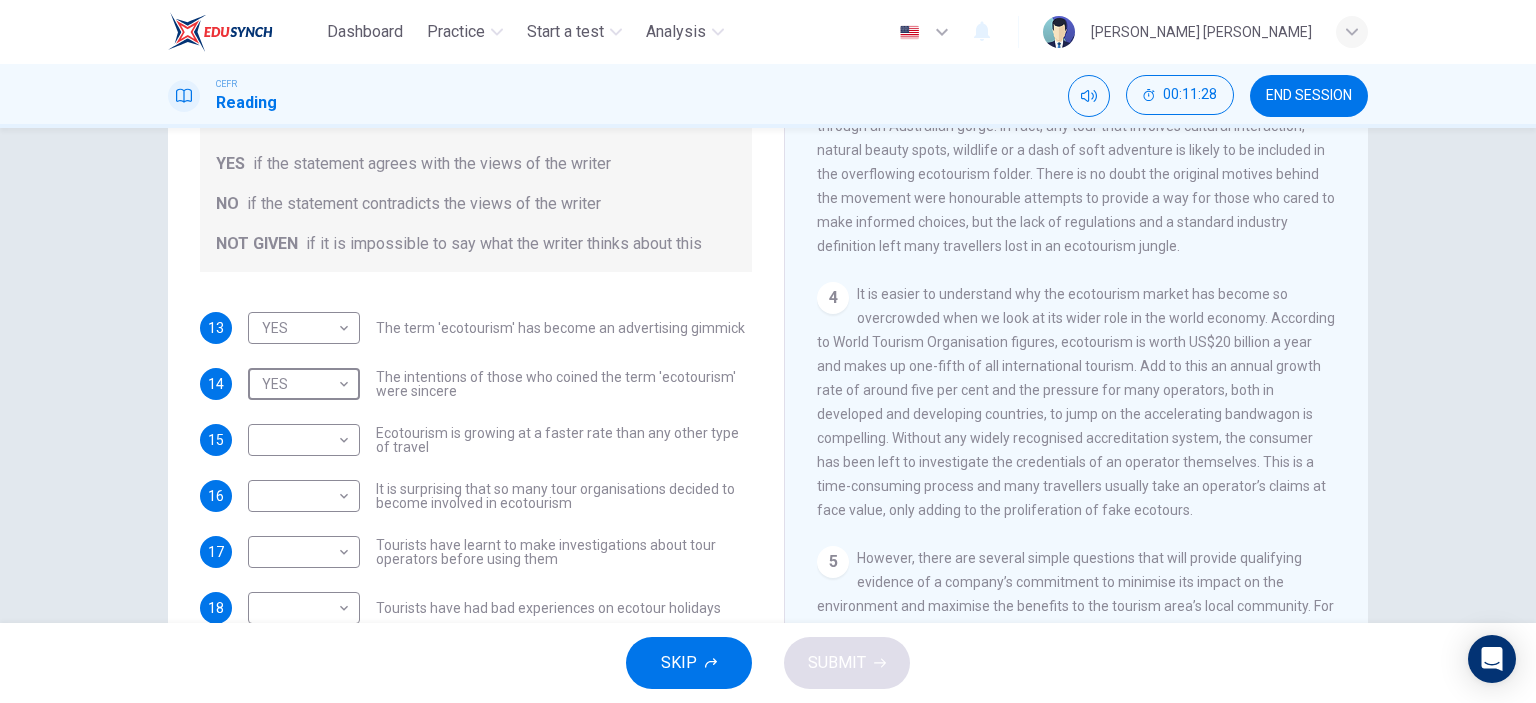scroll, scrollTop: 700, scrollLeft: 0, axis: vertical 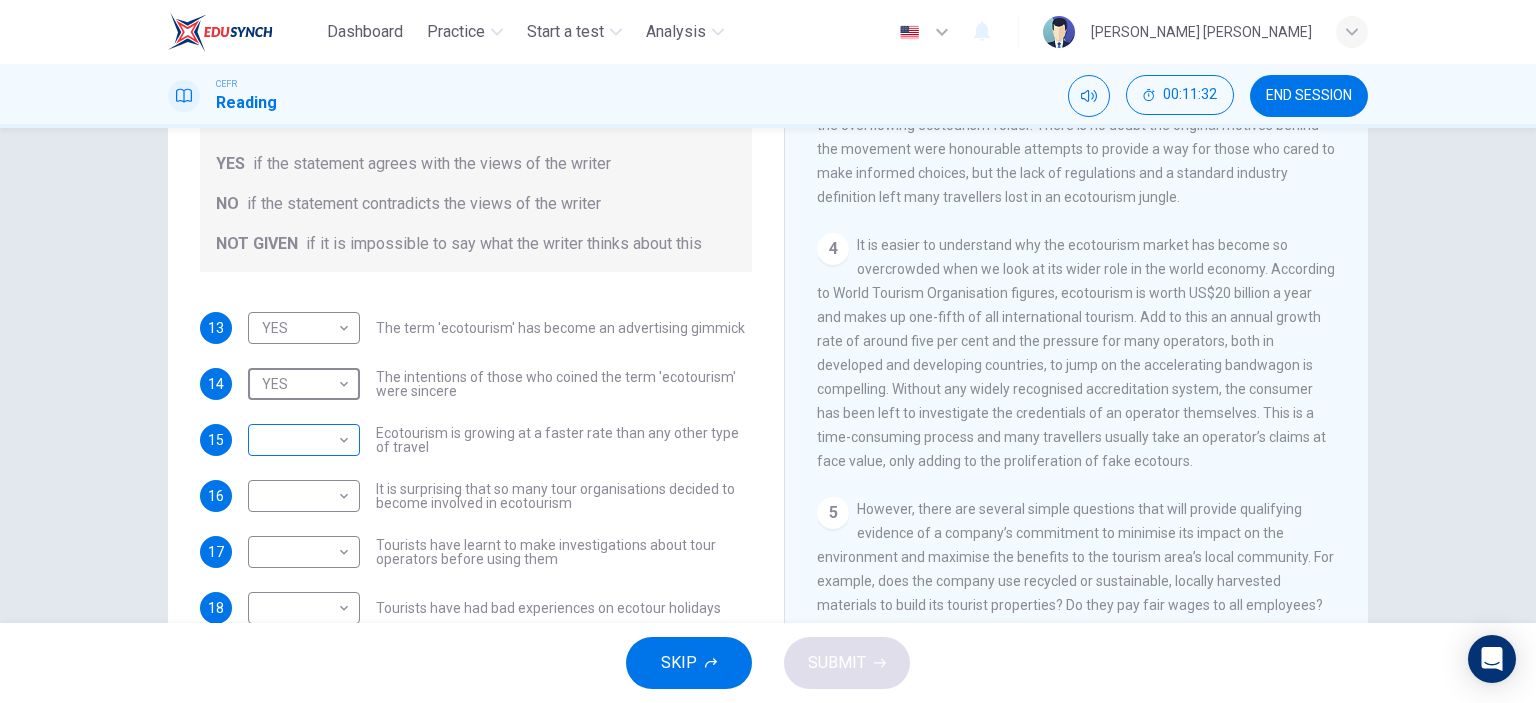 click on "Dashboard Practice Start a test Analysis English en ​ [PERSON_NAME] [PERSON_NAME] CEFR Reading 00:11:32 END SESSION Questions 13 - 18 Do the following statements agree with the information given in the Reading Passage ?
In the boxes below write YES if the statement agrees with the views of the writer NO if the statement contradicts the views of the writer NOT GIVEN if it is impossible to say what the writer thinks about this 13 YES YES ​ The term 'ecotourism' has become an advertising gimmick 14 YES YES ​ The intentions of those who coined the term 'ecotourism' were sincere 15 ​ ​ Ecotourism is growing at a faster rate than any other type of travel 16 ​ ​ It is surprising that so many tour organisations decided to become involved in ecotourism 17 ​ ​ Tourists have learnt to make investigations about tour operators before using them 18 ​ ​ Tourists have had bad experiences on ecotour holidays It's Eco-logical CLICK TO ZOOM Click to Zoom 1 2 3 4 5 6 7 8 SKIP SUBMIT
Dashboard Practice Analysis" at bounding box center (768, 351) 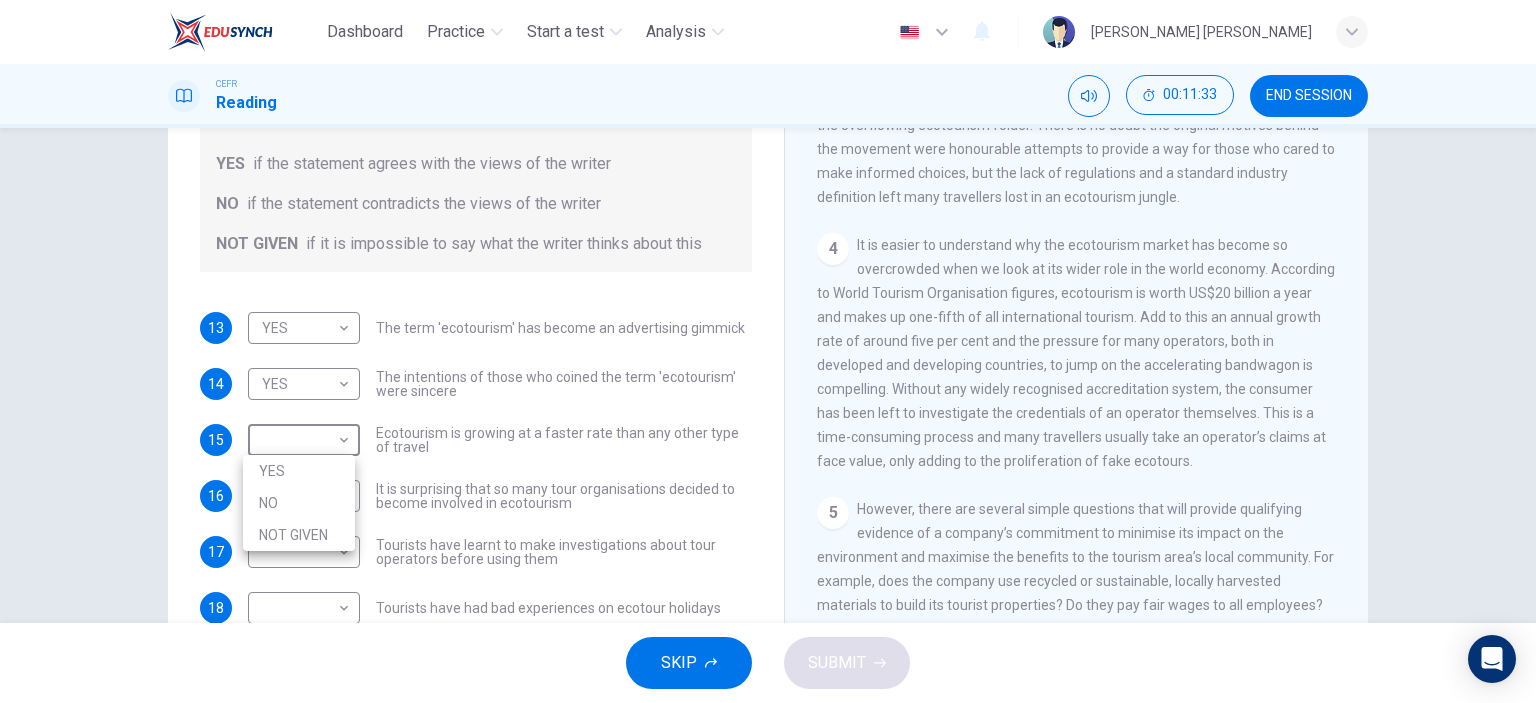 drag, startPoint x: 329, startPoint y: 524, endPoint x: 363, endPoint y: 516, distance: 34.928497 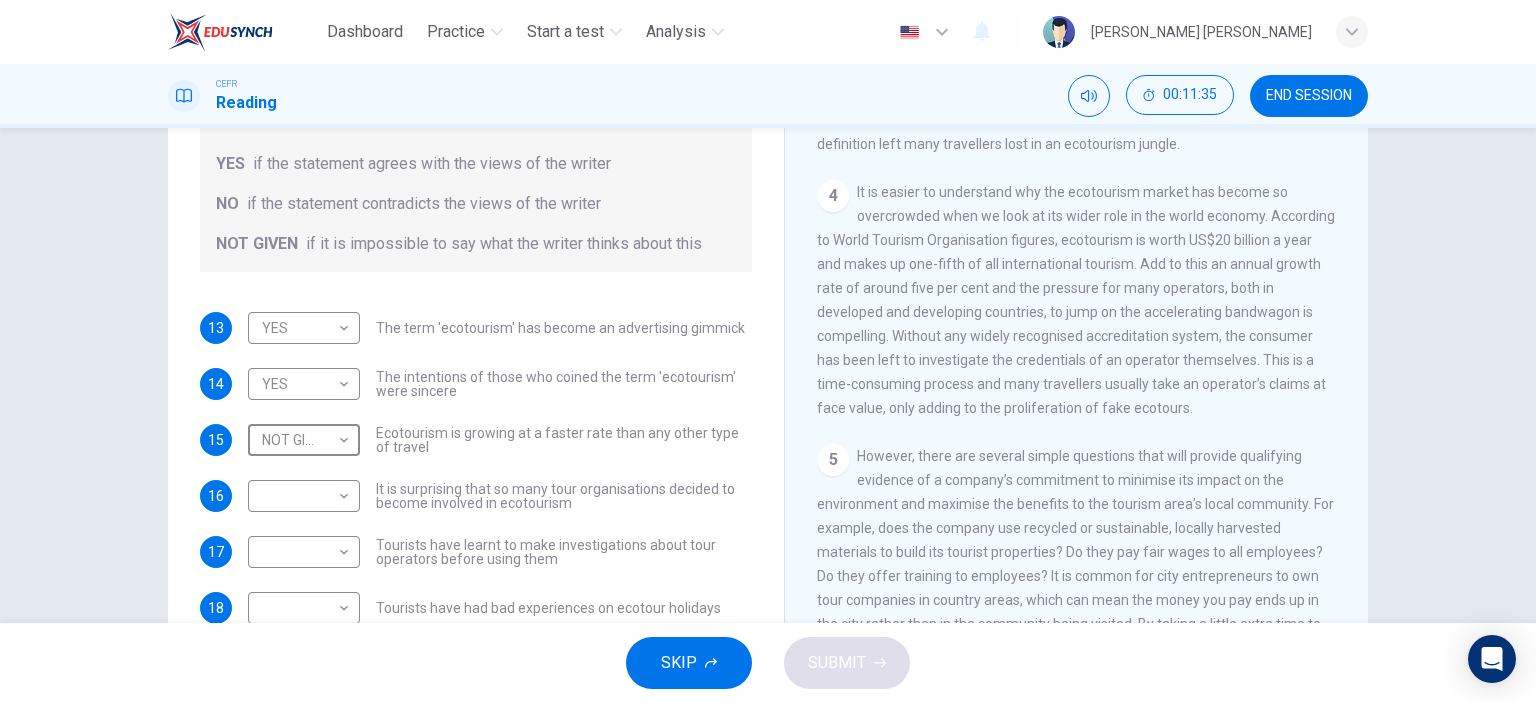scroll, scrollTop: 800, scrollLeft: 0, axis: vertical 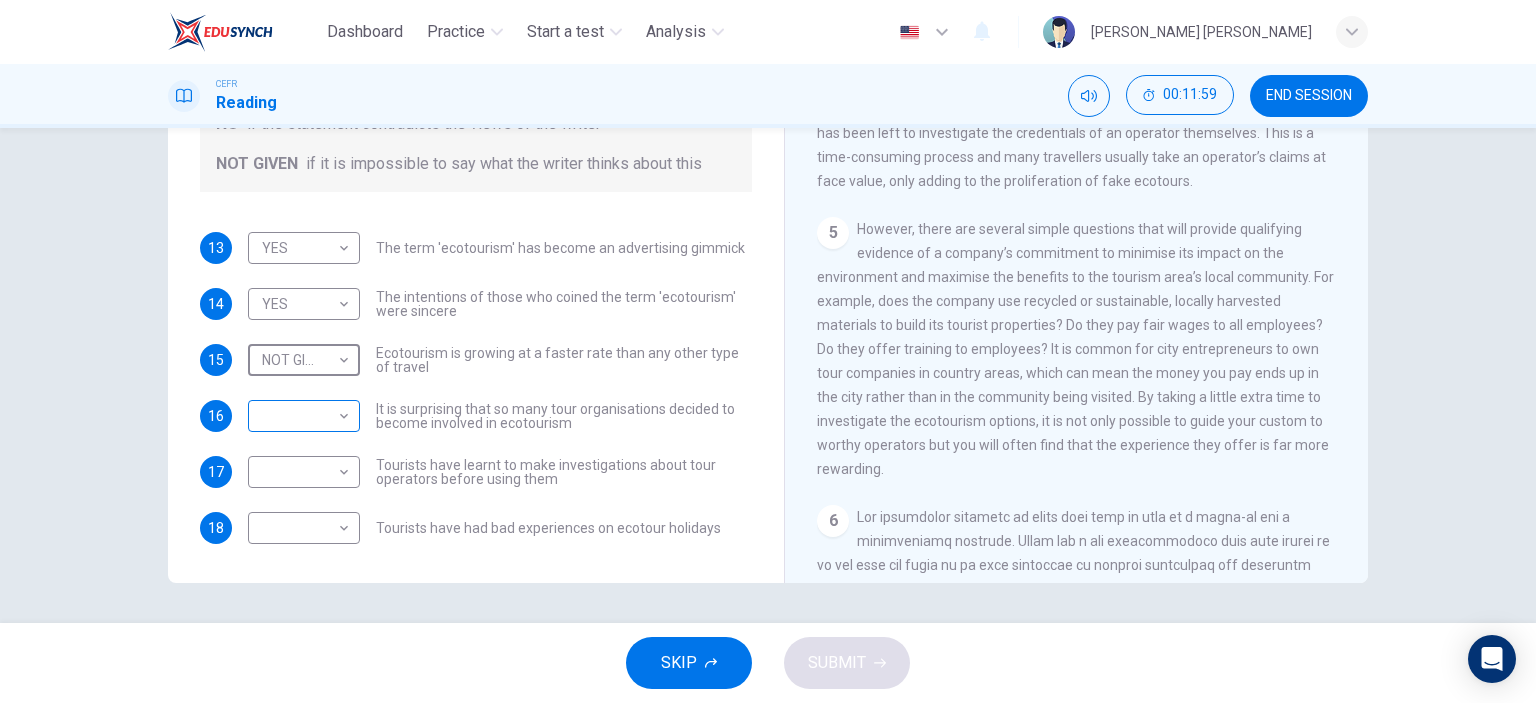 click on "Dashboard Practice Start a test Analysis English en ​ [PERSON_NAME] [PERSON_NAME] CEFR Reading 00:11:59 END SESSION Questions 13 - 18 Do the following statements agree with the information given in the Reading Passage ?
In the boxes below write YES if the statement agrees with the views of the writer NO if the statement contradicts the views of the writer NOT GIVEN if it is impossible to say what the writer thinks about this 13 YES YES ​ The term 'ecotourism' has become an advertising gimmick 14 YES YES ​ The intentions of those who coined the term 'ecotourism' were sincere 15 NOT GIVEN NOT GIVEN ​ Ecotourism is growing at a faster rate than any other type of travel 16 ​ ​ It is surprising that so many tour organisations decided to become involved in ecotourism 17 ​ ​ Tourists have learnt to make investigations about tour operators before using them 18 ​ ​ Tourists have had bad experiences on ecotour holidays It's Eco-logical CLICK TO ZOOM Click to Zoom 1 2 3 4 5 6 7 8 SKIP SUBMIT
Dashboard" at bounding box center (768, 351) 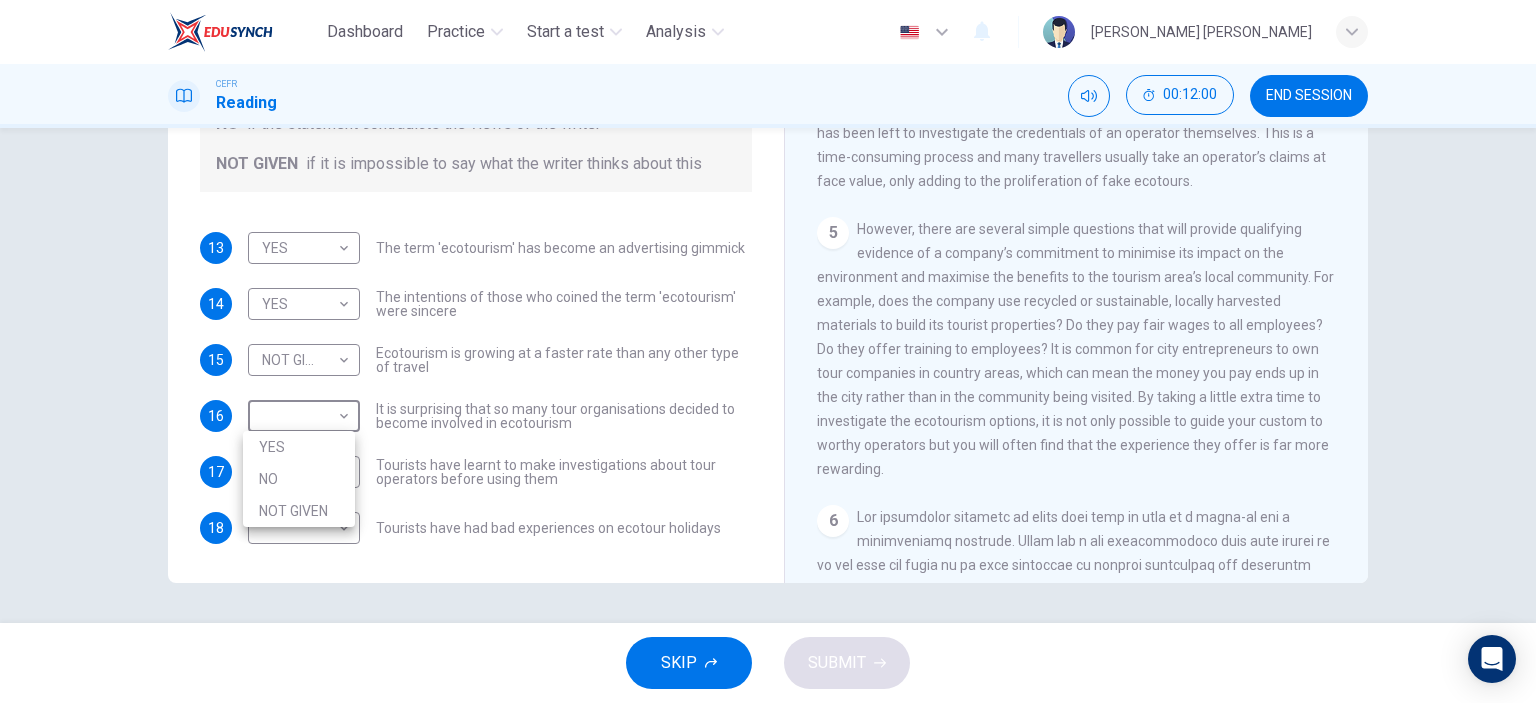 click on "NO" at bounding box center [299, 479] 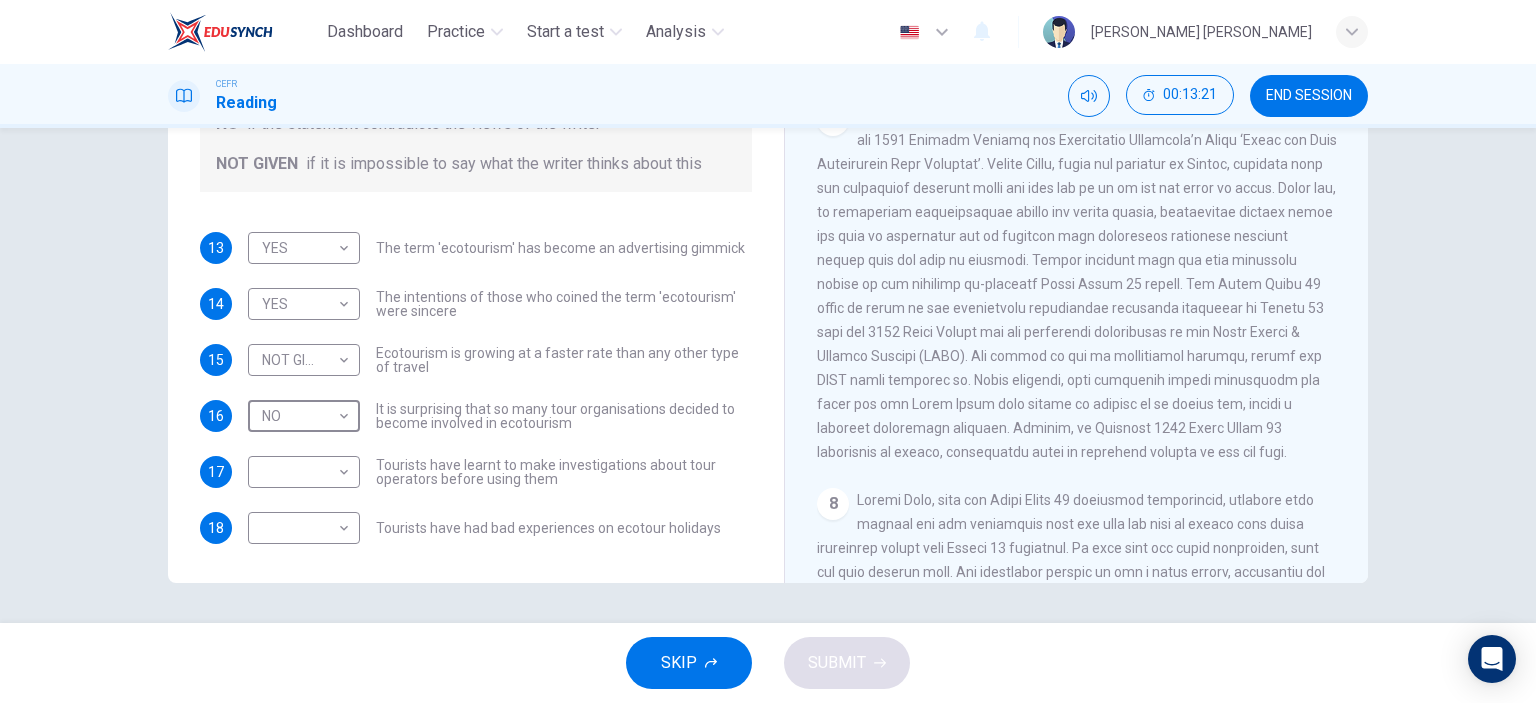 scroll, scrollTop: 1639, scrollLeft: 0, axis: vertical 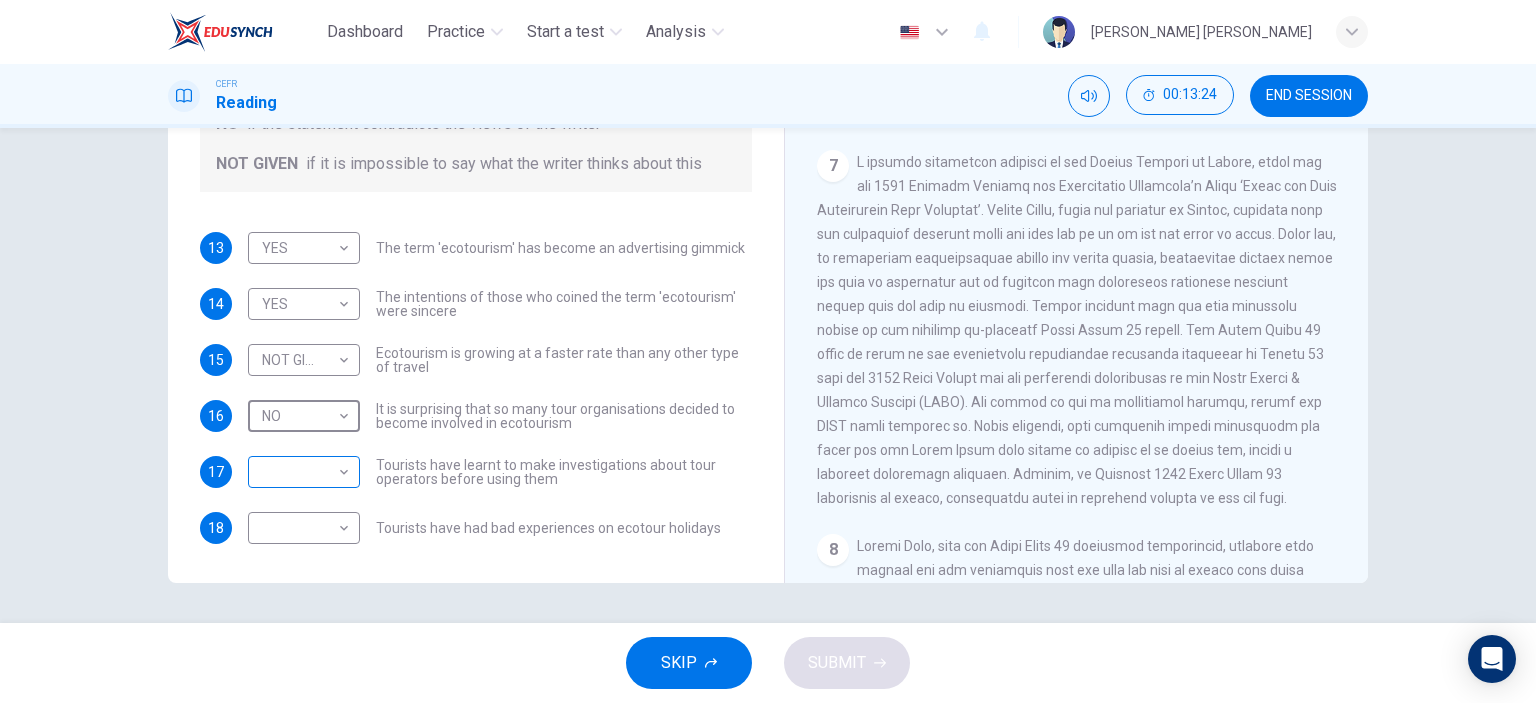click on "Dashboard Practice Start a test Analysis English en ​ [PERSON_NAME] [PERSON_NAME] CEFR Reading 00:13:24 END SESSION Questions 13 - 18 Do the following statements agree with the information given in the Reading Passage ?
In the boxes below write YES if the statement agrees with the views of the writer NO if the statement contradicts the views of the writer NOT GIVEN if it is impossible to say what the writer thinks about this 13 YES YES ​ The term 'ecotourism' has become an advertising gimmick 14 YES YES ​ The intentions of those who coined the term 'ecotourism' were sincere 15 NOT GIVEN NOT GIVEN ​ Ecotourism is growing at a faster rate than any other type of travel 16 NO NO ​ It is surprising that so many tour organisations decided to become involved in ecotourism 17 ​ ​ Tourists have learnt to make investigations about tour operators before using them 18 ​ ​ Tourists have had bad experiences on ecotour holidays It's Eco-logical CLICK TO ZOOM Click to Zoom 1 2 3 4 5 6 7 8 SKIP SUBMIT
Dashboard" at bounding box center [768, 351] 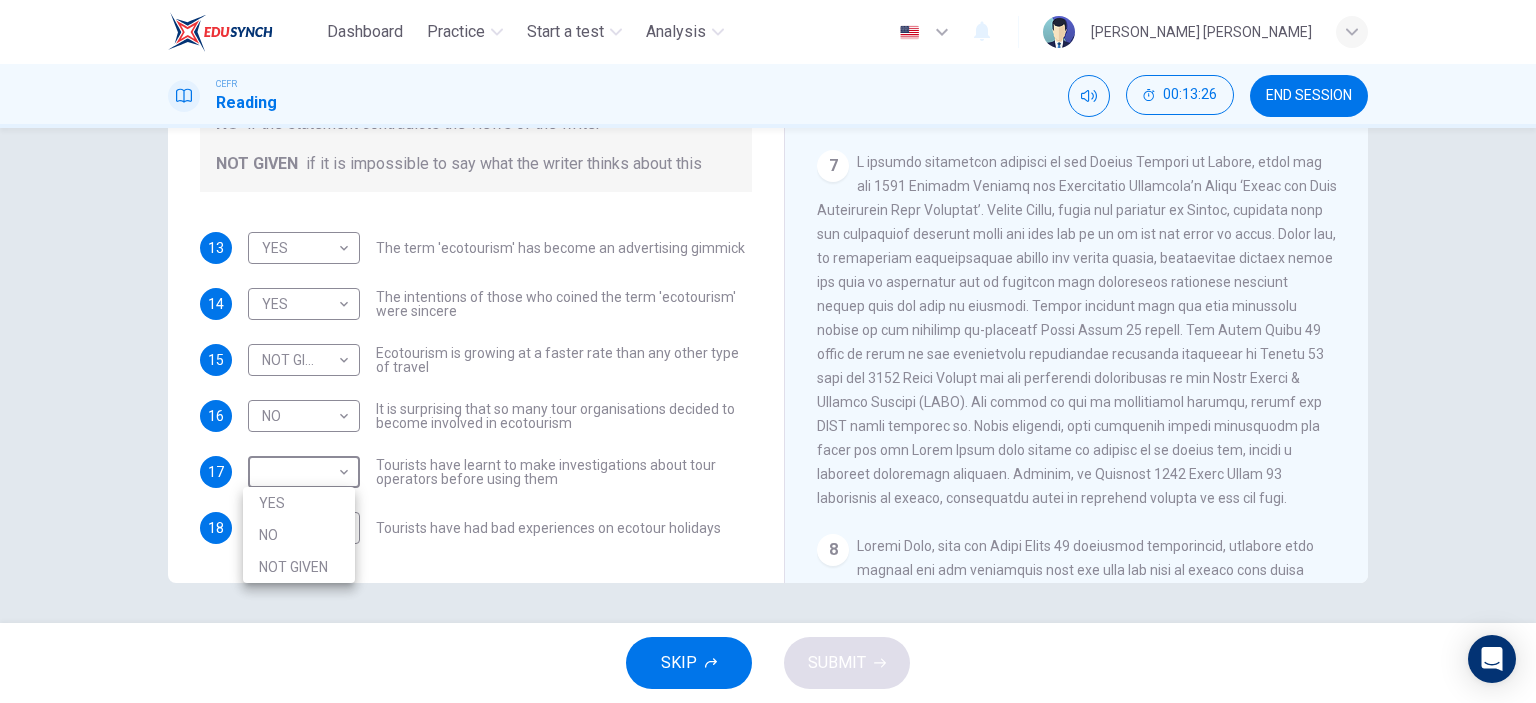 click on "NOT GIVEN" at bounding box center [299, 567] 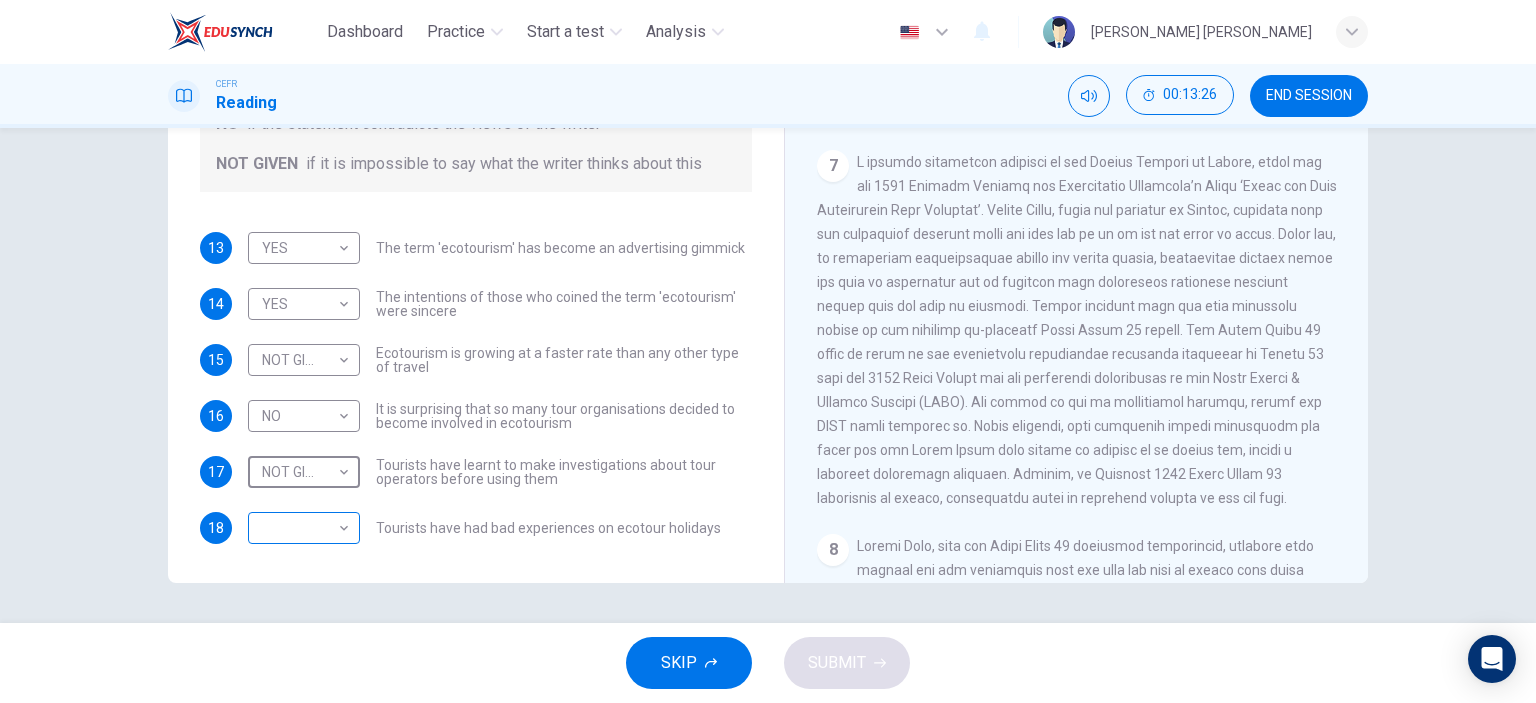 click on "Dashboard Practice Start a test Analysis English en ​ [PERSON_NAME] [PERSON_NAME] CEFR Reading 00:13:26 END SESSION Questions 13 - 18 Do the following statements agree with the information given in the Reading Passage ?
In the boxes below write YES if the statement agrees with the views of the writer NO if the statement contradicts the views of the writer NOT GIVEN if it is impossible to say what the writer thinks about this 13 YES YES ​ The term 'ecotourism' has become an advertising gimmick 14 YES YES ​ The intentions of those who coined the term 'ecotourism' were sincere 15 NOT GIVEN NOT GIVEN ​ Ecotourism is growing at a faster rate than any other type of travel 16 NO NO ​ It is surprising that so many tour organisations decided to become involved in ecotourism 17 NOT GIVEN NOT GIVEN ​ Tourists have learnt to make investigations about tour operators before using them 18 ​ ​ Tourists have had bad experiences on ecotour holidays It's Eco-logical CLICK TO ZOOM Click to Zoom 1 2 3 4 5 6 7 8 SKIP SUBMIT" at bounding box center [768, 351] 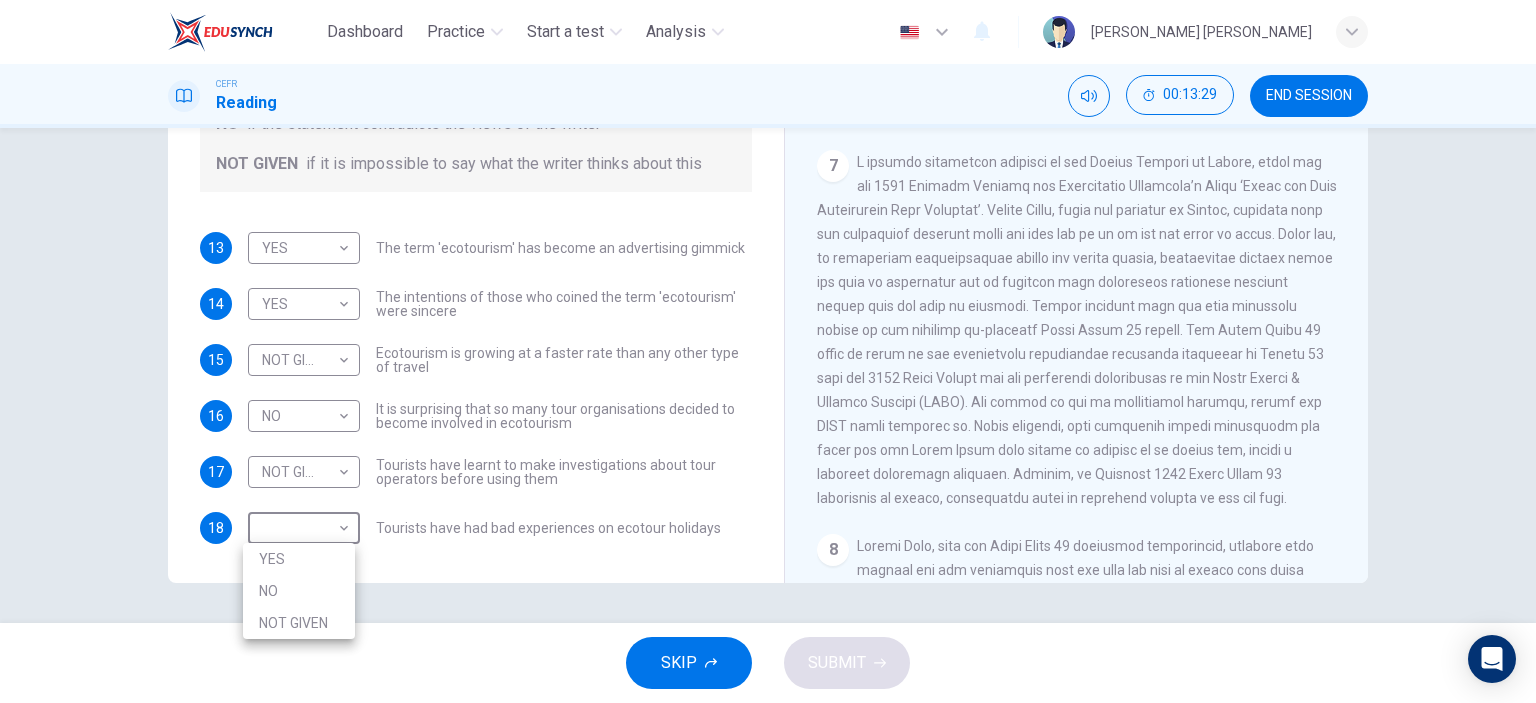 click on "YES" at bounding box center [299, 559] 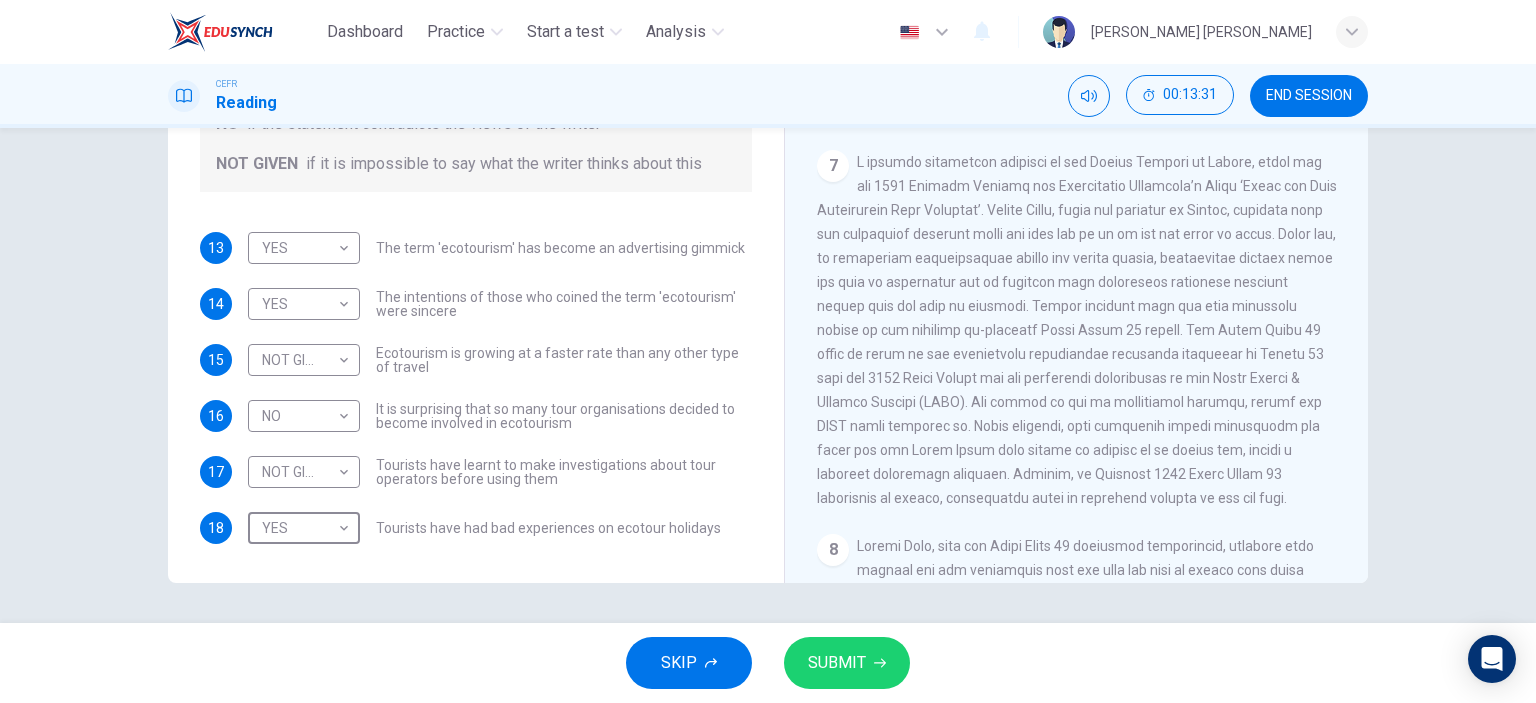 click on "SUBMIT" at bounding box center (837, 663) 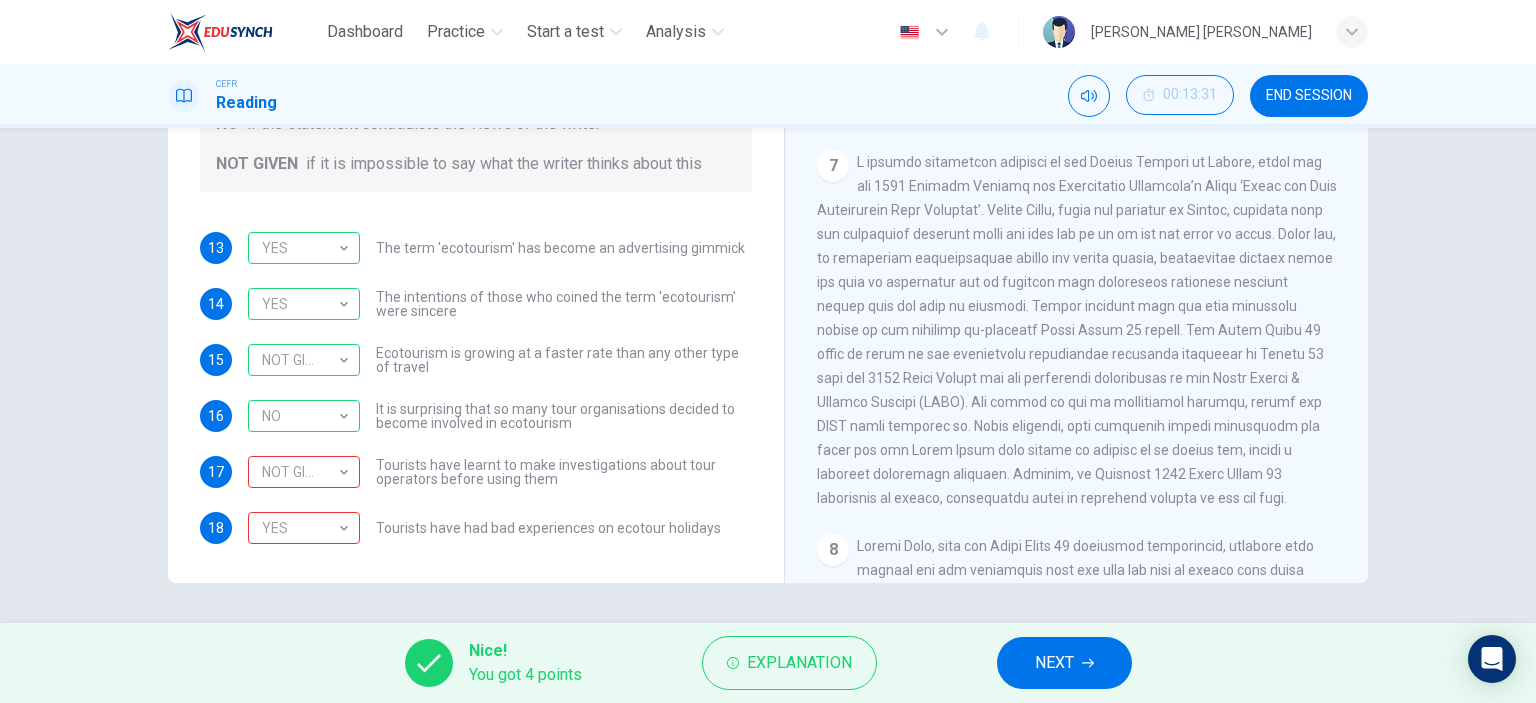 click on "NEXT" at bounding box center (1054, 663) 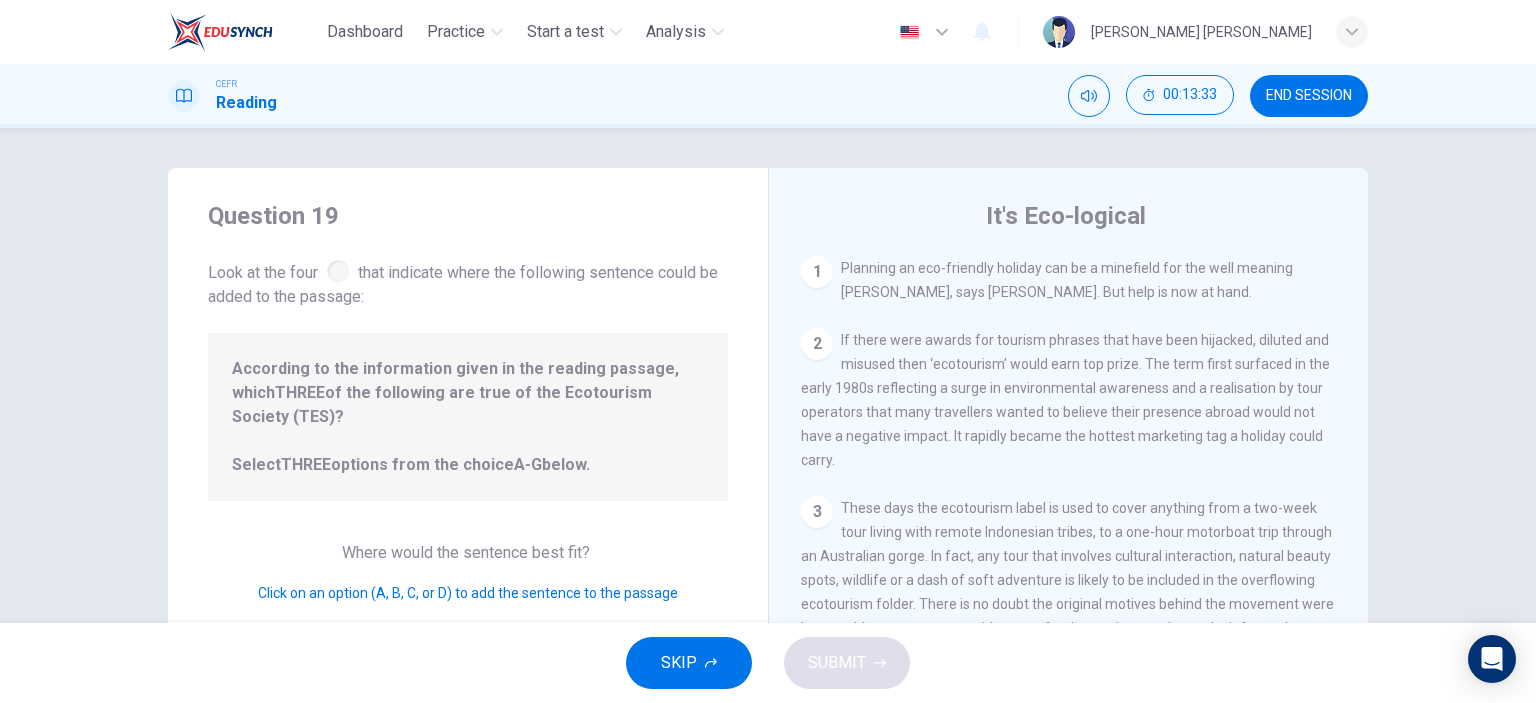 scroll, scrollTop: 100, scrollLeft: 0, axis: vertical 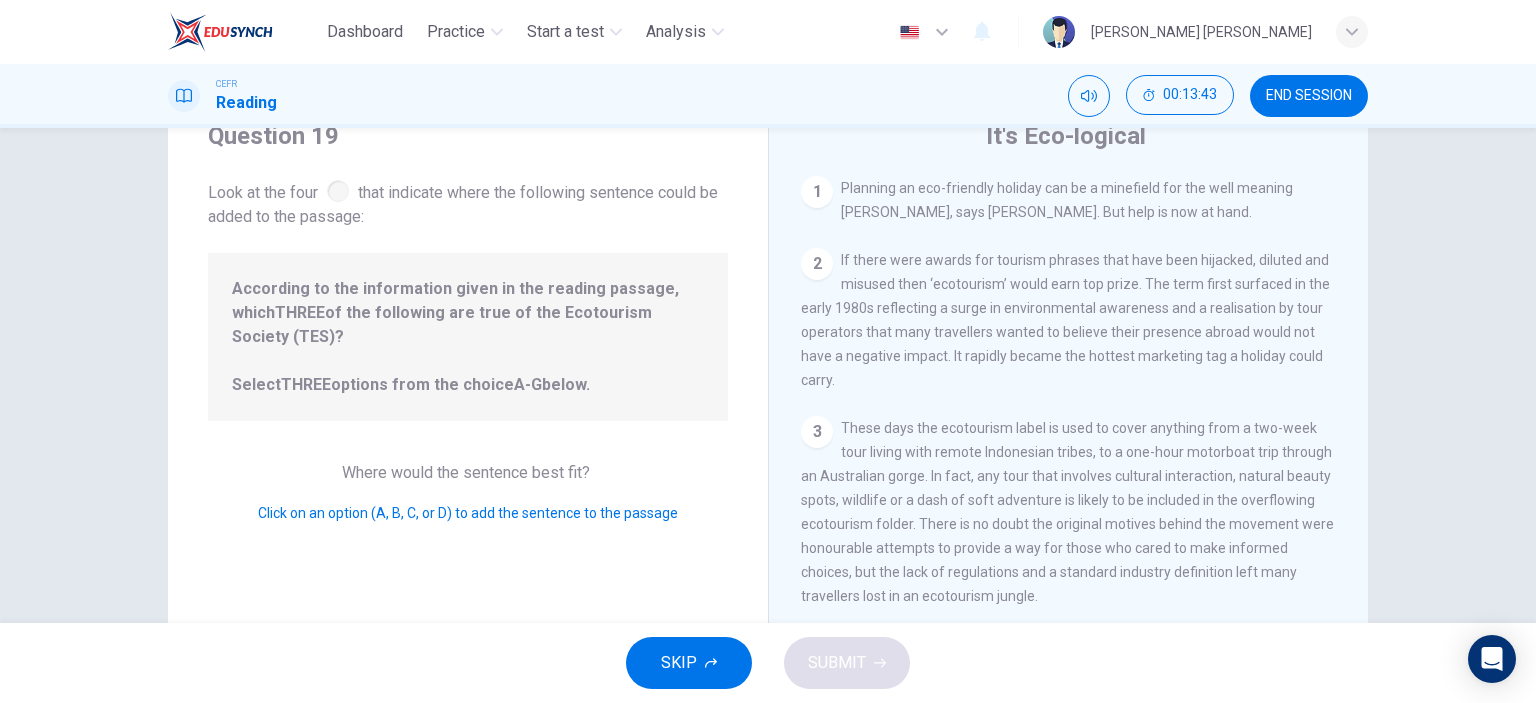 click on "Click on an option (A, B, C, or D) to add the sentence to the passage" at bounding box center [468, 513] 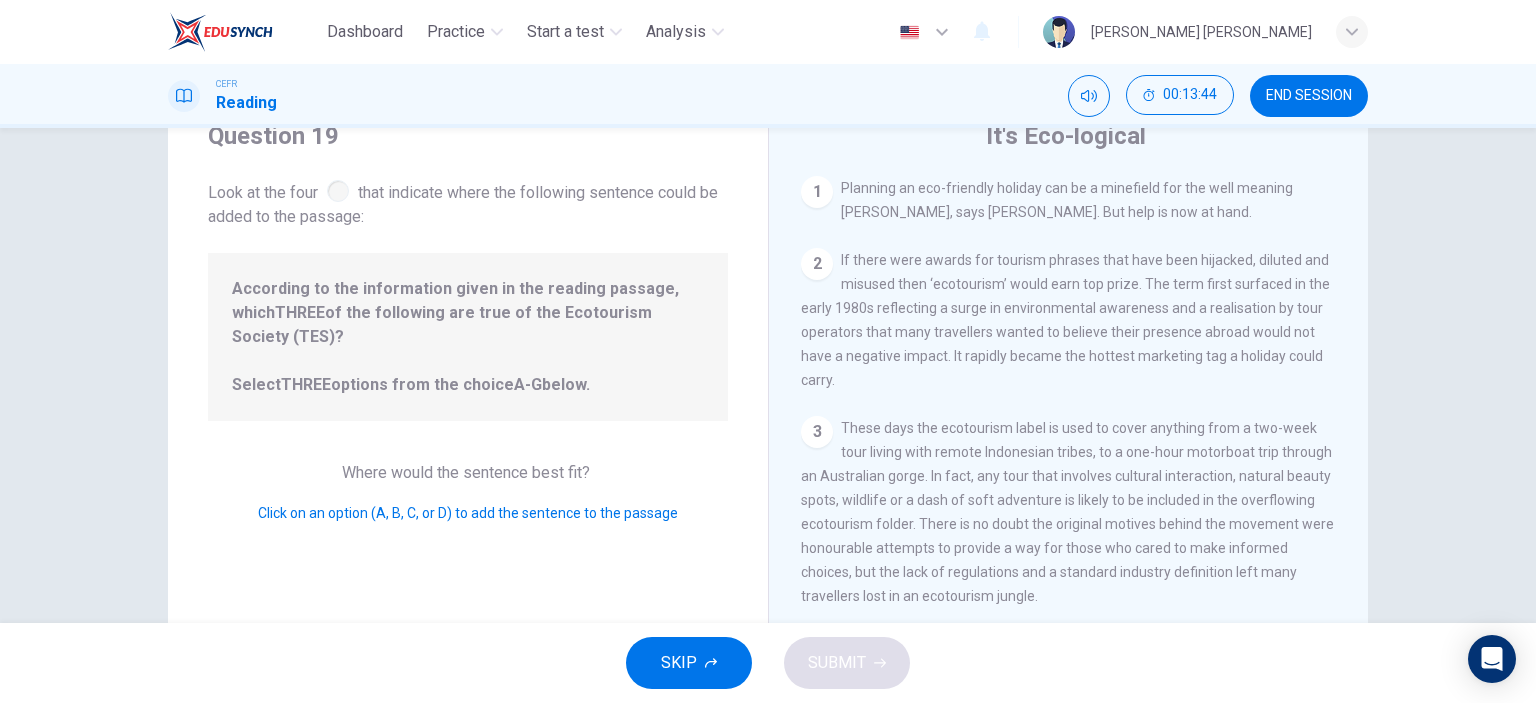 click on "3" at bounding box center (817, 432) 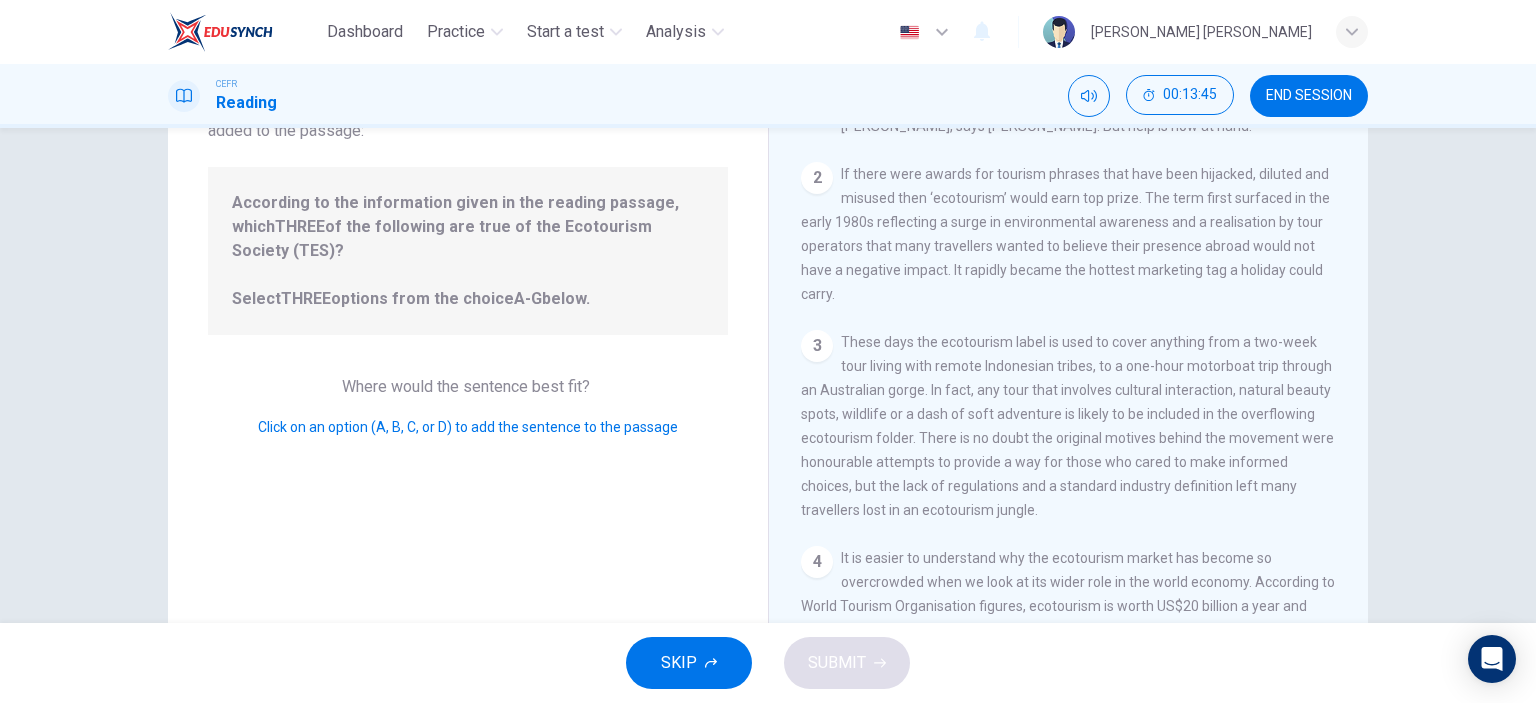 scroll, scrollTop: 280, scrollLeft: 0, axis: vertical 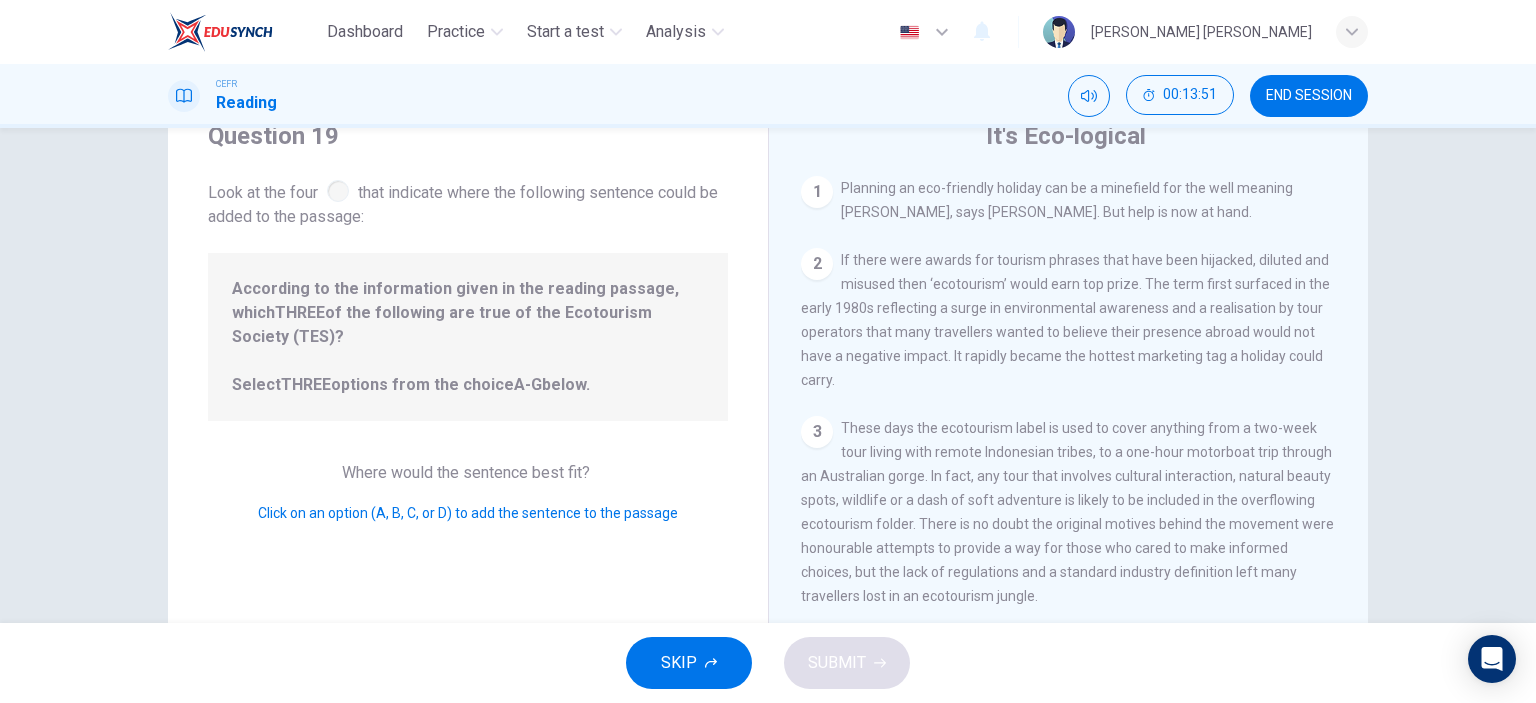 drag, startPoint x: 316, startPoint y: 191, endPoint x: 350, endPoint y: 254, distance: 71.5891 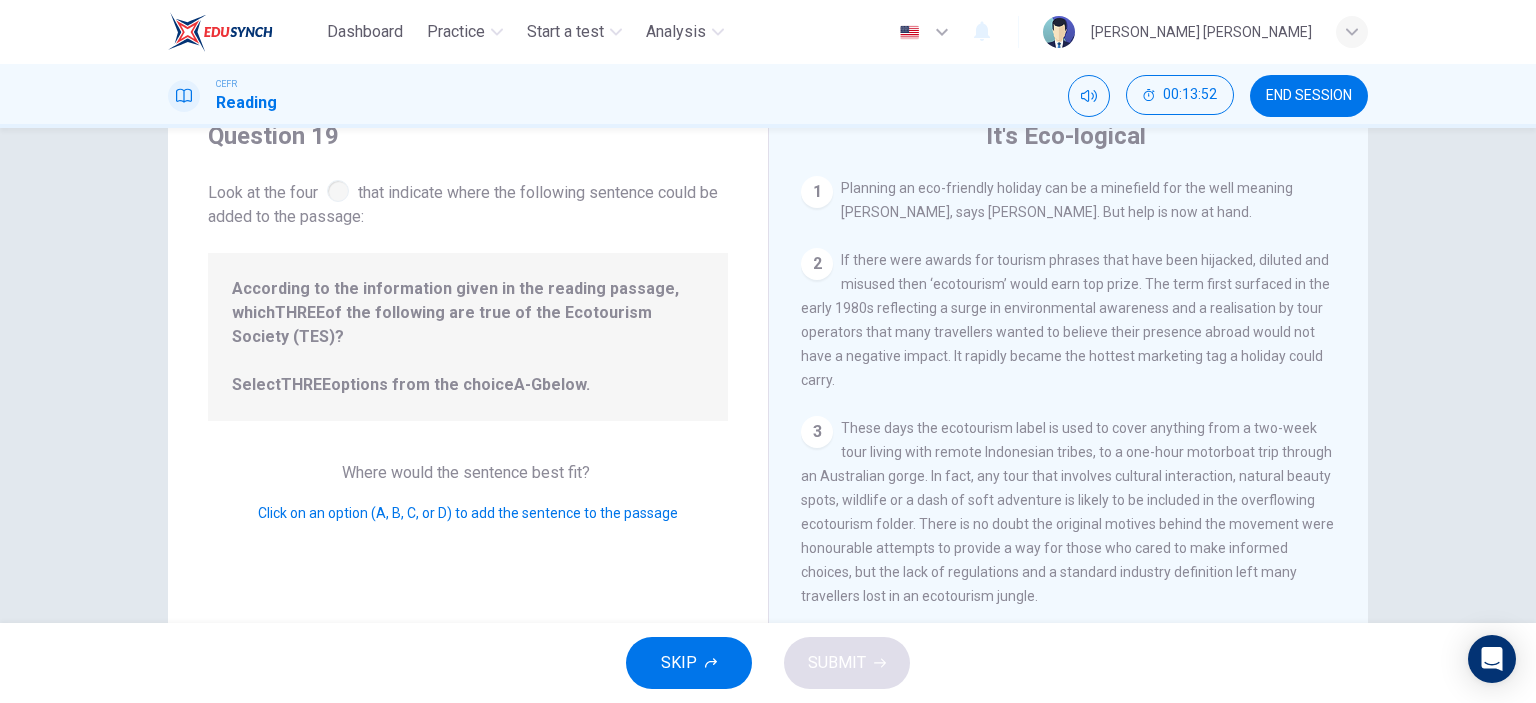 click on "According to the information given in the reading passage, which  THREE  of the following are true of the Ecotourism Society (TES)?
Select  THREE  options from the choice  A-G  below." at bounding box center [468, 337] 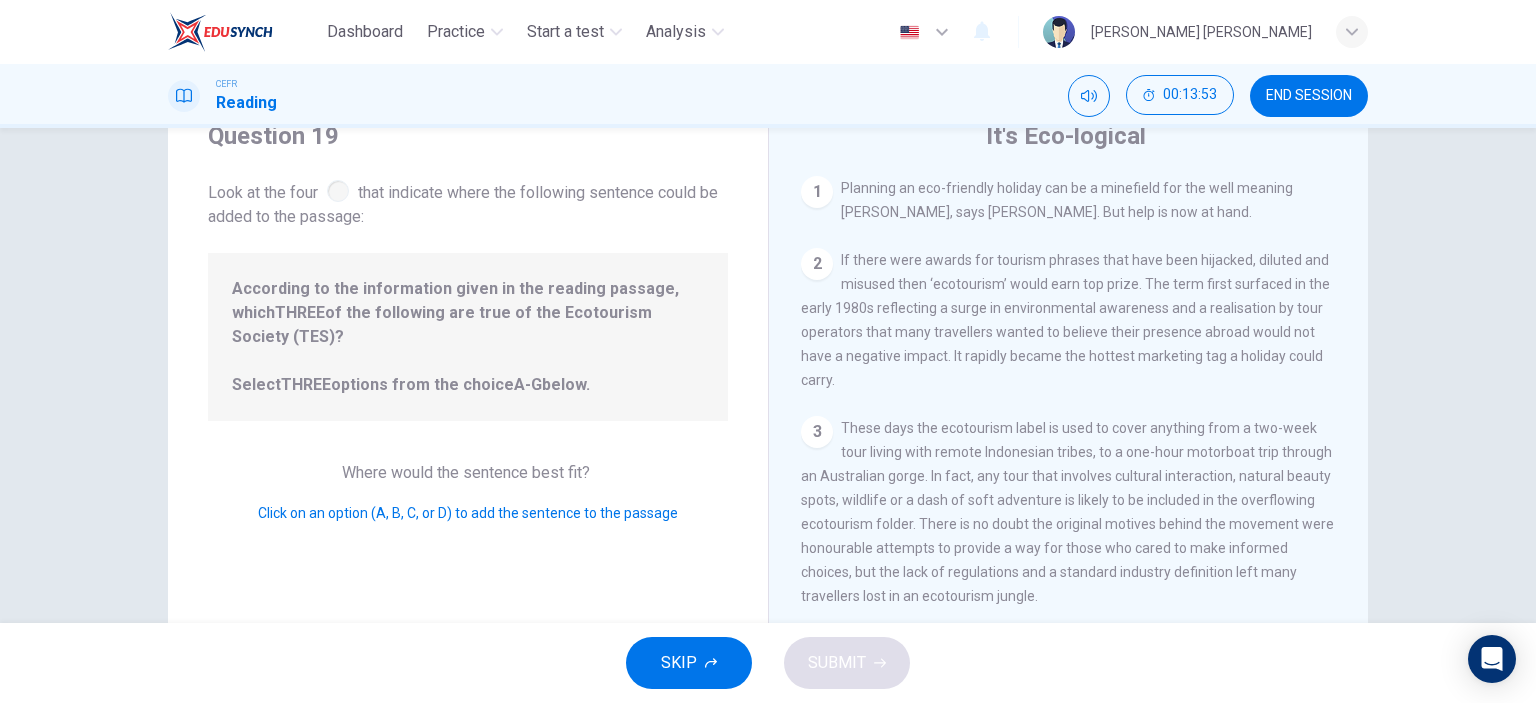 click on "Question 19 Look at the four     that indicate where the following sentence could be added to the passage: According to the information given in the reading passage, which  THREE  of the following are true of the Ecotourism Society (TES)?
Select  THREE  options from the choice  A-G  below.  Where would the sentence best fit?   Click on an option (A, B, C, or D) to add the sentence to the passage" at bounding box center (468, 435) 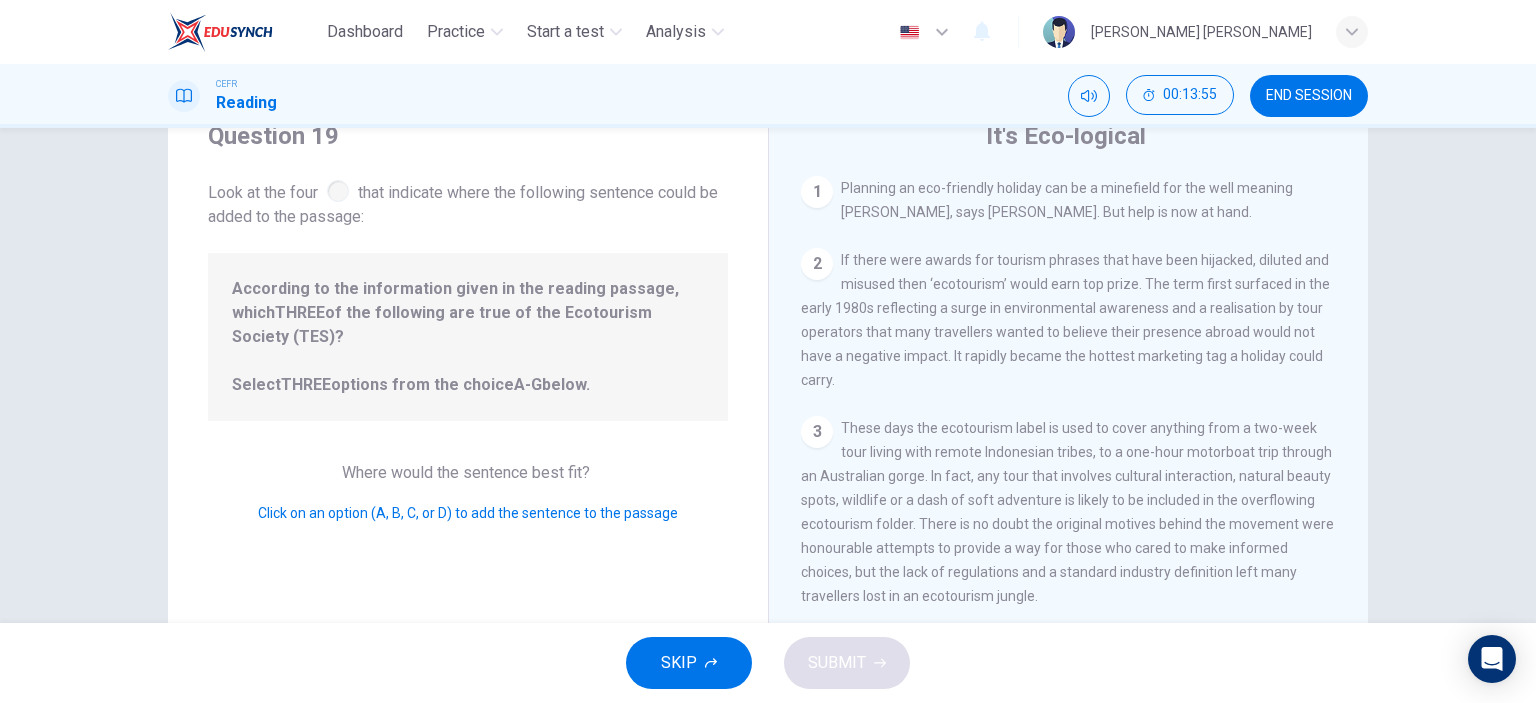 click on "If there were awards for tourism phrases that have been hijacked, diluted and misused then ‘ecotourism’ would earn top prize. The term first surfaced in the early 1980s reflecting a surge in environmental awareness and a realisation by tour operators that many travellers wanted to believe their presence abroad would not have a negative impact. It rapidly became the hottest marketing tag a holiday could carry." at bounding box center [1065, 320] 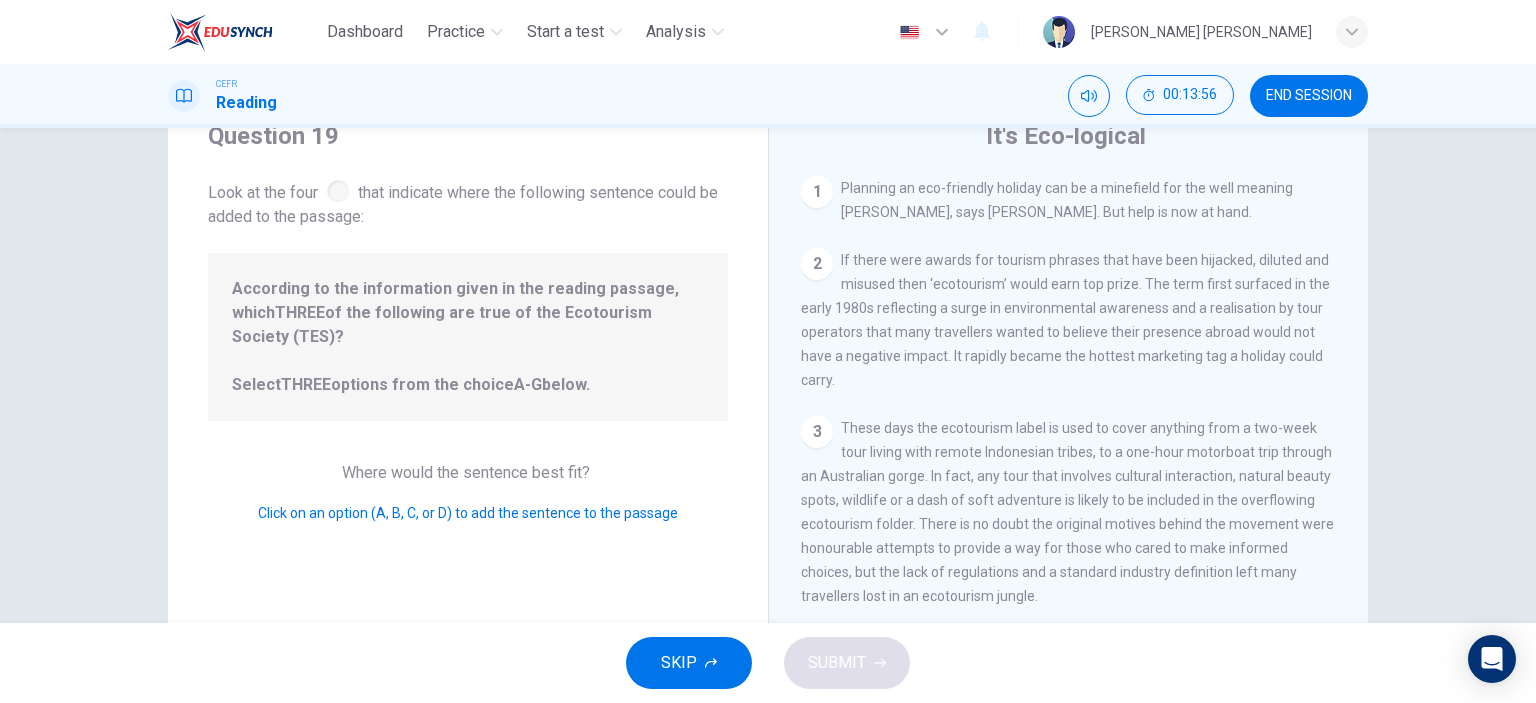 drag, startPoint x: 783, startPoint y: 267, endPoint x: 805, endPoint y: 267, distance: 22 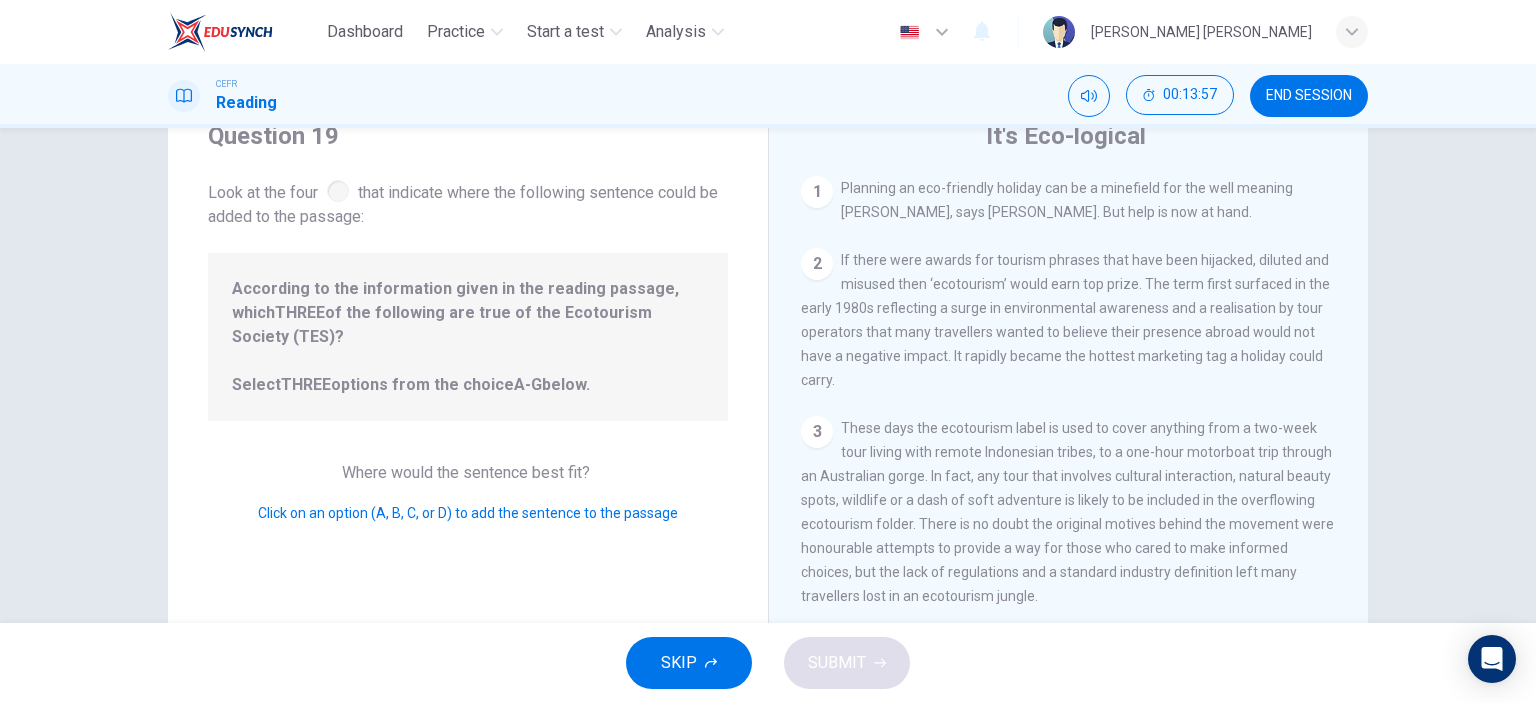 click on "1 Planning an eco-friendly holiday can be a minefield for the well meaning [PERSON_NAME], says [PERSON_NAME]. But help is now at hand." at bounding box center (1069, 200) 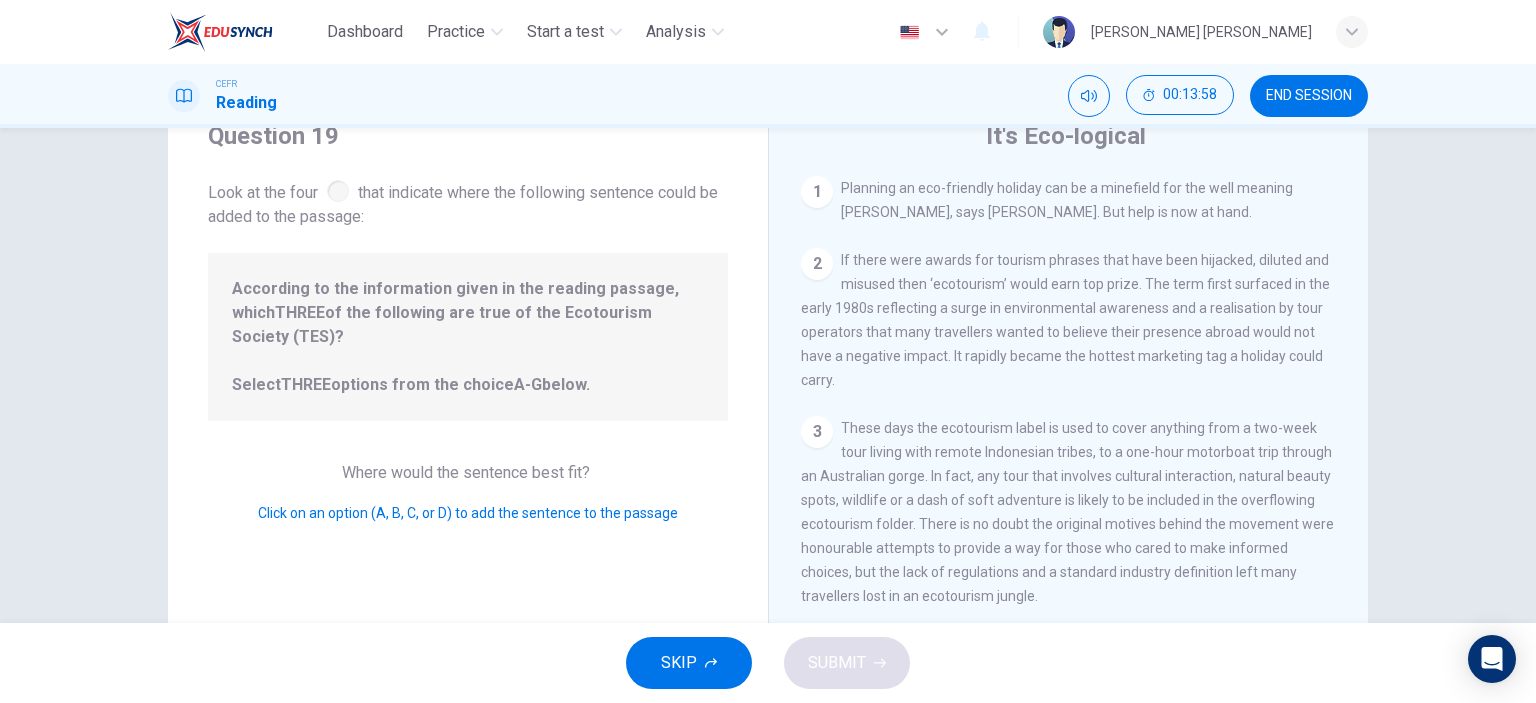 drag, startPoint x: 394, startPoint y: 481, endPoint x: 430, endPoint y: 493, distance: 37.94733 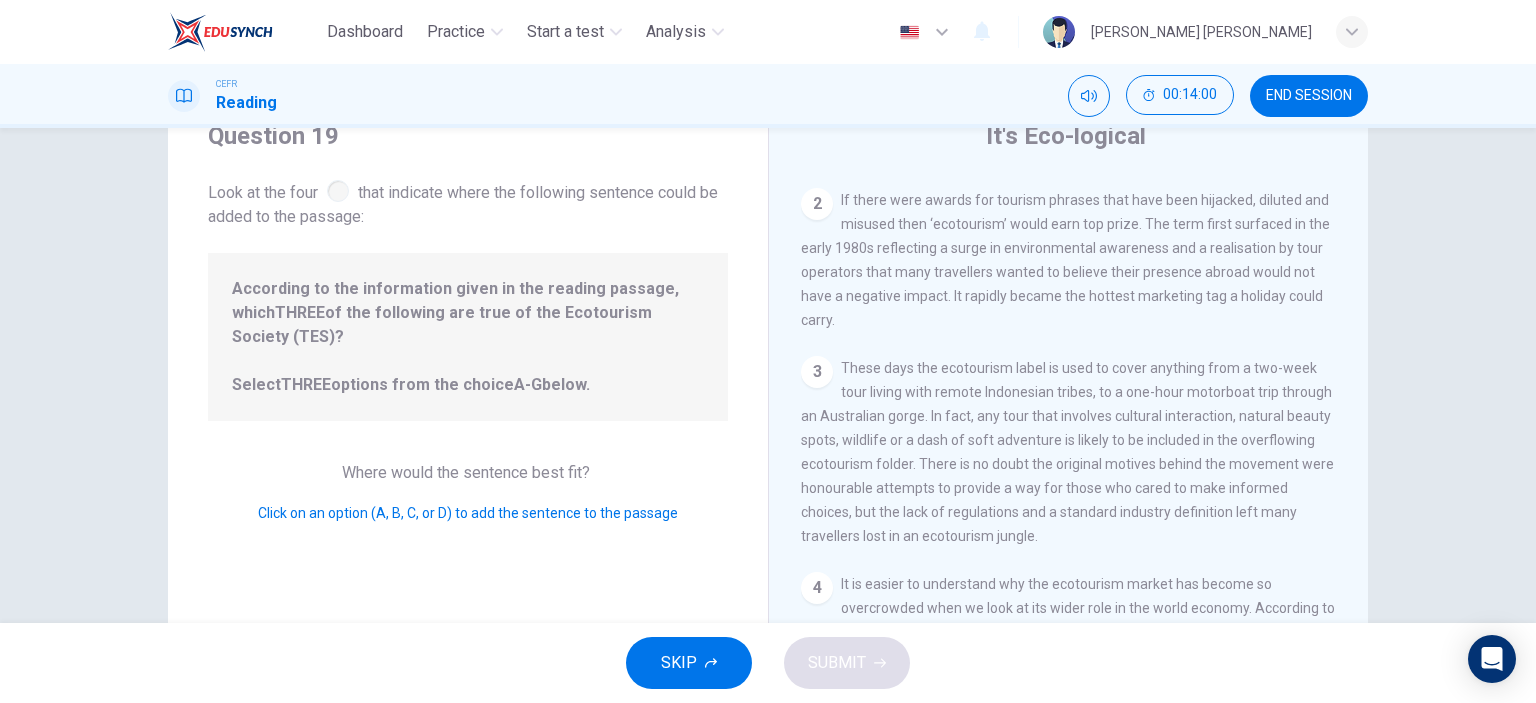scroll, scrollTop: 0, scrollLeft: 0, axis: both 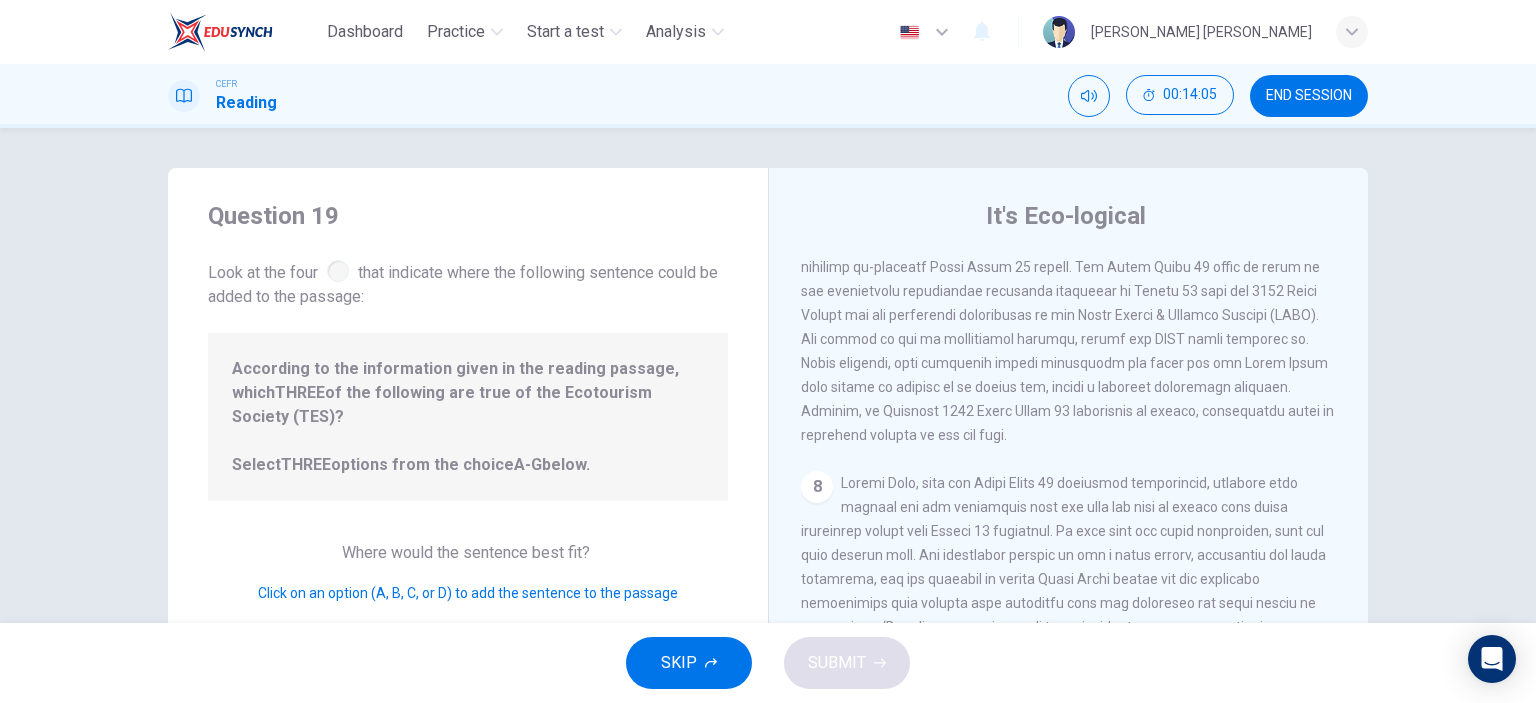 click on "Look at the four     that indicate where the following sentence could be added to the passage:" at bounding box center [468, 282] 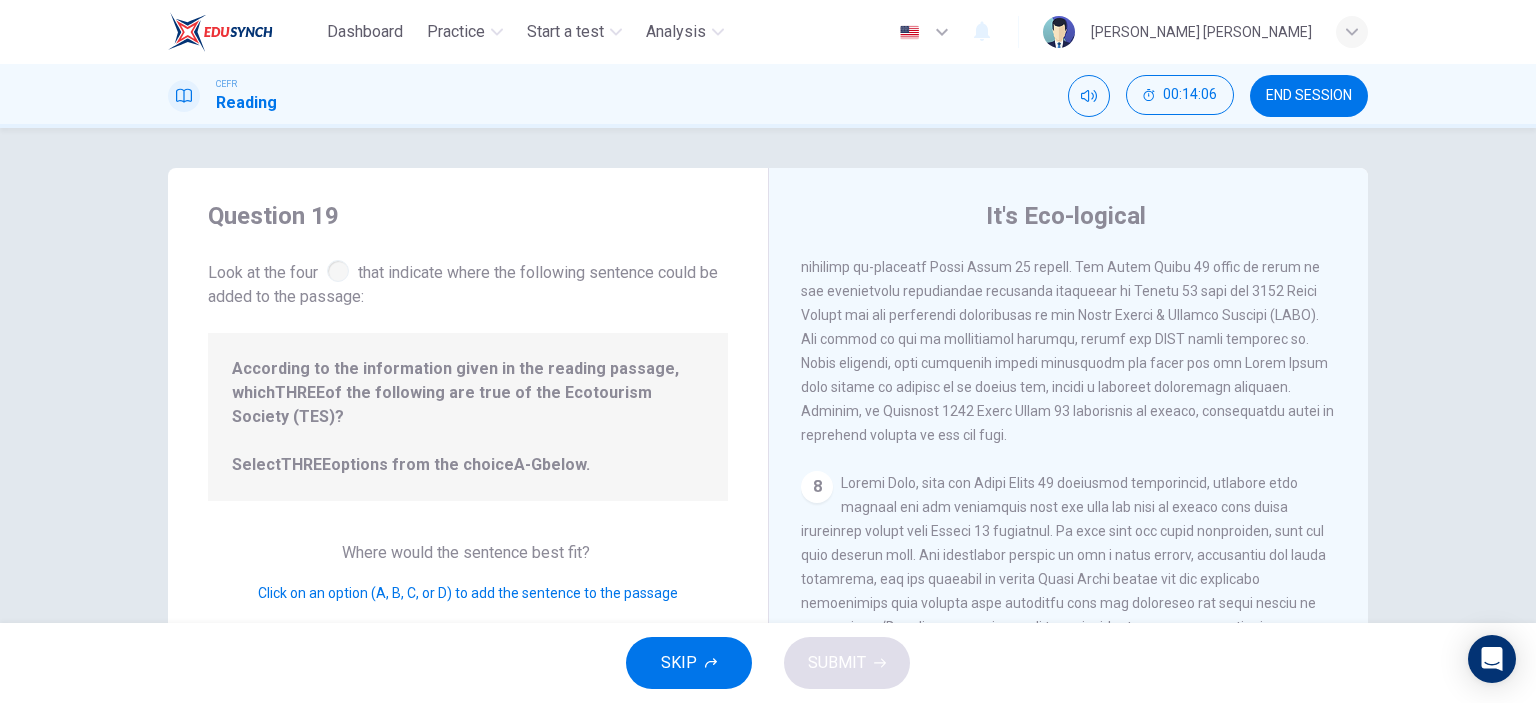 click at bounding box center (338, 271) 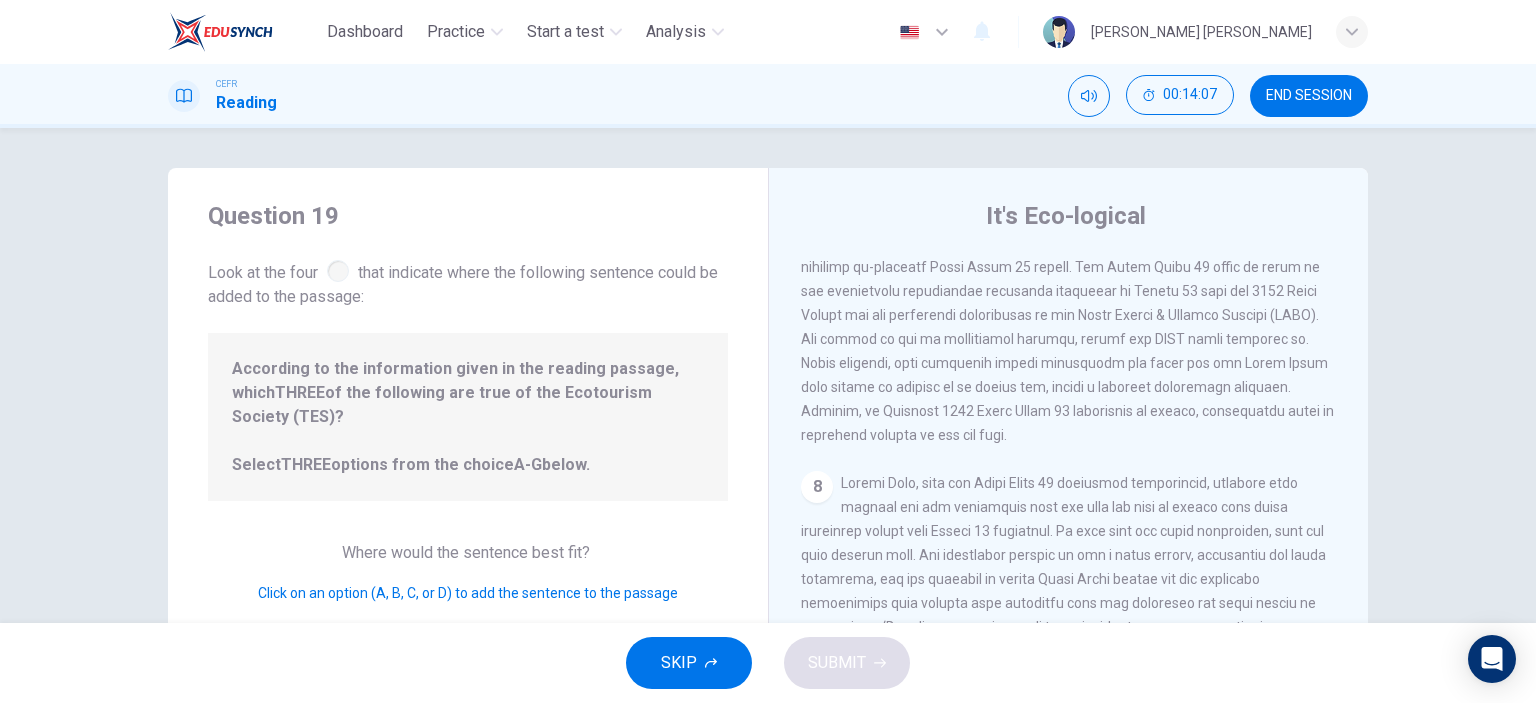 click at bounding box center [338, 271] 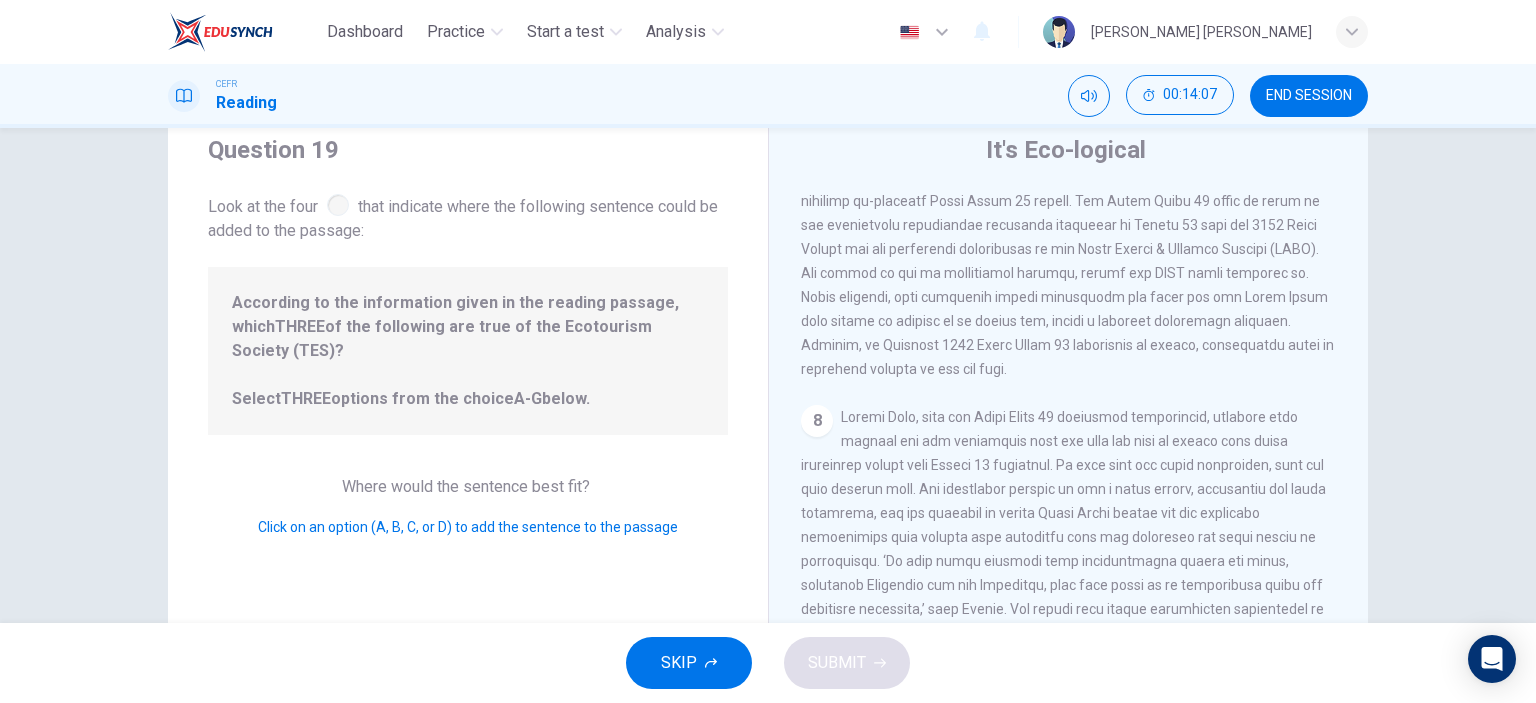 scroll, scrollTop: 100, scrollLeft: 0, axis: vertical 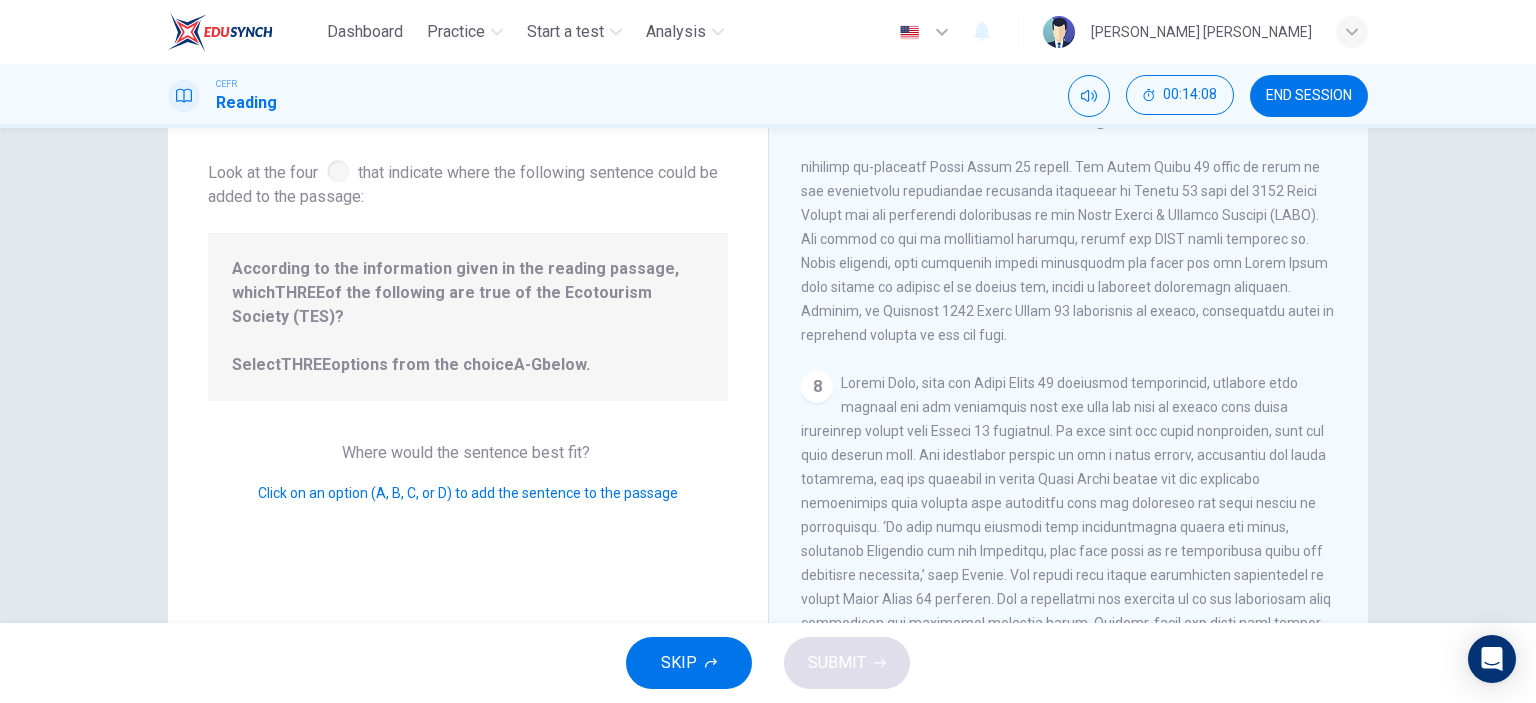 click on "Click on an option (A, B, C, or D) to add the sentence to the passage" at bounding box center [468, 493] 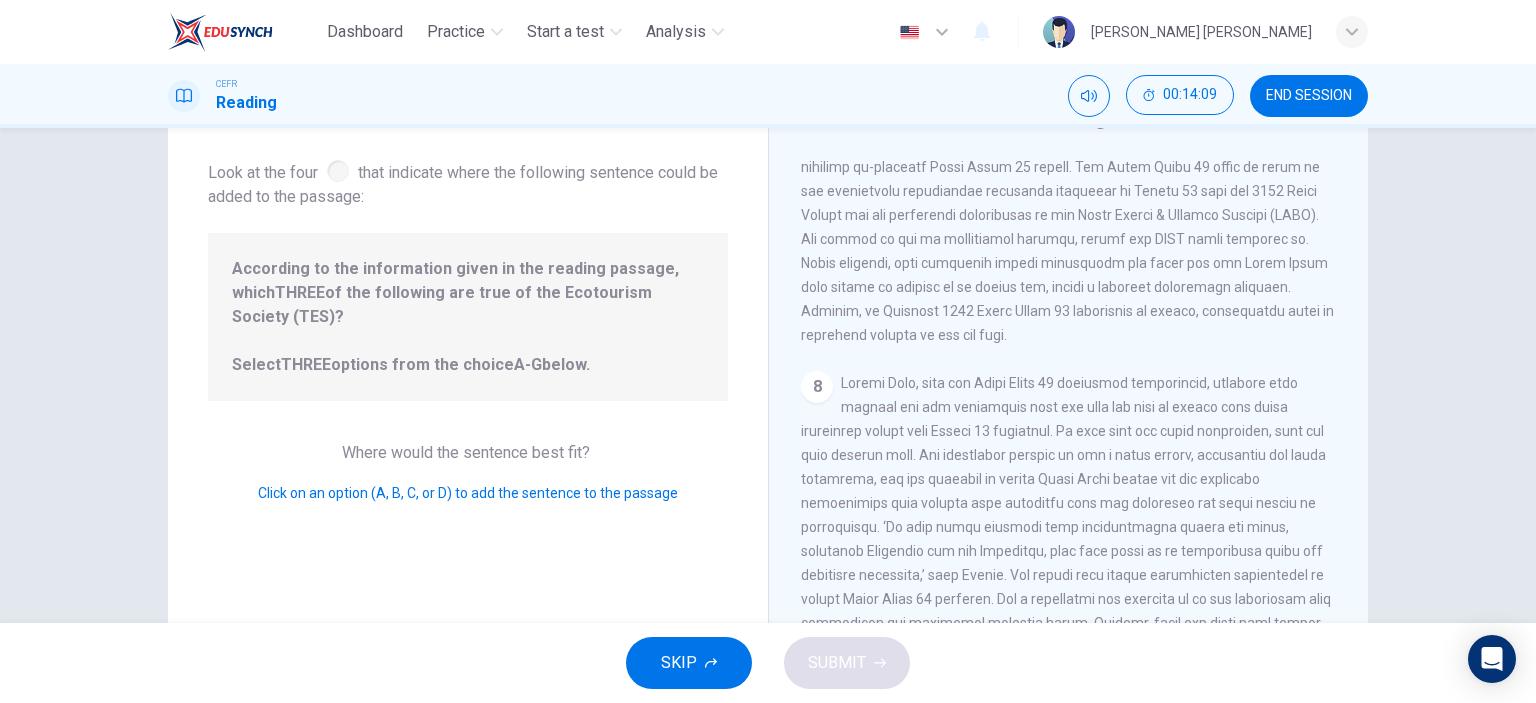 click on "Question 19 Look at the four     that indicate where the following sentence could be added to the passage: According to the information given in the reading passage, which  THREE  of the following are true of the Ecotourism Society (TES)?
Select  THREE  options from the choice  A-G  below.  Where would the sentence best fit?   Click on an option (A, B, C, or D) to add the sentence to the passage" at bounding box center (468, 415) 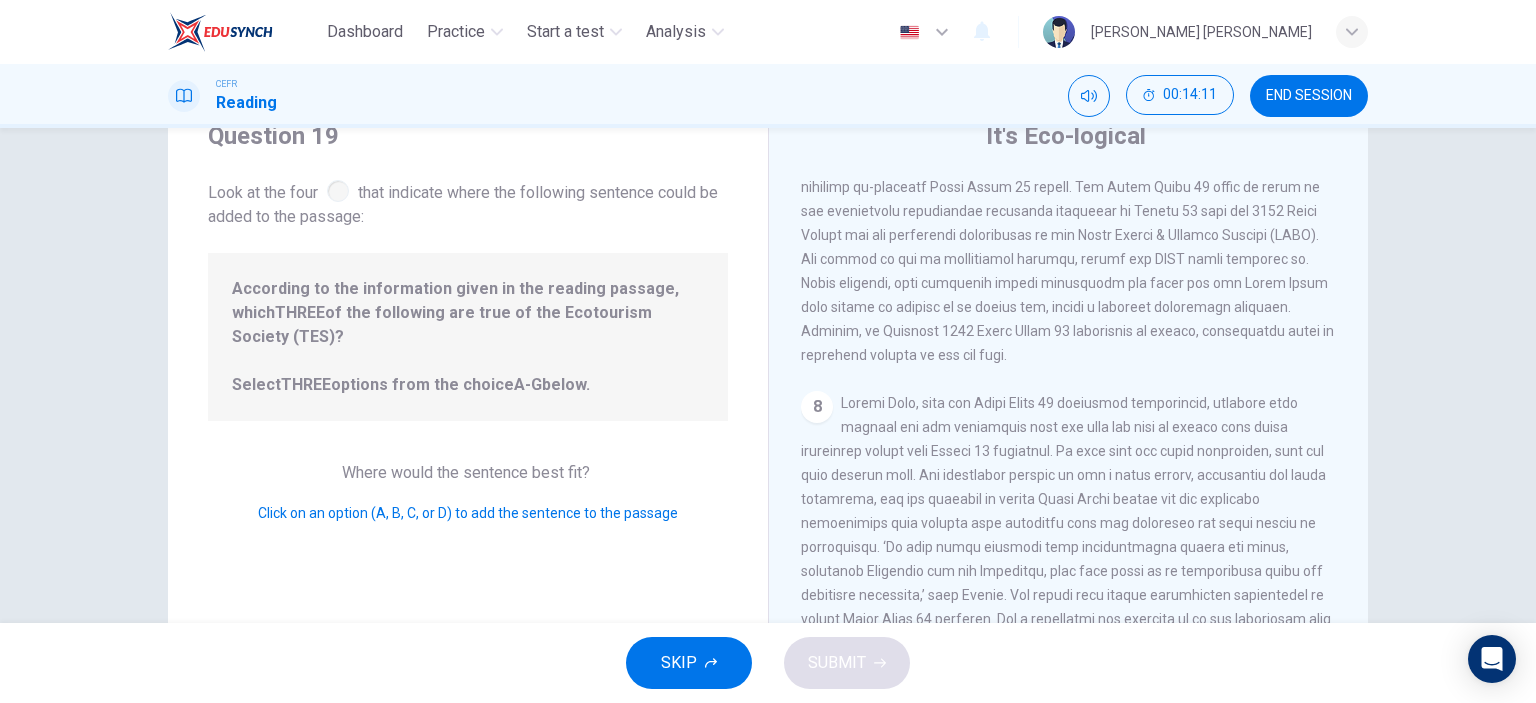 scroll, scrollTop: 0, scrollLeft: 0, axis: both 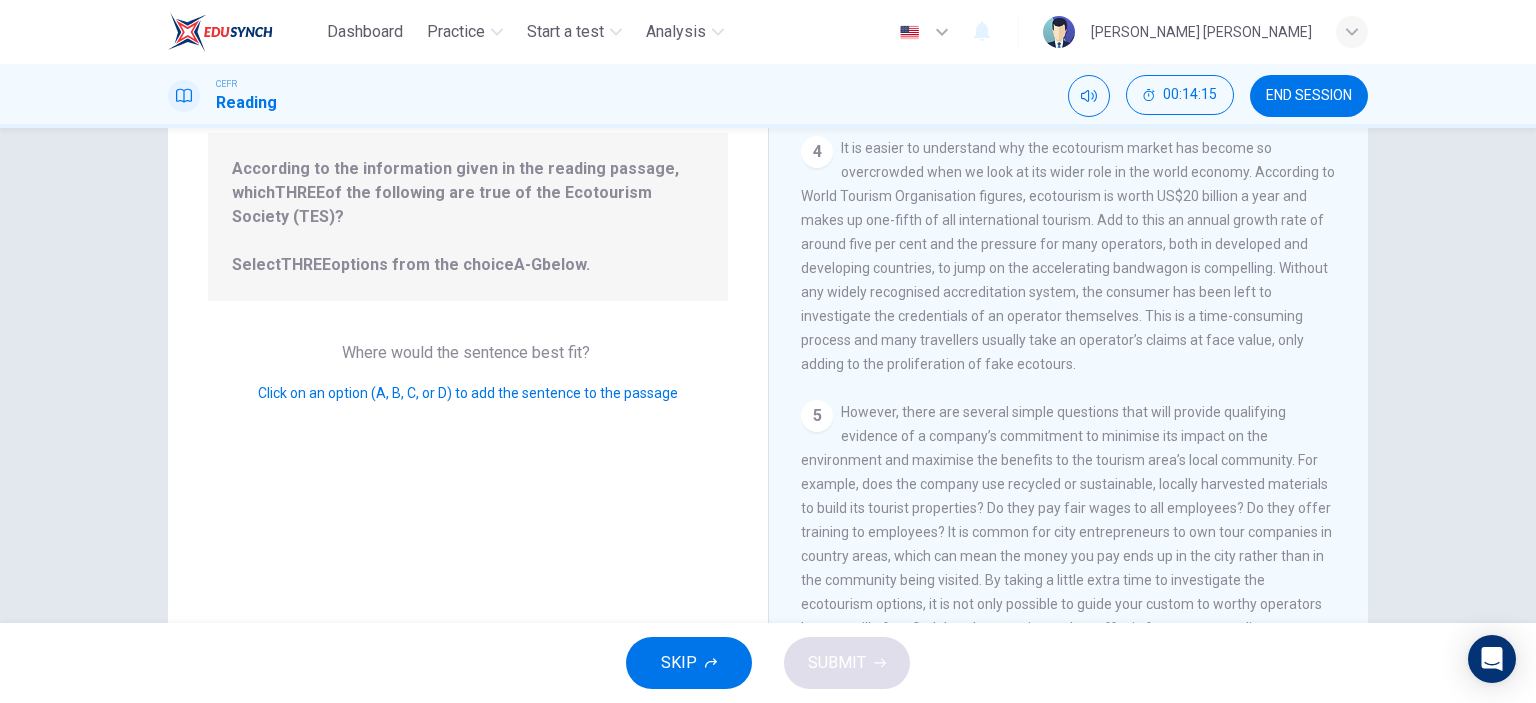 click on "5 However, there are several simple questions that will provide qualifying evidence of a company’s commitment to minimise its impact on the environment and maximise the benefits to the tourism area’s local community. For example, does the company use recycled or sustainable, locally harvested materials to build its tourist properties? Do they pay fair wages to all employees? Do they offer training to employees? It is common for city entrepreneurs to own tour companies in country areas, which can mean the money you pay ends up in the city rather than in the community being visited. By taking a little extra time to investigate the ecotourism options, it is not only possible to guide your custom to worthy operators but you will often find that the experience they offer is far more rewarding." at bounding box center (1069, 520) 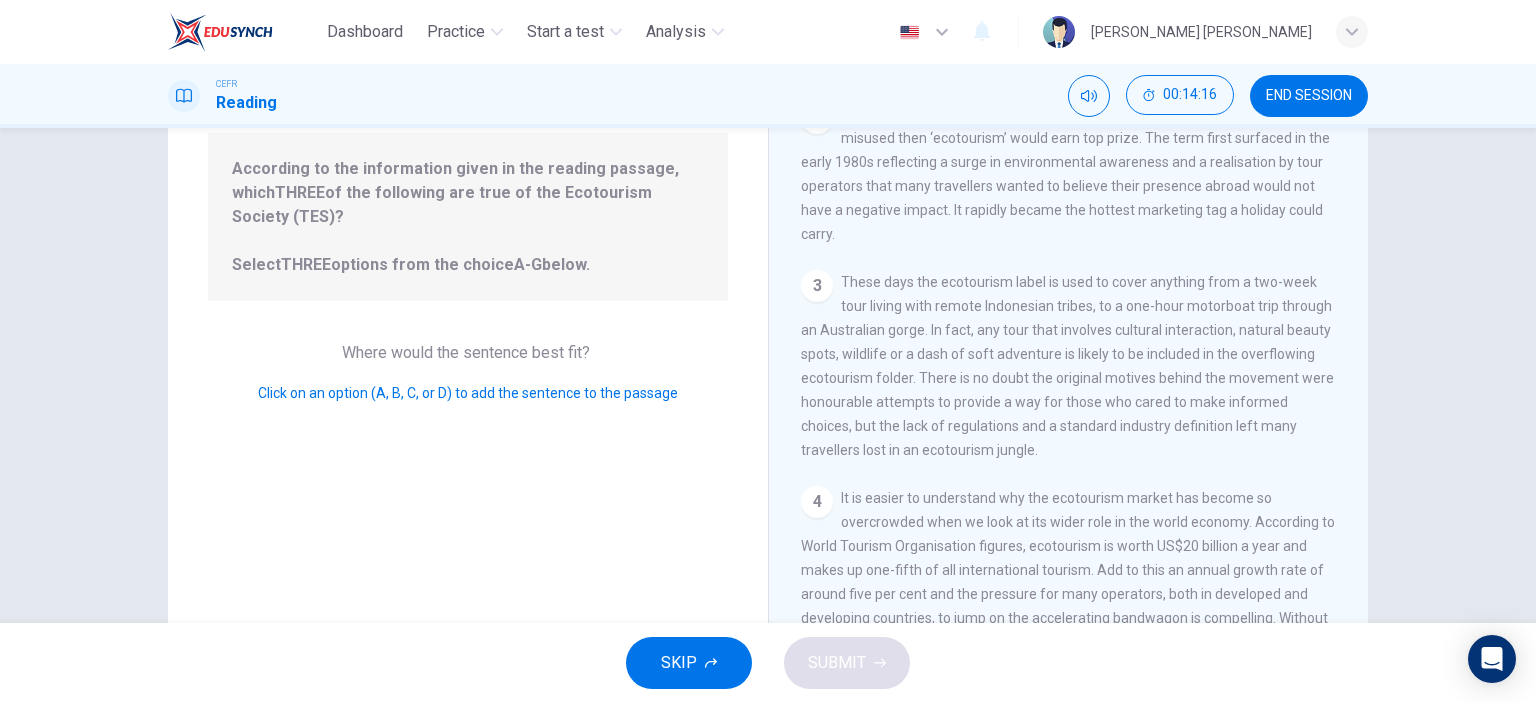 scroll, scrollTop: 0, scrollLeft: 0, axis: both 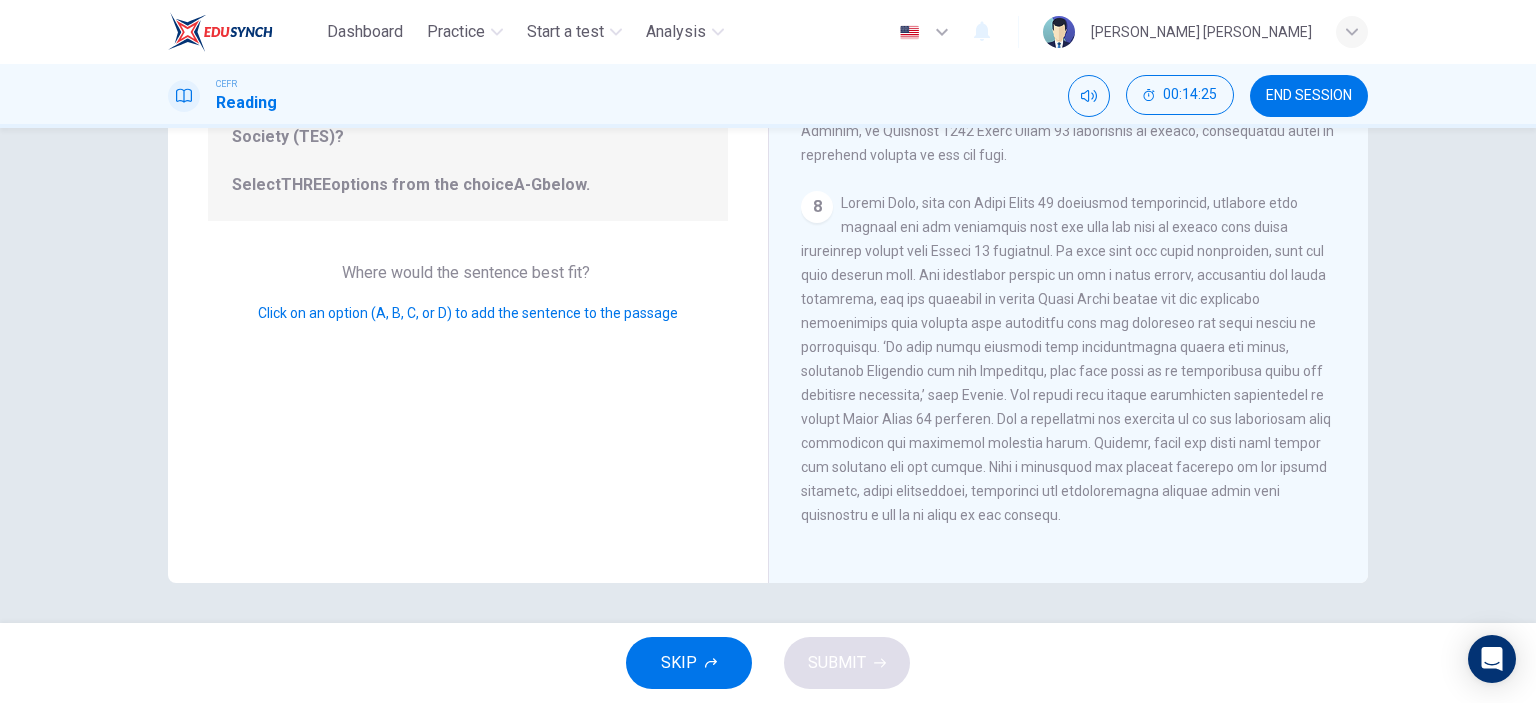 click at bounding box center [1066, 359] 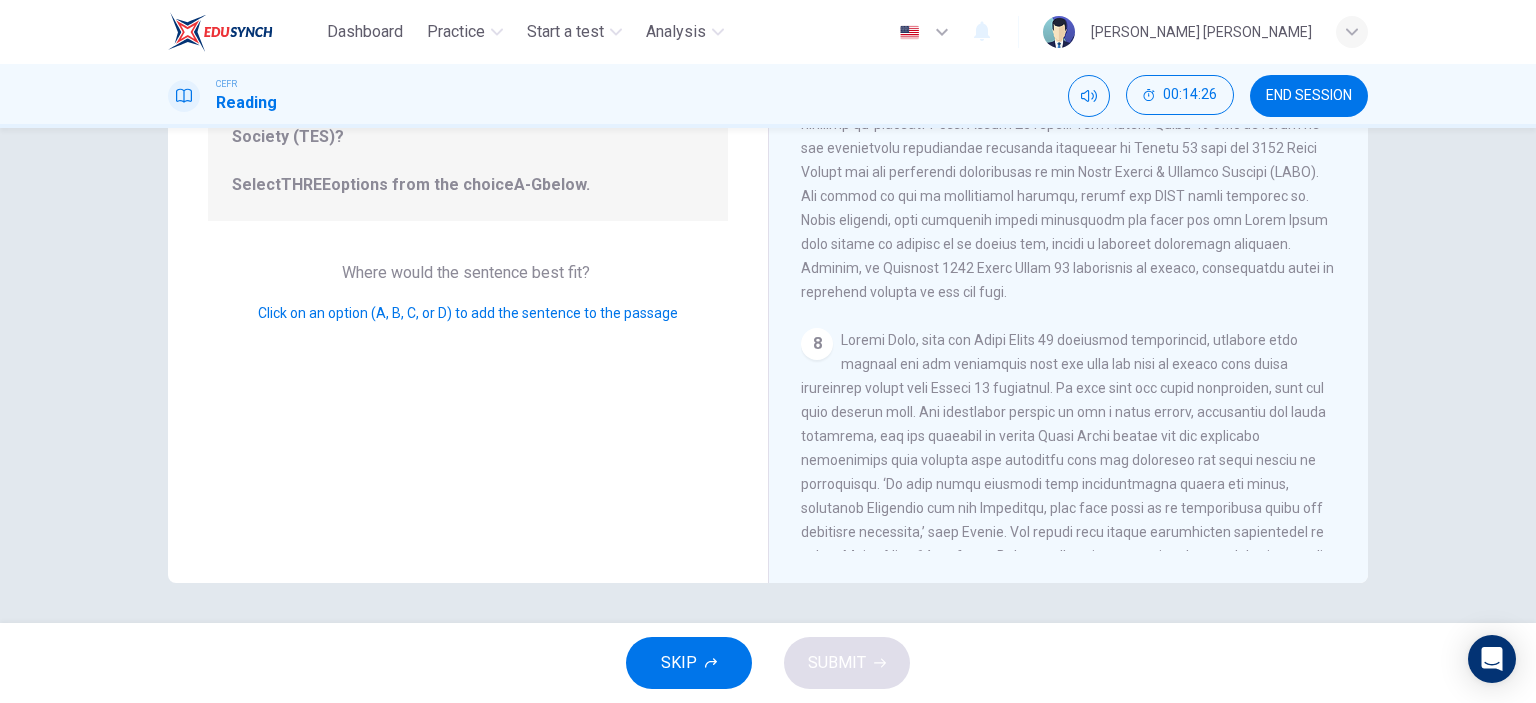 click on "7" at bounding box center (1069, 124) 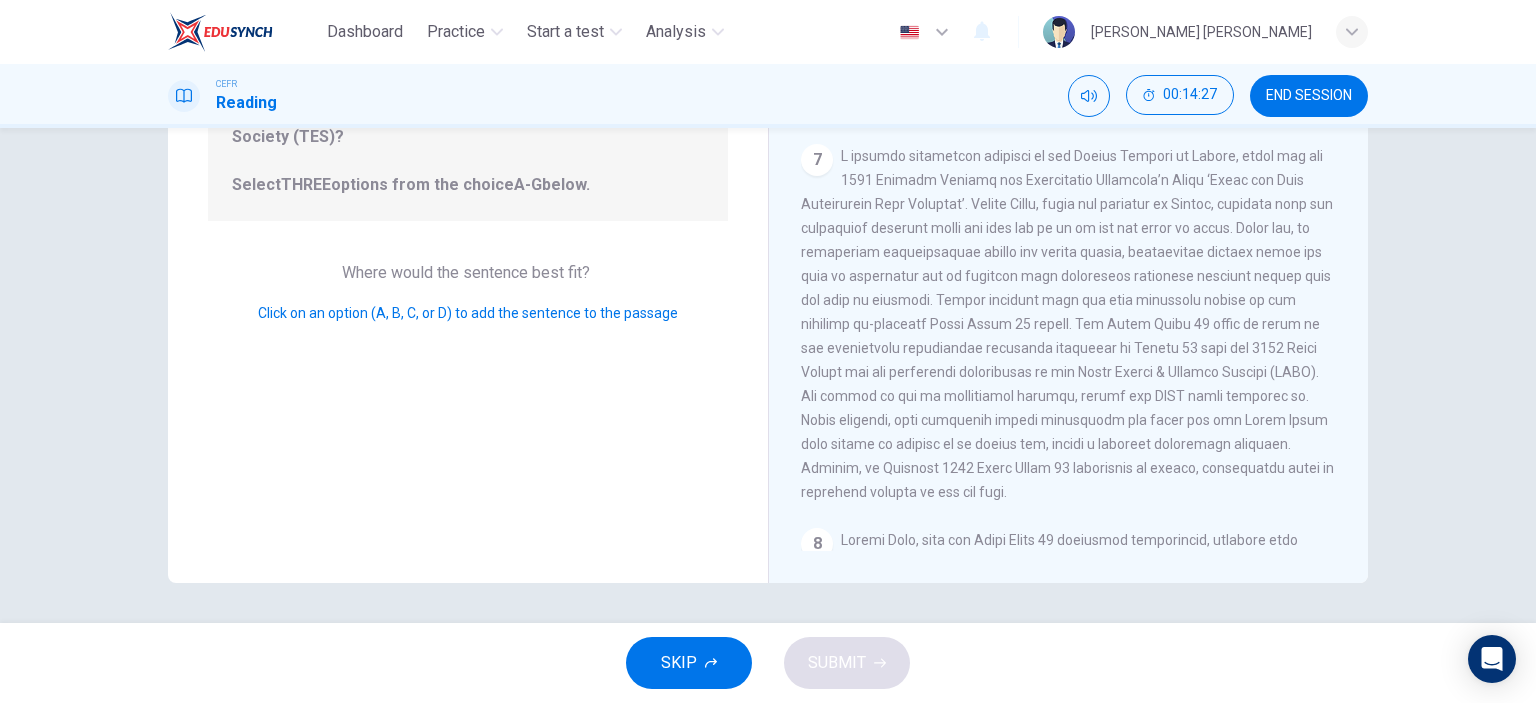 click on "7" at bounding box center [1069, 324] 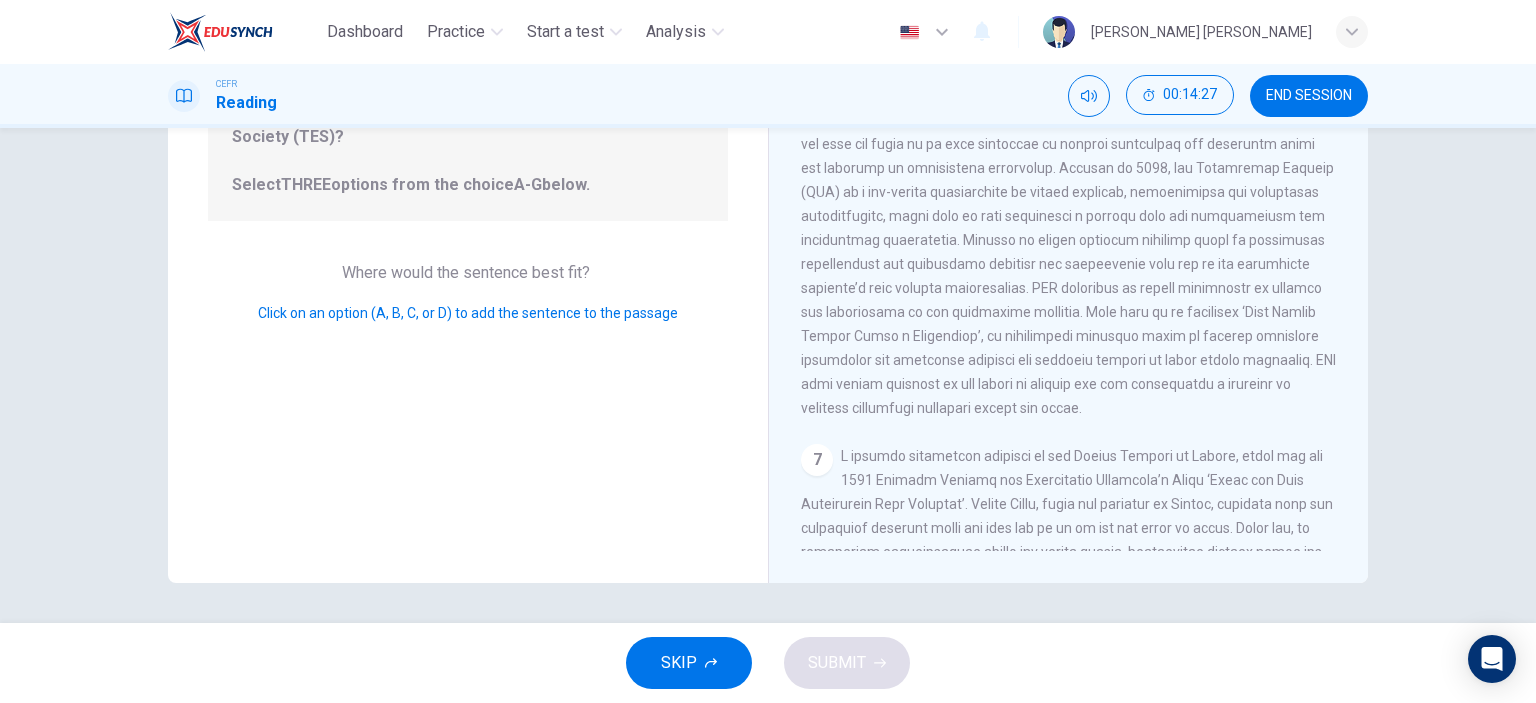 click at bounding box center [1068, 252] 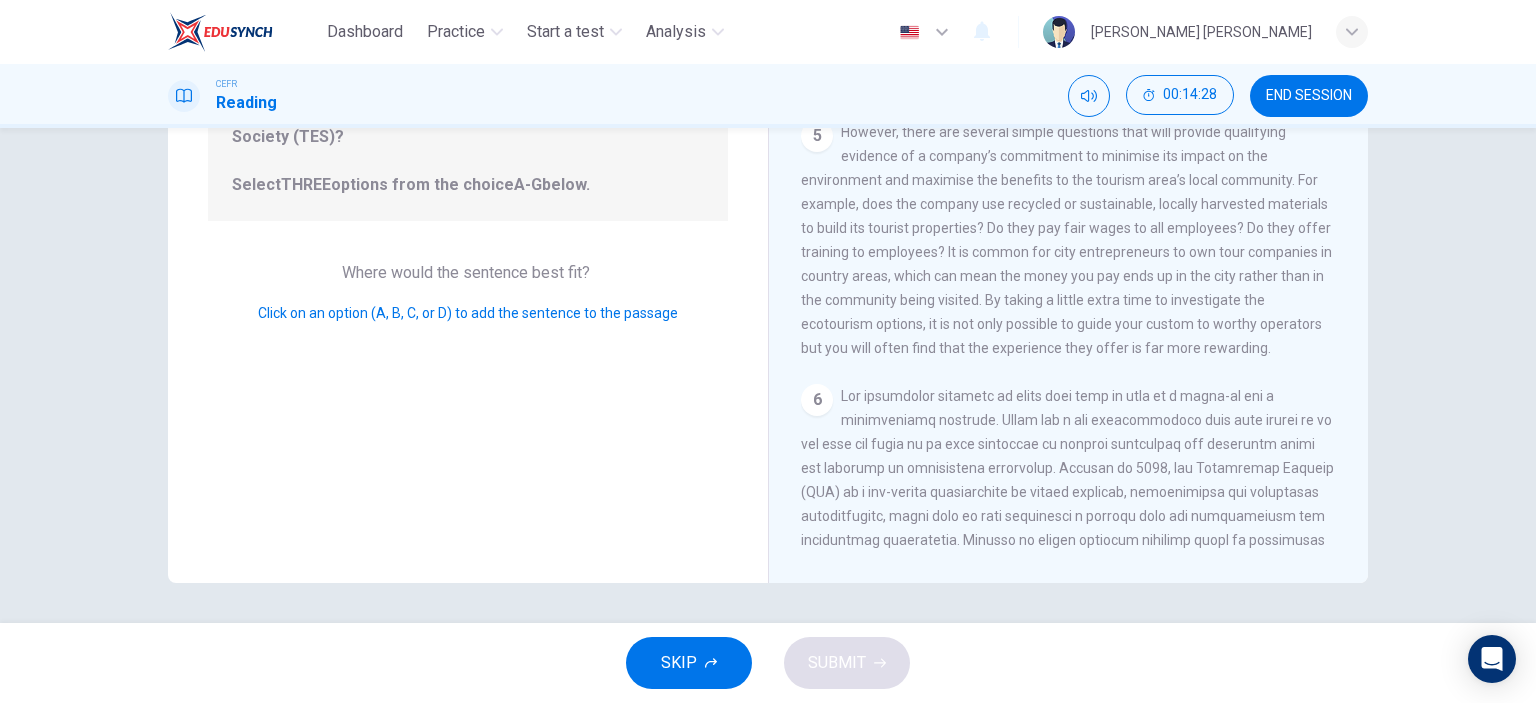 click on "5 However, there are several simple questions that will provide qualifying evidence of a company’s commitment to minimise its impact on the environment and maximise the benefits to the tourism area’s local community. For example, does the company use recycled or sustainable, locally harvested materials to build its tourist properties? Do they pay fair wages to all employees? Do they offer training to employees? It is common for city entrepreneurs to own tour companies in country areas, which can mean the money you pay ends up in the city rather than in the community being visited. By taking a little extra time to investigate the ecotourism options, it is not only possible to guide your custom to worthy operators but you will often find that the experience they offer is far more rewarding." at bounding box center [1069, 240] 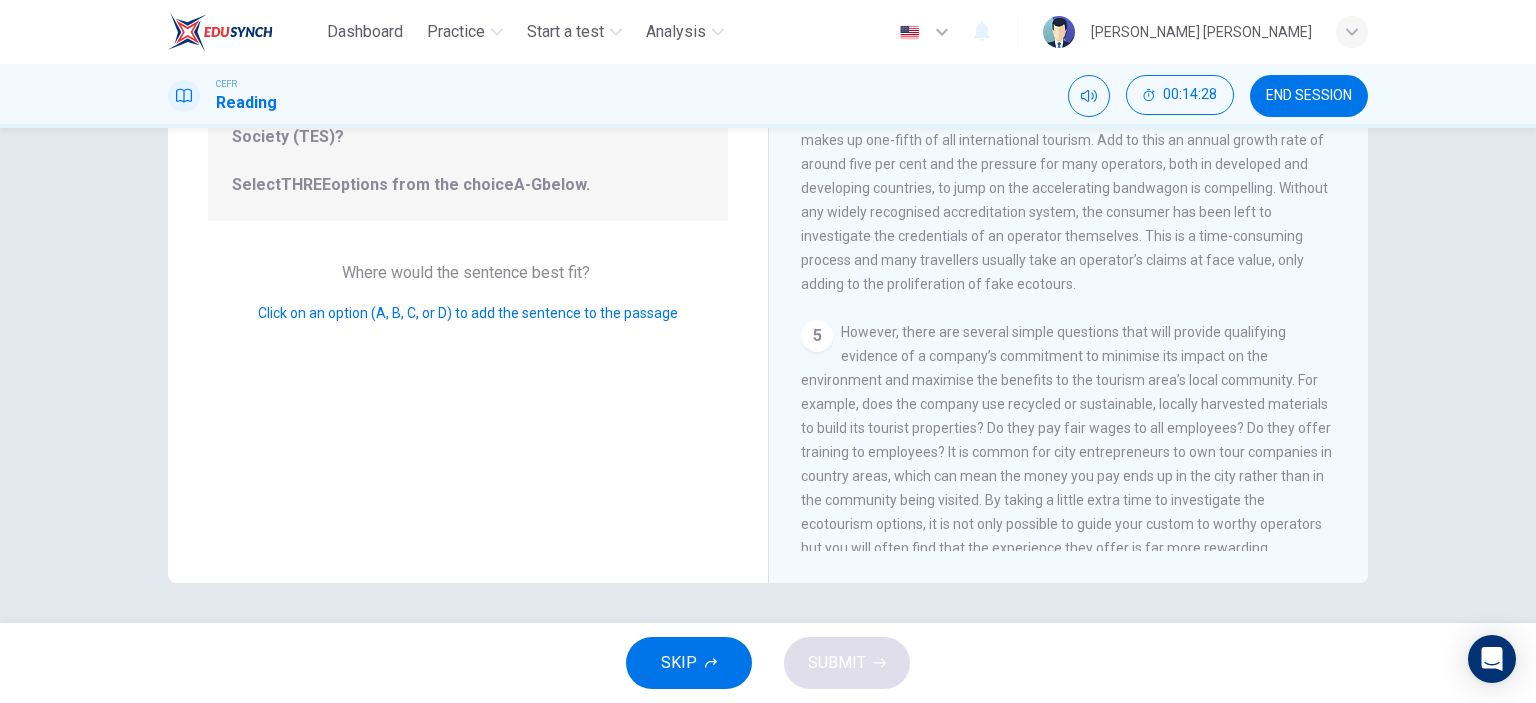 click on "5 However, there are several simple questions that will provide qualifying evidence of a company’s commitment to minimise its impact on the environment and maximise the benefits to the tourism area’s local community. For example, does the company use recycled or sustainable, locally harvested materials to build its tourist properties? Do they pay fair wages to all employees? Do they offer training to employees? It is common for city entrepreneurs to own tour companies in country areas, which can mean the money you pay ends up in the city rather than in the community being visited. By taking a little extra time to investigate the ecotourism options, it is not only possible to guide your custom to worthy operators but you will often find that the experience they offer is far more rewarding." at bounding box center (1069, 440) 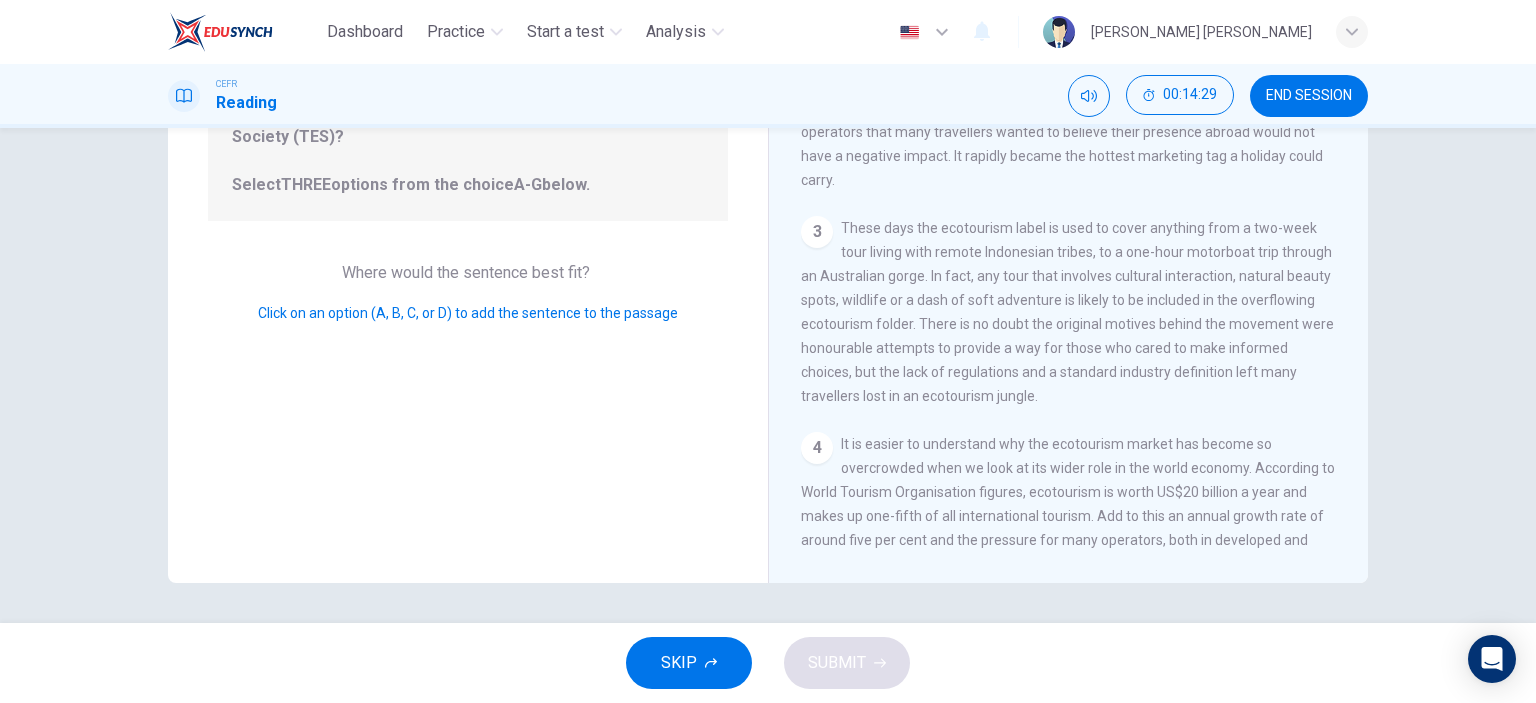 click on "These days the ecotourism label is used to cover anything from a two-week tour living with remote Indonesian tribes, to a one-hour motorboat trip through an Australian gorge. In fact, any tour that involves cultural interaction, natural beauty spots, wildlife or a dash of soft adventure is likely to be included in the overflowing ecotourism folder. There is no doubt the original motives behind the movement were honourable attempts to provide a way for those who cared to make informed choices, but the lack of regulations and a standard industry definition left many travellers lost in an ecotourism jungle." at bounding box center [1067, 312] 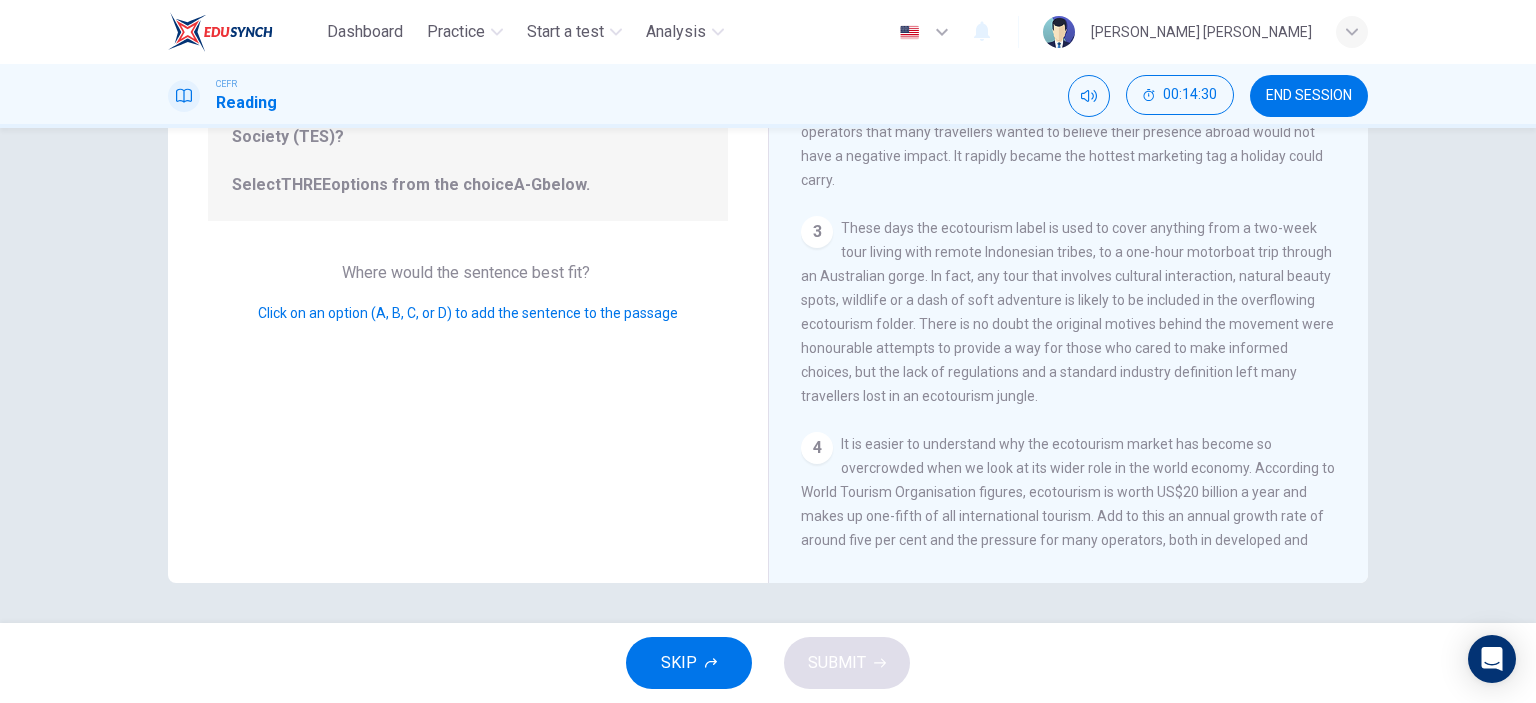 click on "SKIP" at bounding box center [679, 663] 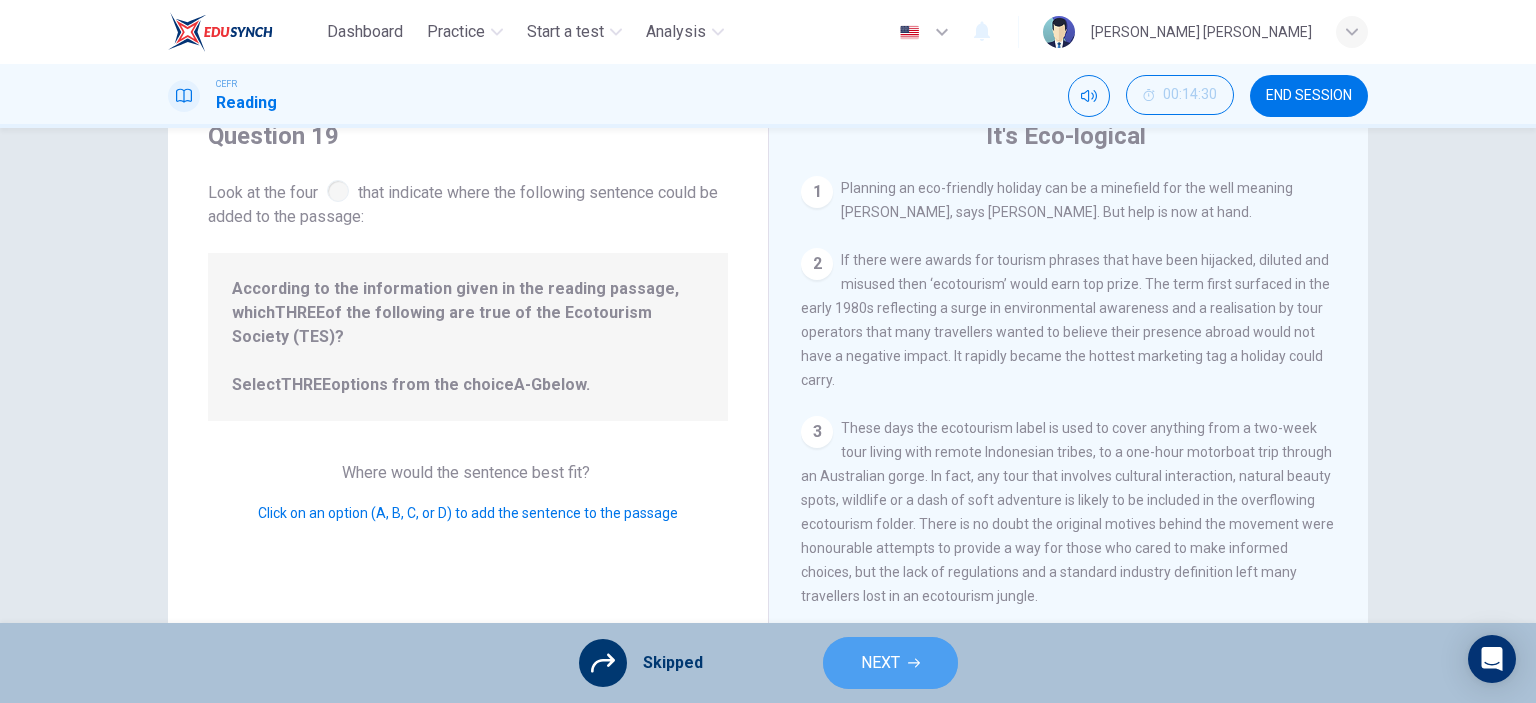 click on "NEXT" at bounding box center [880, 663] 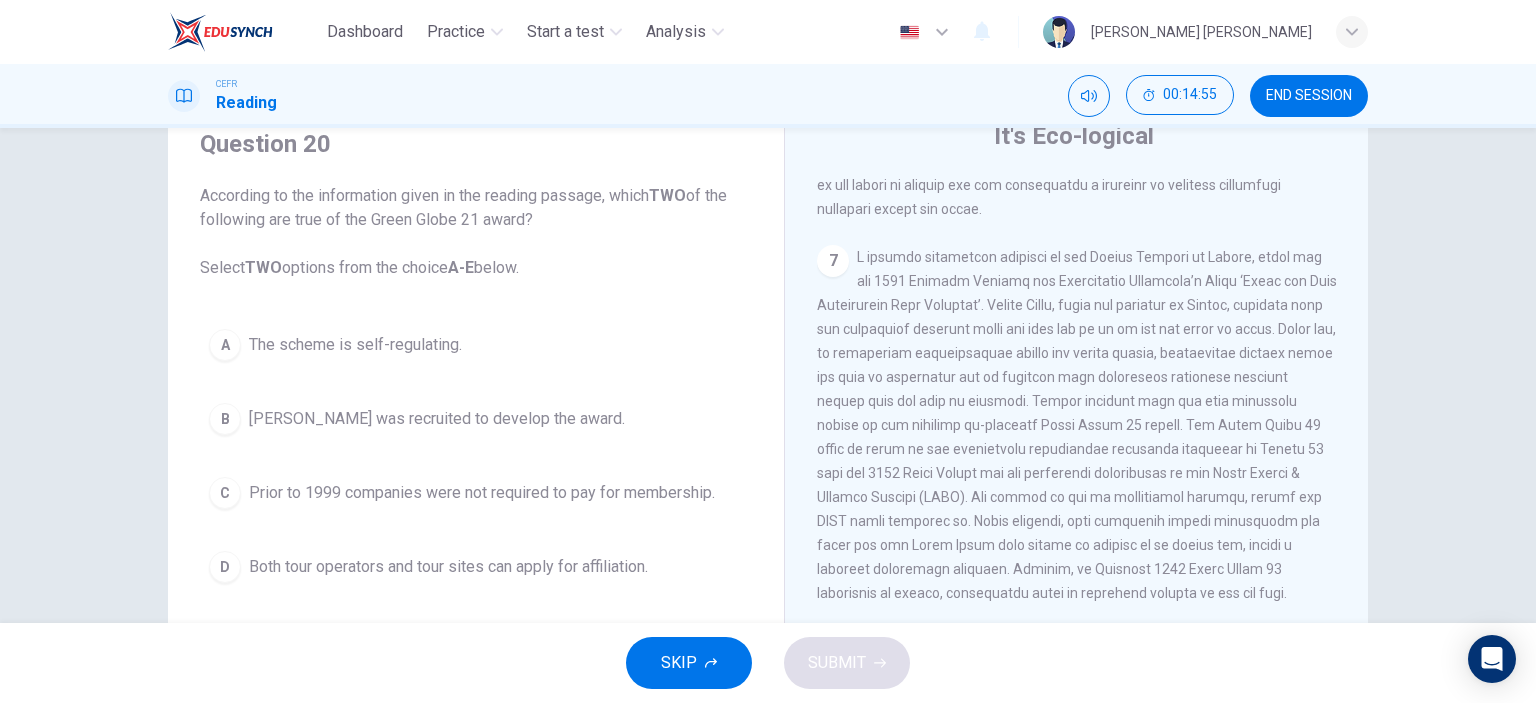 scroll, scrollTop: 1739, scrollLeft: 0, axis: vertical 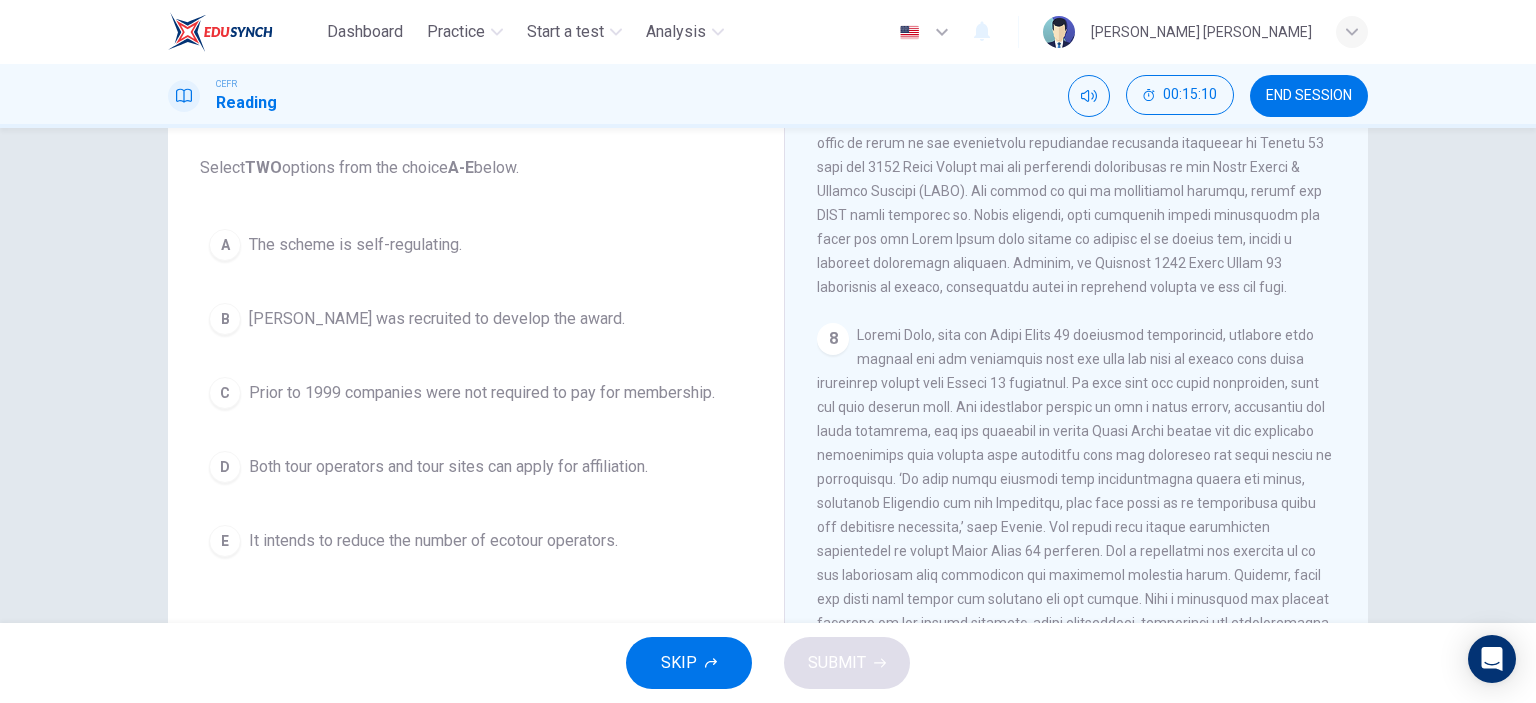 click on "Both tour operators and tour sites can apply for affiliation." at bounding box center (448, 467) 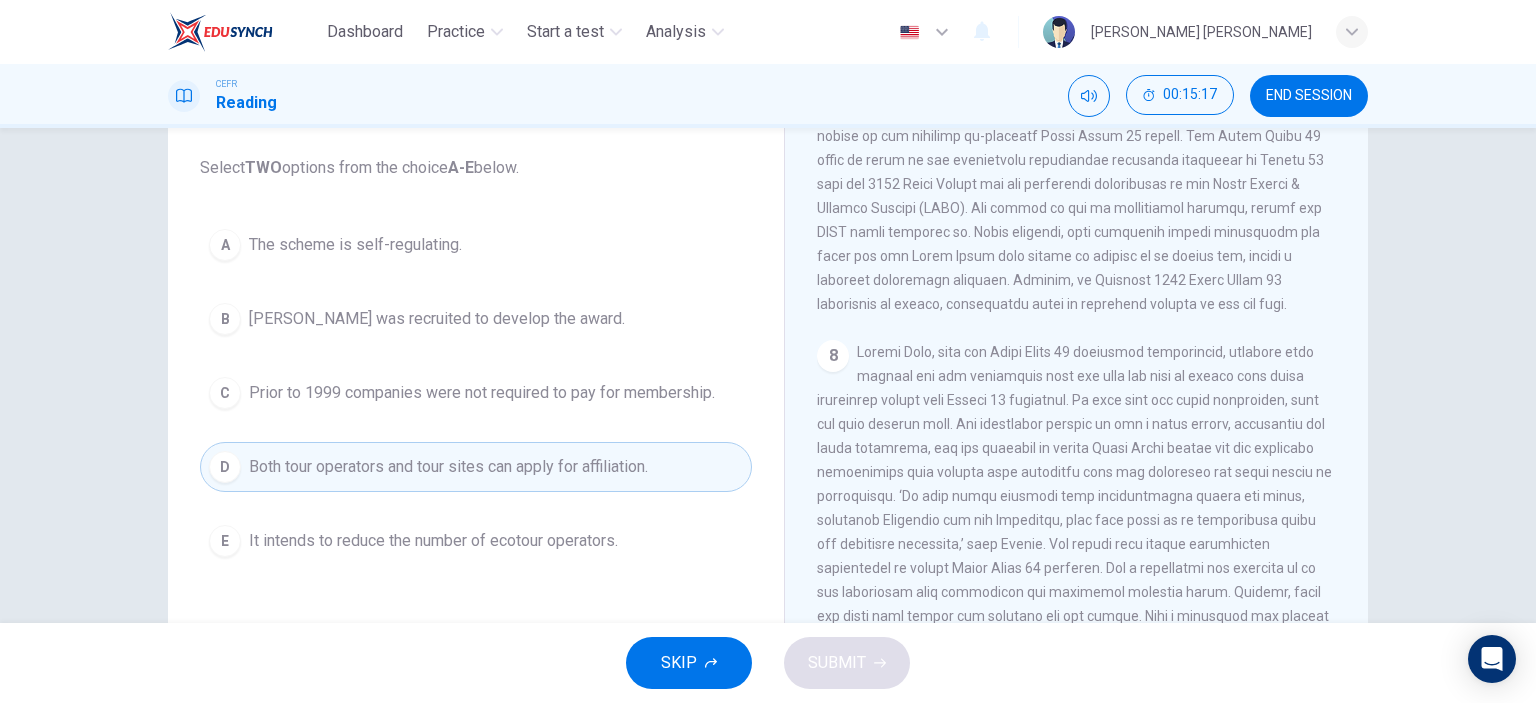 scroll, scrollTop: 2039, scrollLeft: 0, axis: vertical 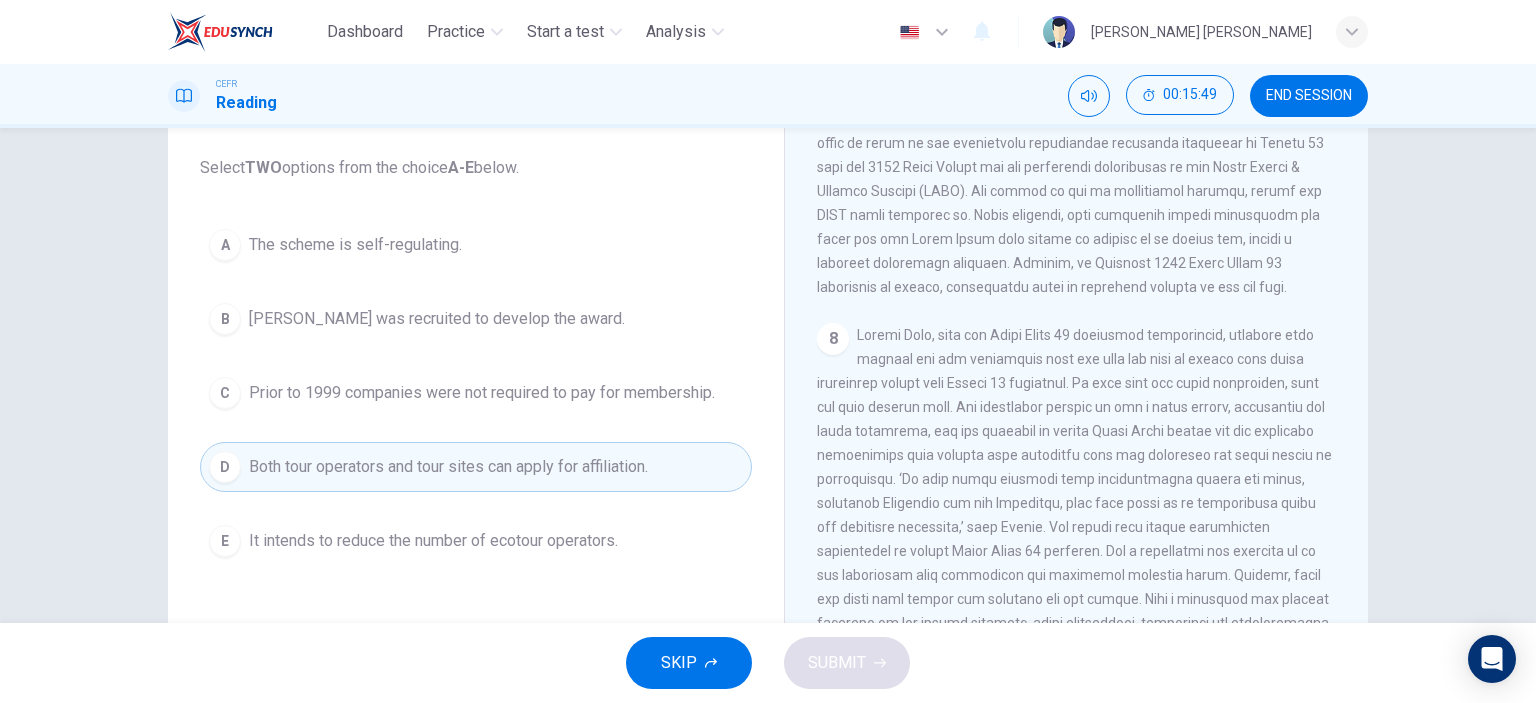 click on "The scheme is self-regulating." at bounding box center [355, 245] 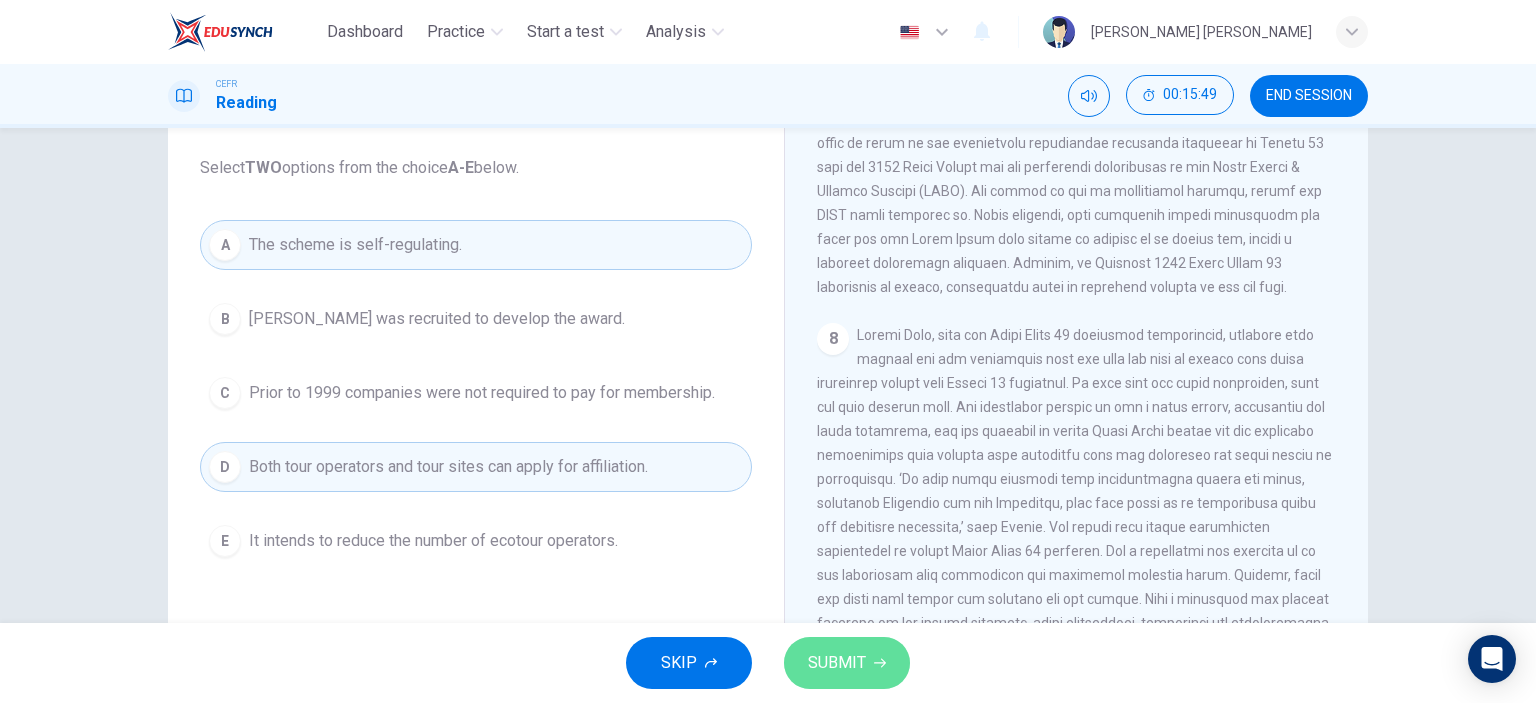 click on "SUBMIT" at bounding box center [837, 663] 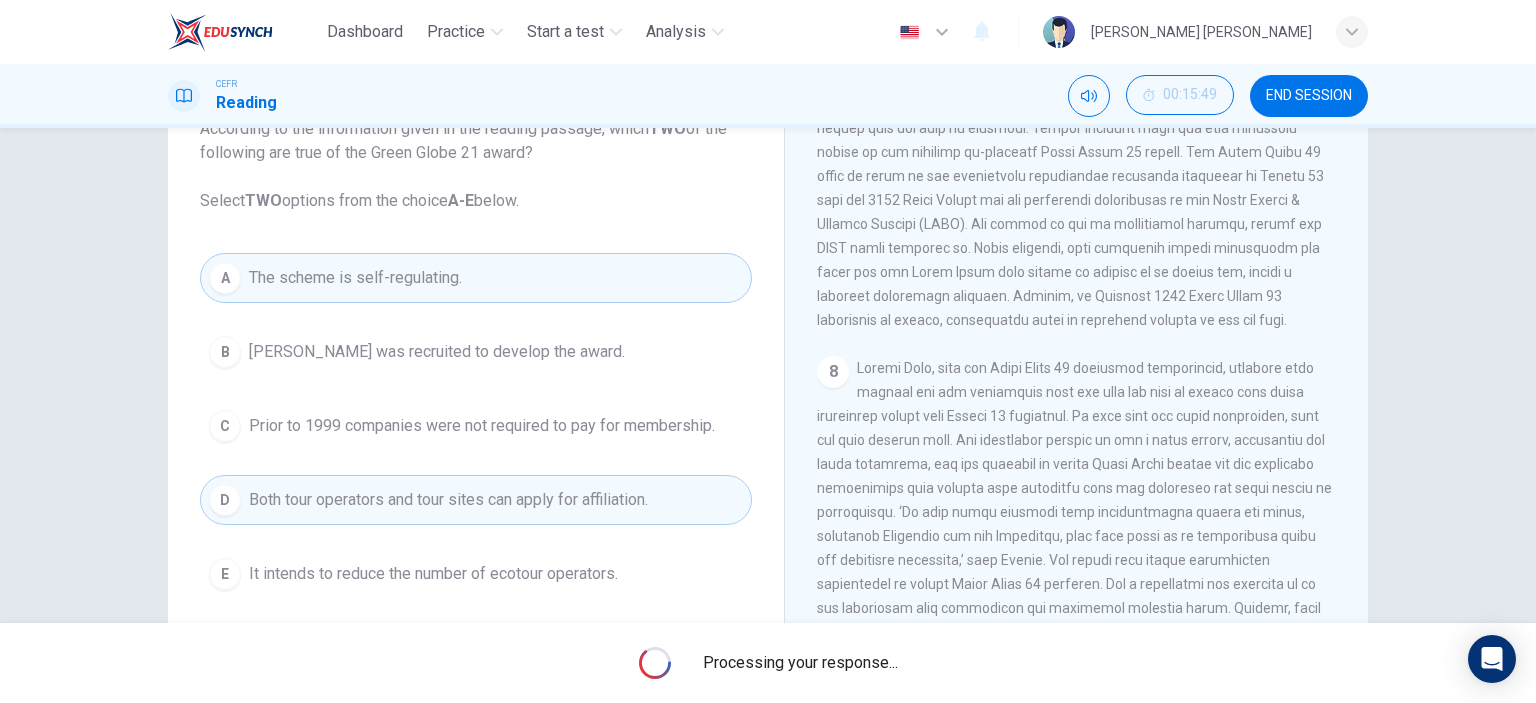 scroll, scrollTop: 180, scrollLeft: 0, axis: vertical 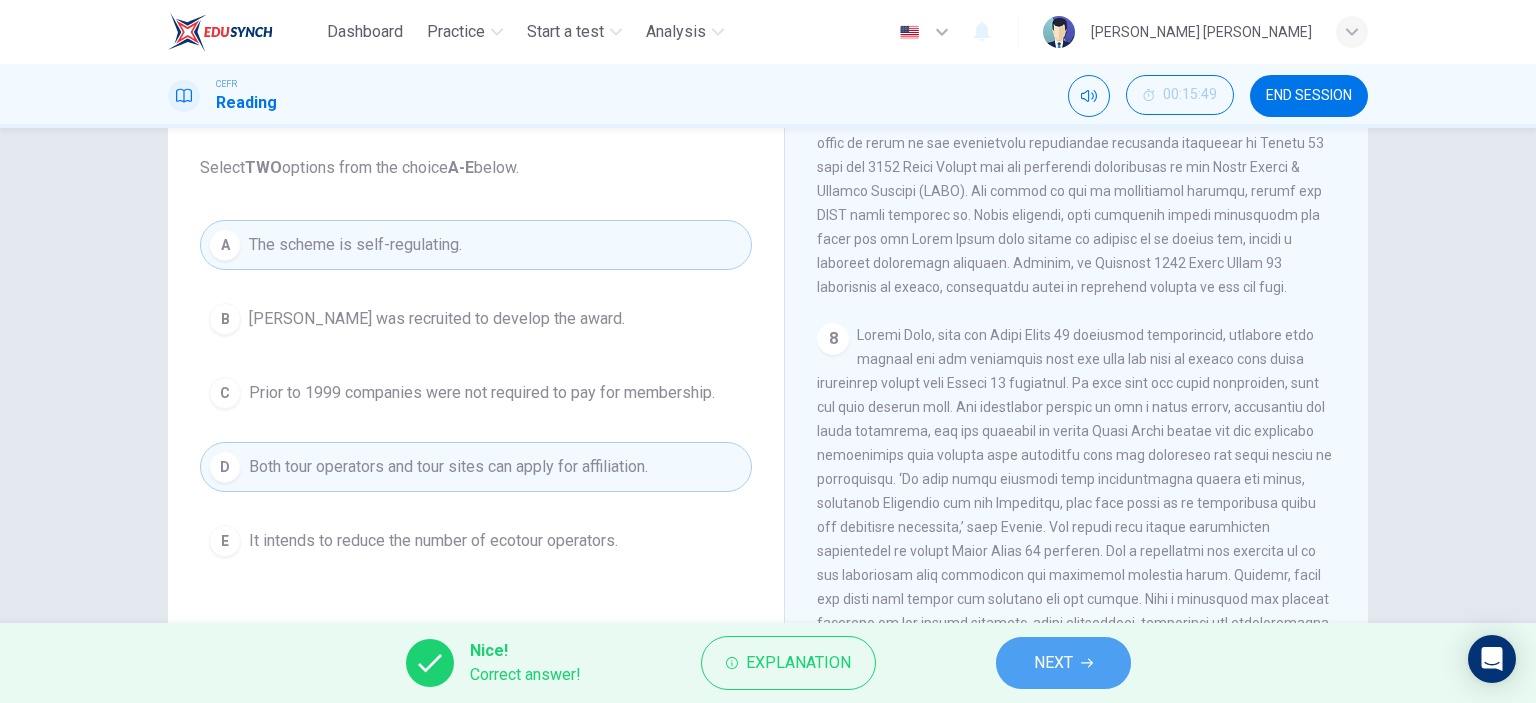 click 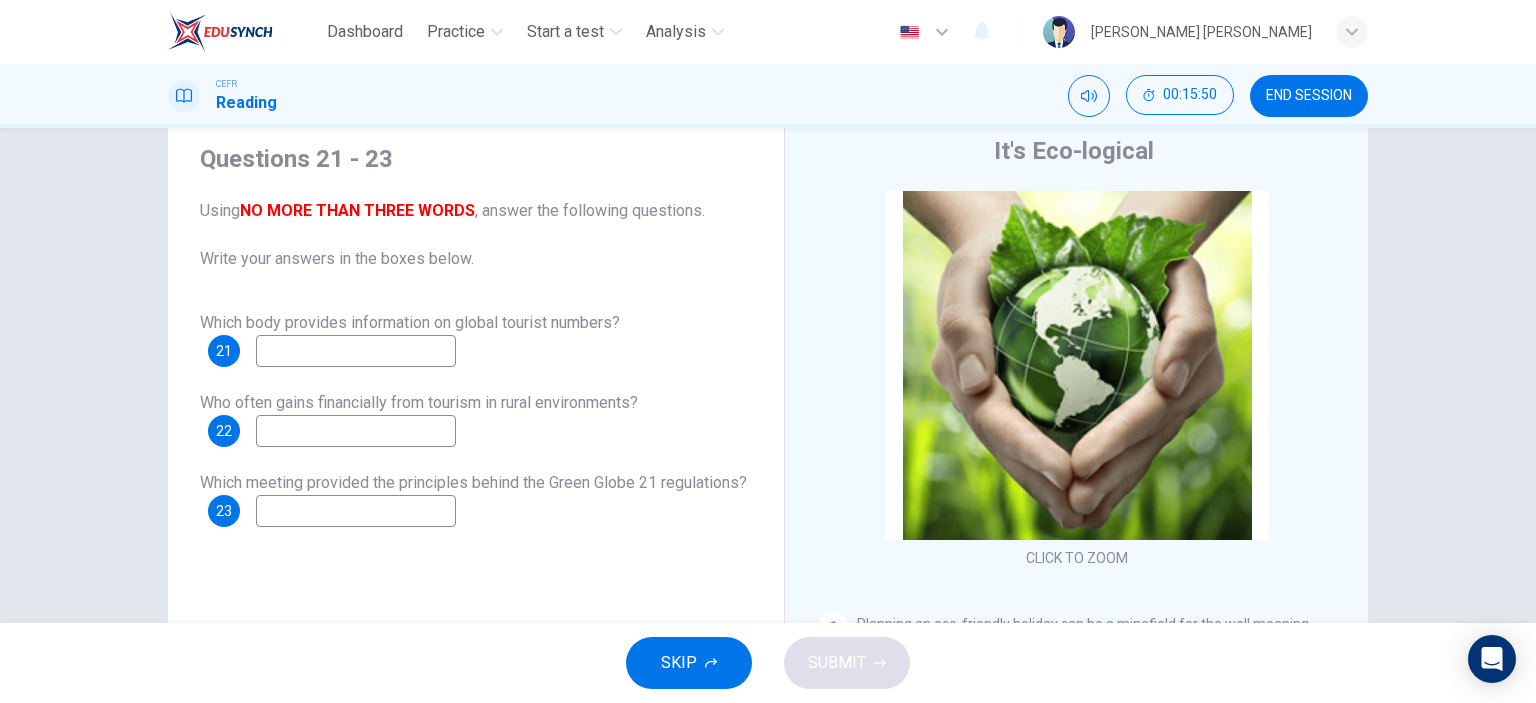 scroll, scrollTop: 100, scrollLeft: 0, axis: vertical 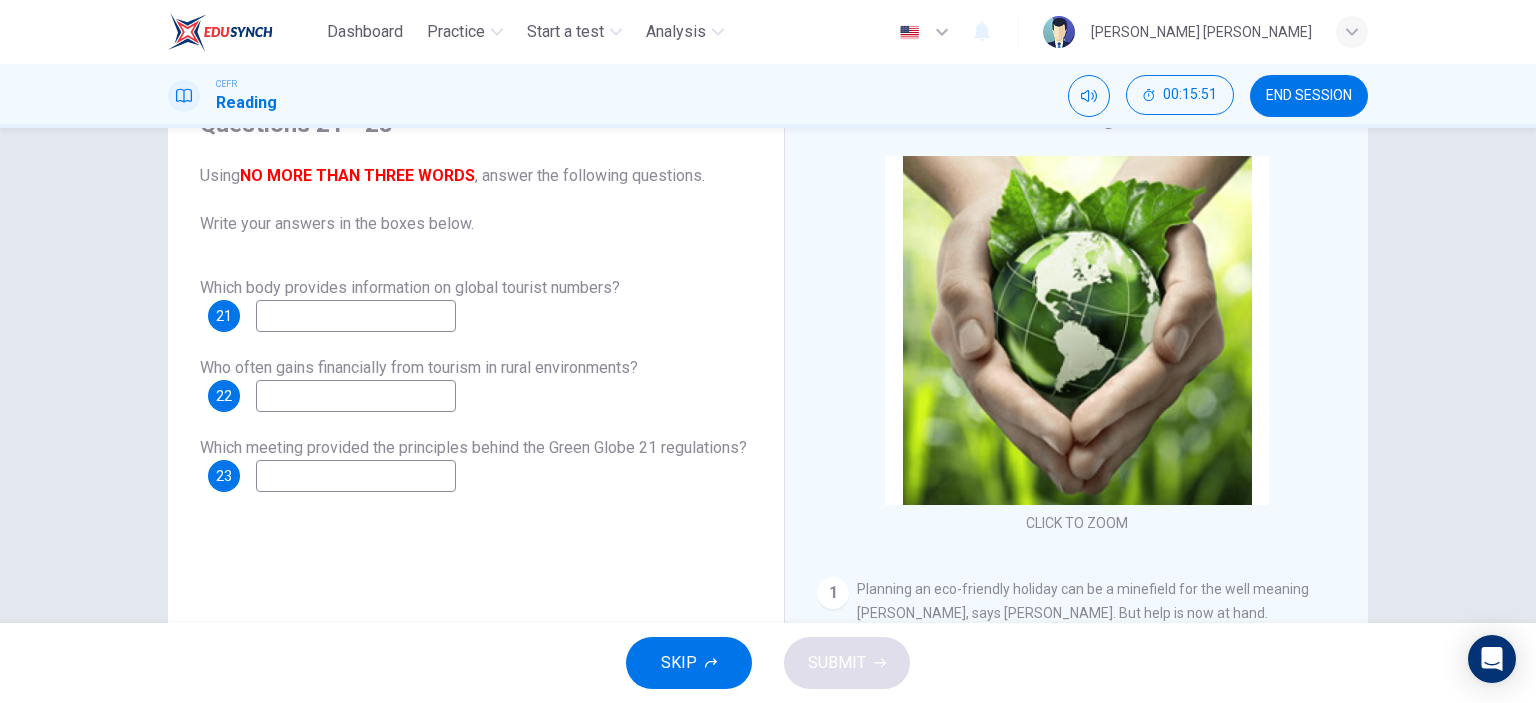 click at bounding box center (356, 316) 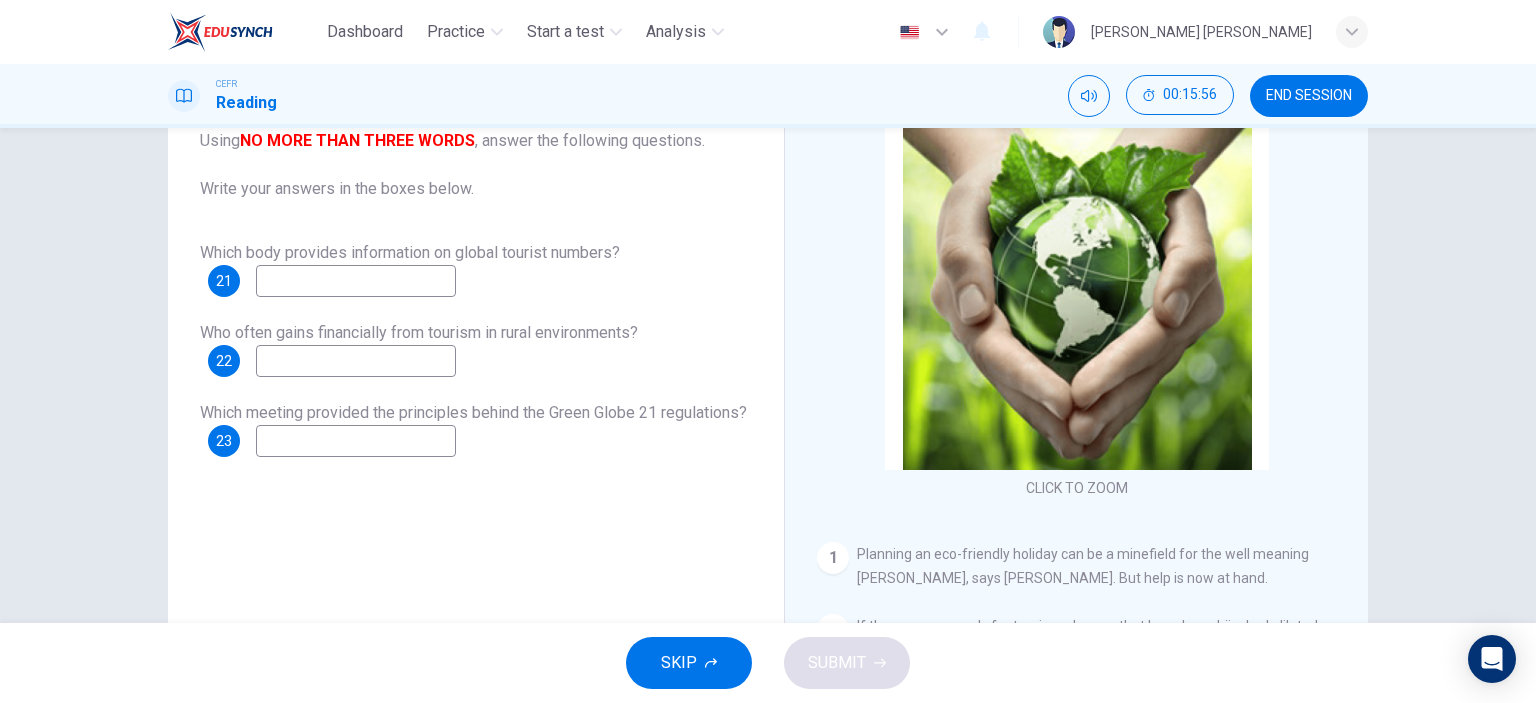 scroll, scrollTop: 100, scrollLeft: 0, axis: vertical 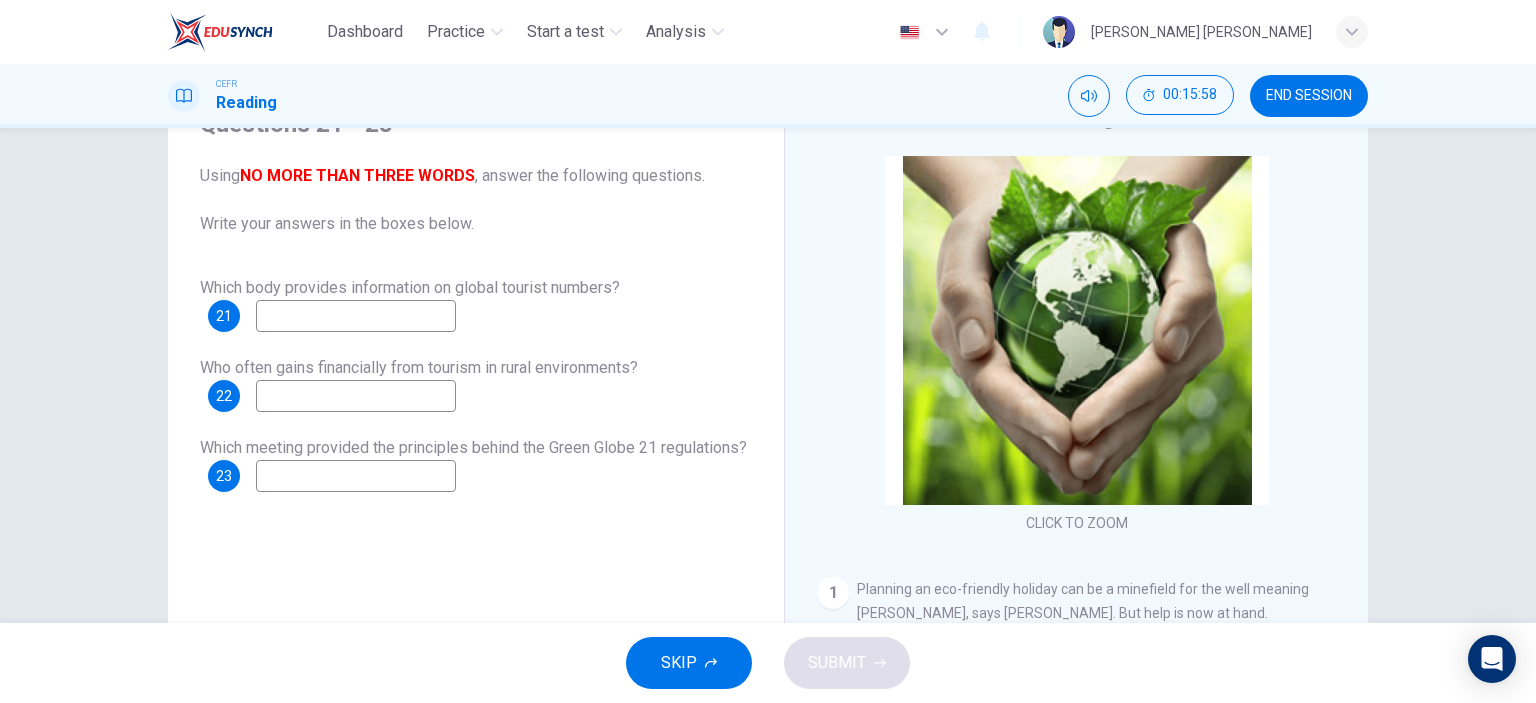 click at bounding box center (356, 476) 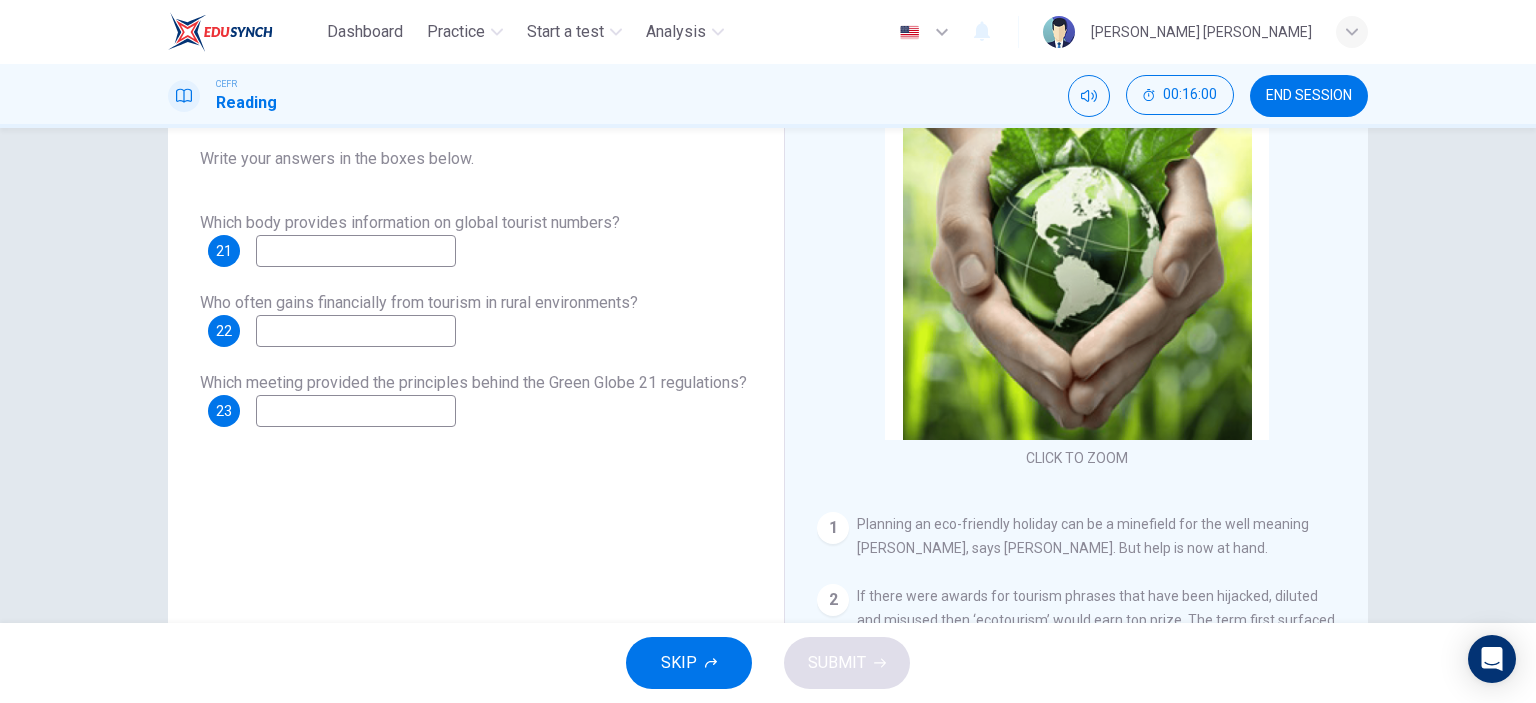 scroll, scrollTop: 200, scrollLeft: 0, axis: vertical 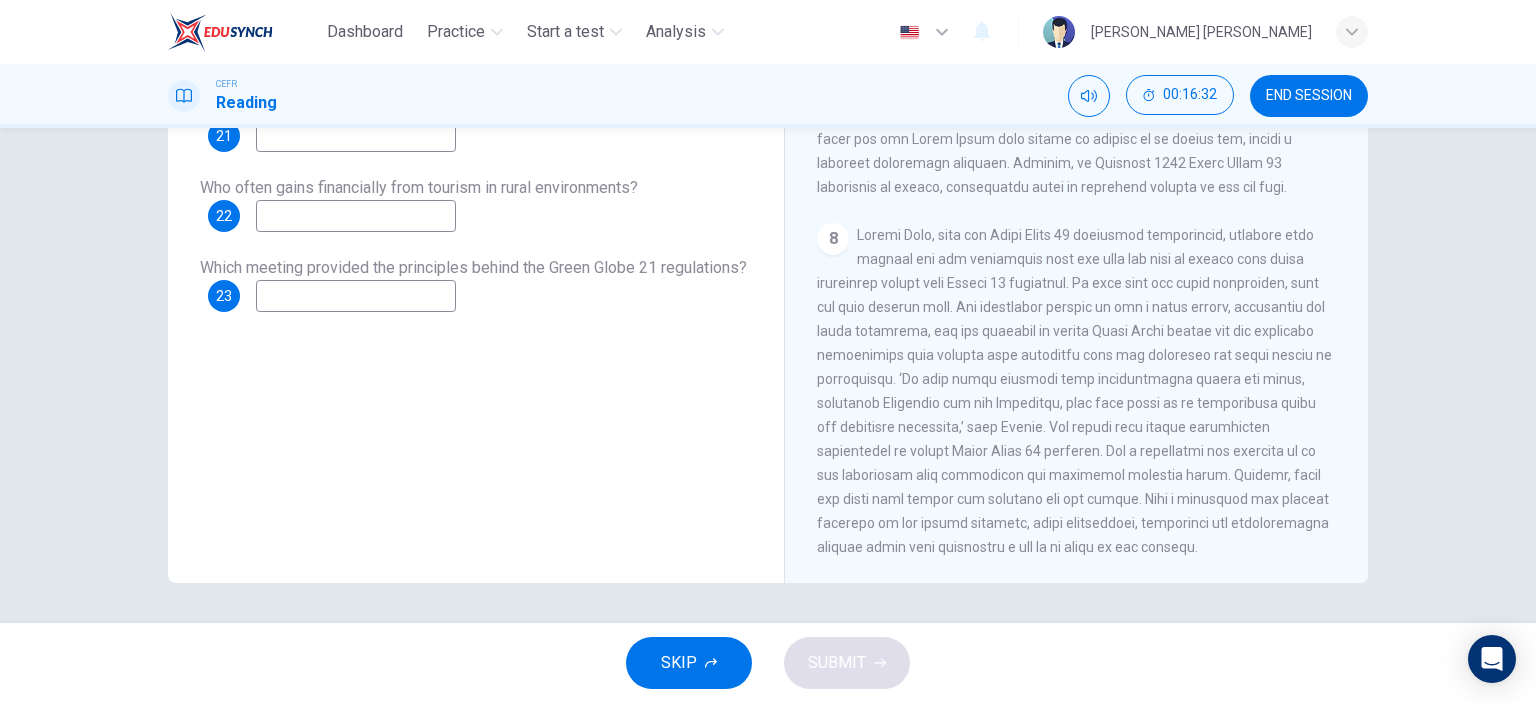 click at bounding box center [356, 296] 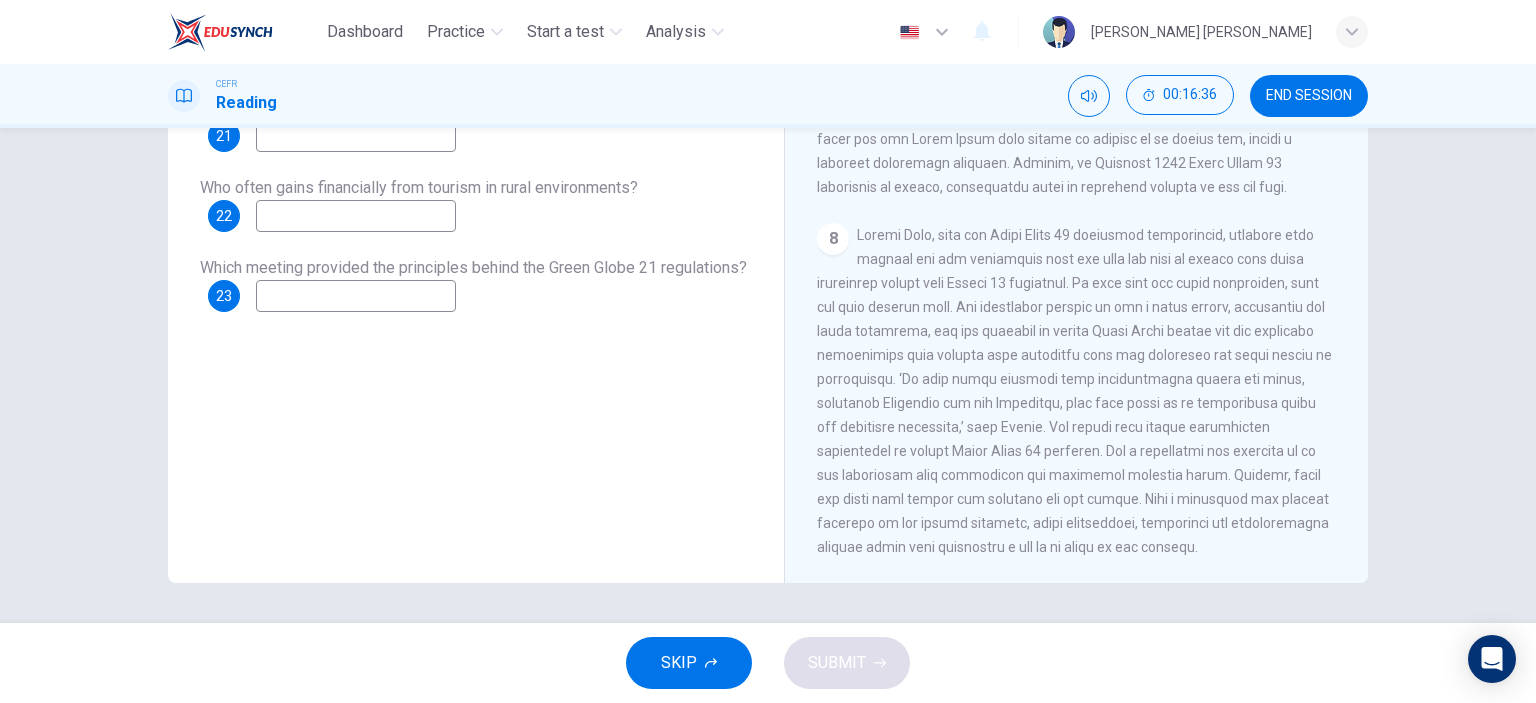 scroll, scrollTop: 180, scrollLeft: 0, axis: vertical 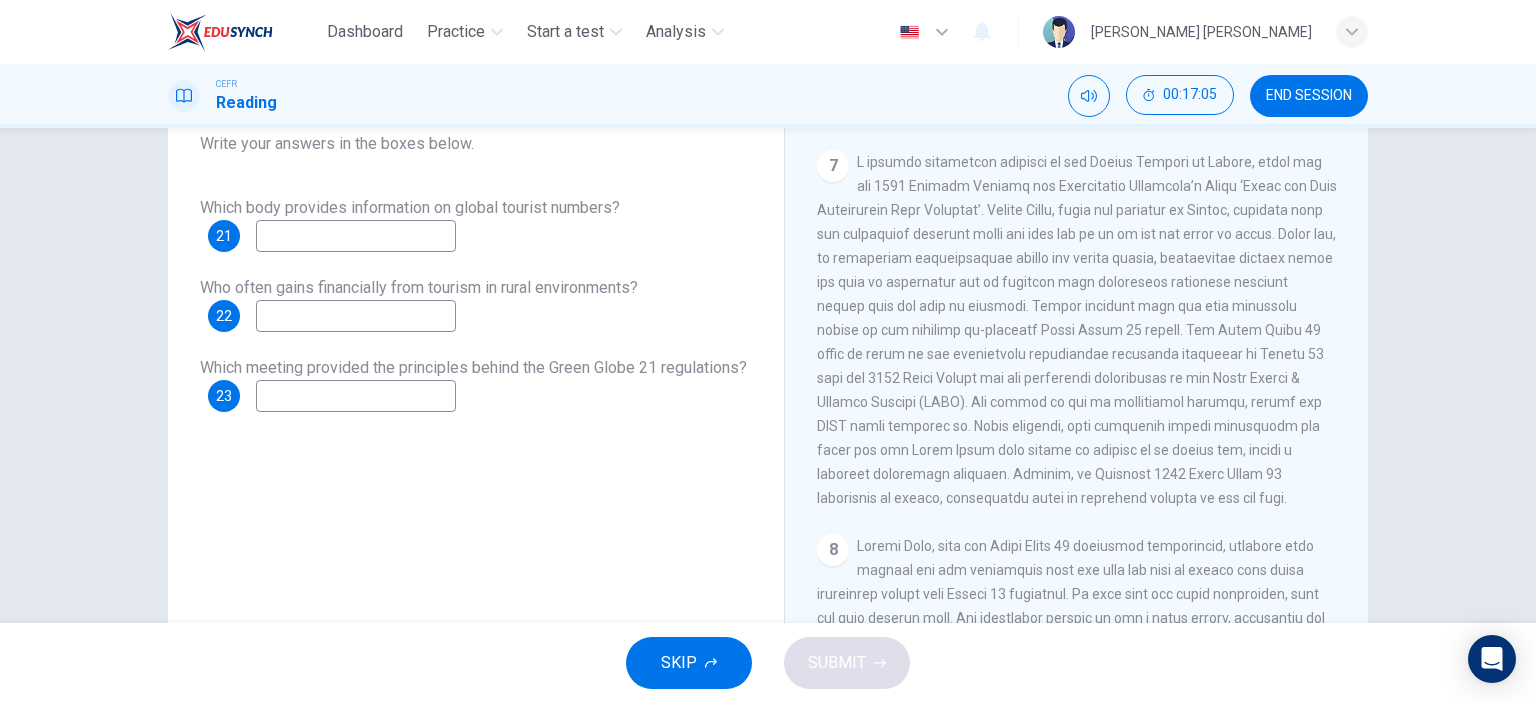 click at bounding box center [356, 396] 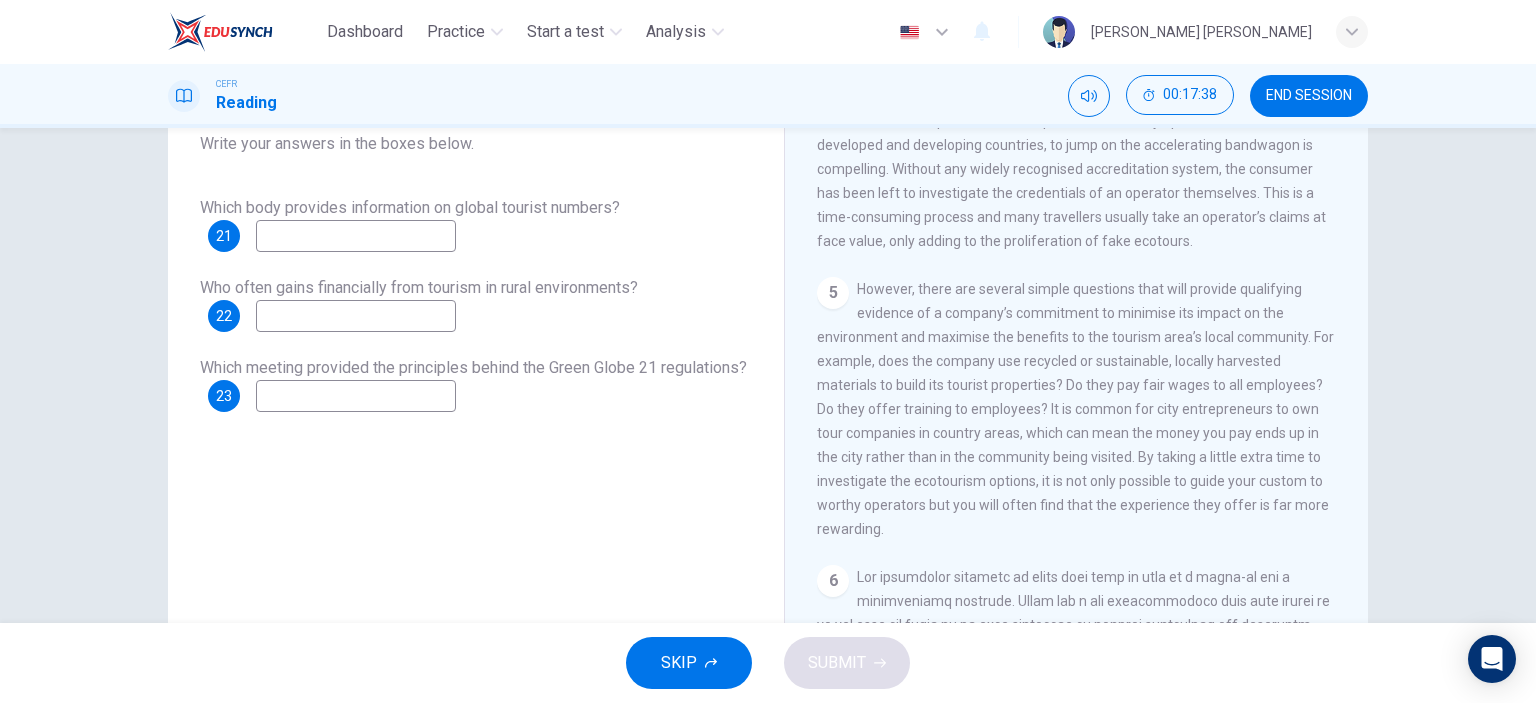 scroll, scrollTop: 739, scrollLeft: 0, axis: vertical 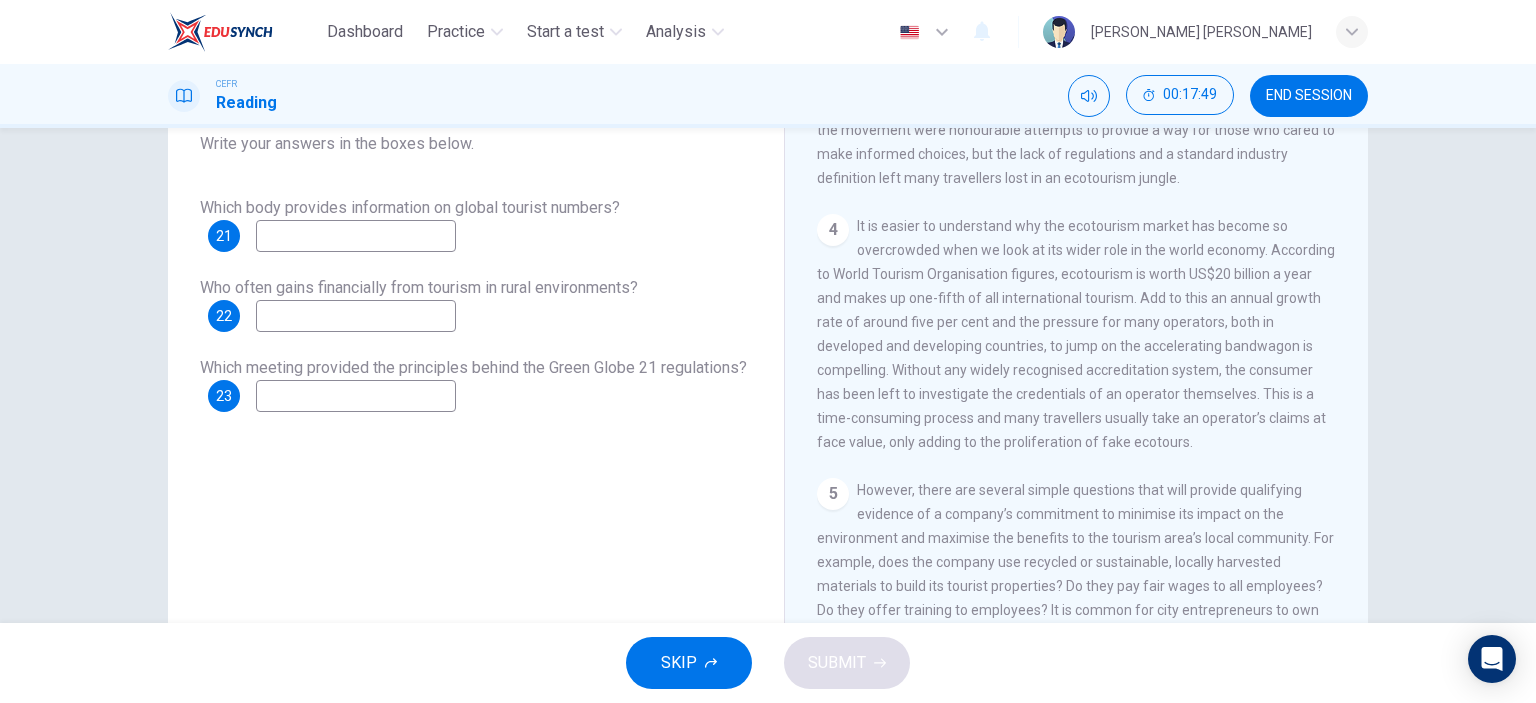 click at bounding box center [356, 316] 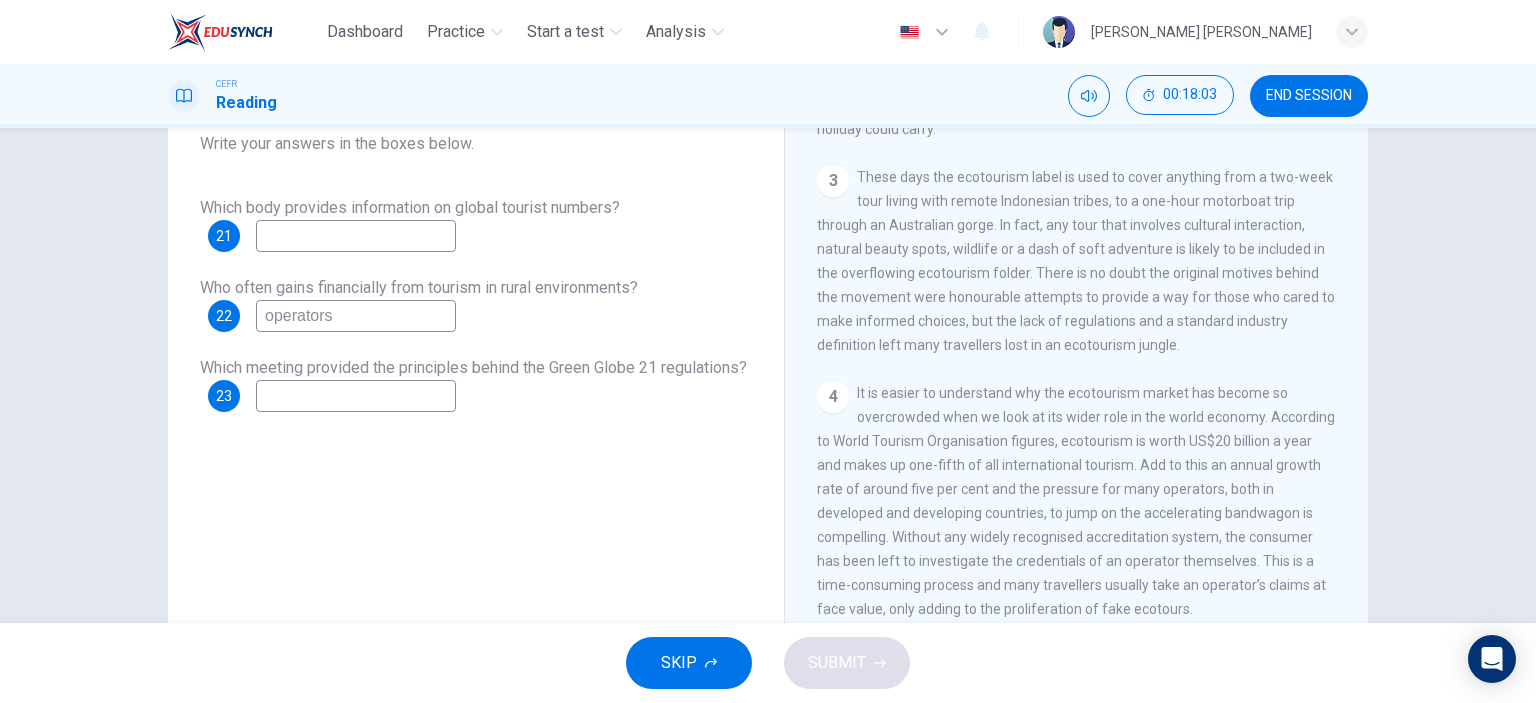 scroll, scrollTop: 539, scrollLeft: 0, axis: vertical 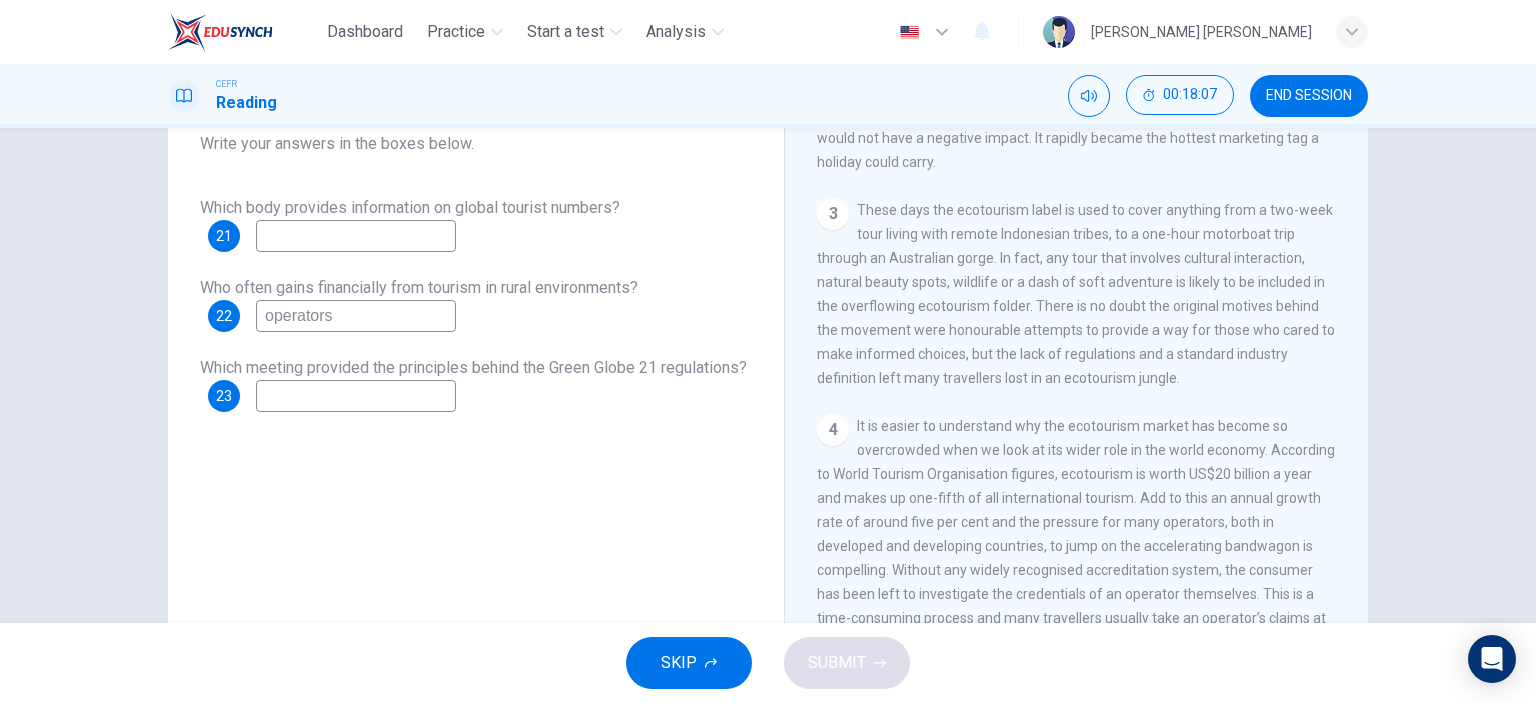 type on "operators" 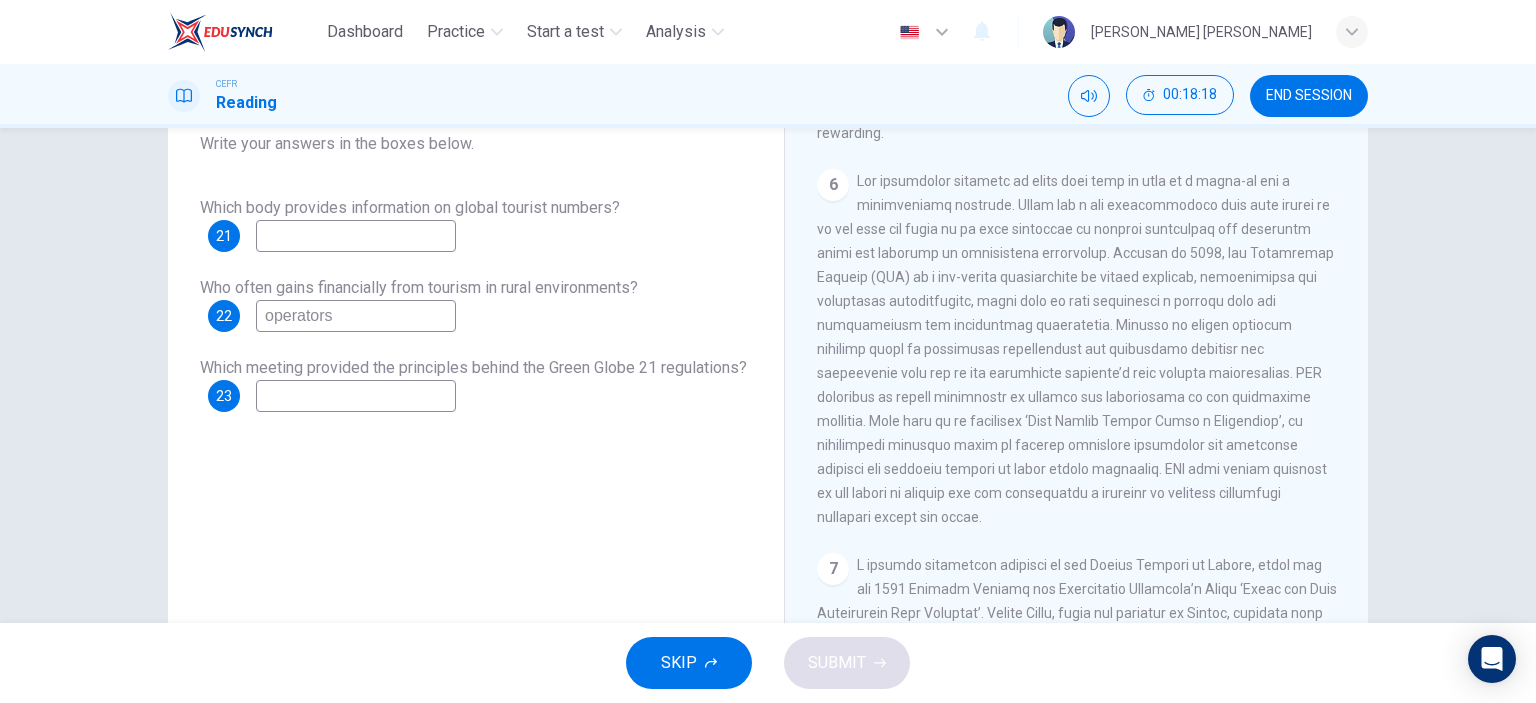 scroll, scrollTop: 1339, scrollLeft: 0, axis: vertical 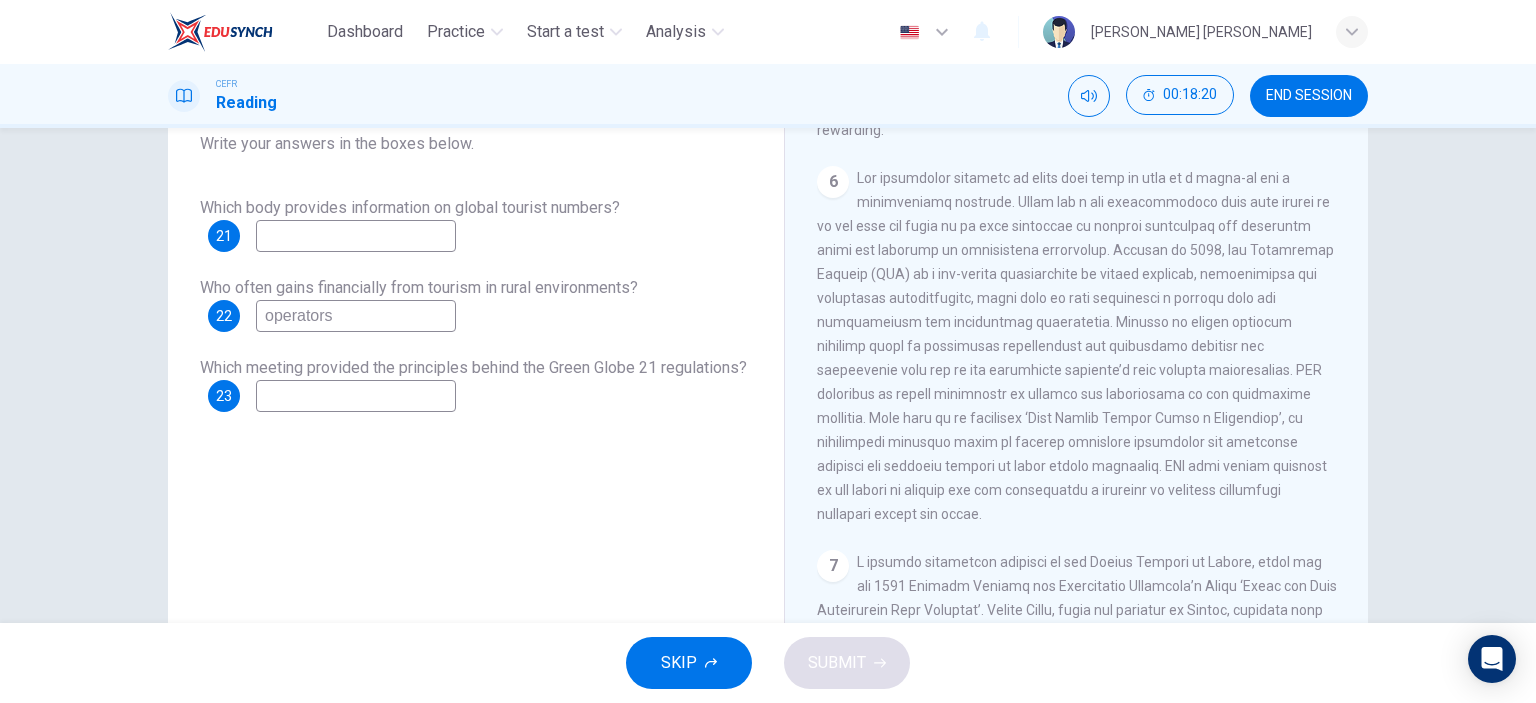 click at bounding box center (356, 396) 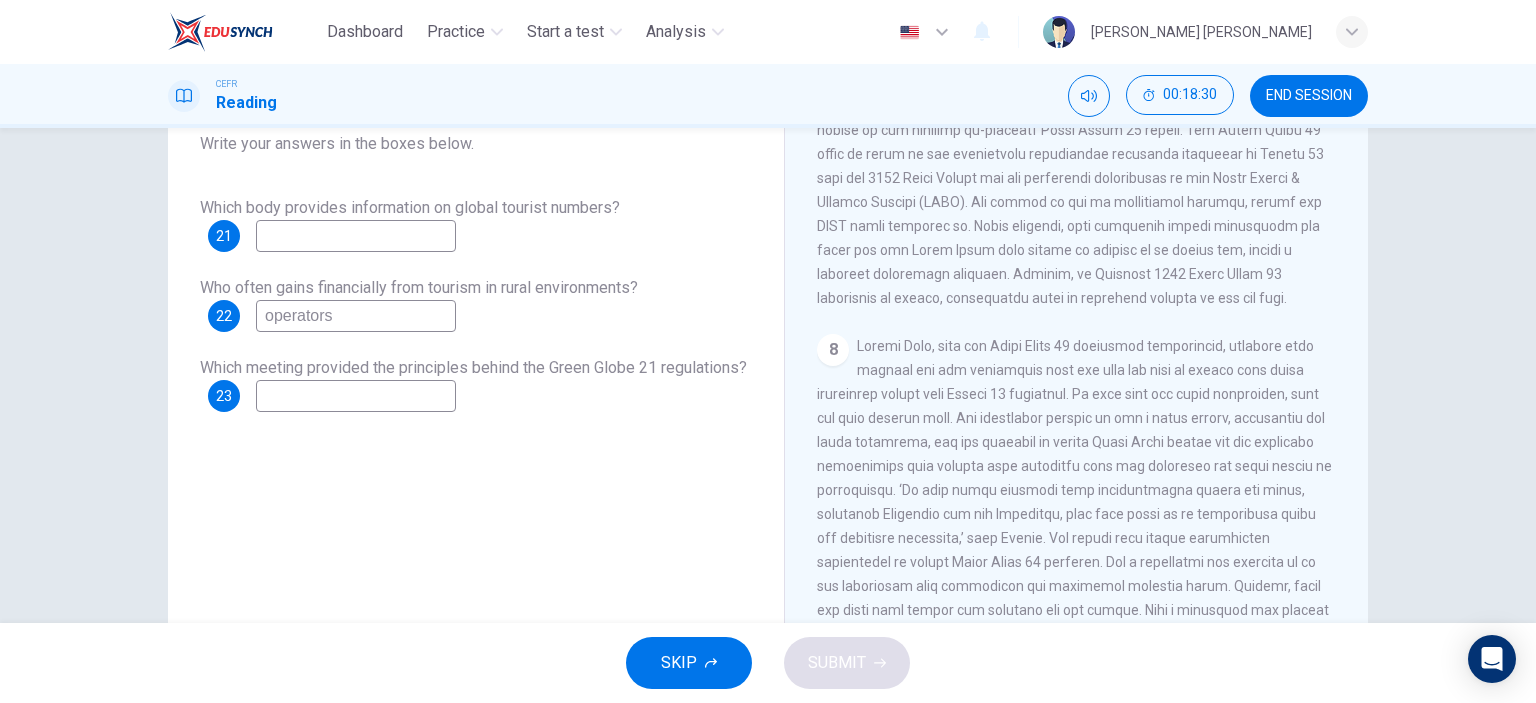 scroll, scrollTop: 2039, scrollLeft: 0, axis: vertical 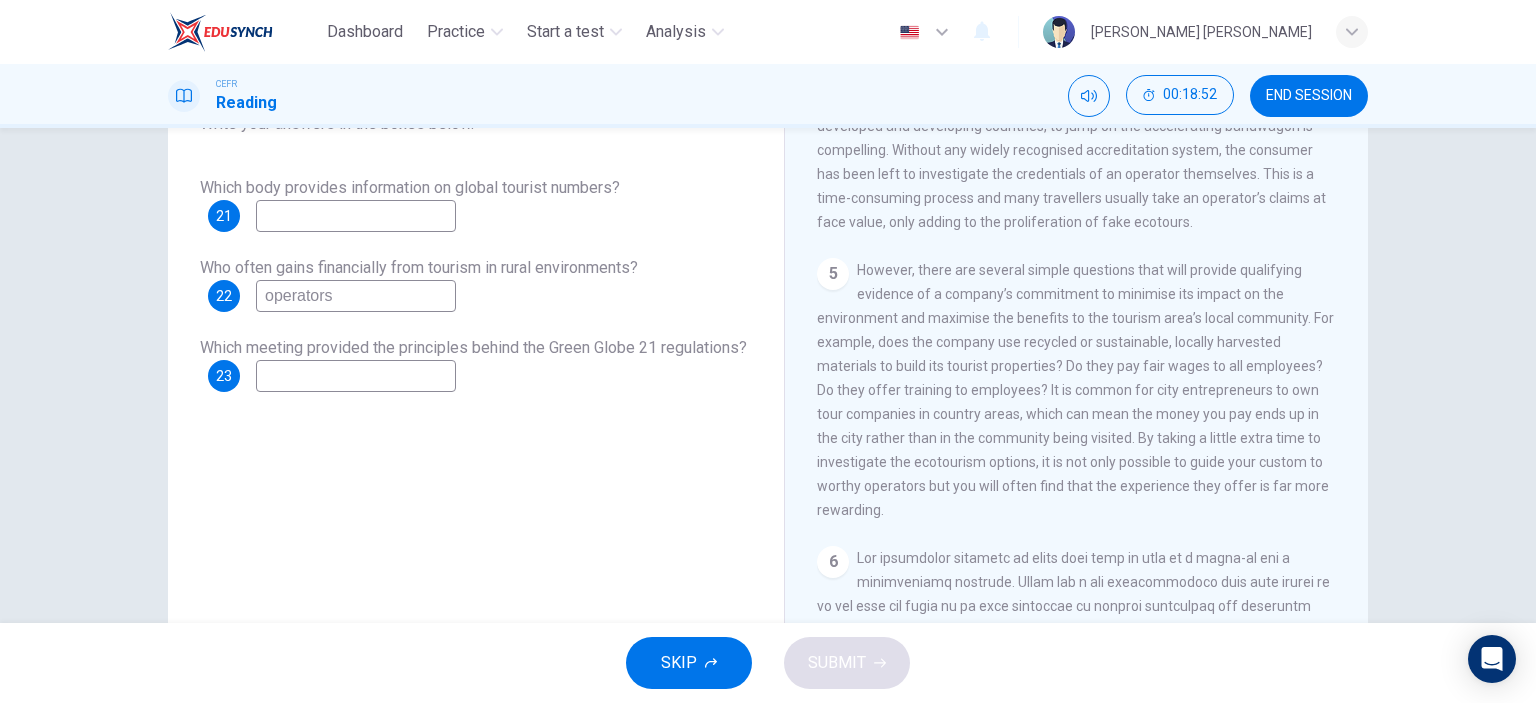 click at bounding box center (356, 216) 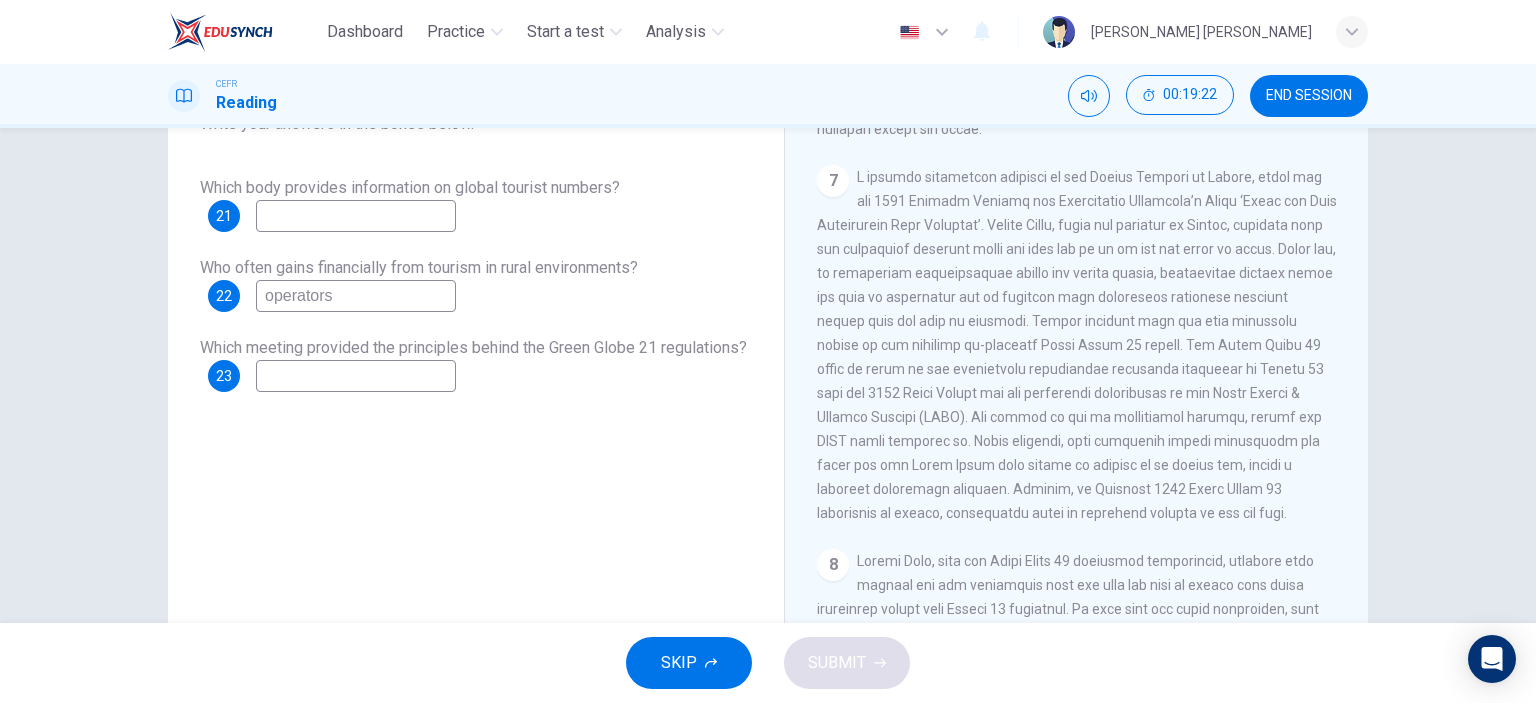 scroll, scrollTop: 1739, scrollLeft: 0, axis: vertical 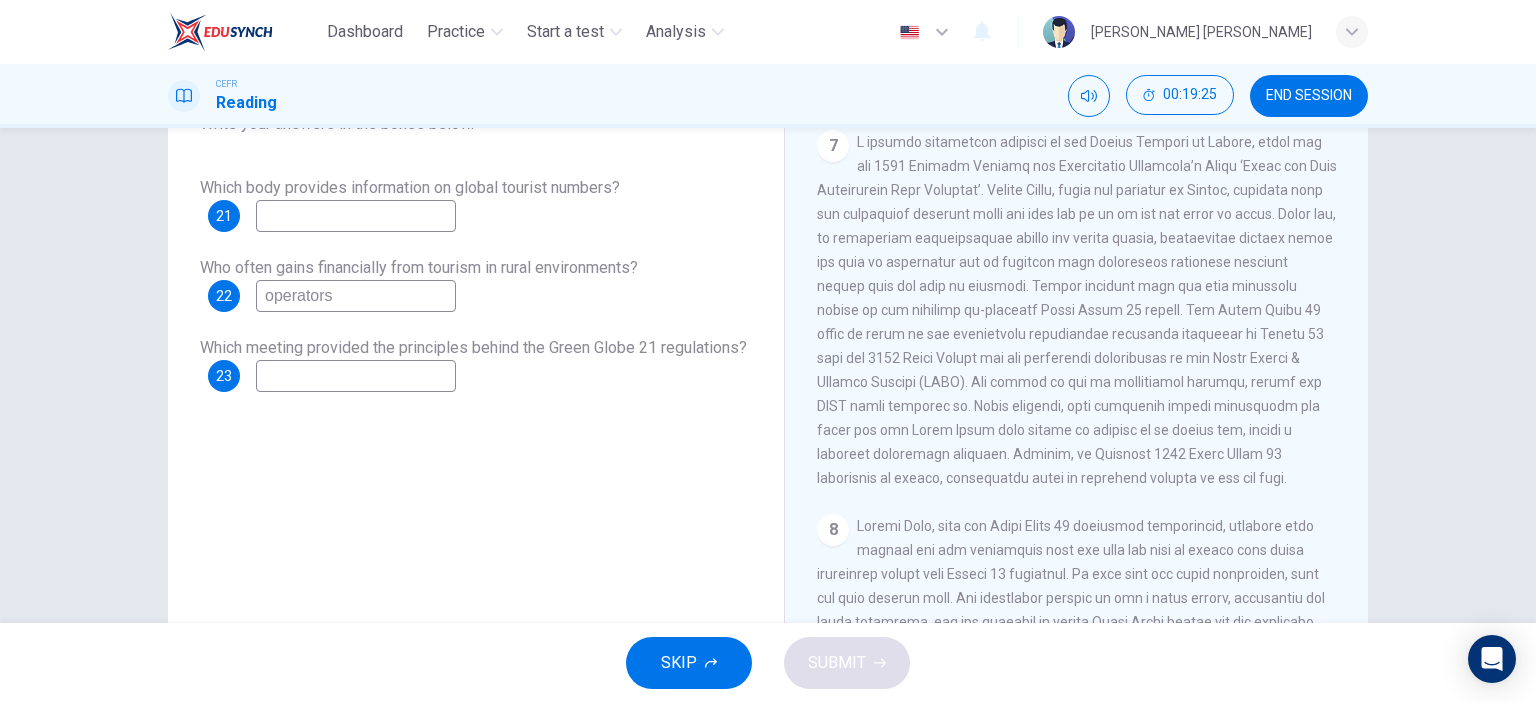 click at bounding box center (356, 216) 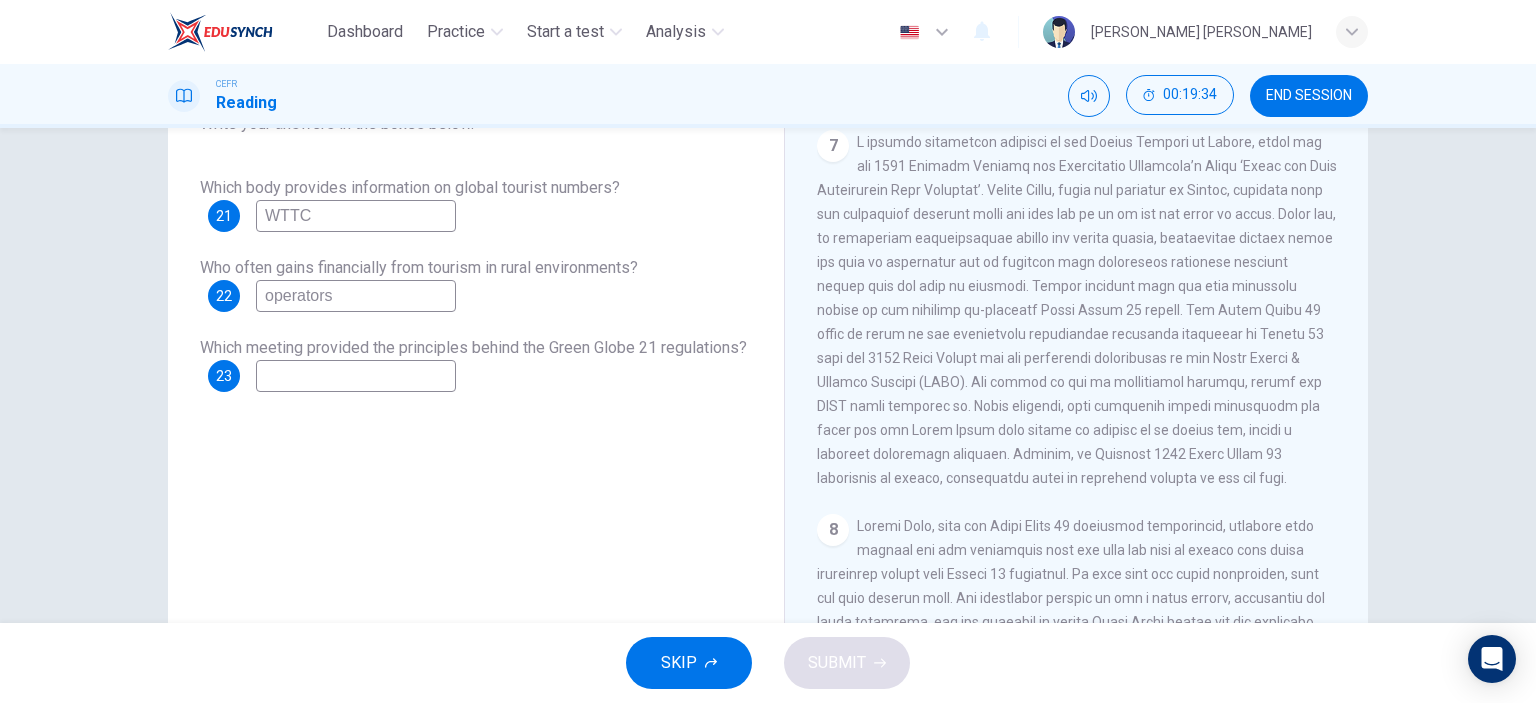 type on "WTTC" 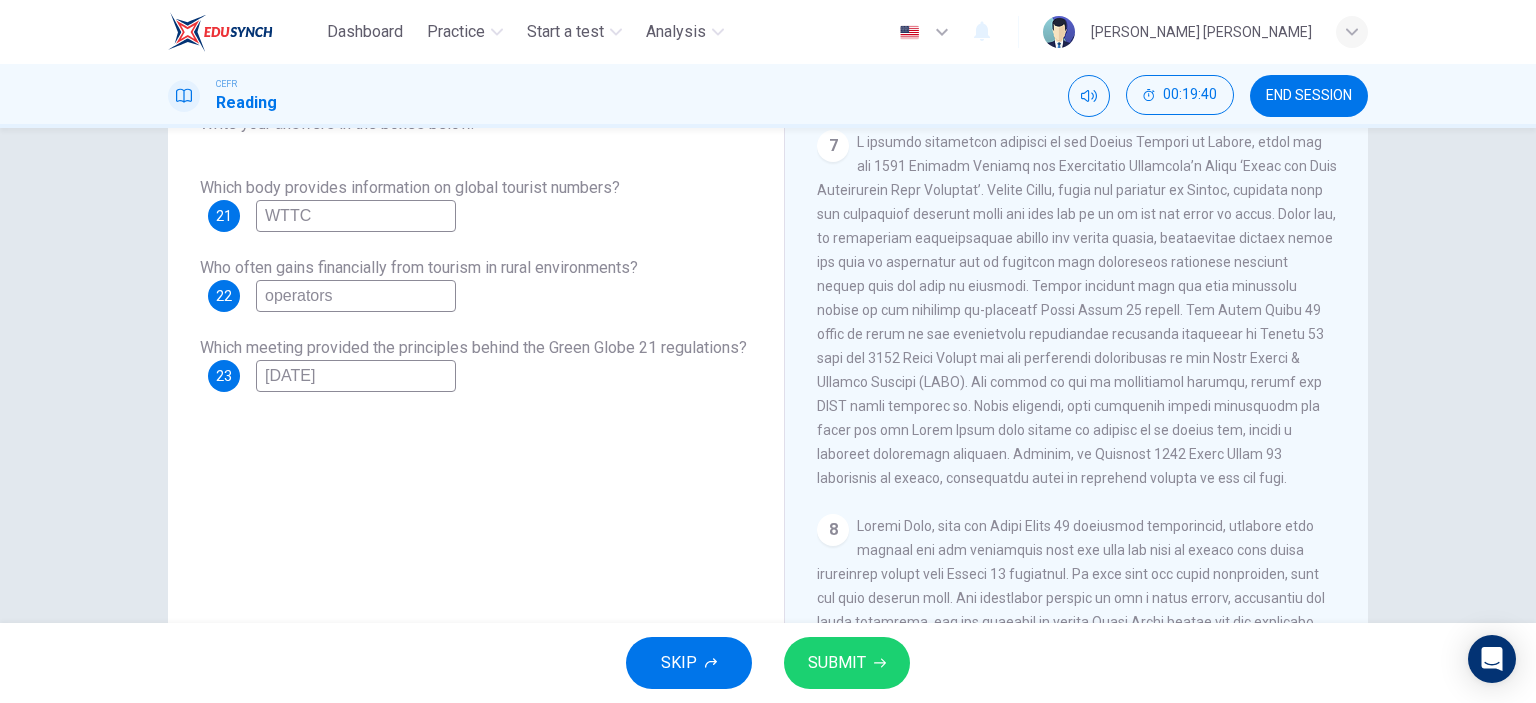 type on "[DATE]" 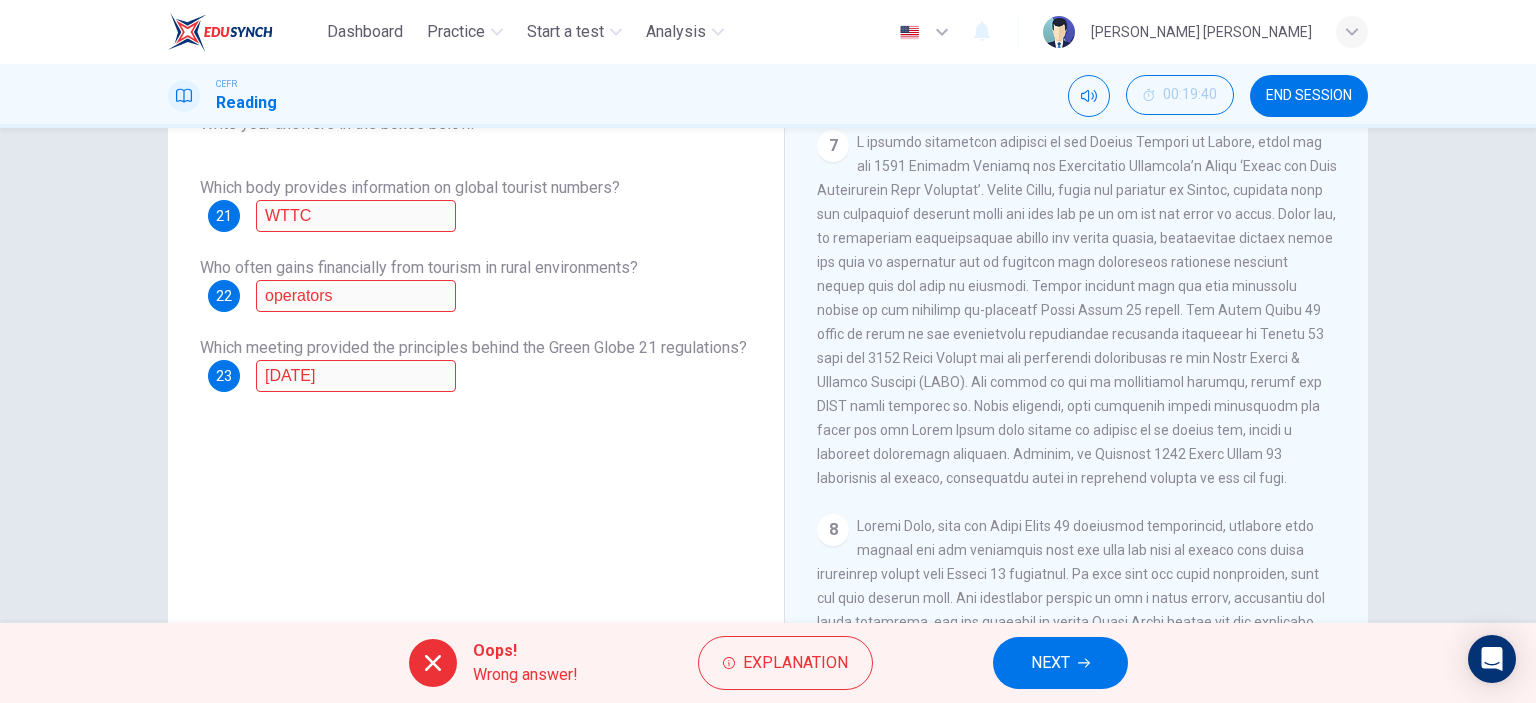 click on "NEXT" at bounding box center [1060, 663] 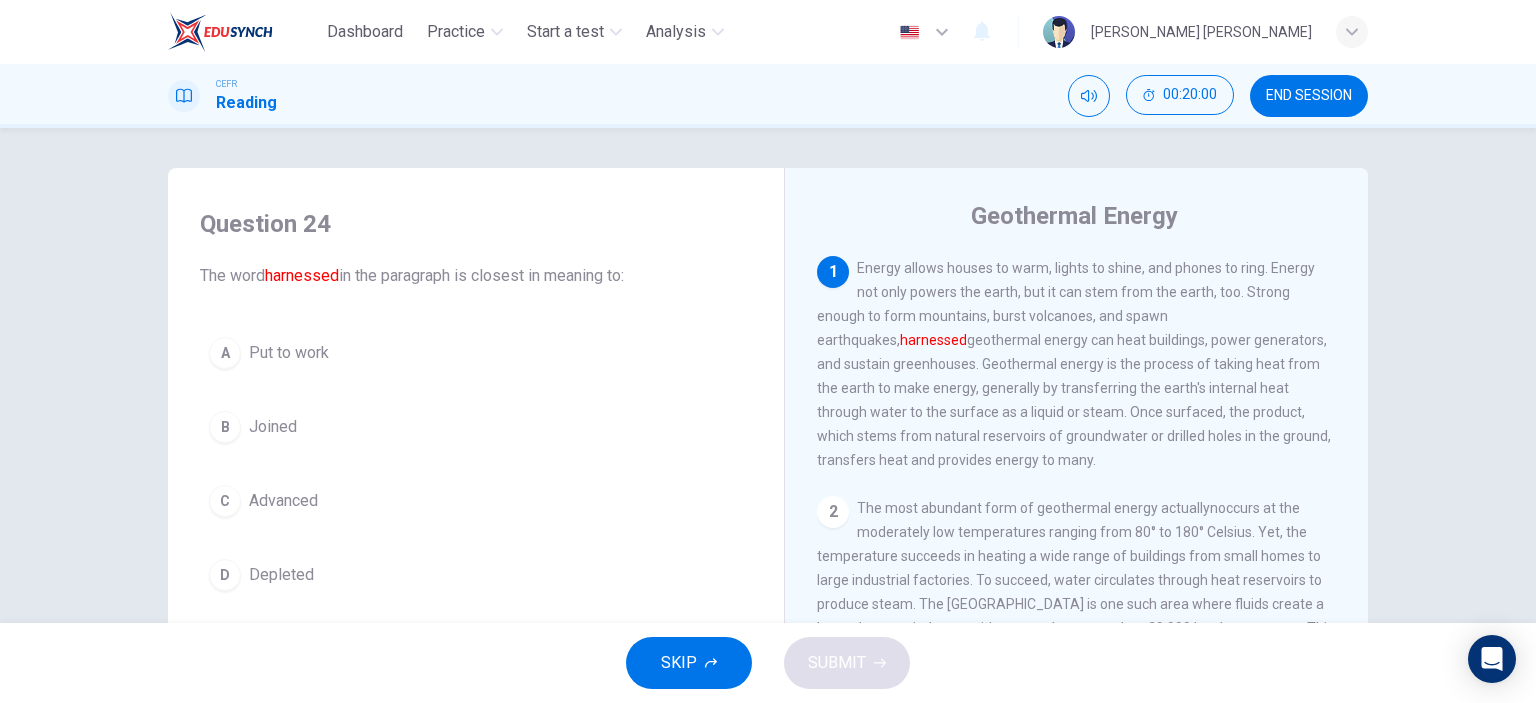 click on "Put to work" at bounding box center [289, 353] 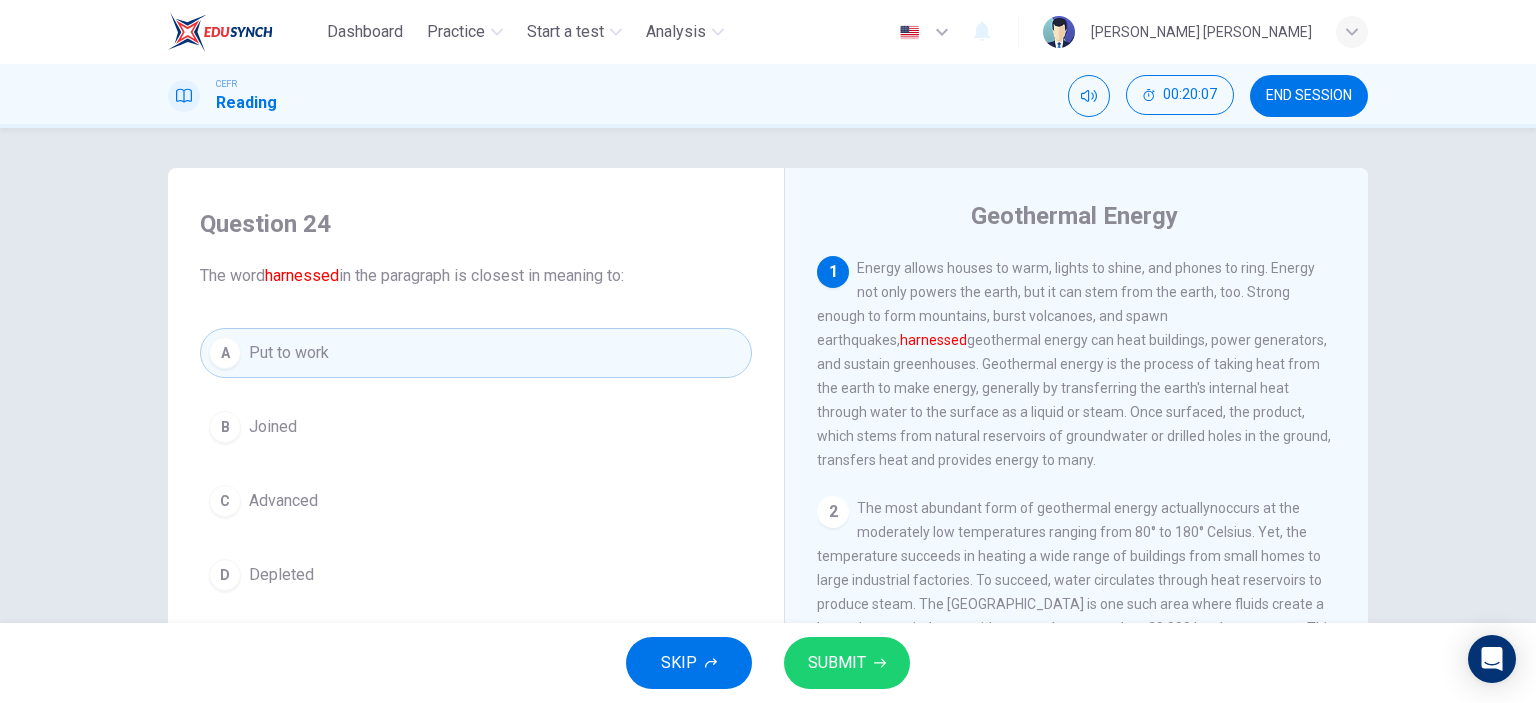 click on "SUBMIT" at bounding box center (837, 663) 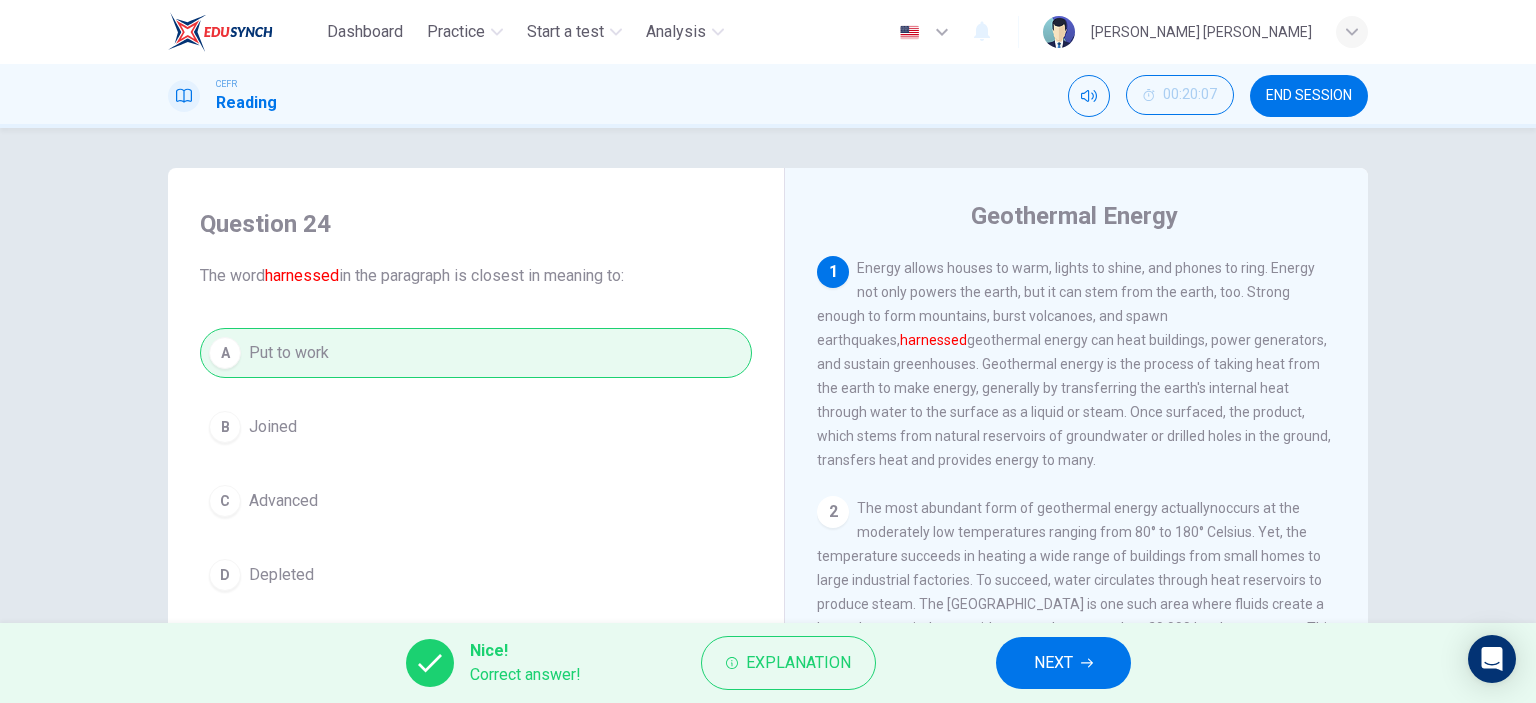 click on "NEXT" at bounding box center [1053, 663] 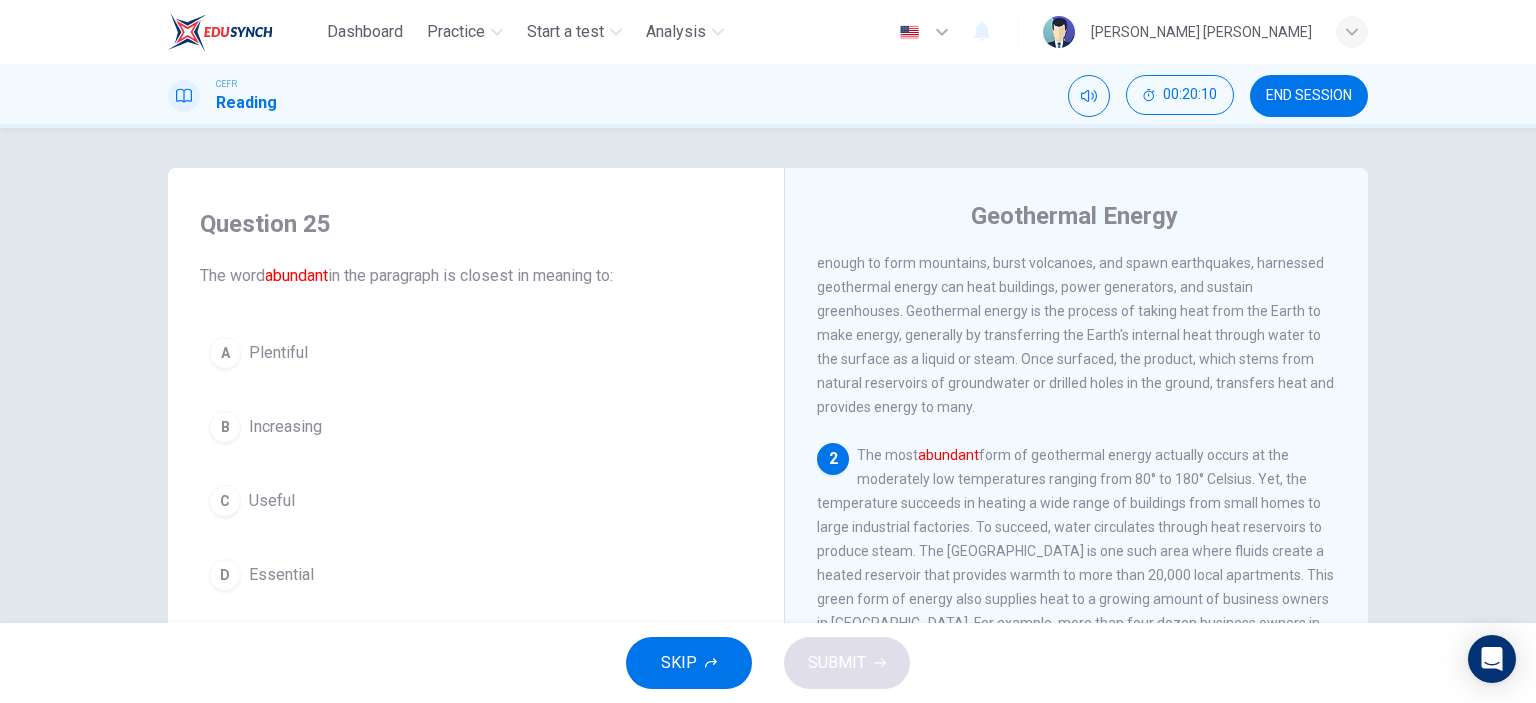 scroll, scrollTop: 100, scrollLeft: 0, axis: vertical 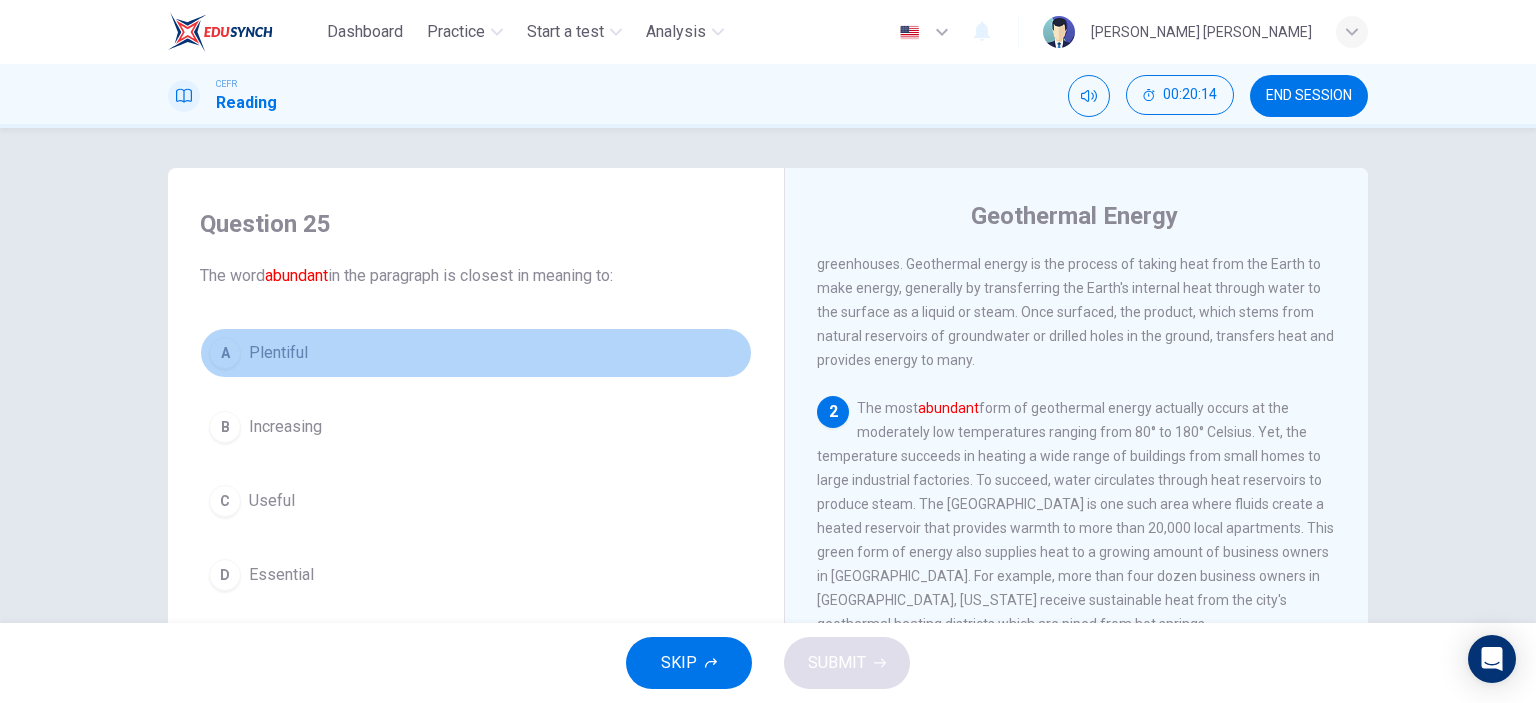 click on "Plentiful" at bounding box center (278, 353) 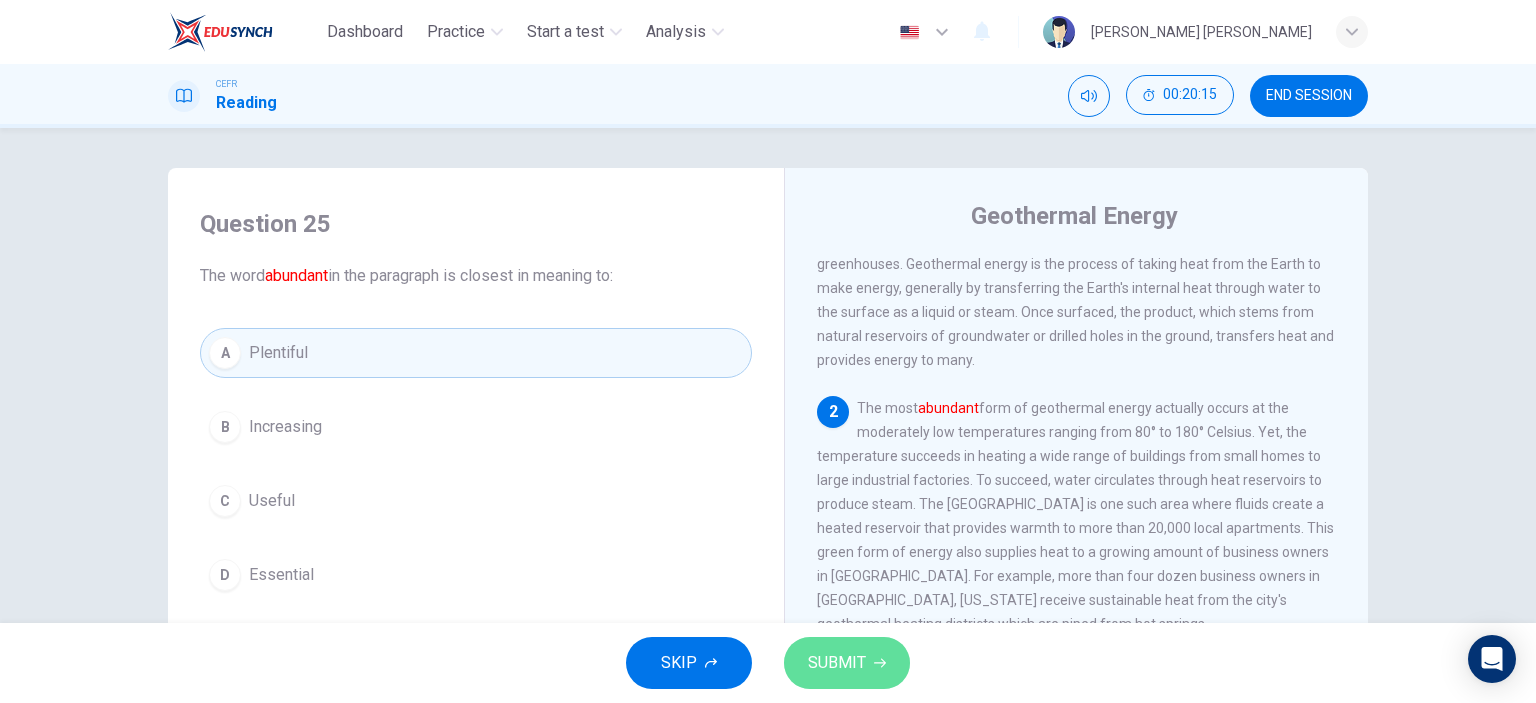 click on "SUBMIT" at bounding box center [837, 663] 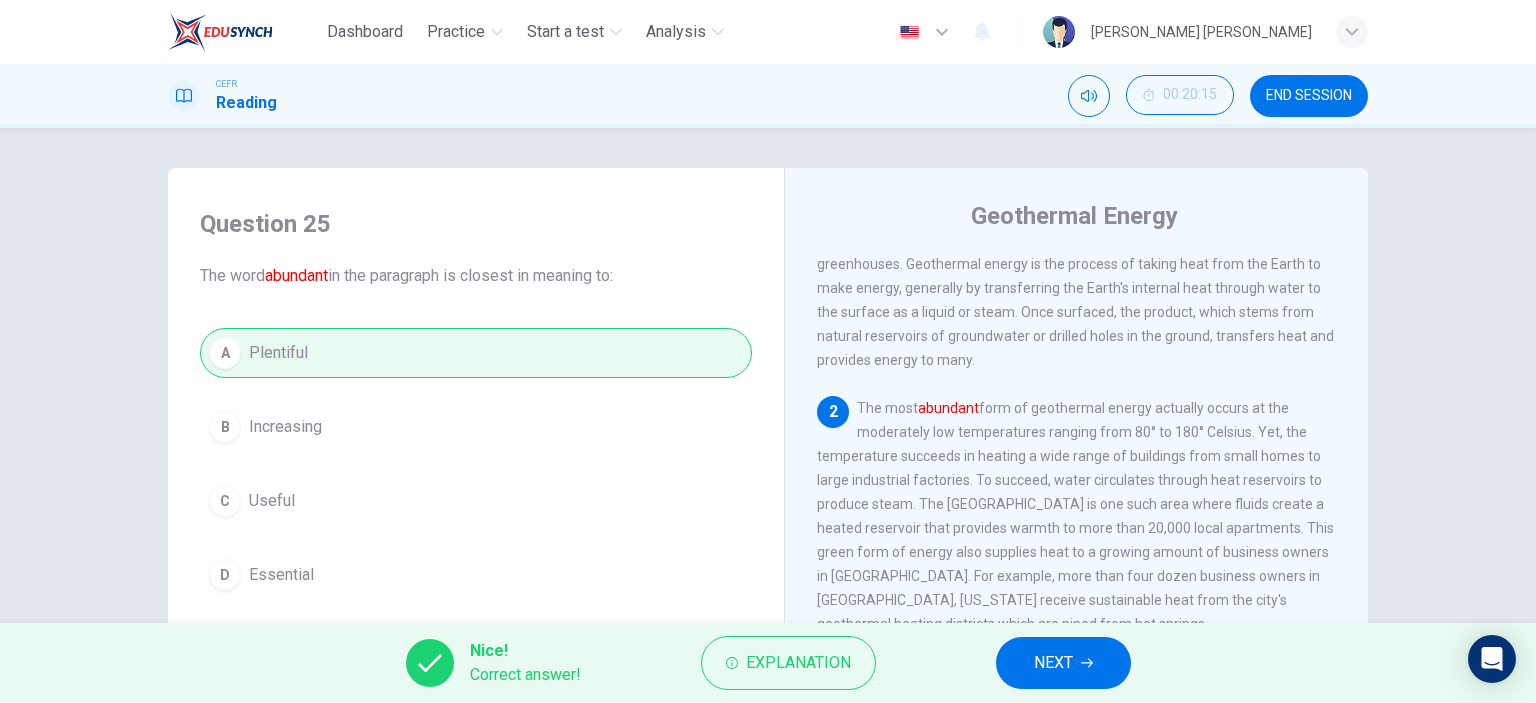 click on "NEXT" at bounding box center (1063, 663) 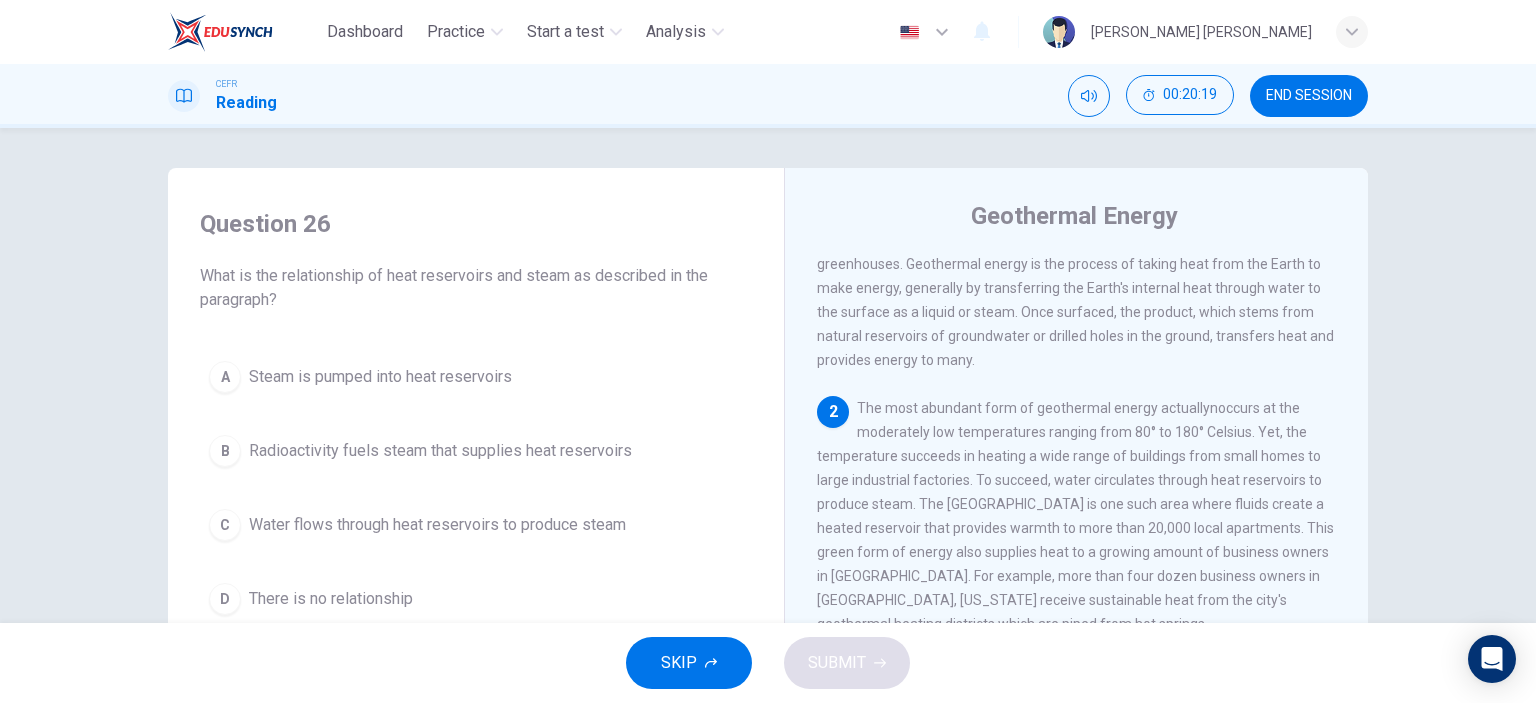 scroll, scrollTop: 200, scrollLeft: 0, axis: vertical 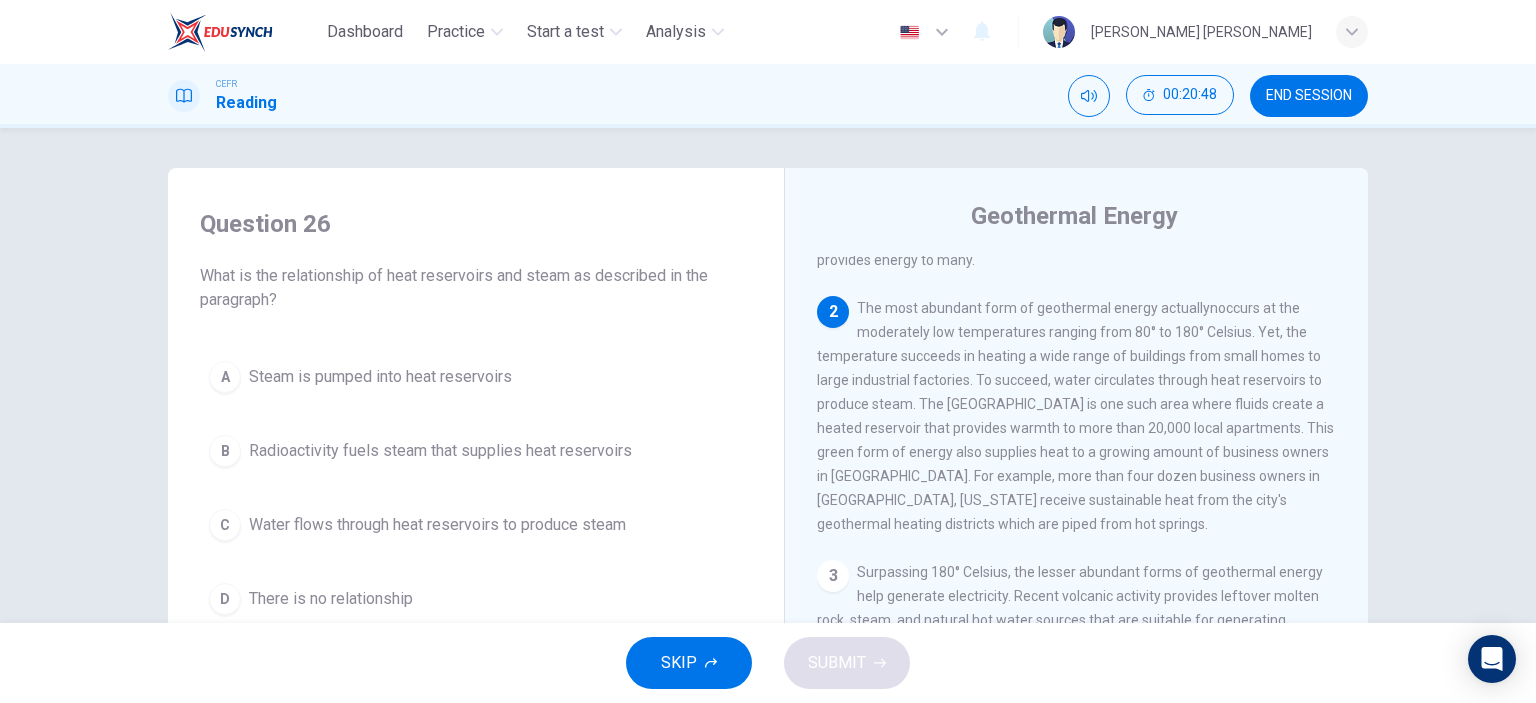 click on "Water flows through heat reservoirs to produce steam" at bounding box center (437, 525) 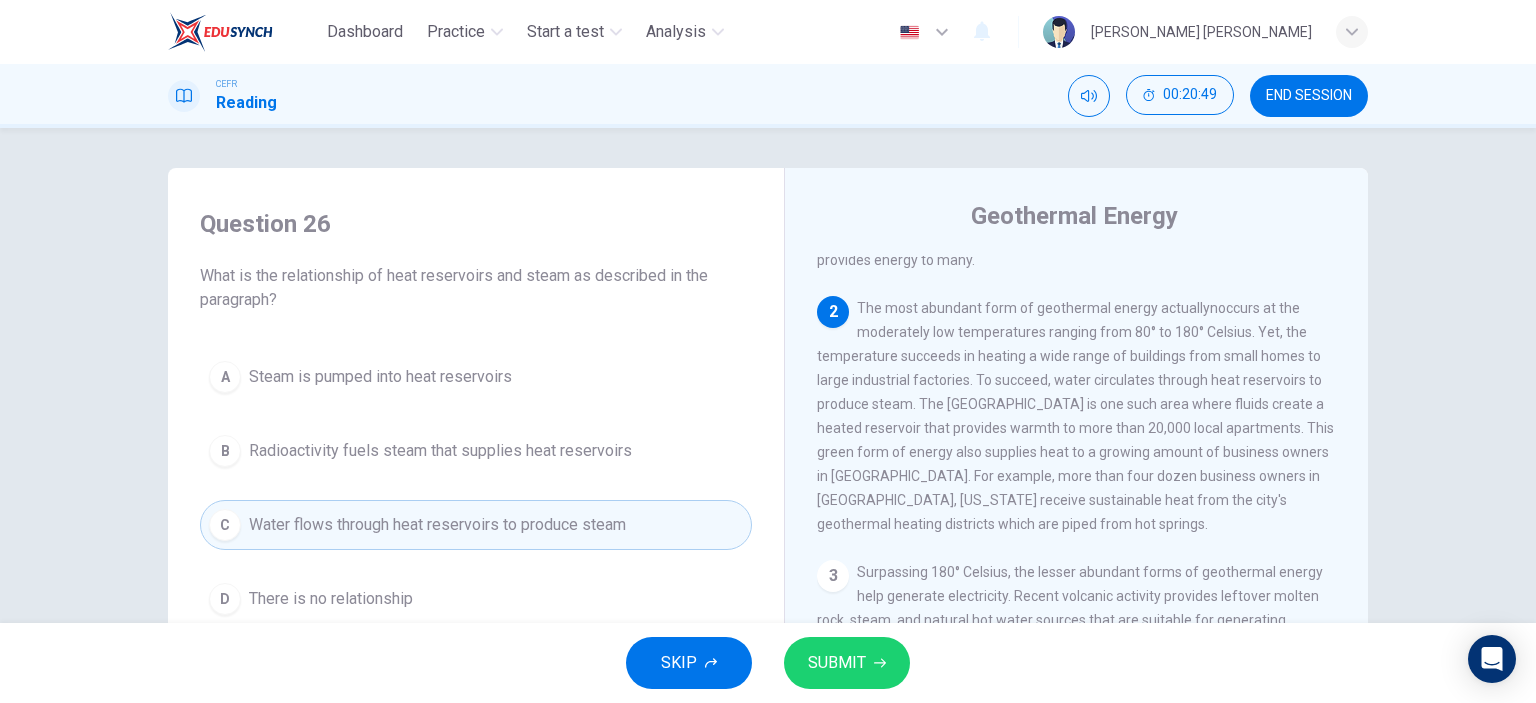 click on "SUBMIT" at bounding box center (847, 663) 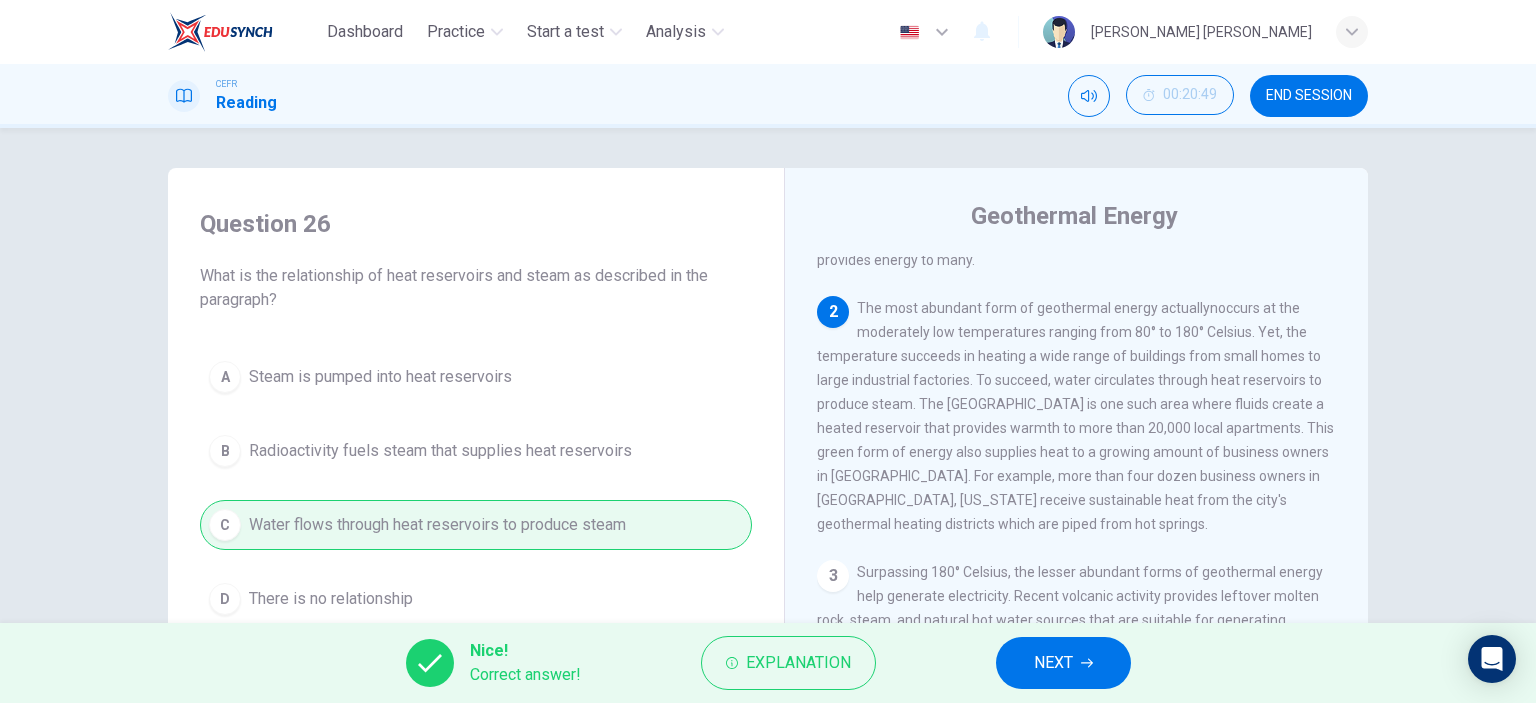 click on "NEXT" at bounding box center [1053, 663] 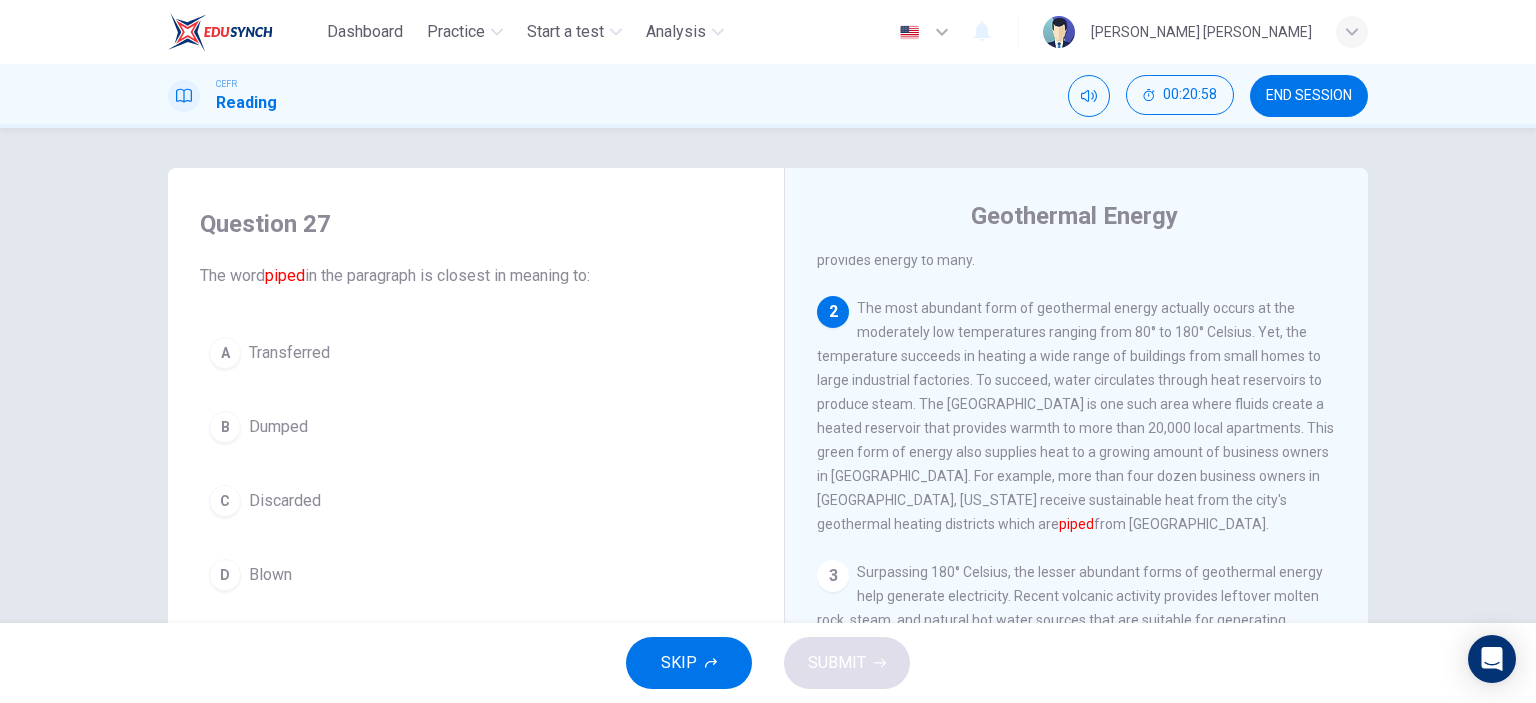click on "Transferred" at bounding box center [289, 353] 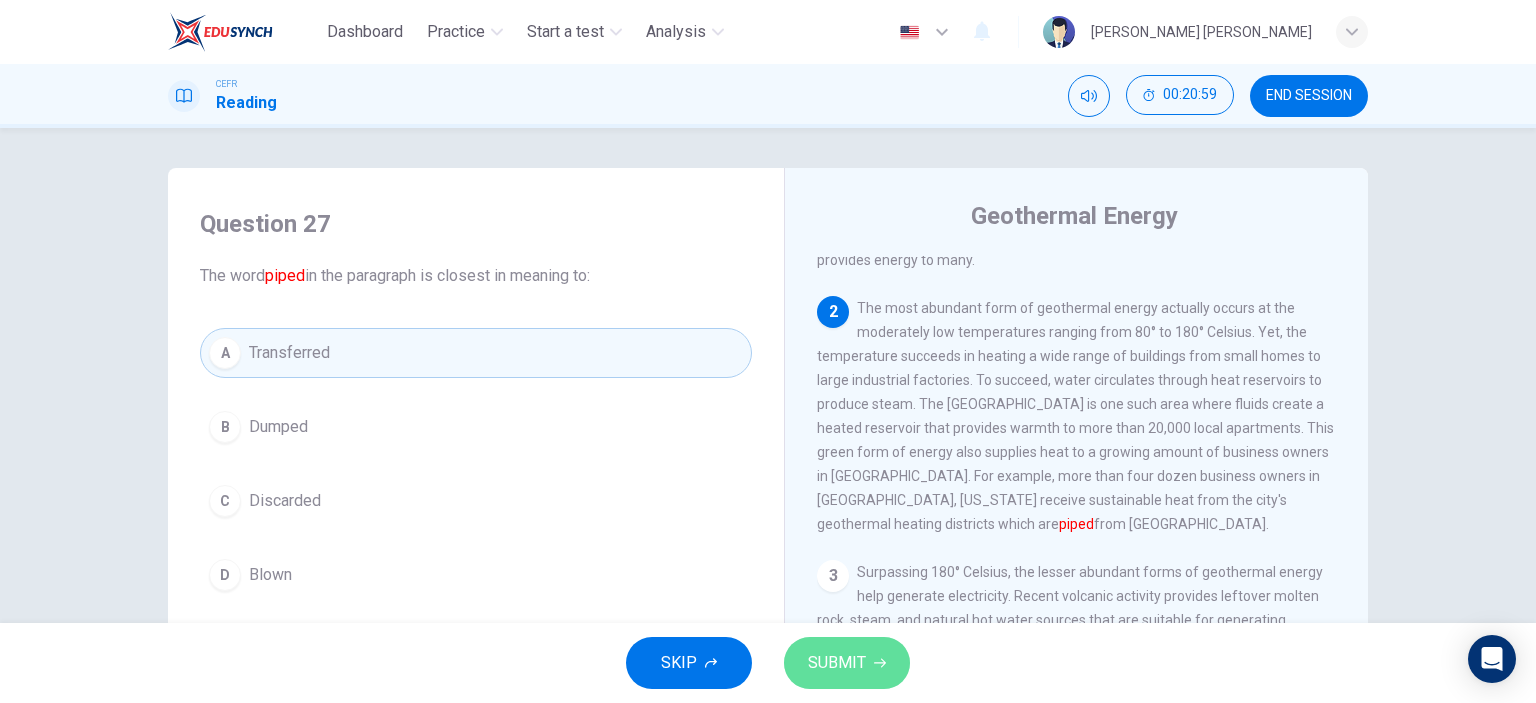 click on "SUBMIT" at bounding box center (847, 663) 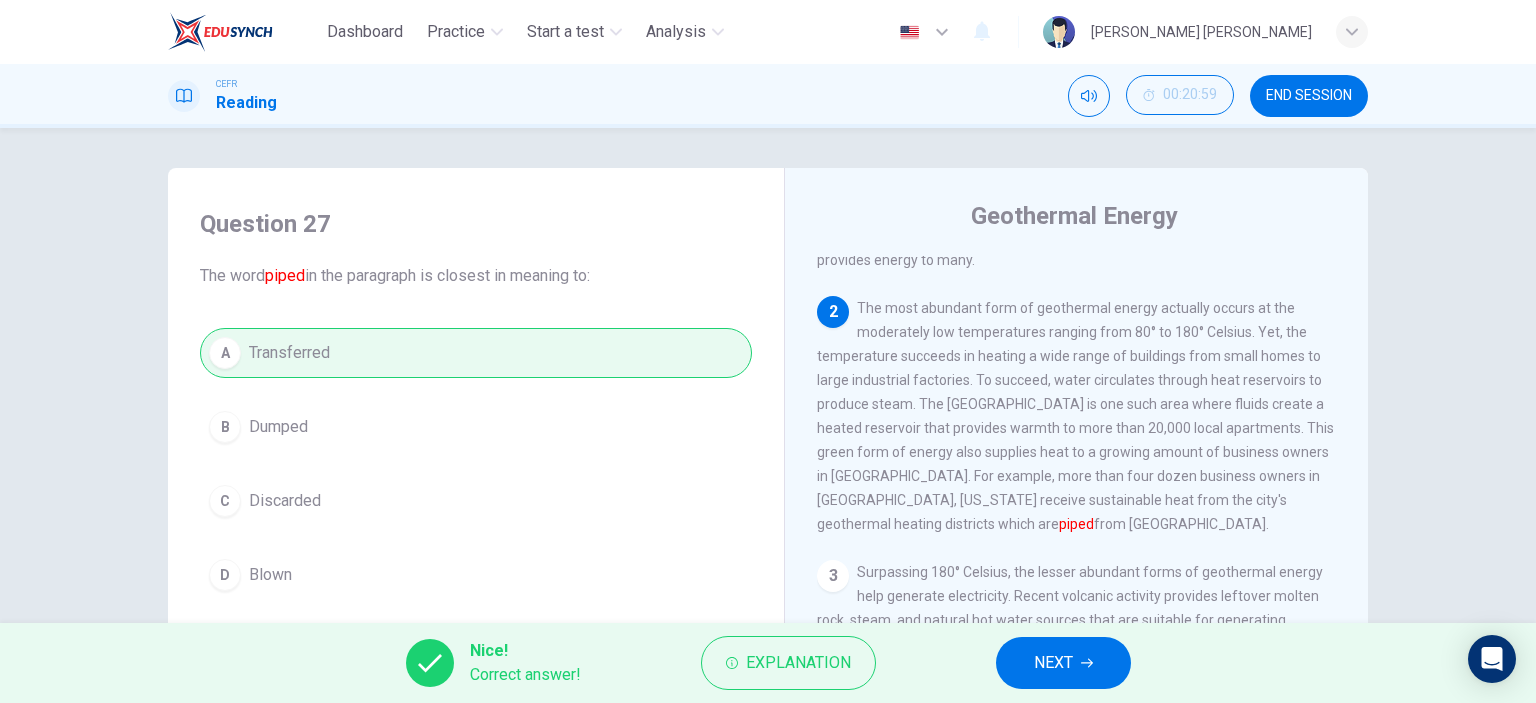 click on "NEXT" at bounding box center [1053, 663] 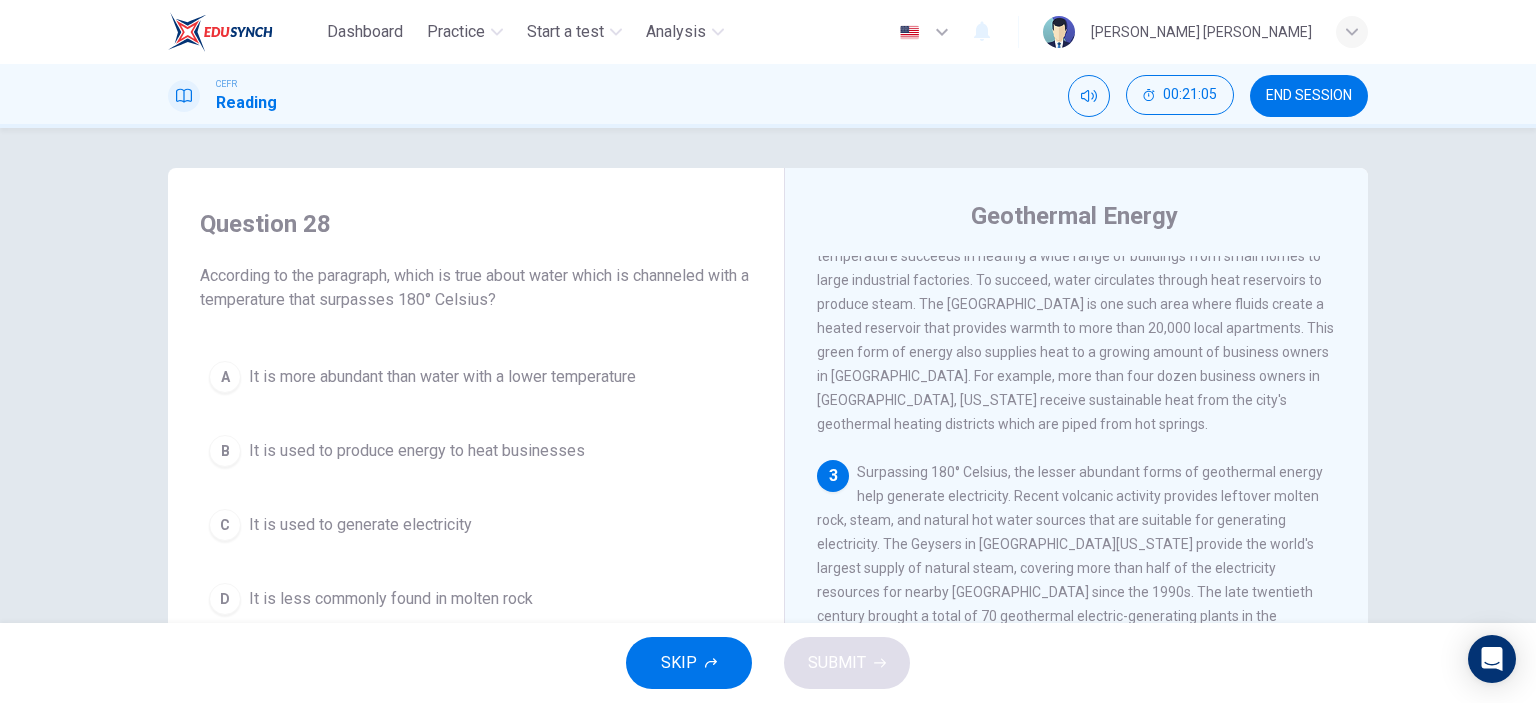 scroll, scrollTop: 400, scrollLeft: 0, axis: vertical 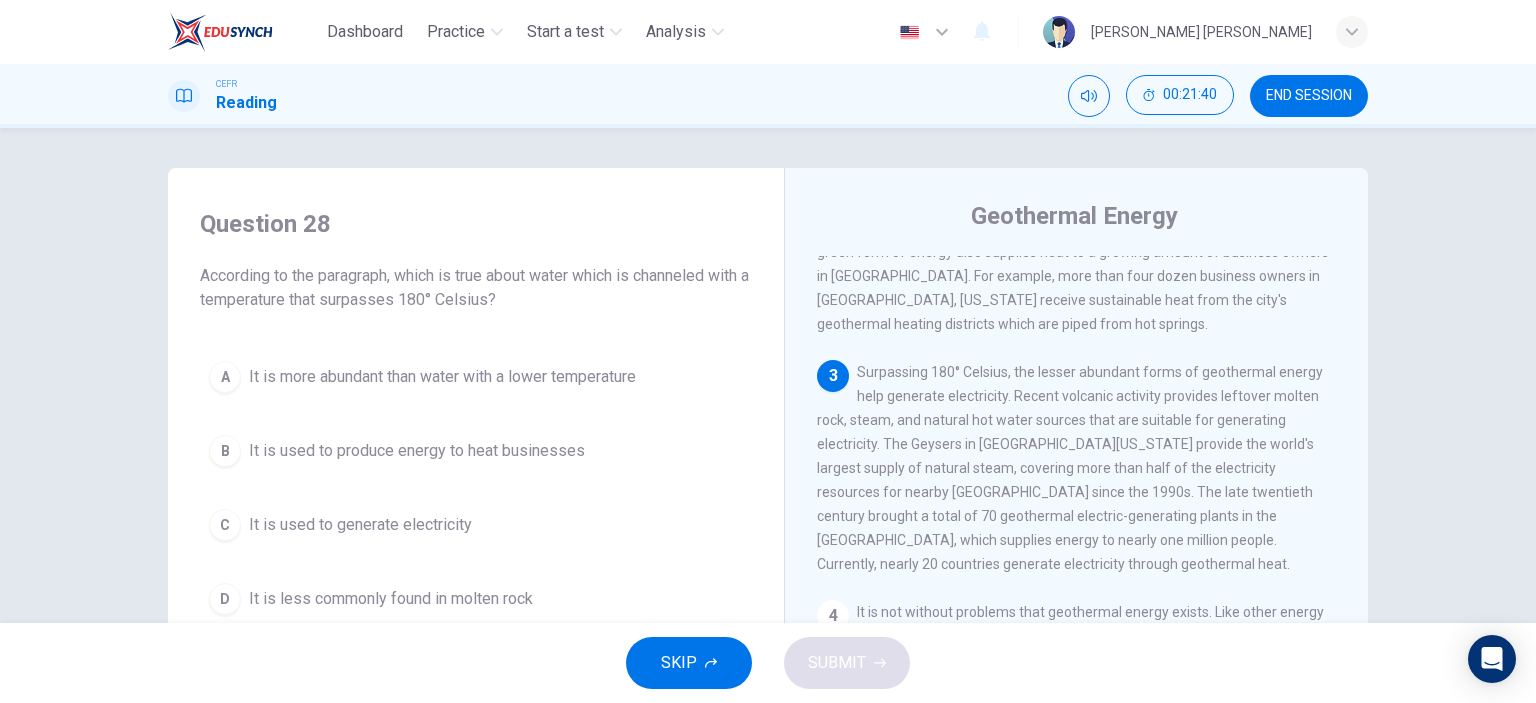 click on "It is used to generate electricity" at bounding box center (360, 525) 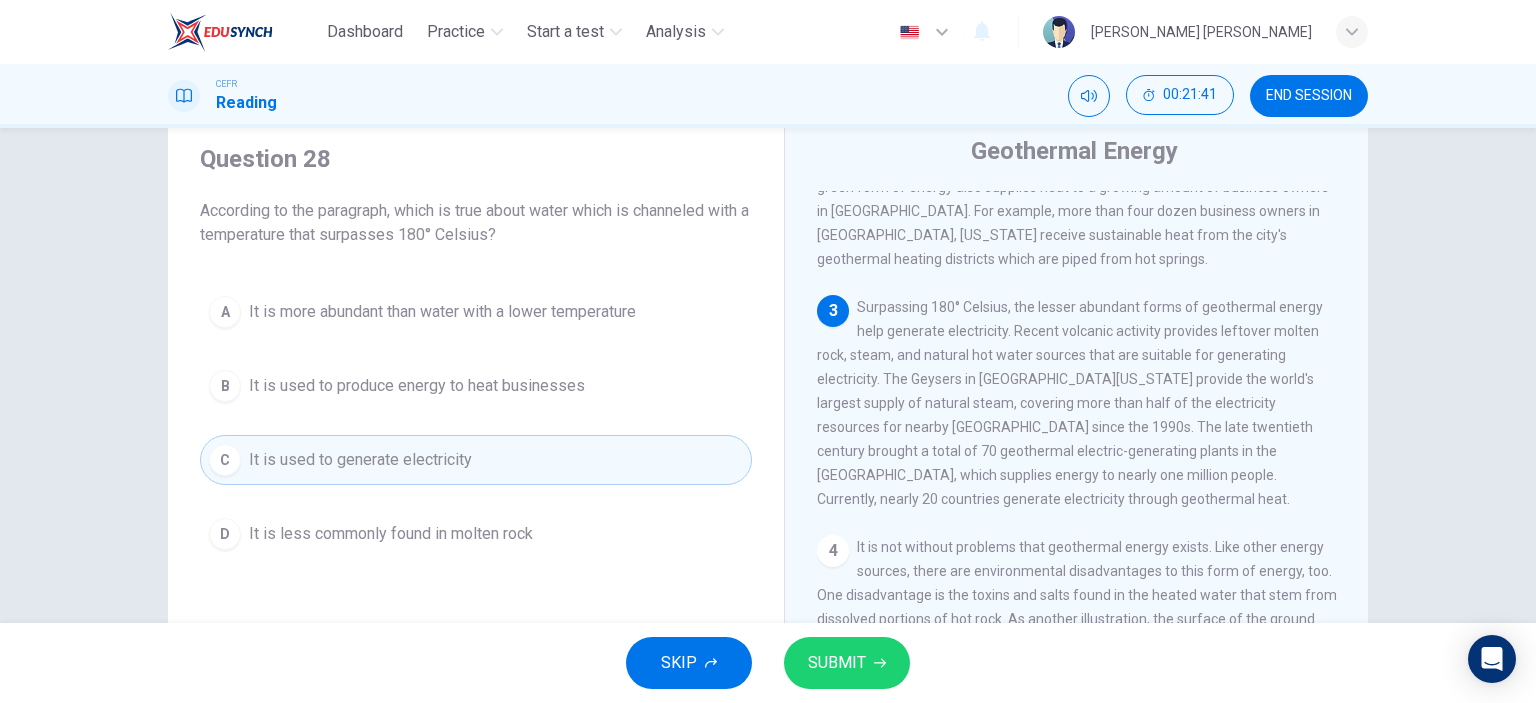 scroll, scrollTop: 100, scrollLeft: 0, axis: vertical 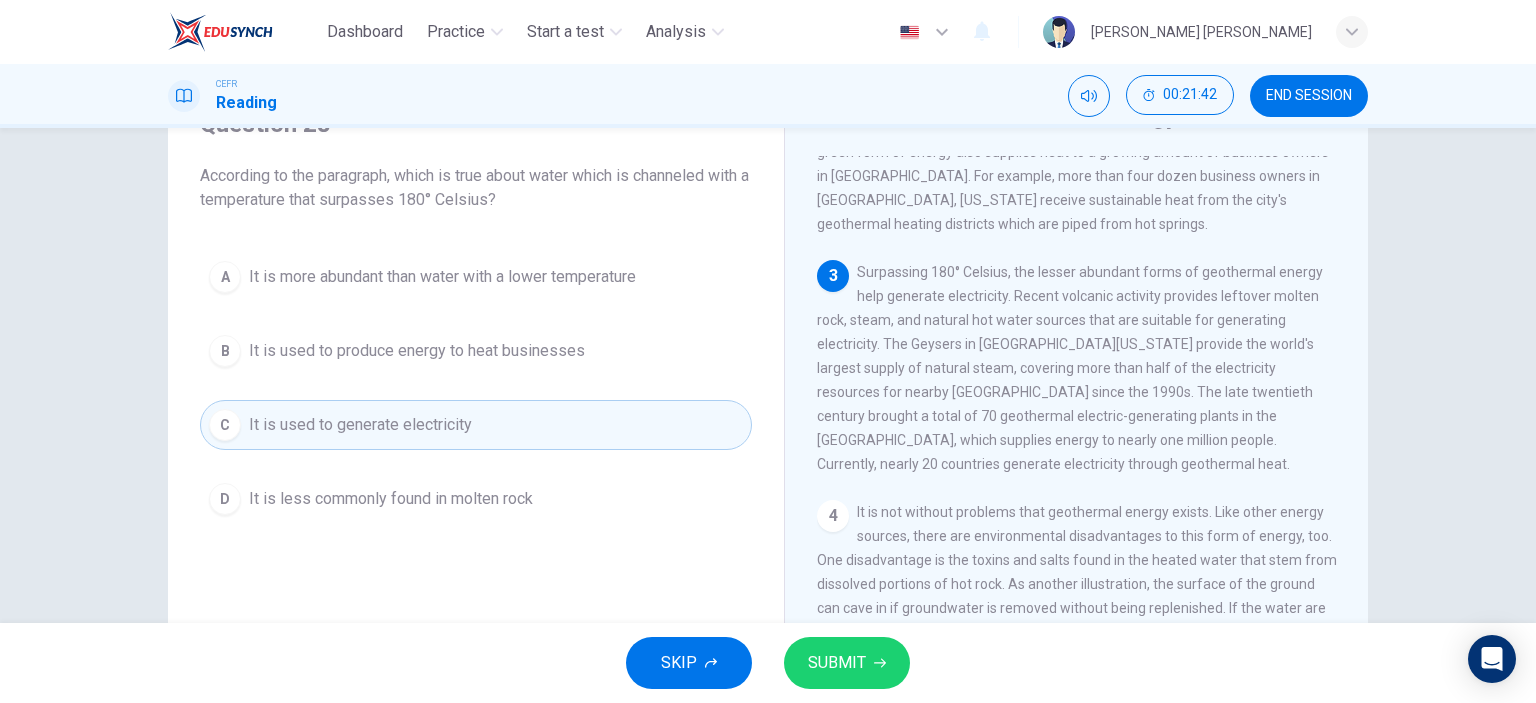 click on "SUBMIT" at bounding box center [847, 663] 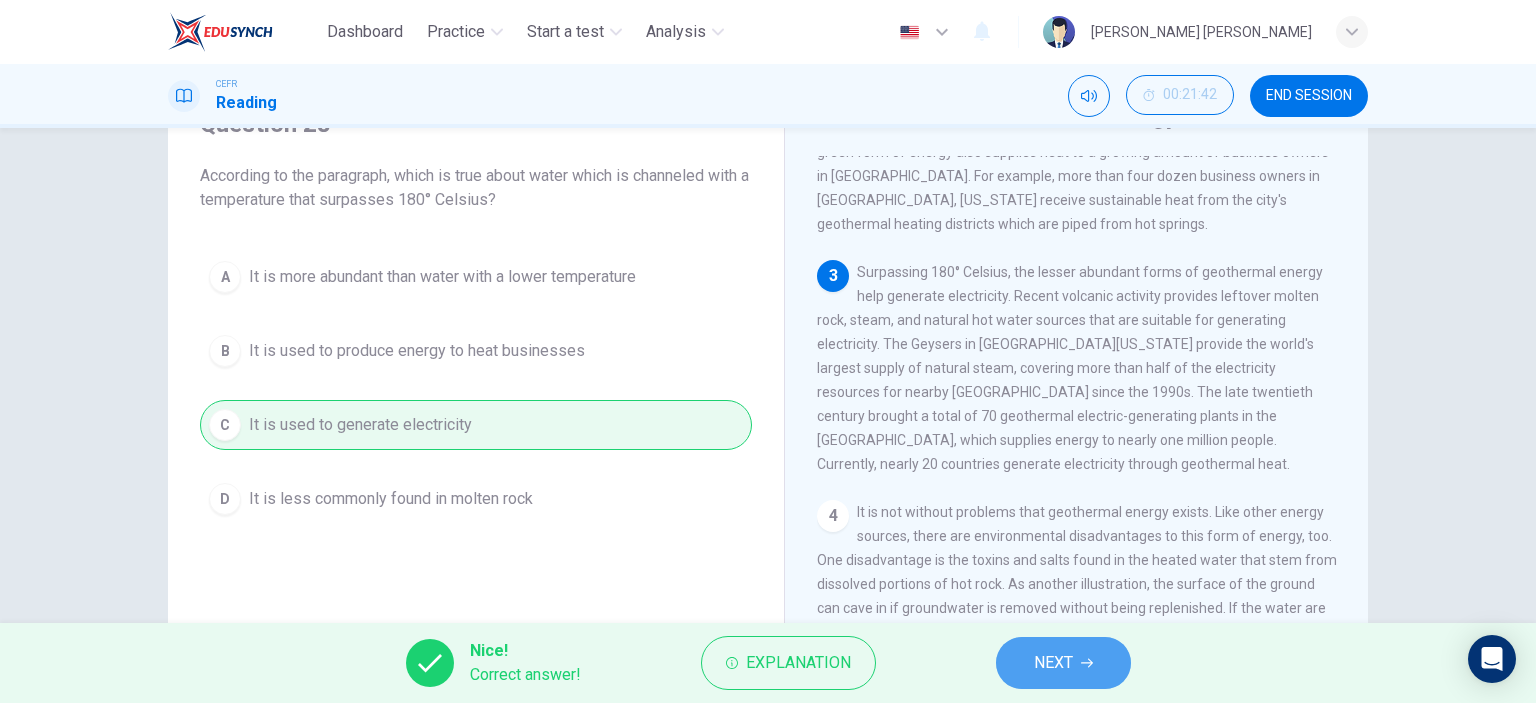 click on "NEXT" at bounding box center (1053, 663) 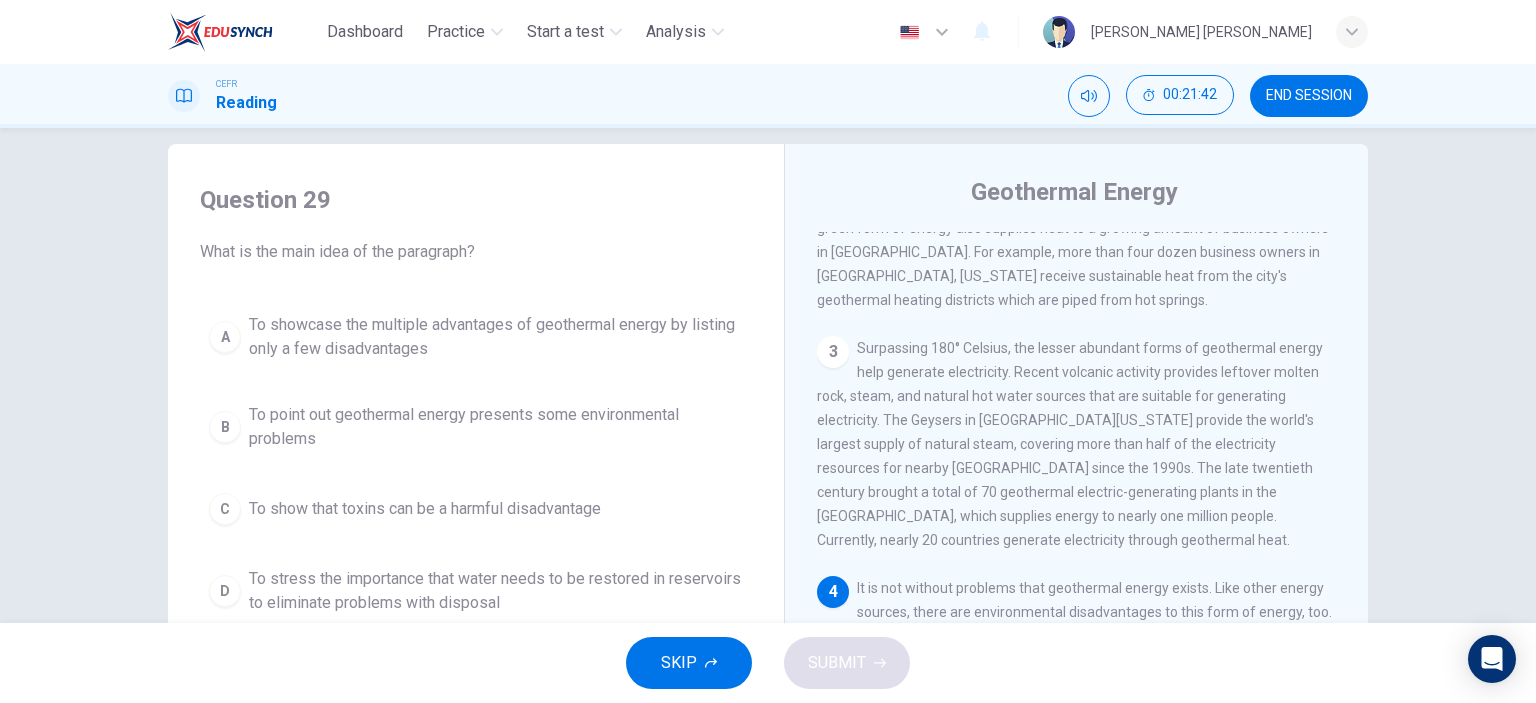 scroll, scrollTop: 100, scrollLeft: 0, axis: vertical 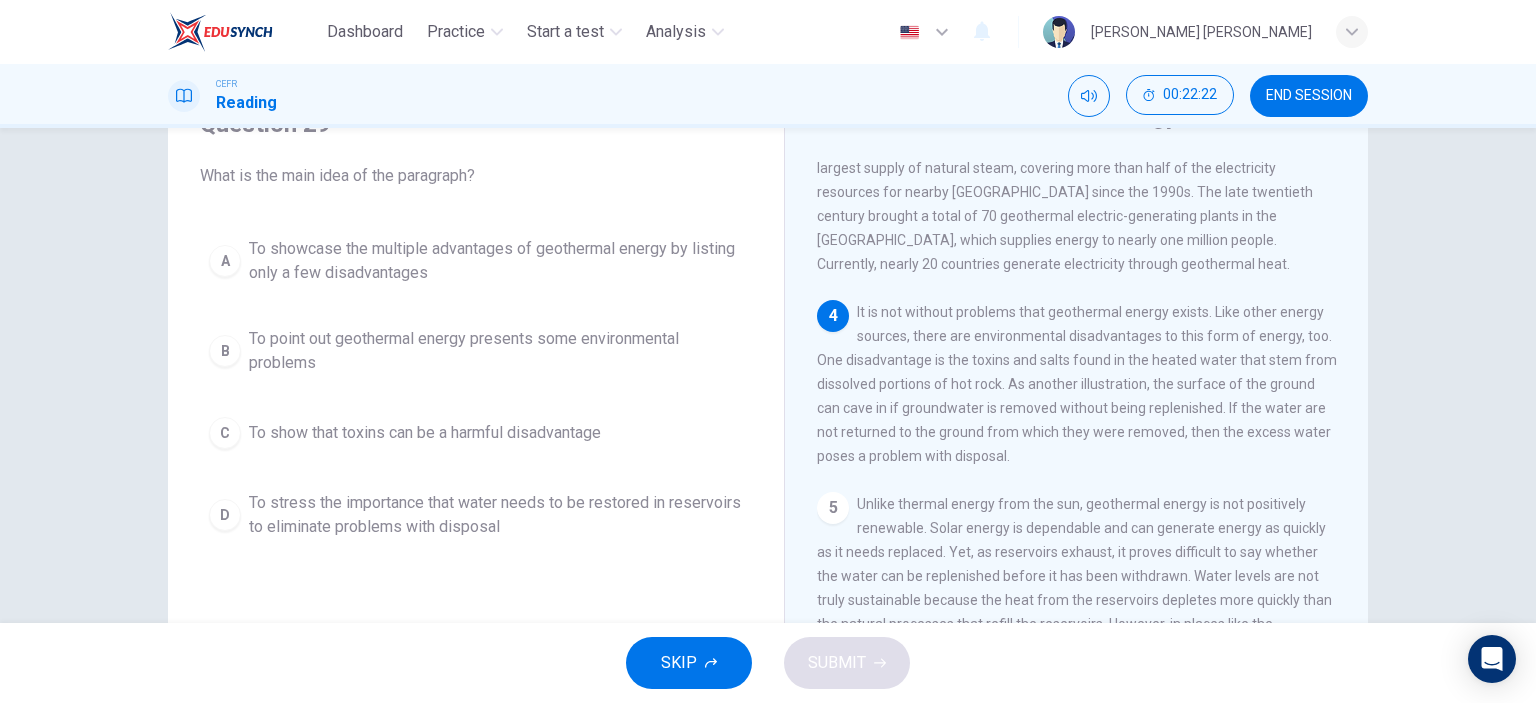 click on "To point out geothermal energy presents some environmental problems" at bounding box center (496, 351) 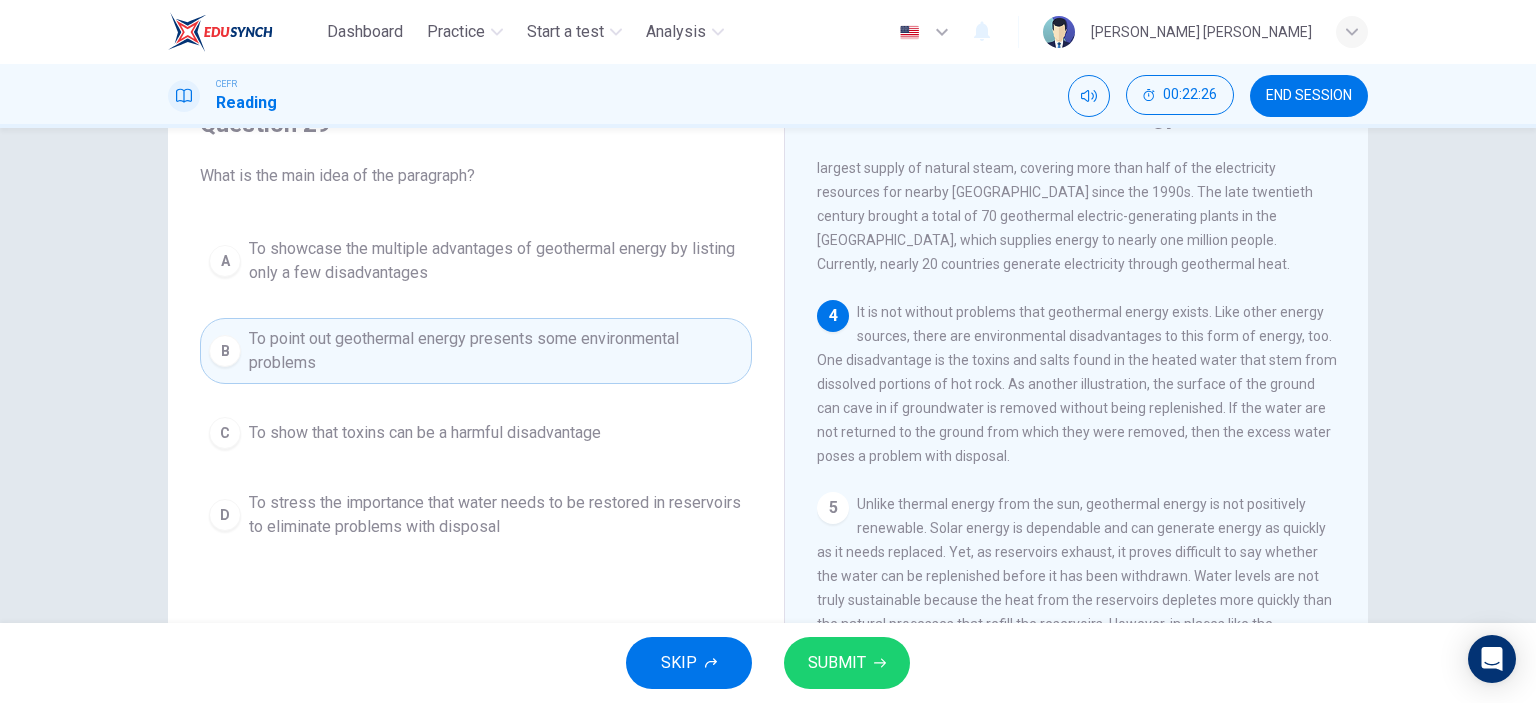 click on "SUBMIT" at bounding box center (837, 663) 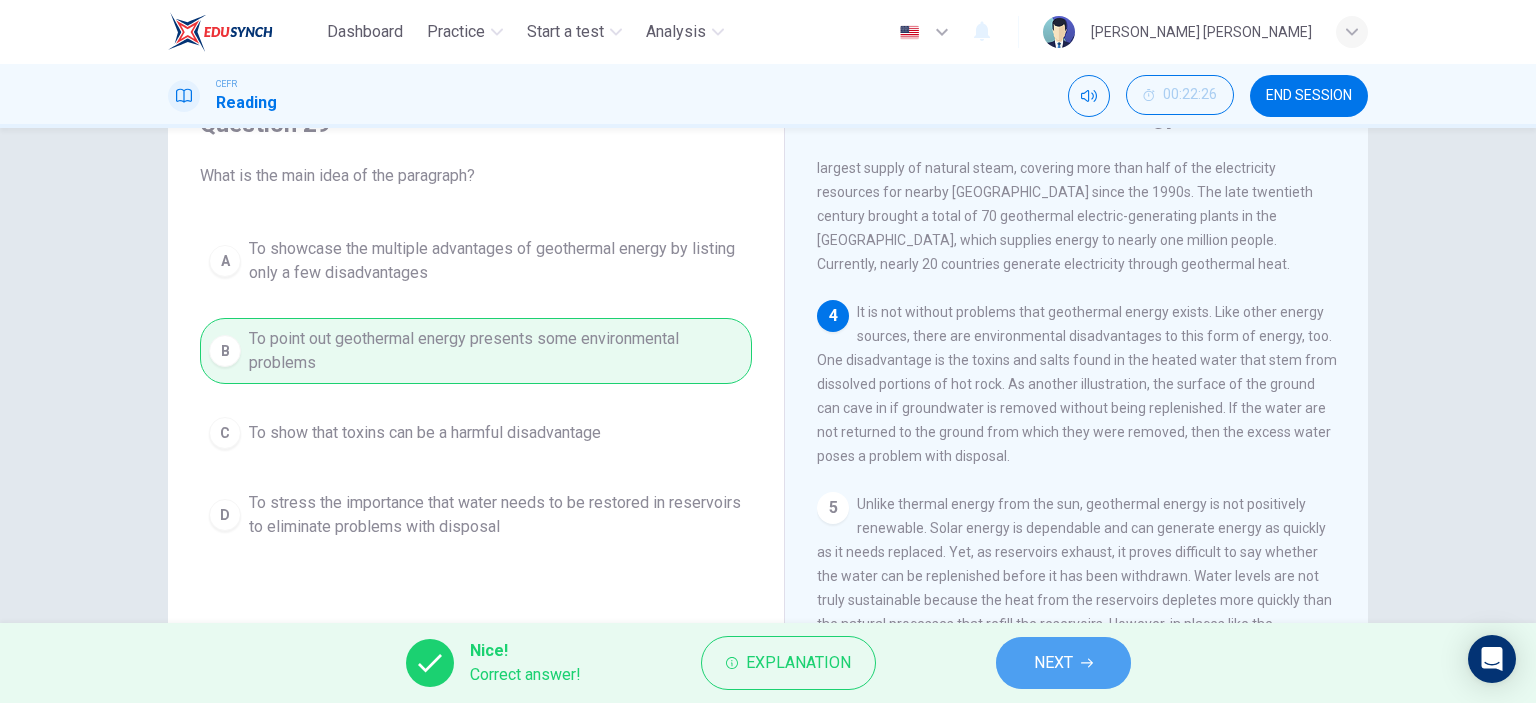 click on "NEXT" at bounding box center [1053, 663] 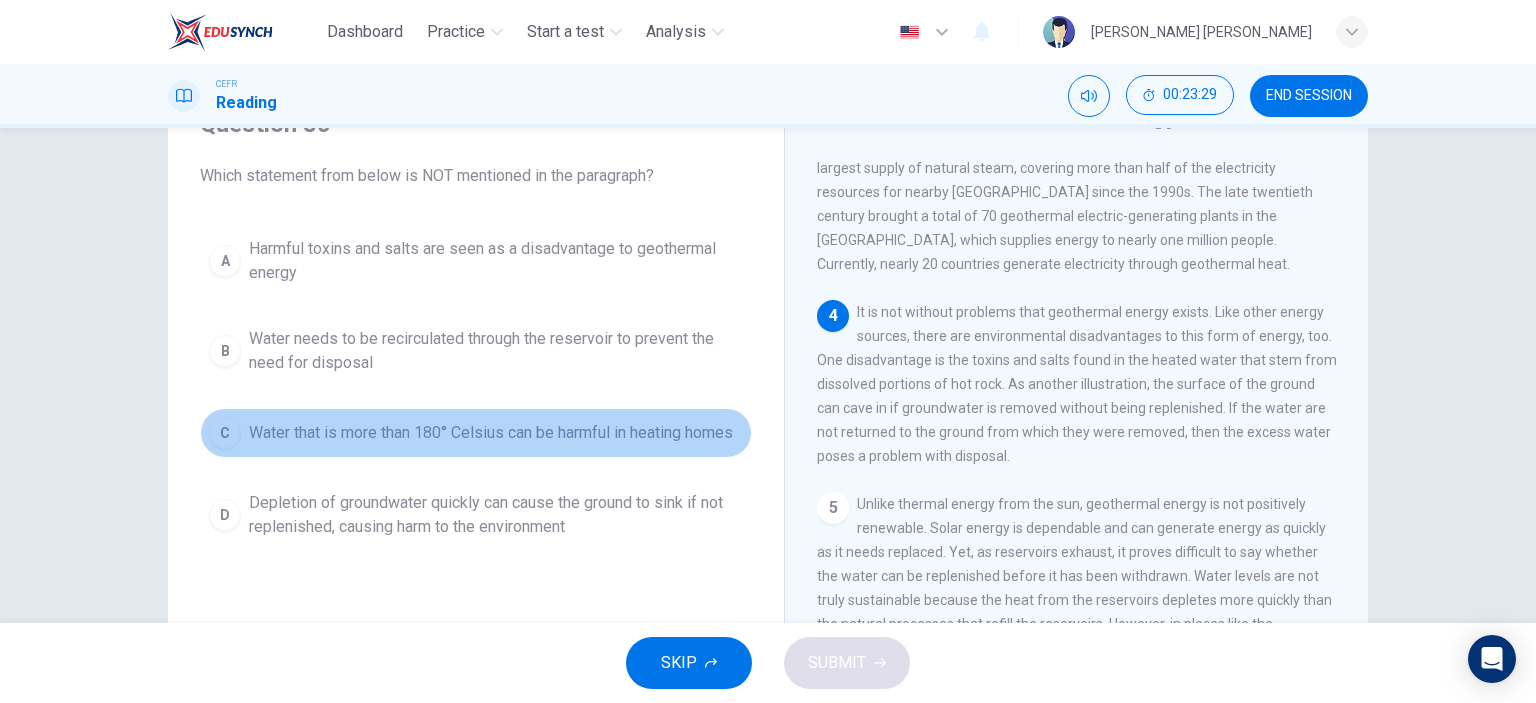click on "Water that is more than 180° Celsius can be harmful in heating homes" at bounding box center [491, 433] 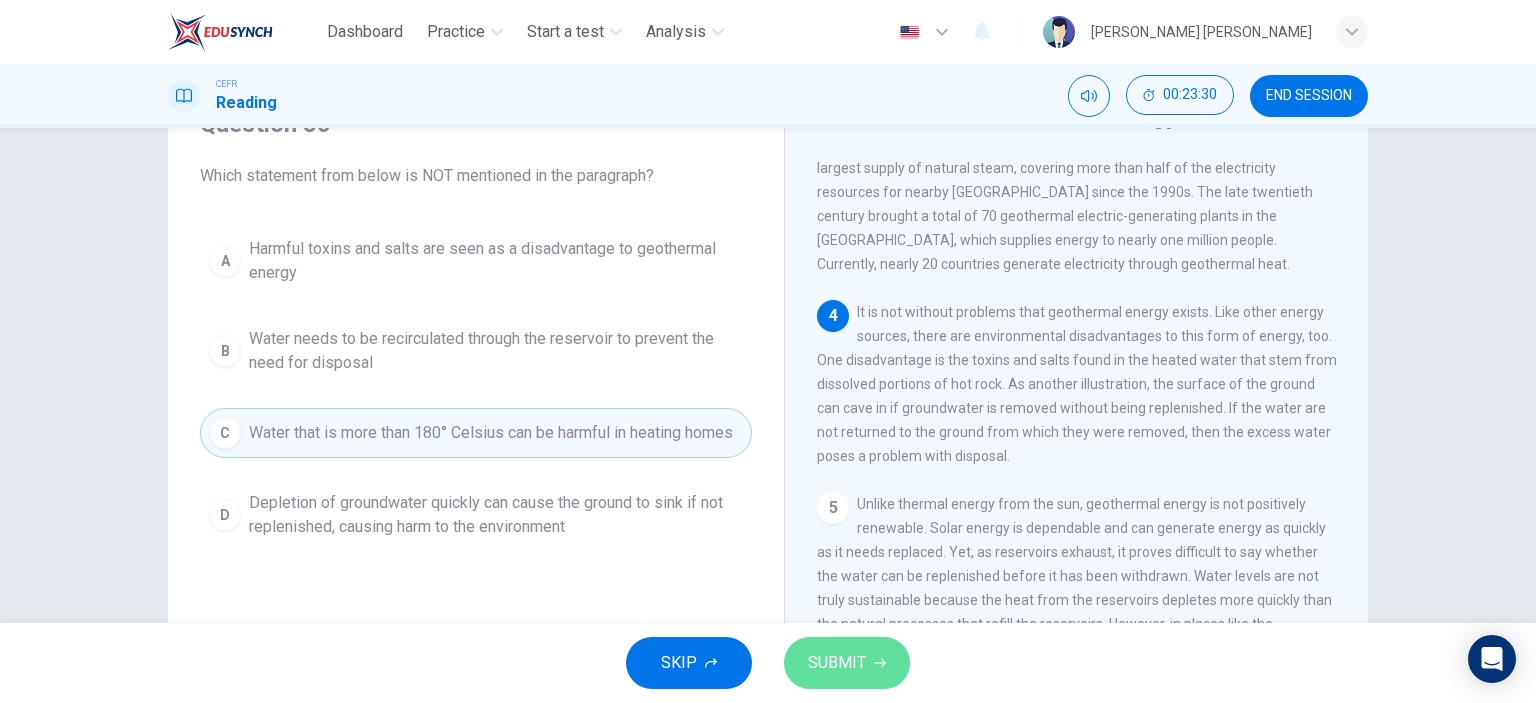 click on "SUBMIT" at bounding box center [847, 663] 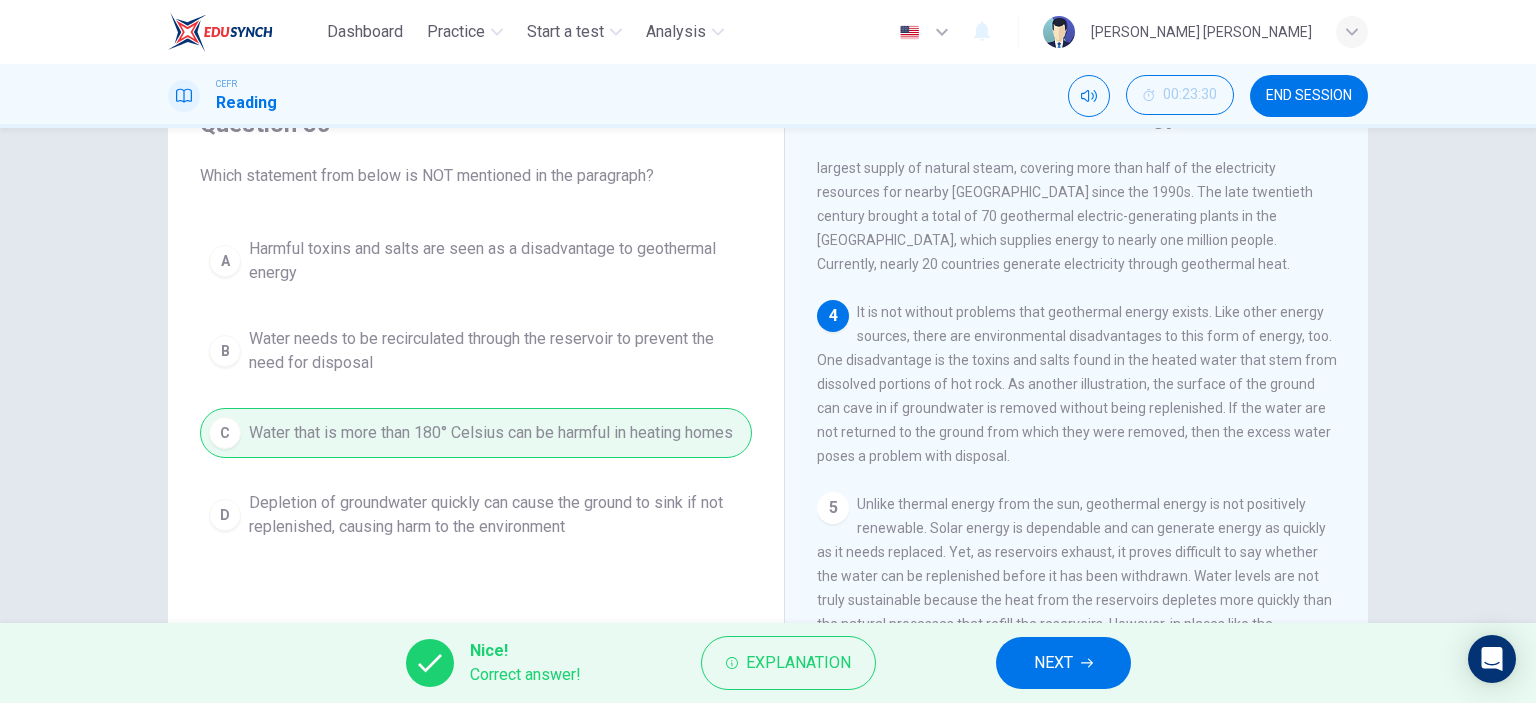 click on "NEXT" at bounding box center (1063, 663) 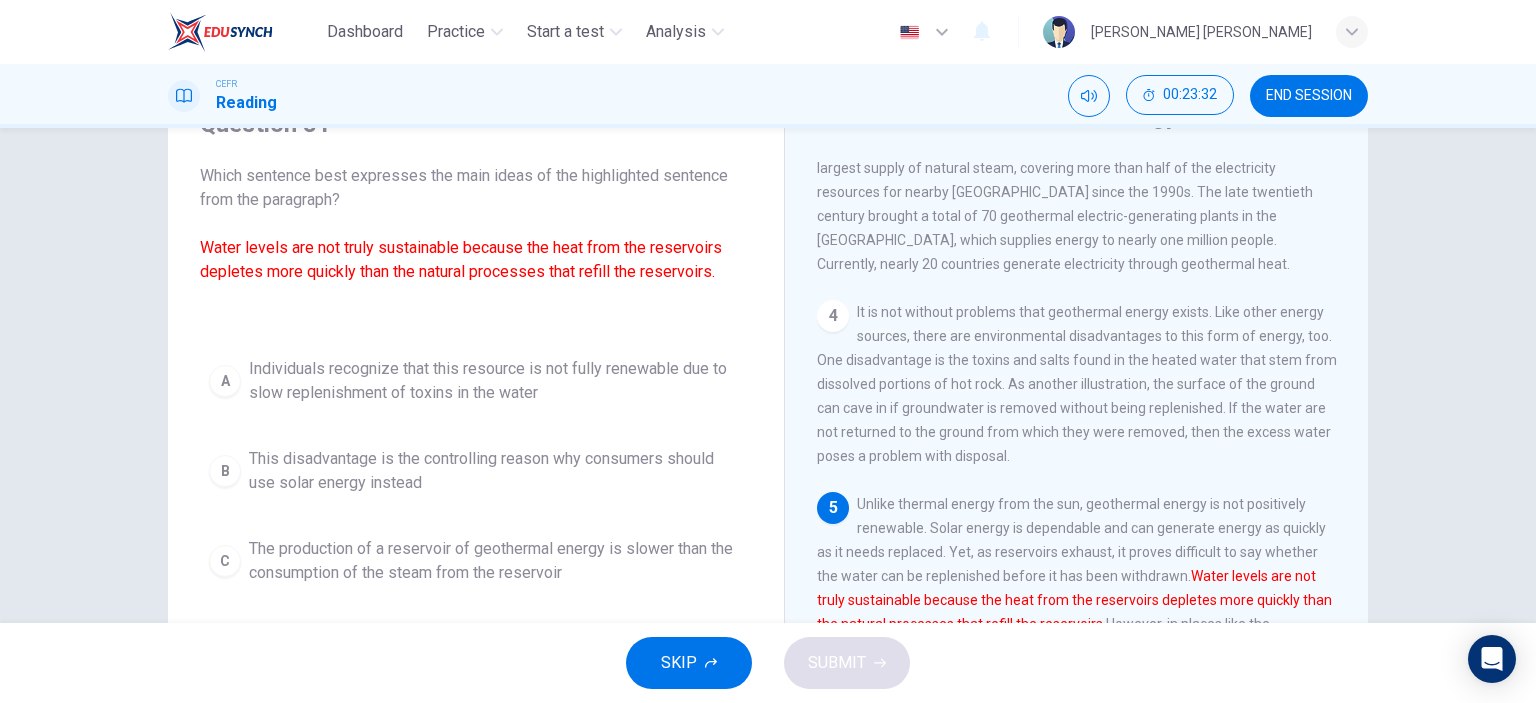 scroll, scrollTop: 653, scrollLeft: 0, axis: vertical 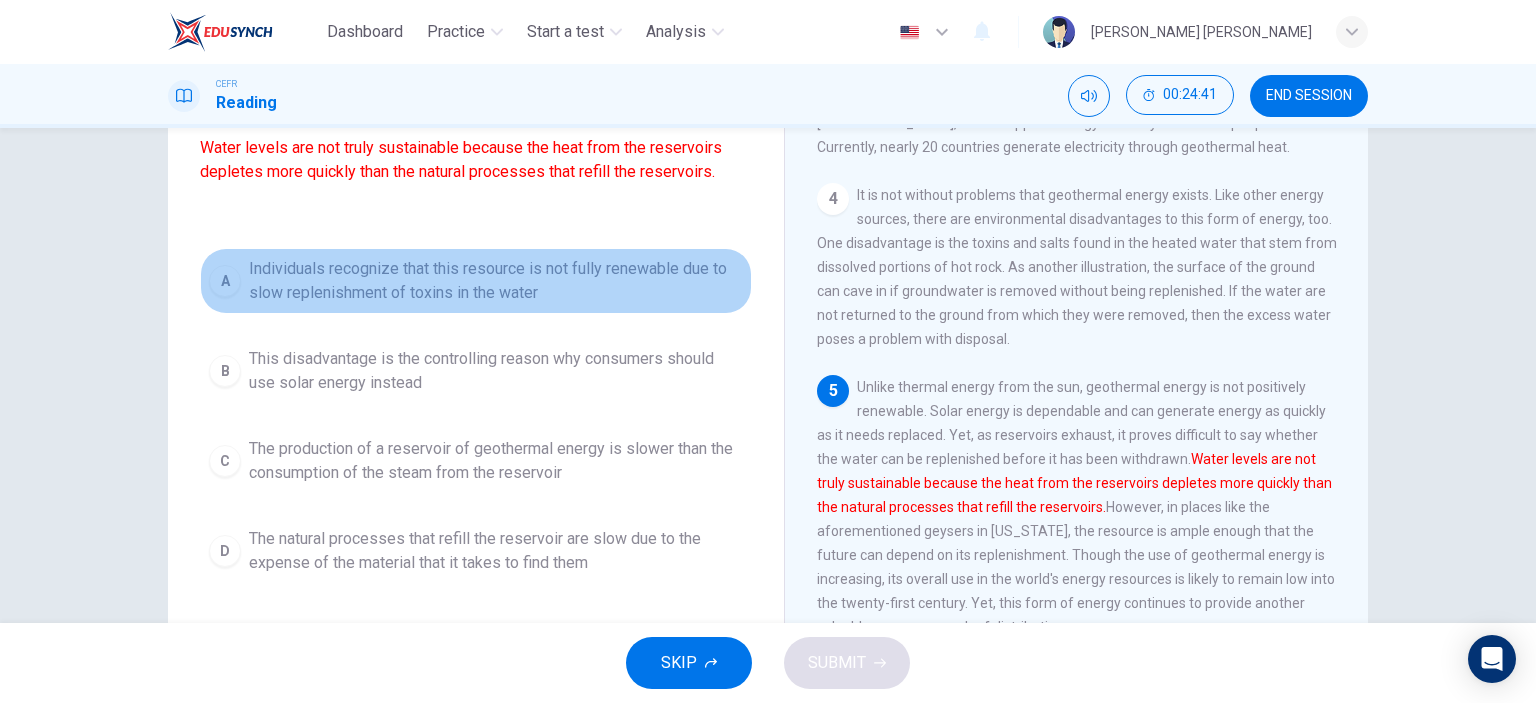click on "Individuals recognize that this resource is not fully renewable due to slow replenishment of toxins in the water" at bounding box center [496, 281] 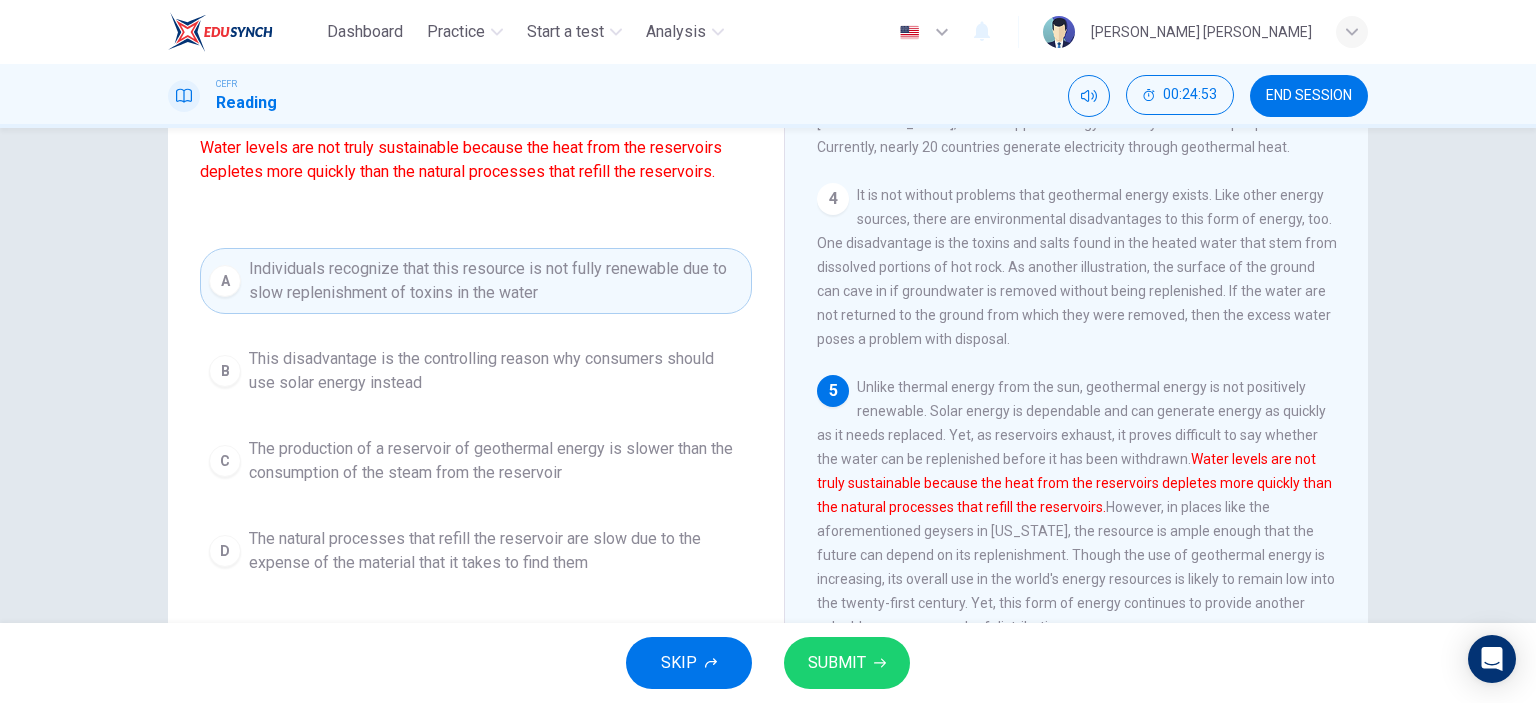 click on "This disadvantage is the controlling reason why consumers should use solar energy instead" at bounding box center (496, 371) 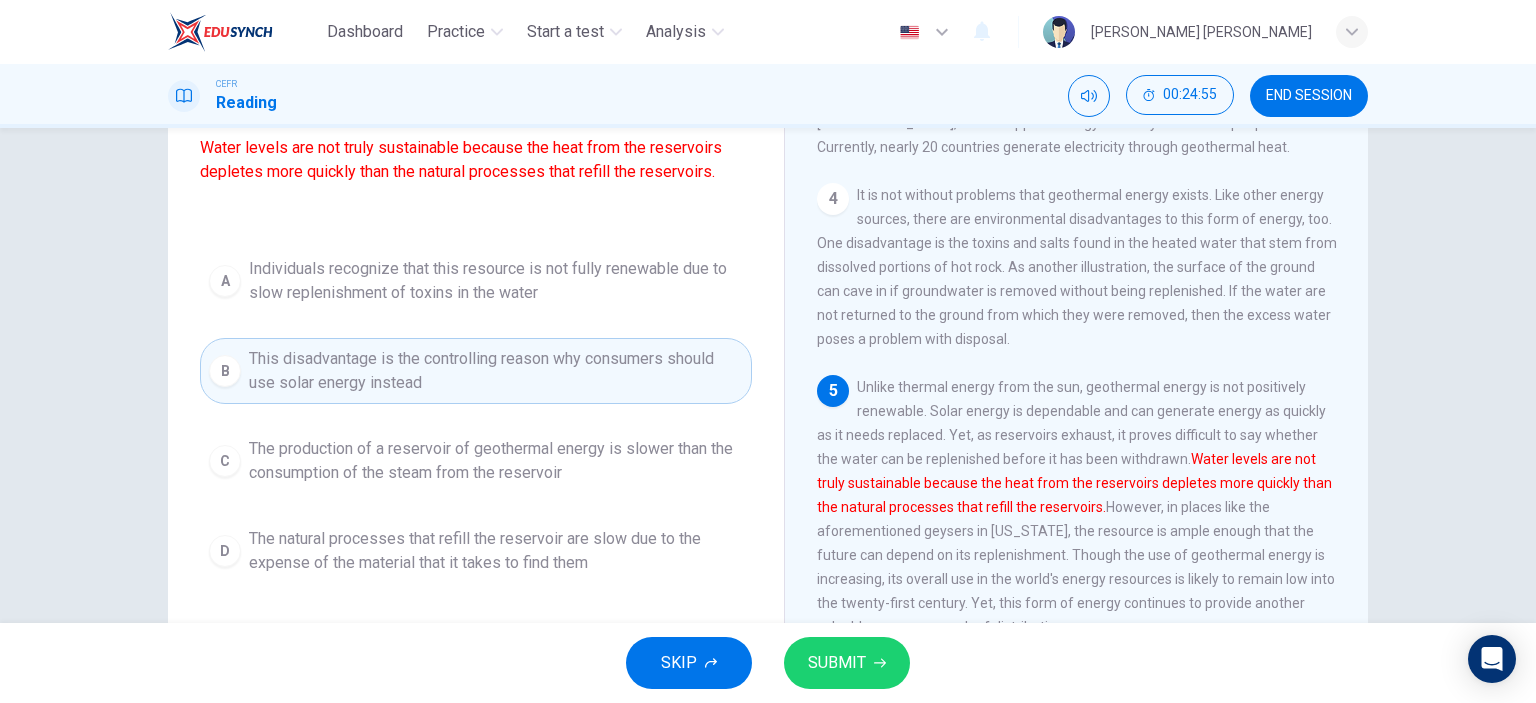 click on "The production of a reservoir of geothermal energy is slower than the consumption of the steam from the reservoir" at bounding box center [496, 461] 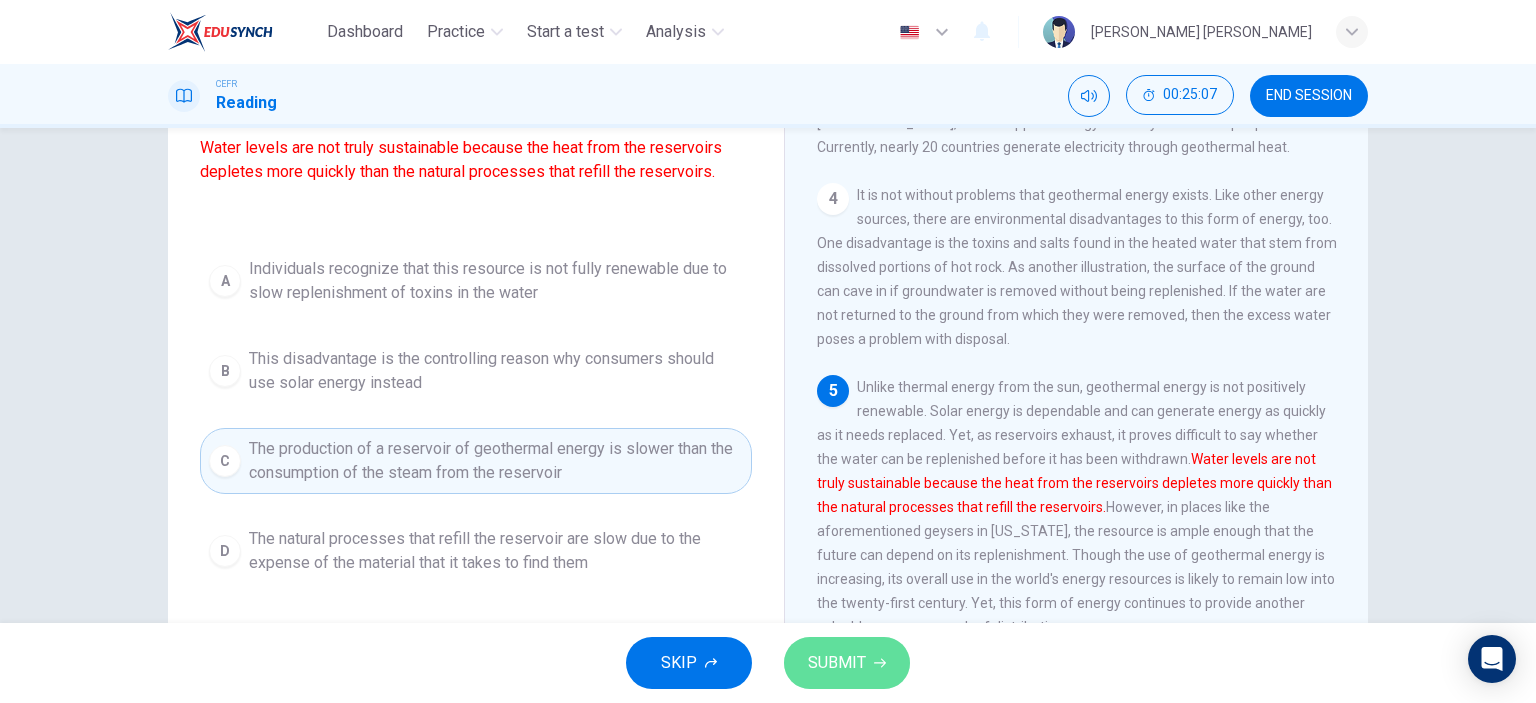 click on "SUBMIT" at bounding box center (847, 663) 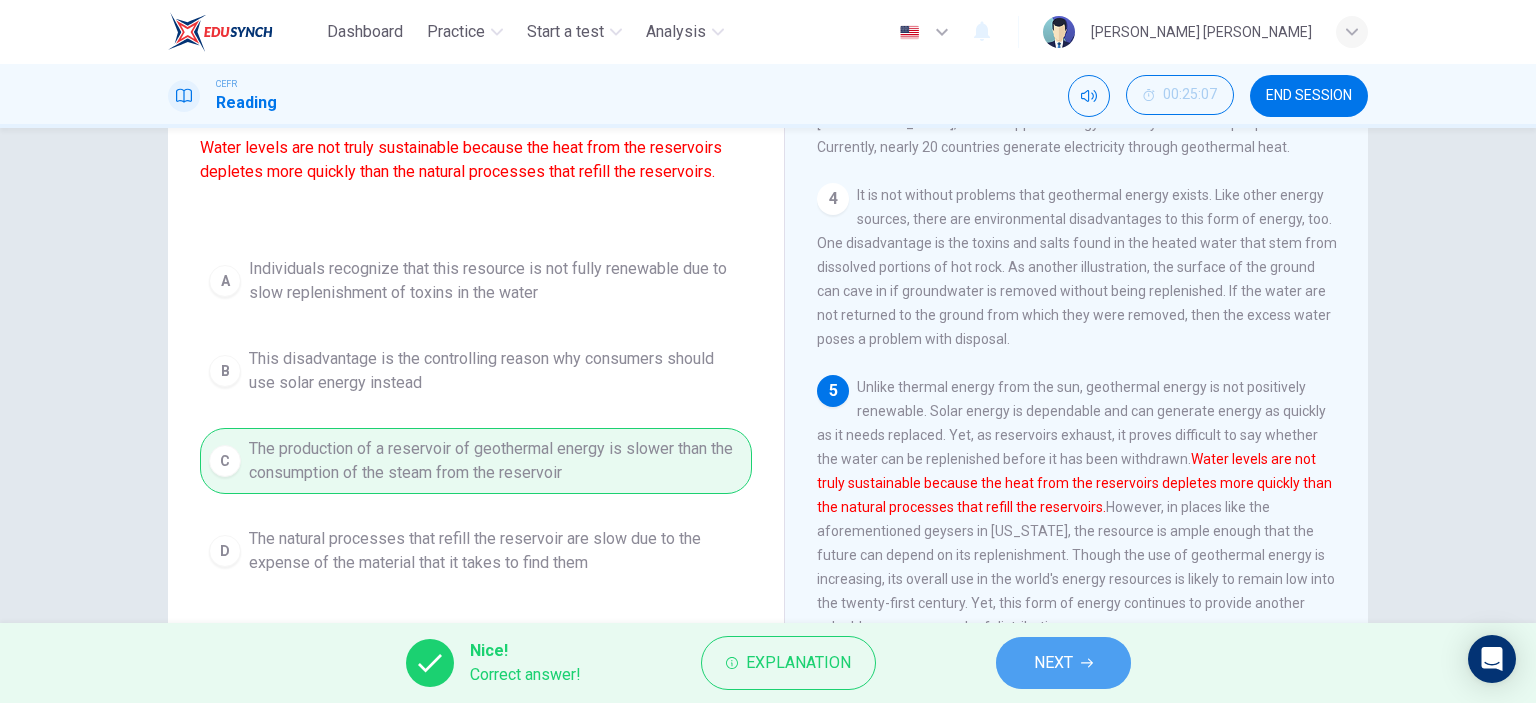 click on "NEXT" at bounding box center (1053, 663) 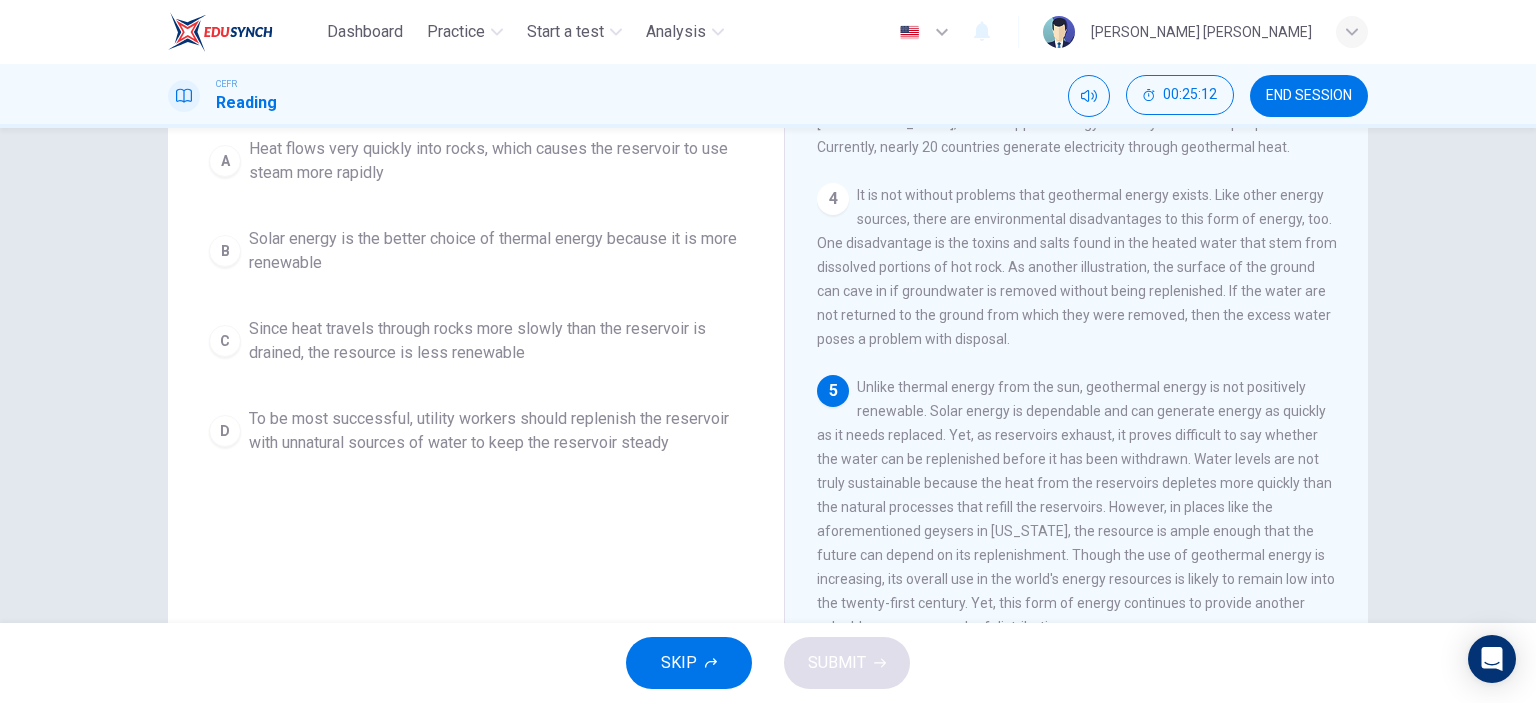 scroll, scrollTop: 280, scrollLeft: 0, axis: vertical 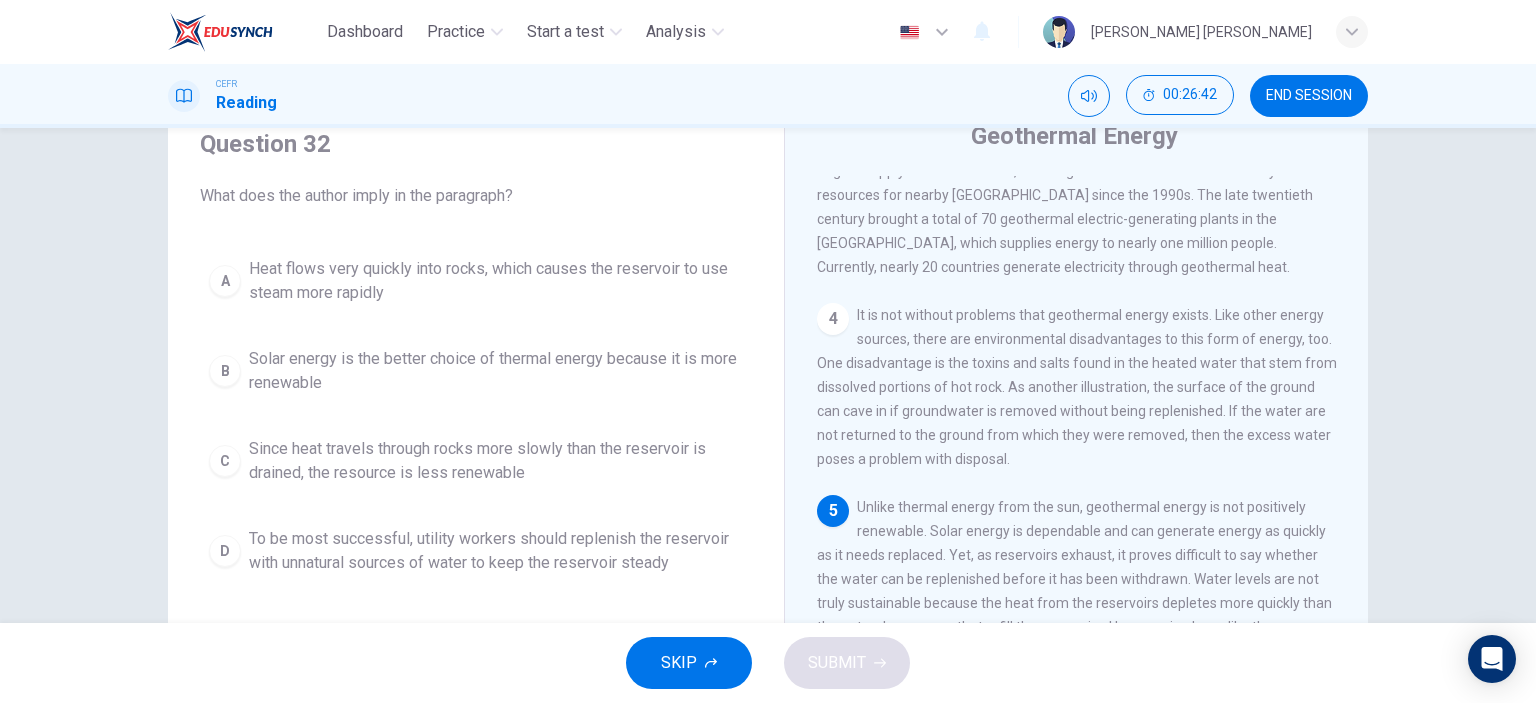 click on "To be most successful, utility workers should replenish the reservoir with unnatural sources of water to keep the reservoir steady" at bounding box center [496, 551] 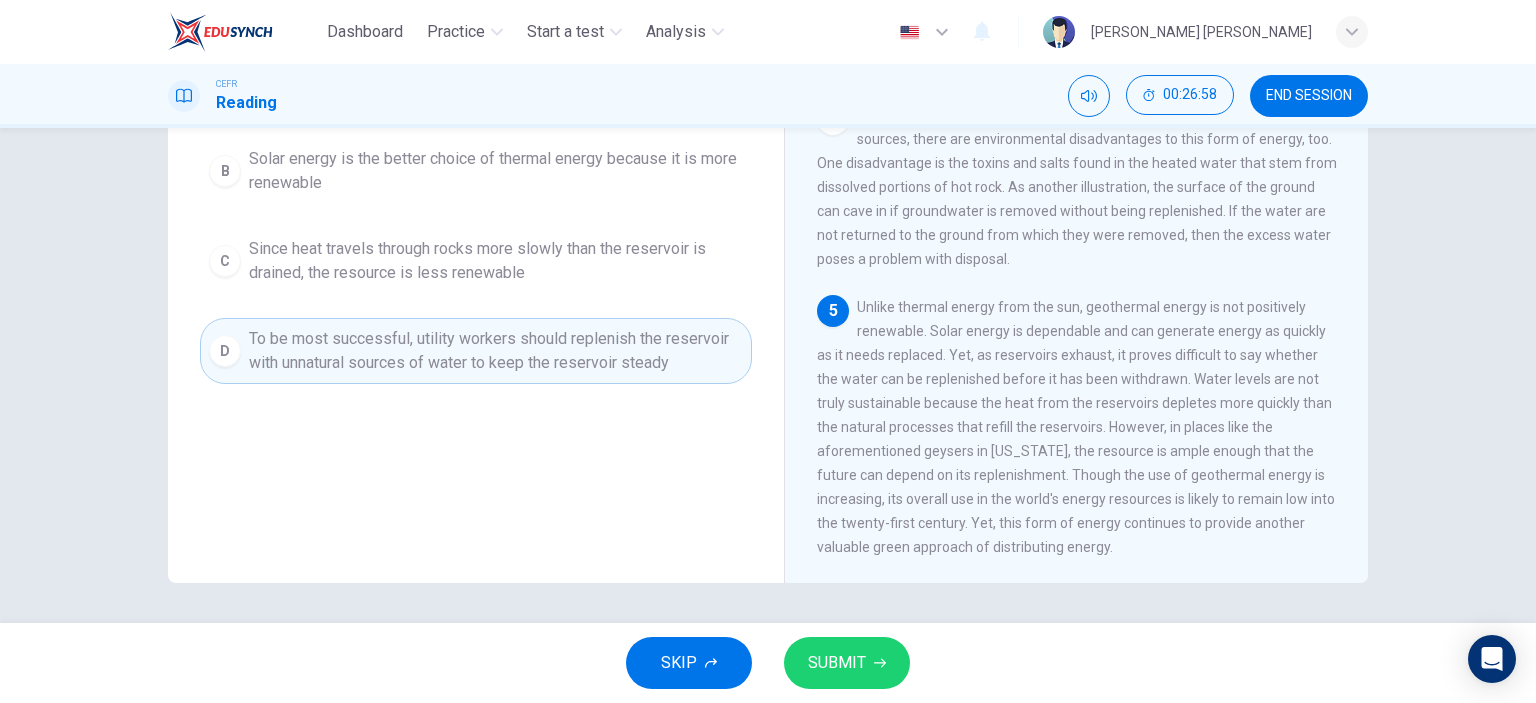 scroll, scrollTop: 80, scrollLeft: 0, axis: vertical 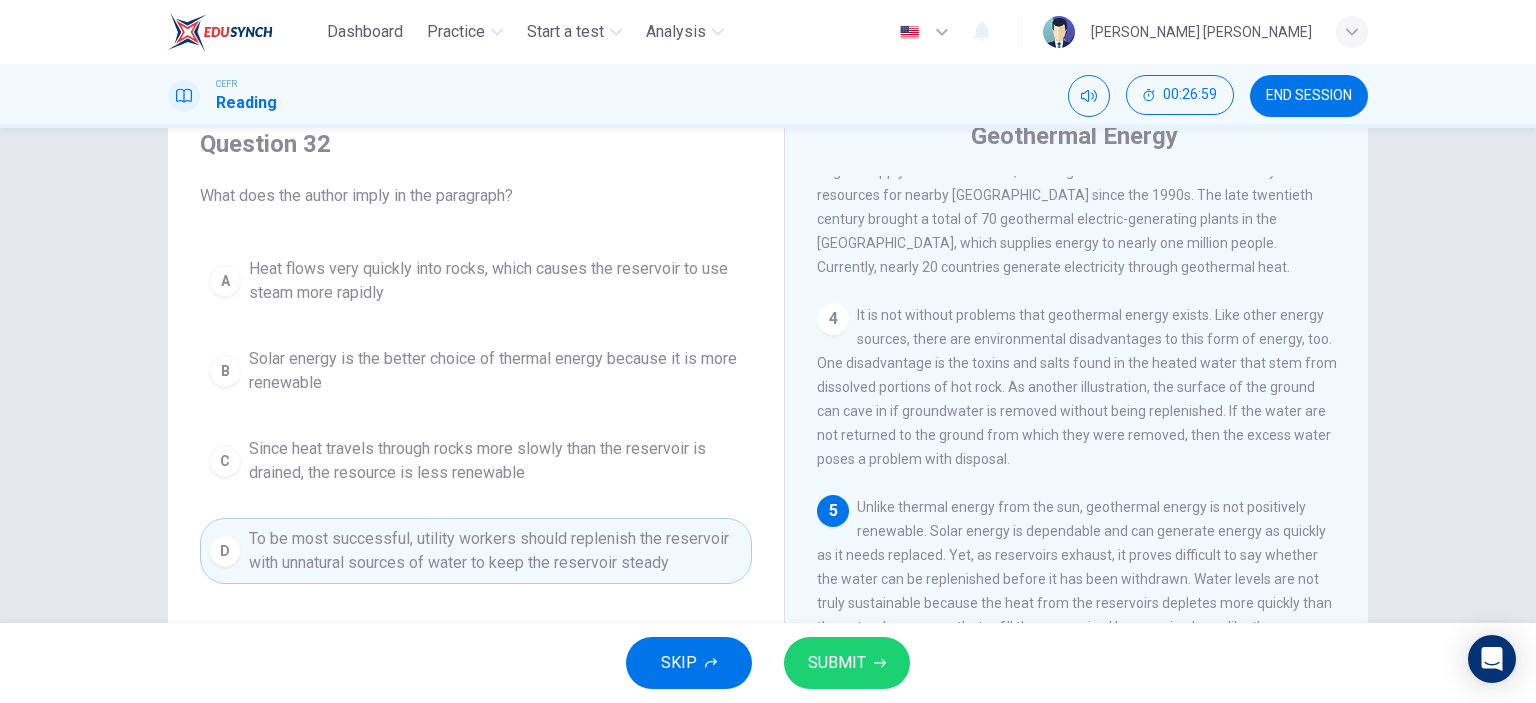 click on "Heat flows very quickly into rocks, which causes the reservoir to use steam more rapidly" at bounding box center [496, 281] 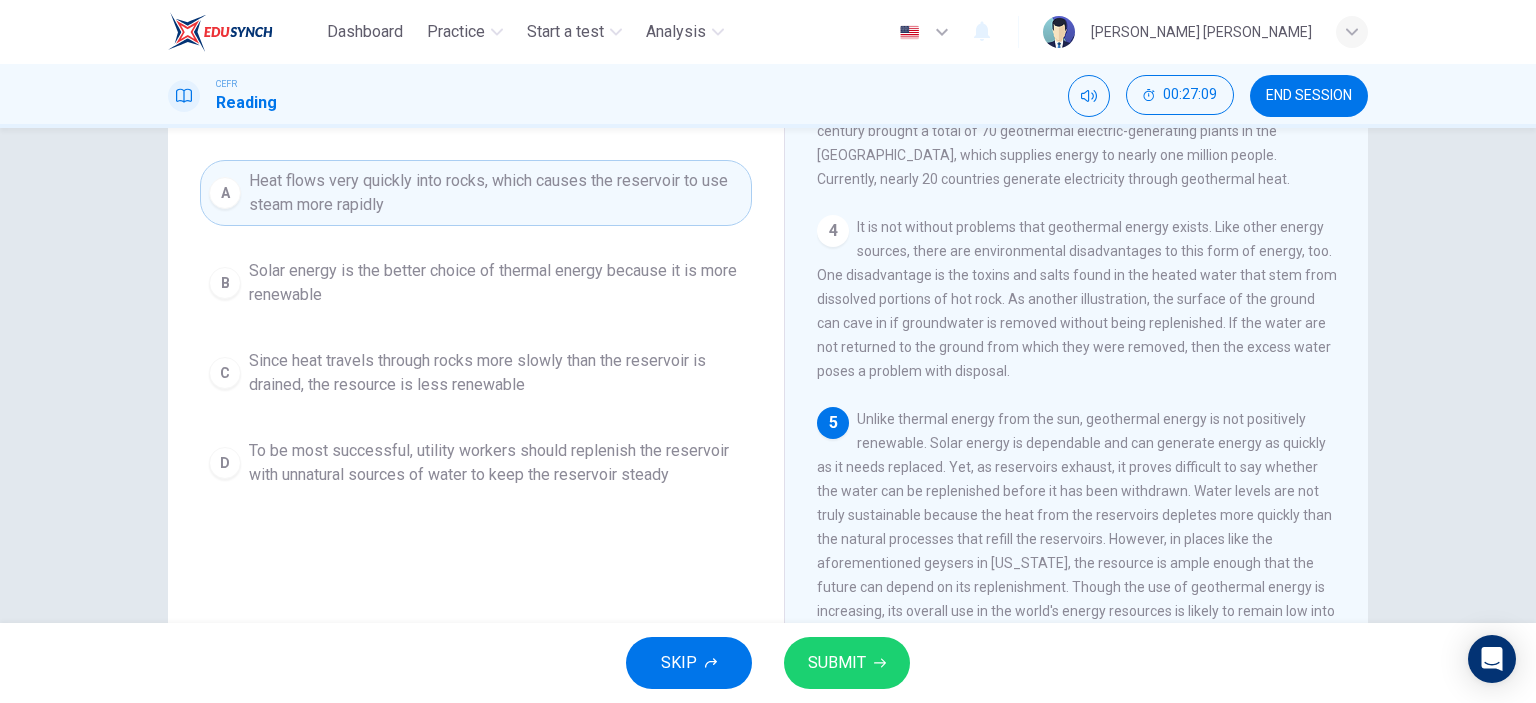 scroll, scrollTop: 180, scrollLeft: 0, axis: vertical 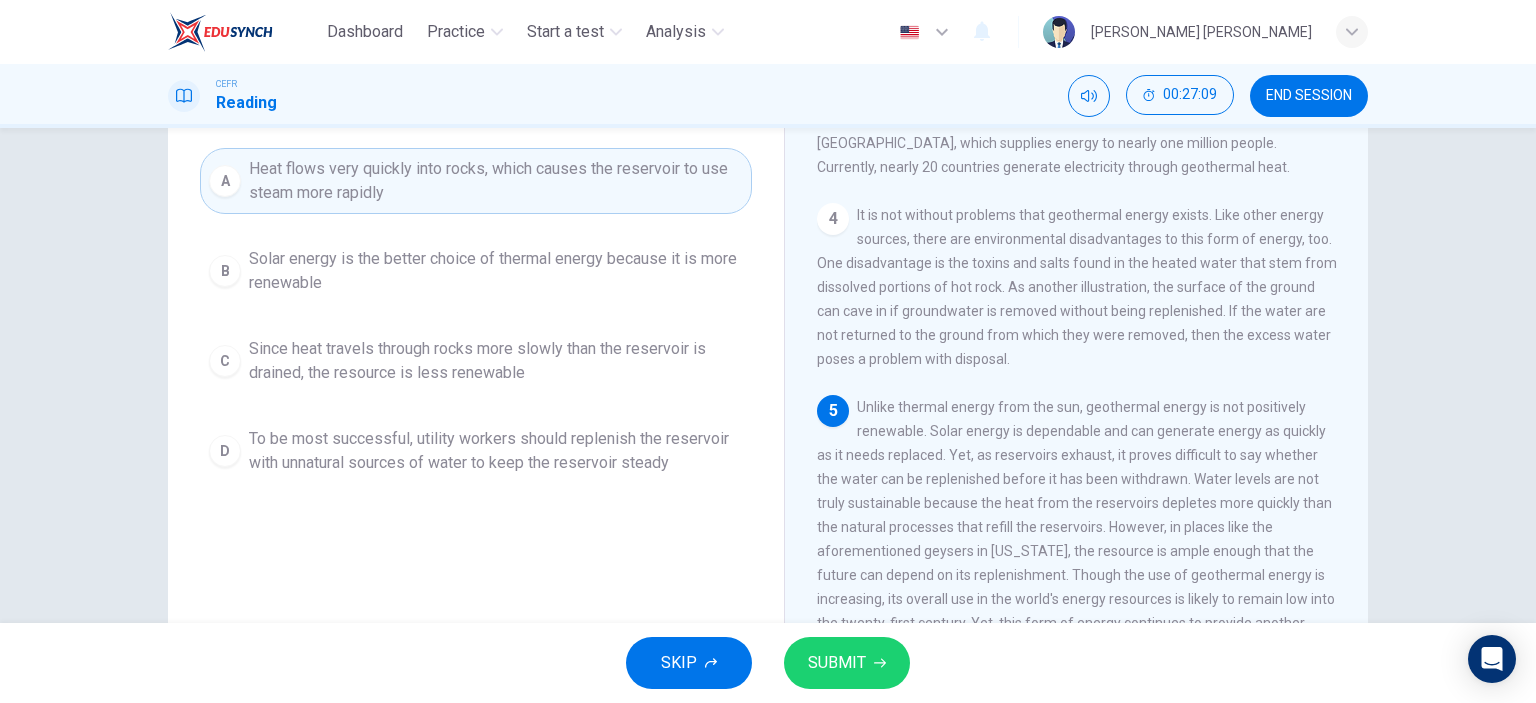 drag, startPoint x: 512, startPoint y: 229, endPoint x: 509, endPoint y: 256, distance: 27.166155 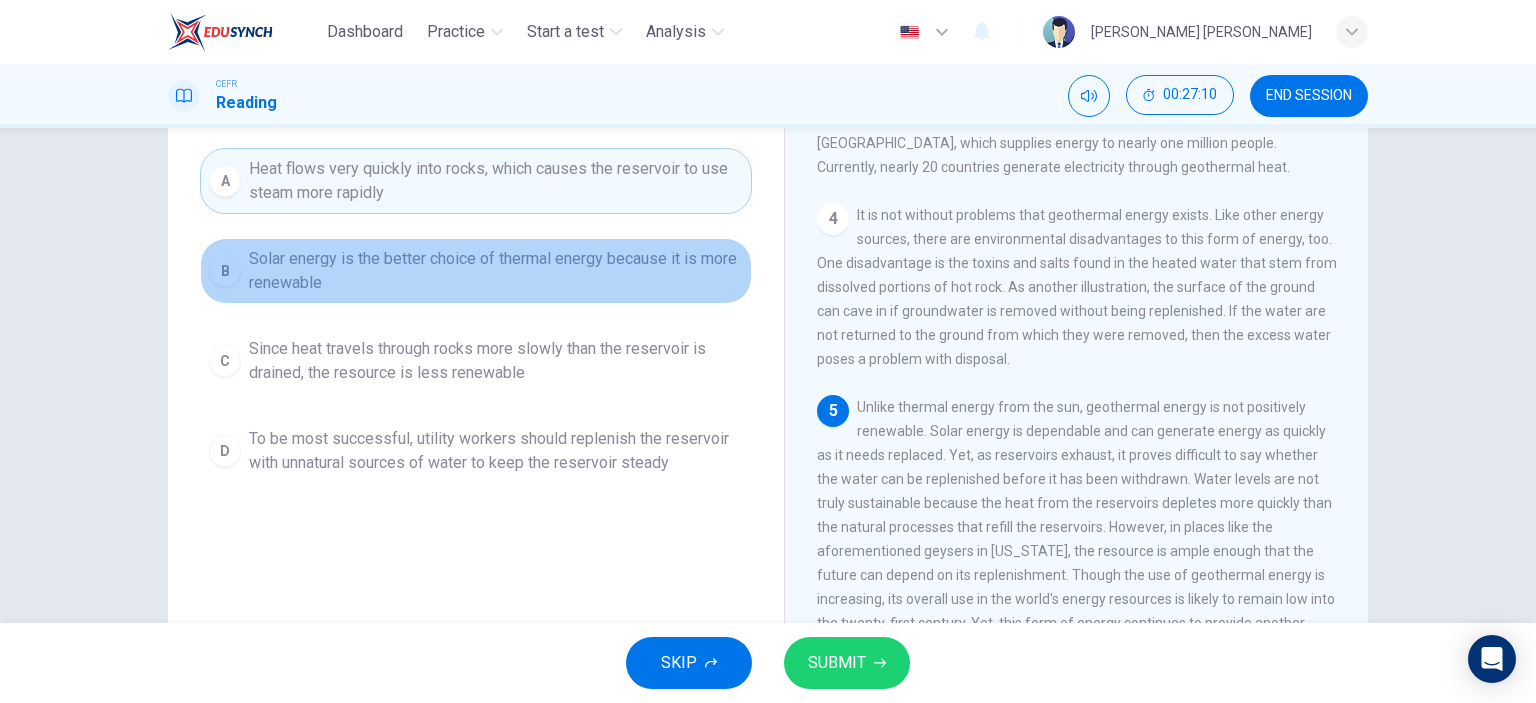 click on "Solar energy is the better choice of thermal energy because it is more renewable" at bounding box center [496, 271] 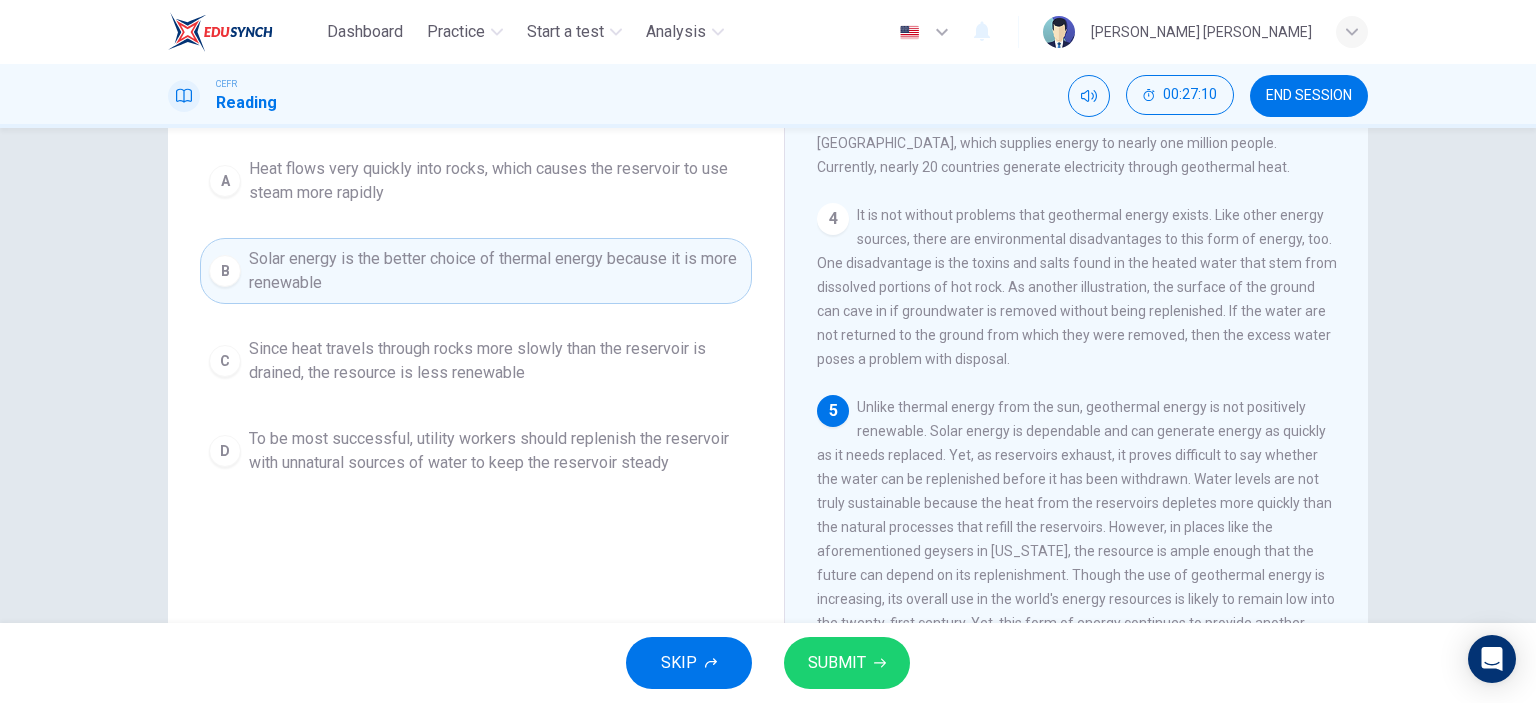 click on "Since heat travels through rocks more slowly than the reservoir is drained, the resource is less renewable" at bounding box center (496, 361) 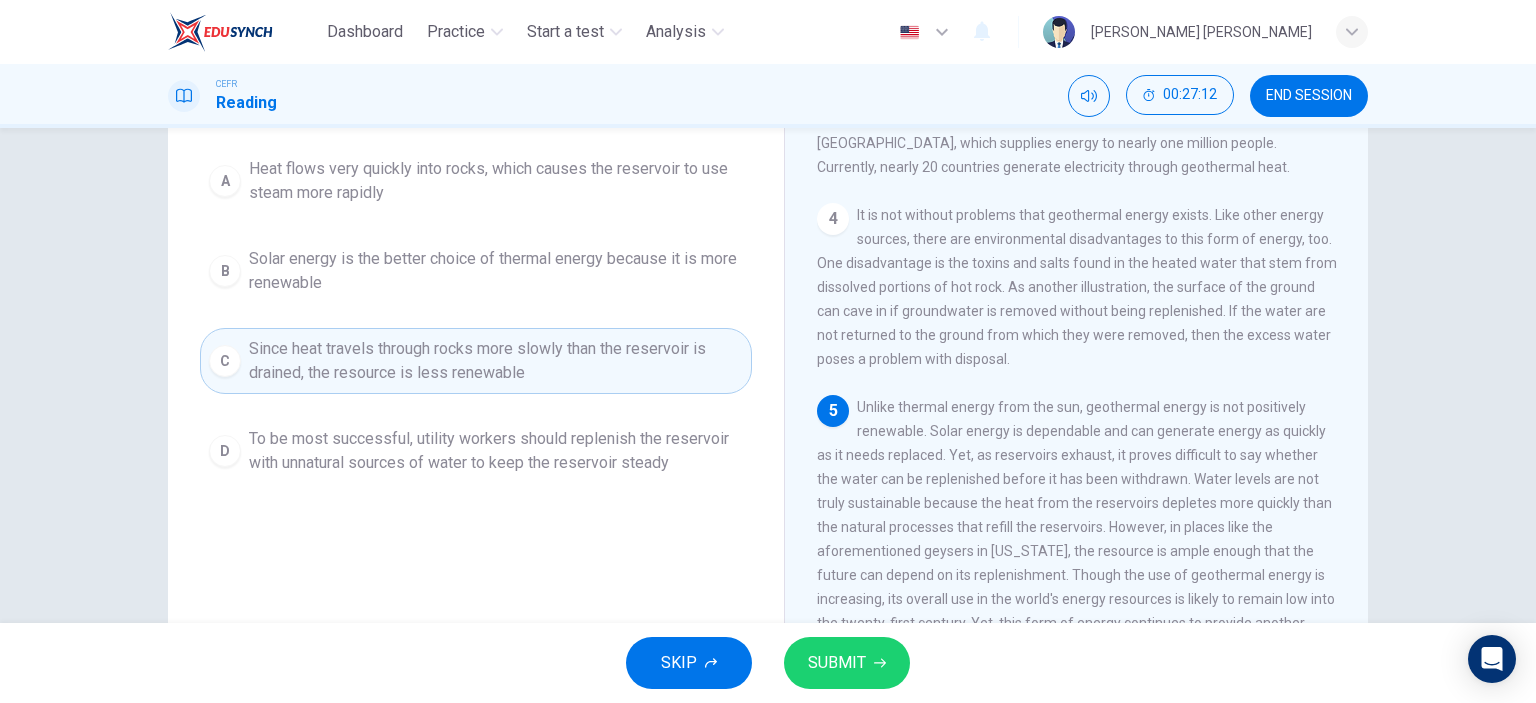 scroll, scrollTop: 280, scrollLeft: 0, axis: vertical 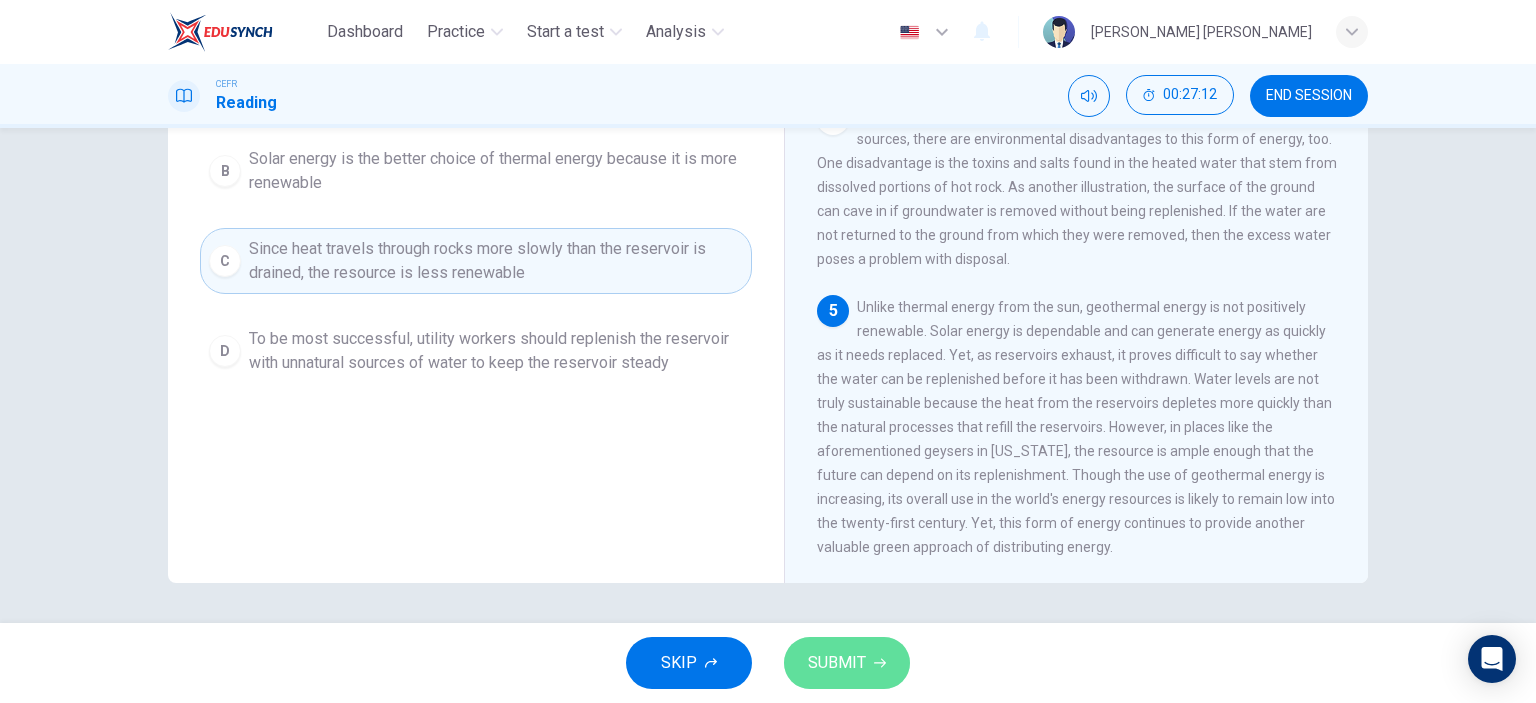 click 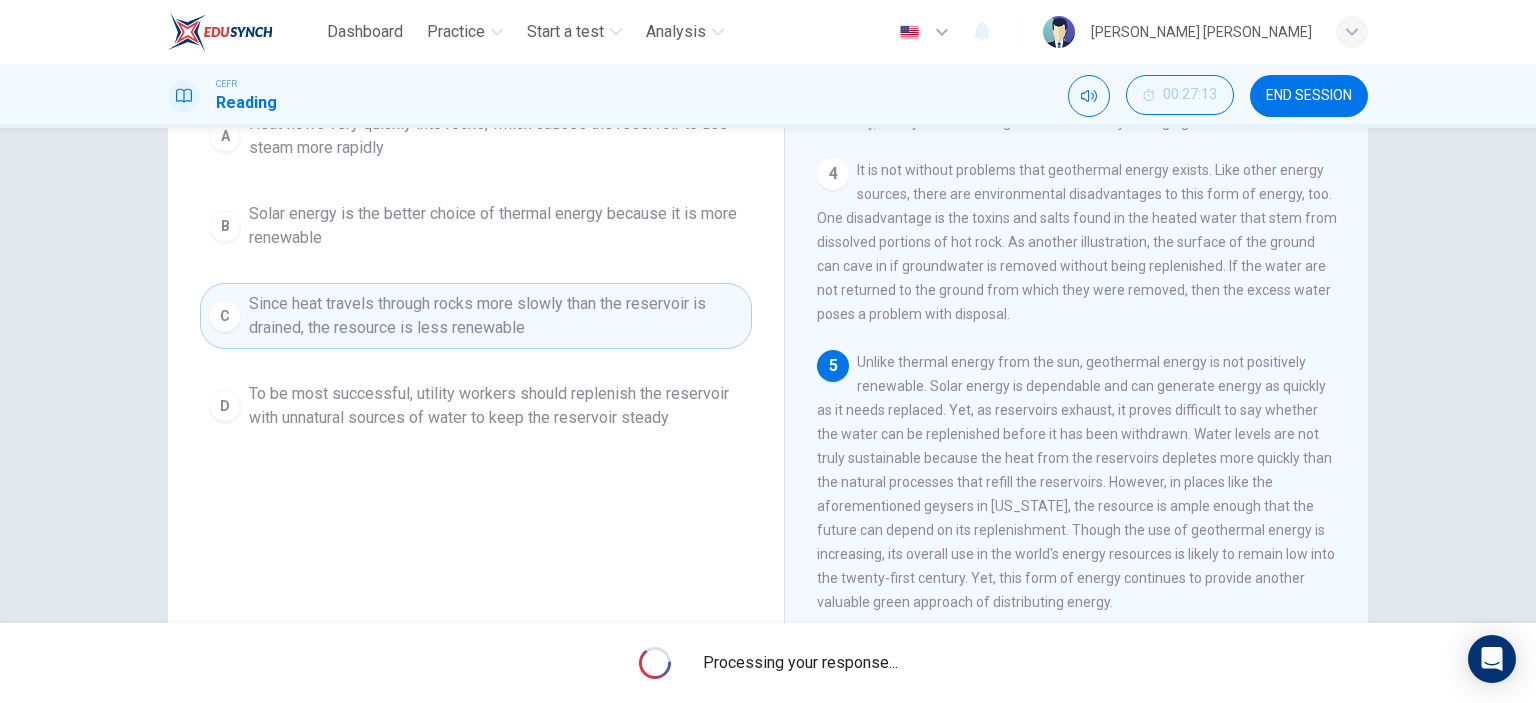 scroll, scrollTop: 180, scrollLeft: 0, axis: vertical 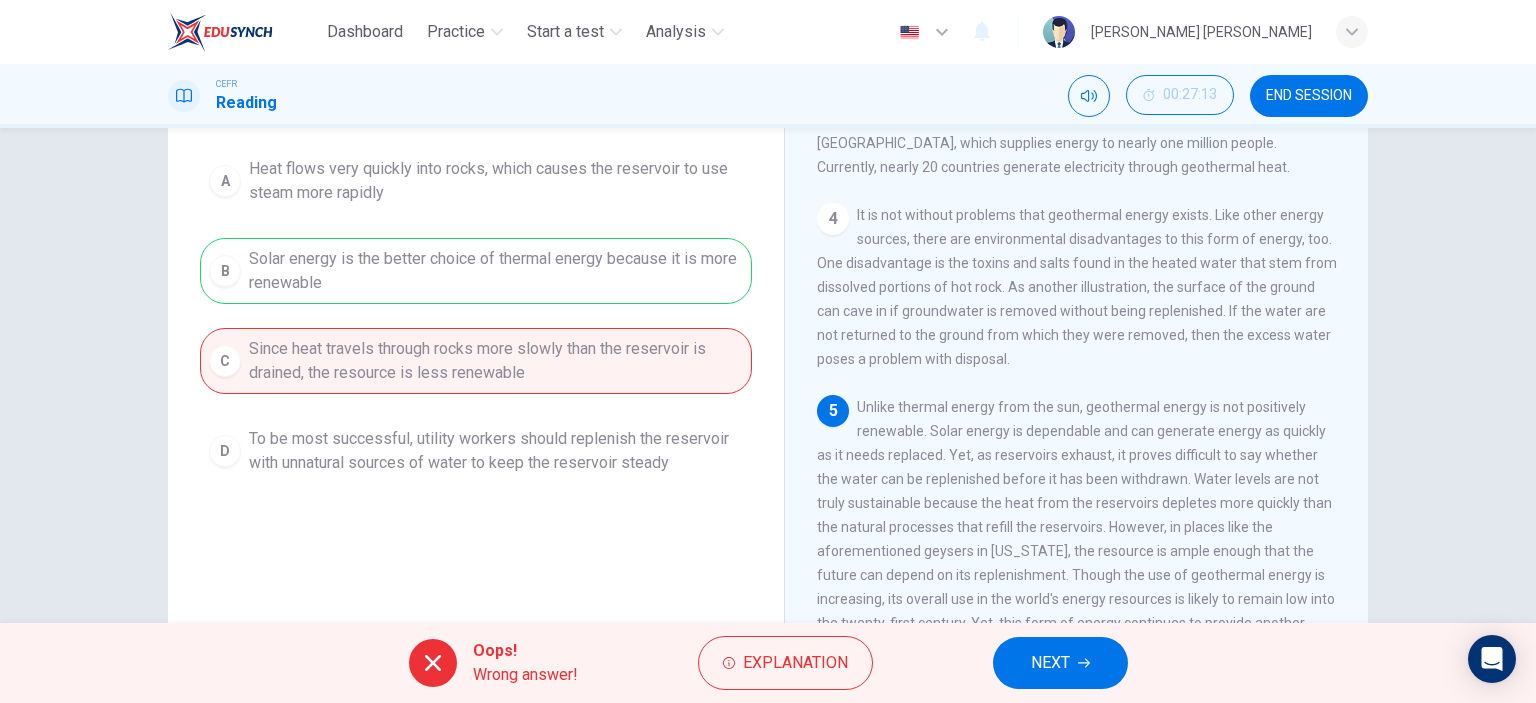 click on "NEXT" at bounding box center (1050, 663) 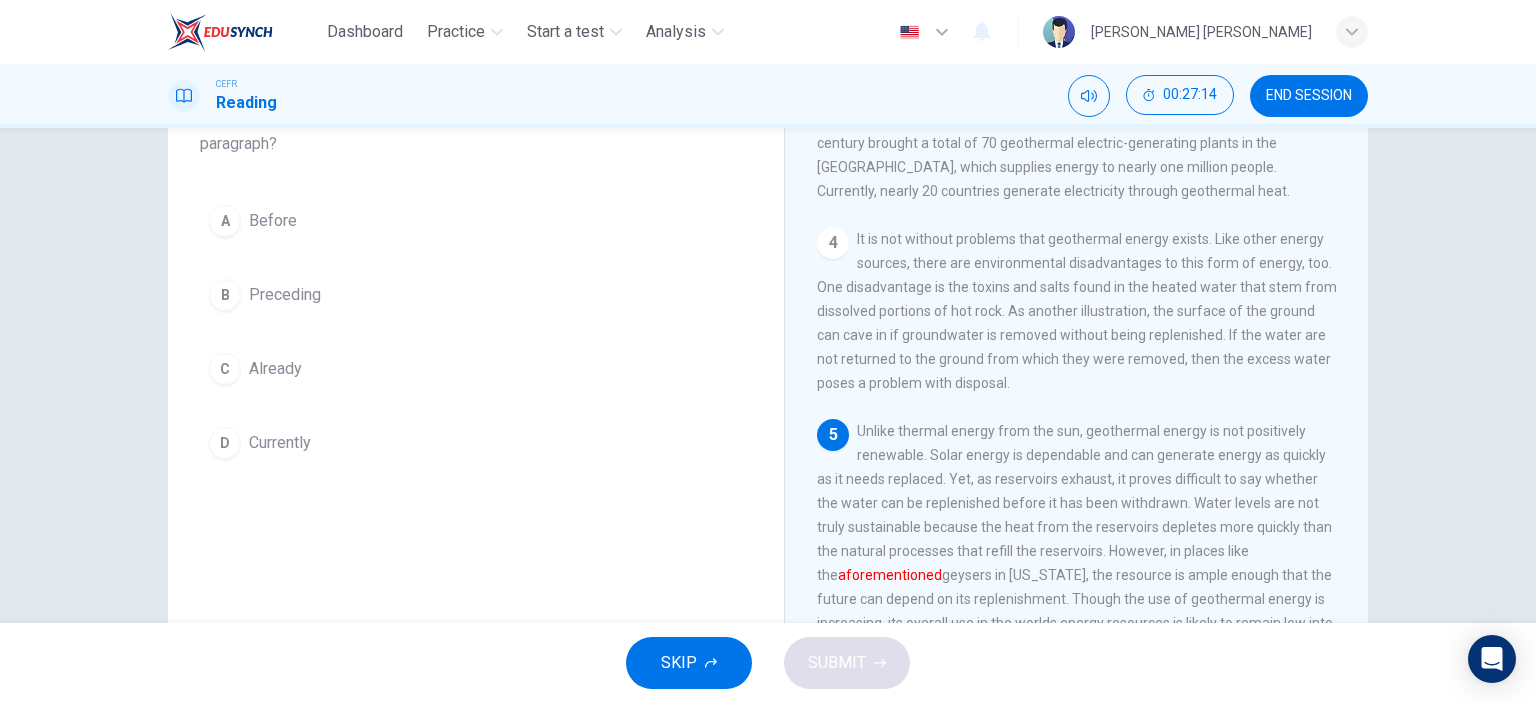 scroll, scrollTop: 204, scrollLeft: 0, axis: vertical 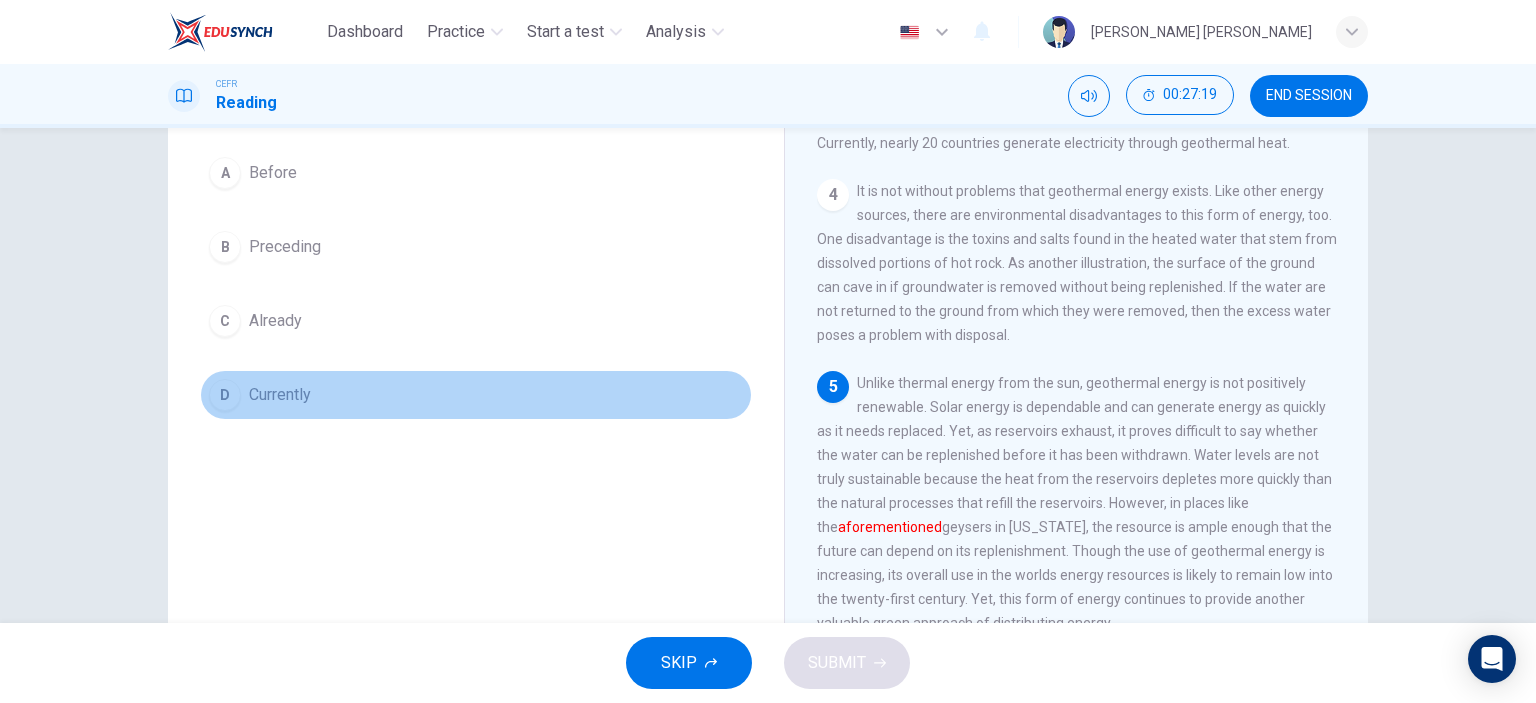 click on "Currently" at bounding box center (280, 395) 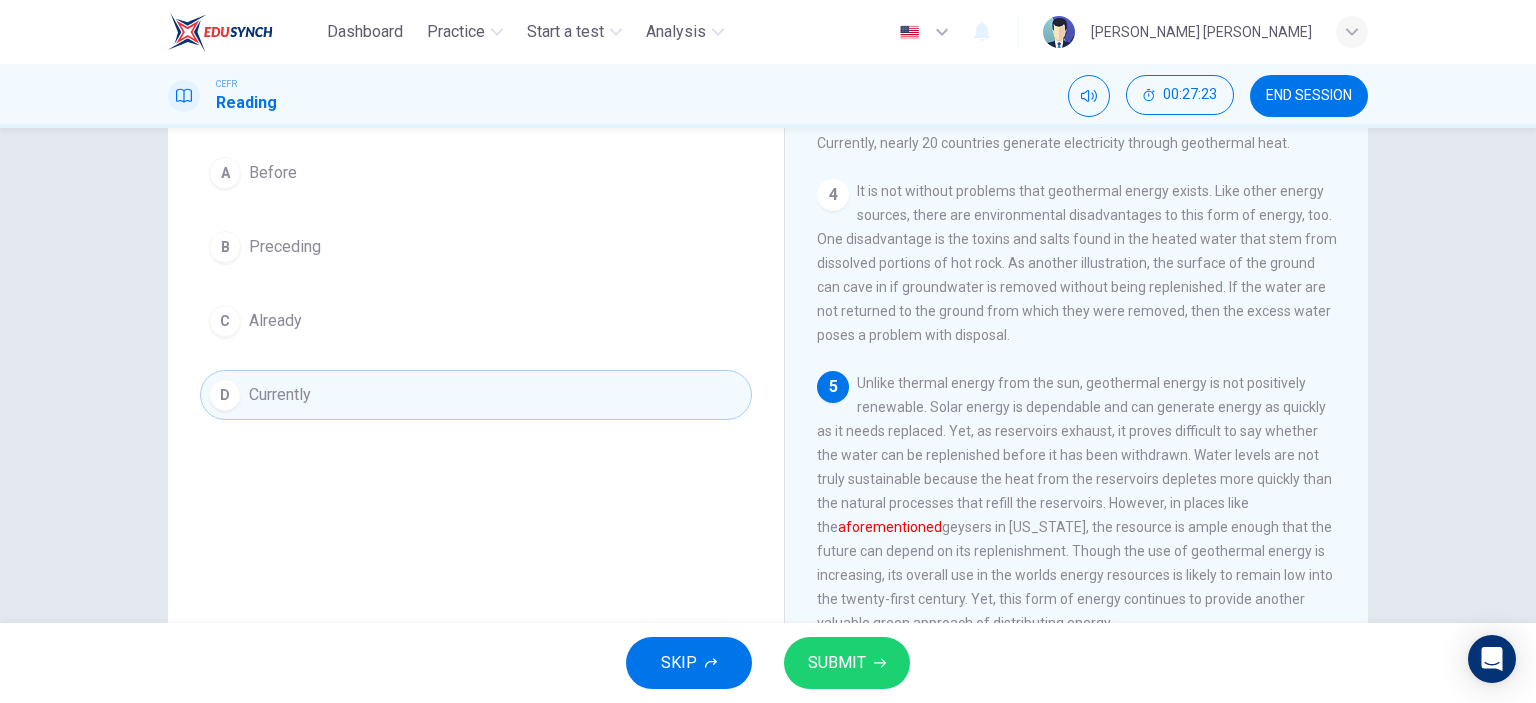 click on "SUBMIT" at bounding box center (847, 663) 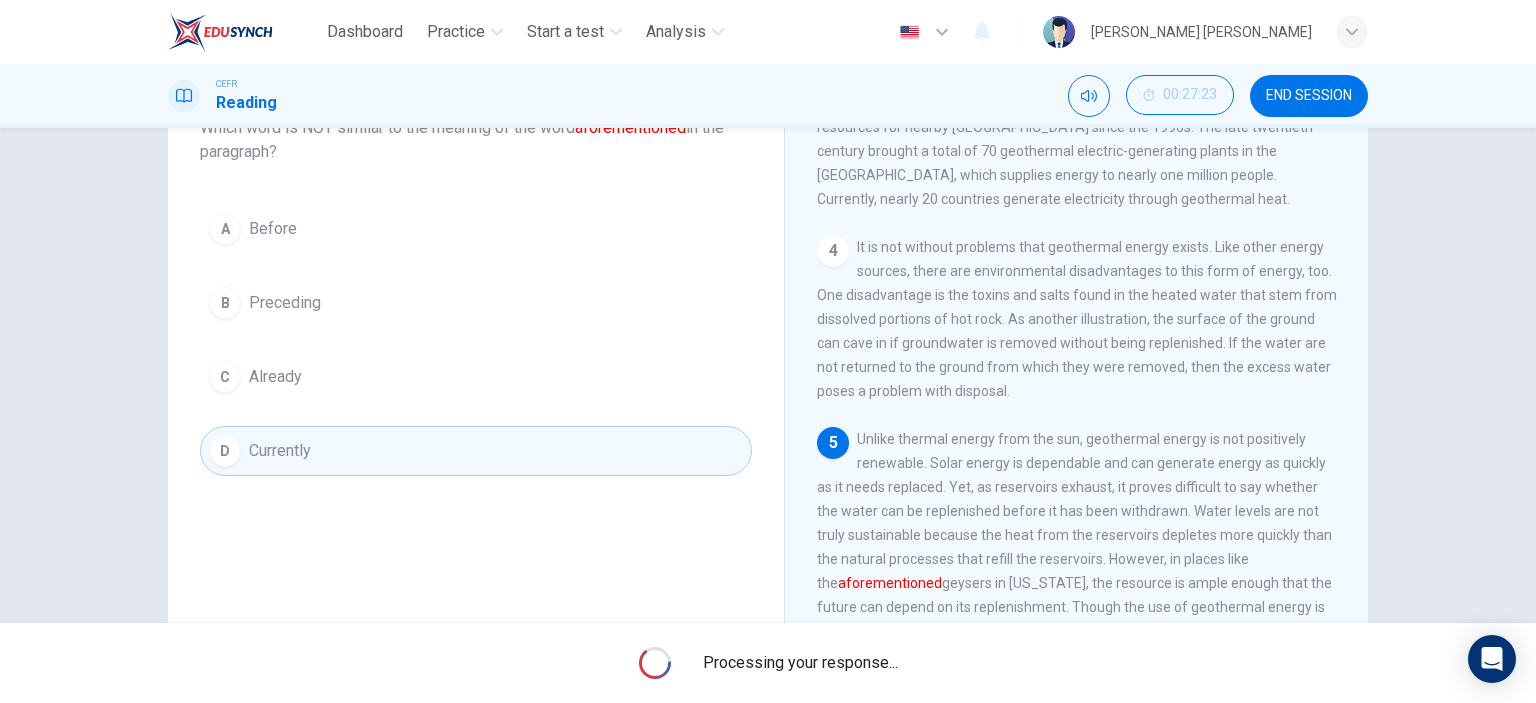 scroll, scrollTop: 104, scrollLeft: 0, axis: vertical 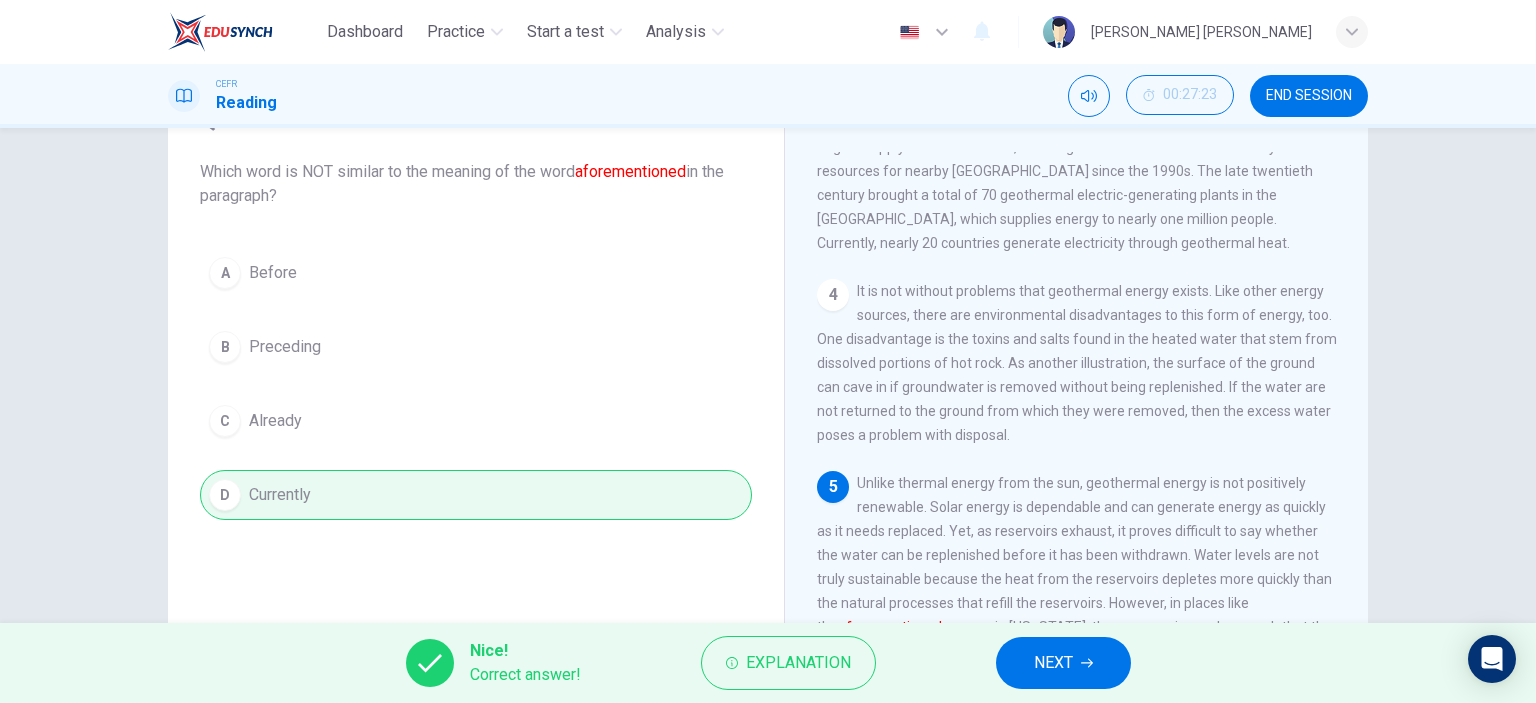 click on "NEXT" at bounding box center (1053, 663) 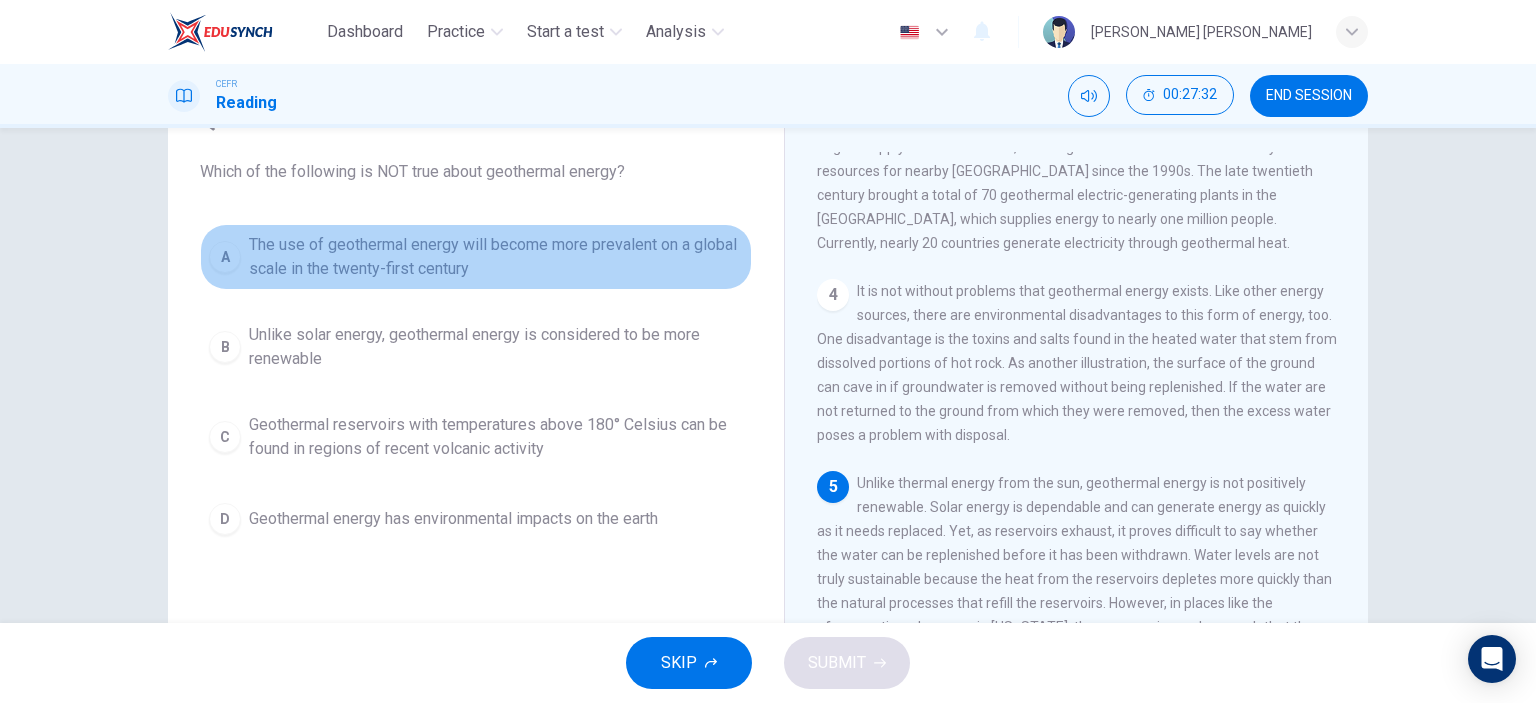 click on "The use of geothermal energy will become more prevalent on a global scale in the twenty-first century" at bounding box center [496, 257] 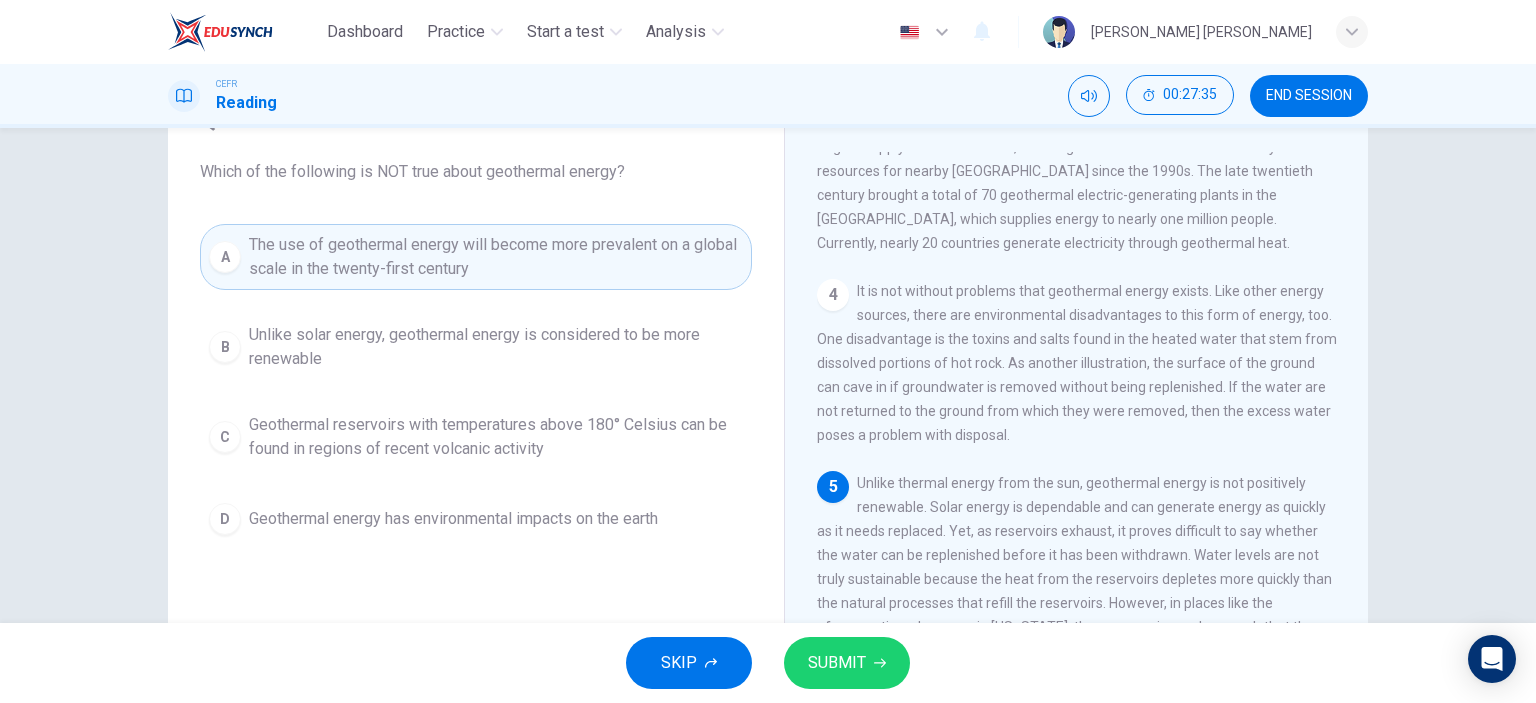 scroll, scrollTop: 204, scrollLeft: 0, axis: vertical 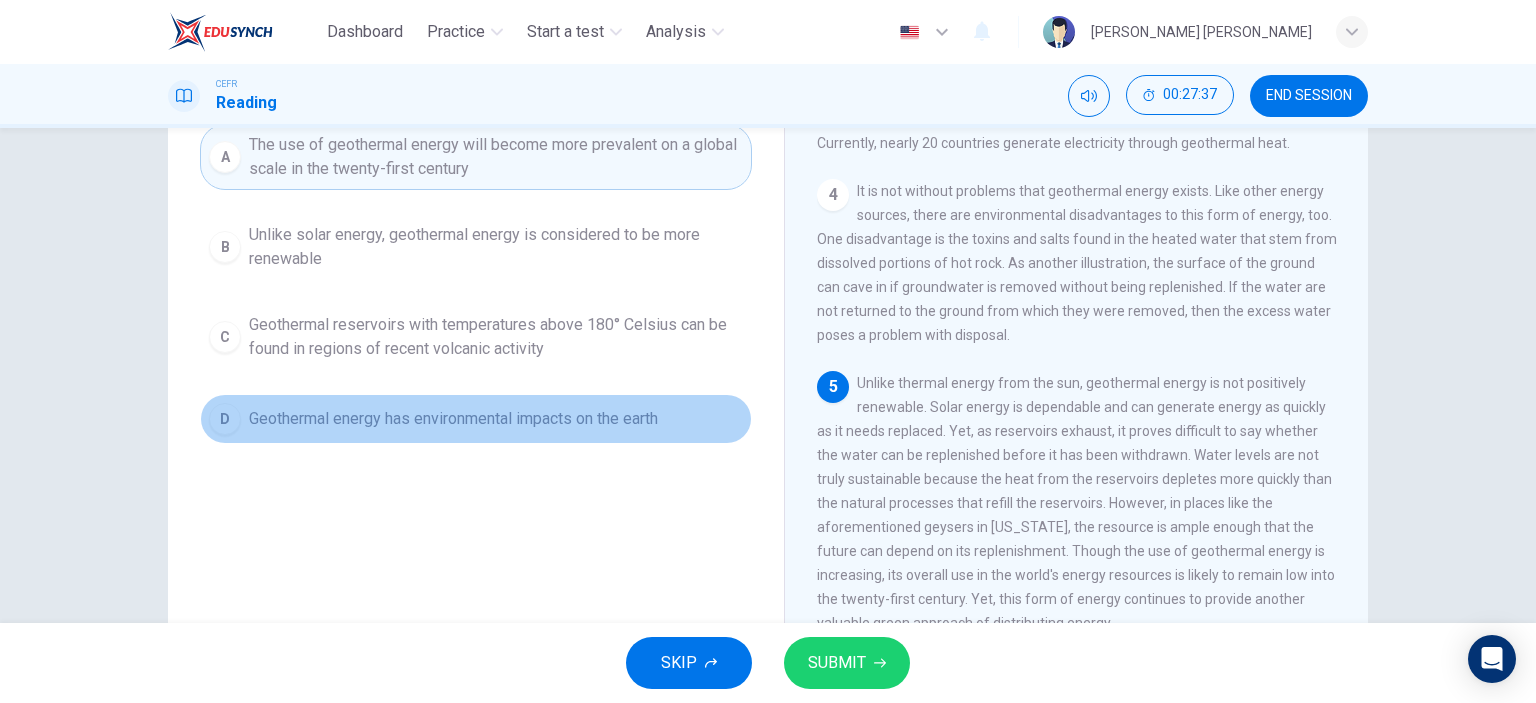click on "Geothermal energy has environmental impacts on the earth" at bounding box center [453, 419] 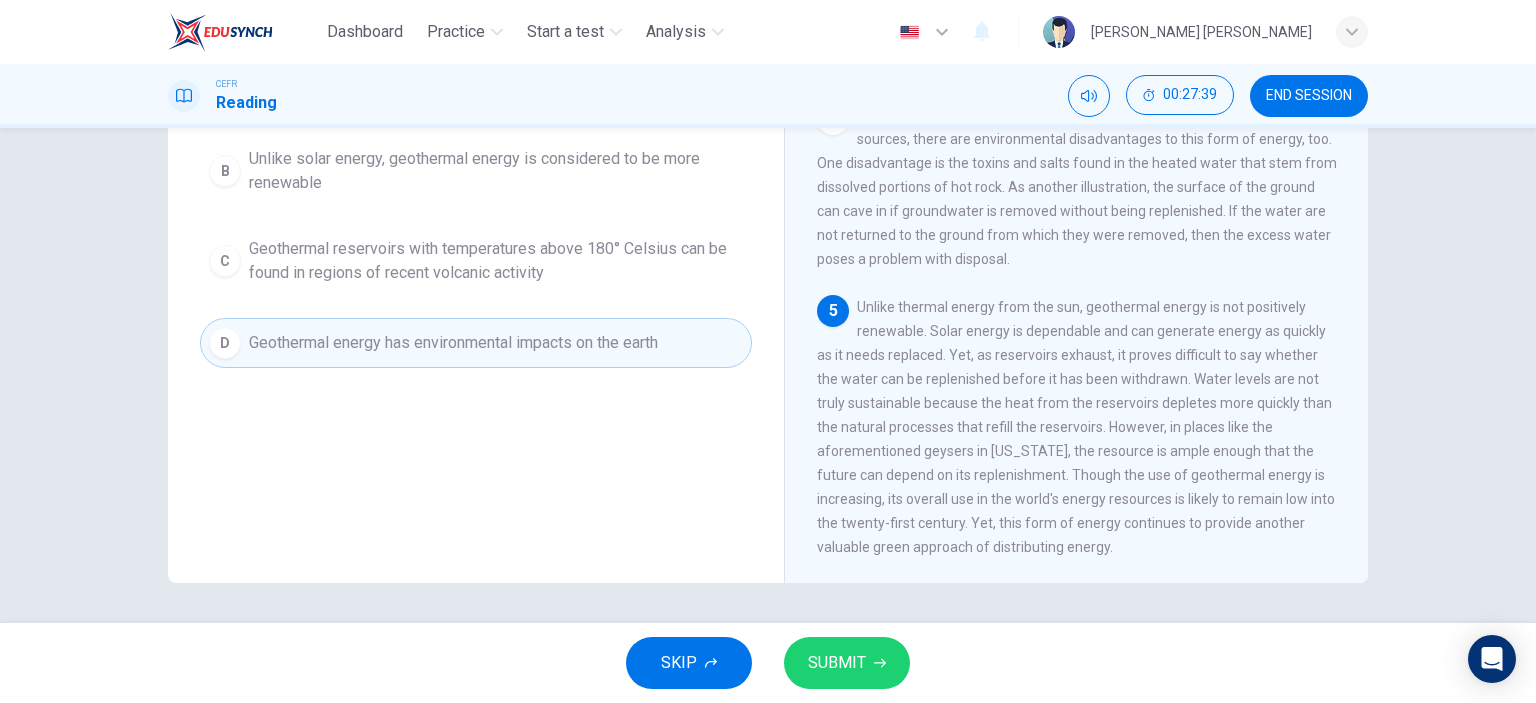 scroll, scrollTop: 180, scrollLeft: 0, axis: vertical 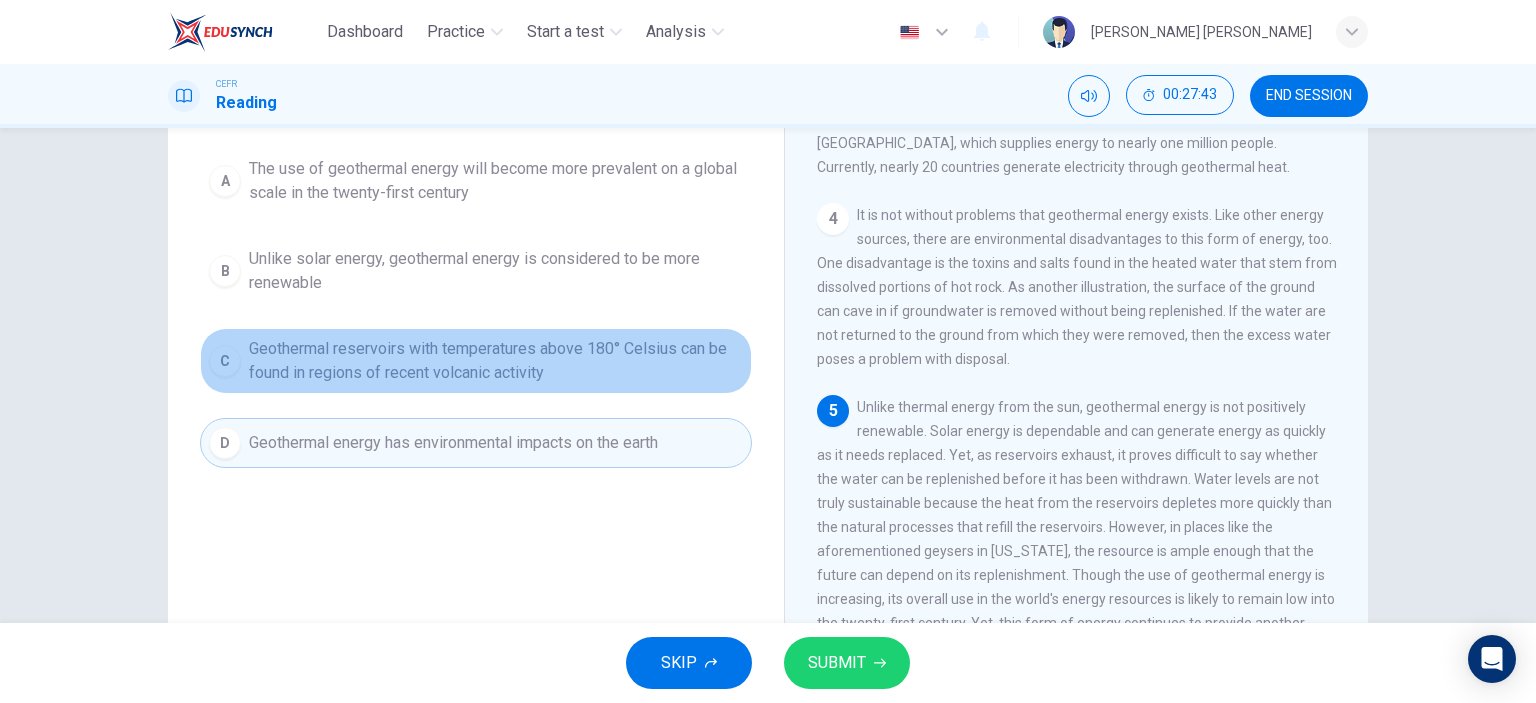 click on "Geothermal reservoirs with temperatures above 180° Celsius can be found in regions of recent volcanic activity" at bounding box center (496, 361) 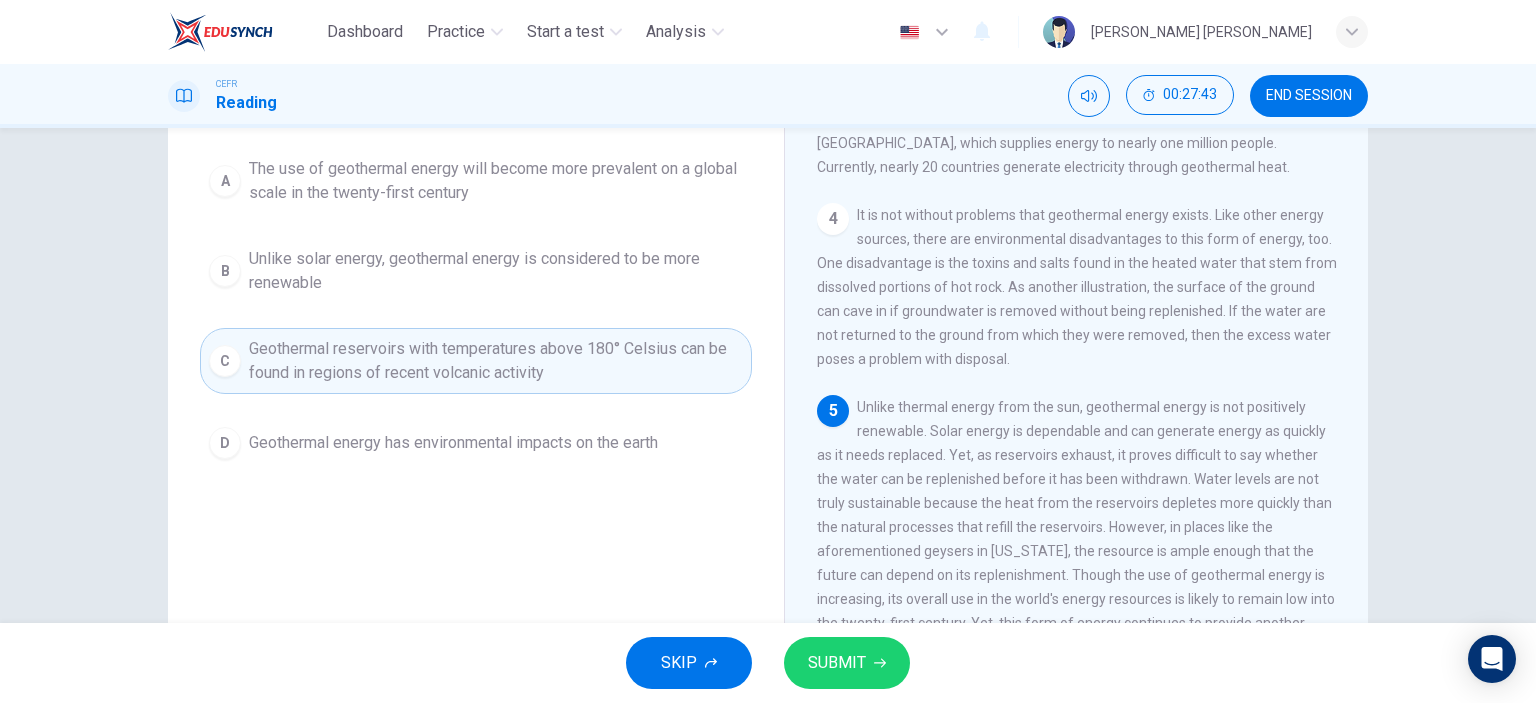 click on "Unlike solar energy, geothermal energy is considered to be more renewable" at bounding box center [496, 271] 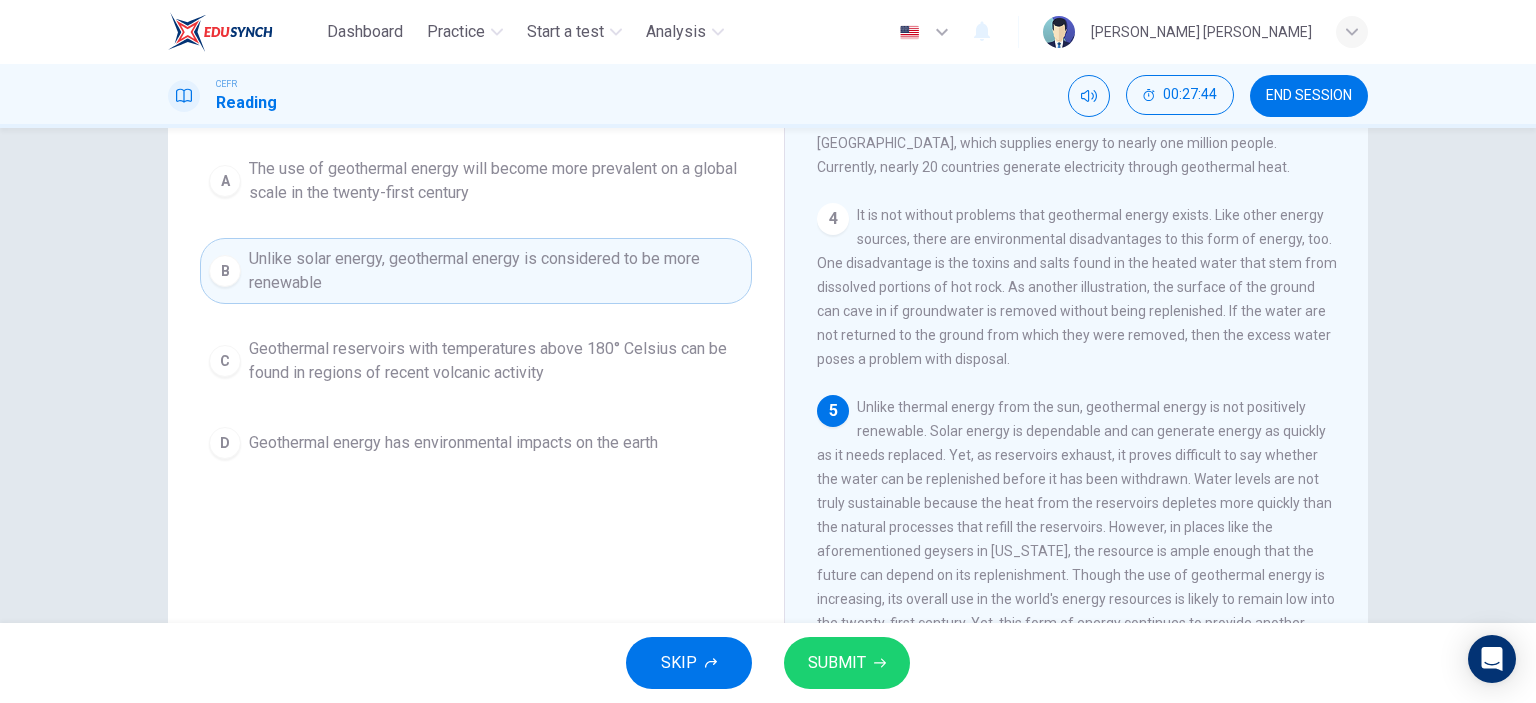 scroll, scrollTop: 80, scrollLeft: 0, axis: vertical 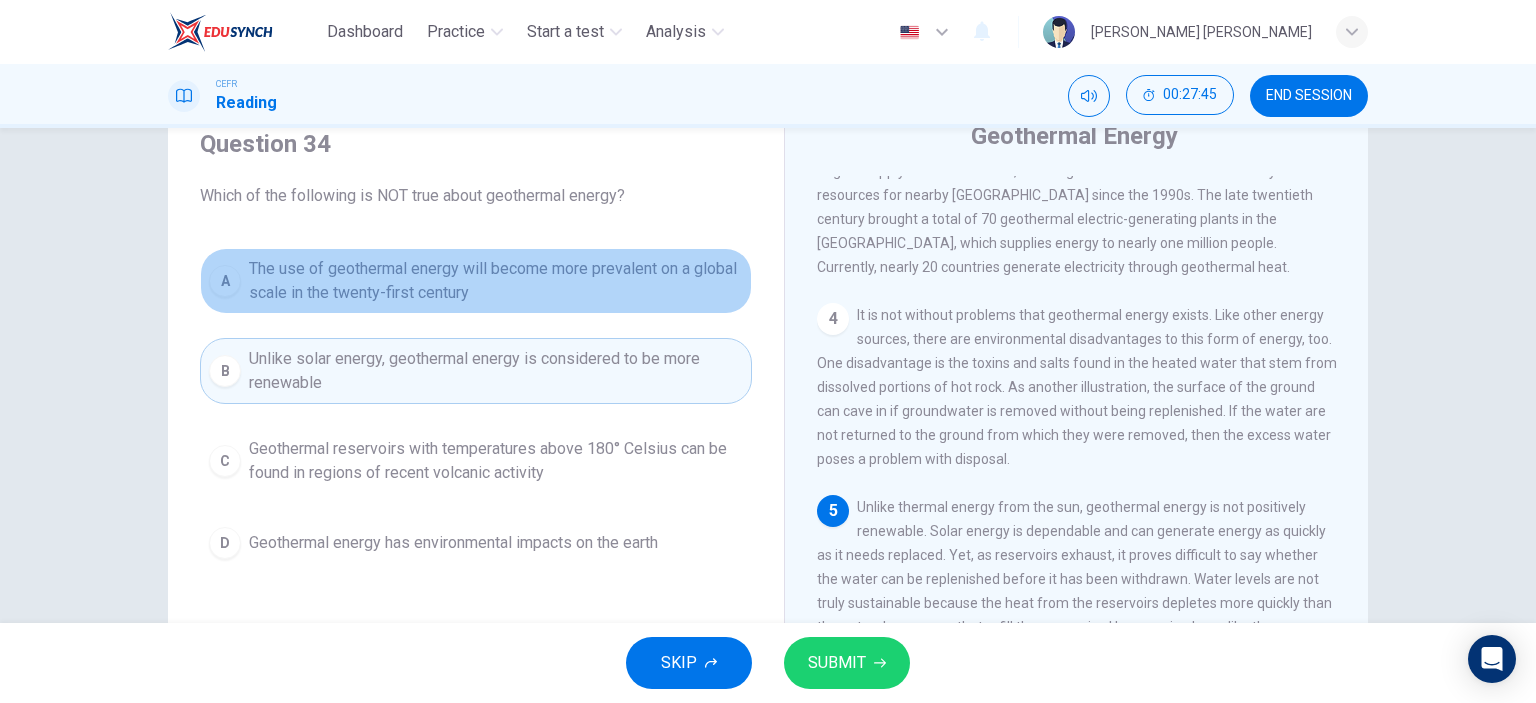 click on "The use of geothermal energy will become more prevalent on a global scale in the twenty-first century" at bounding box center [496, 281] 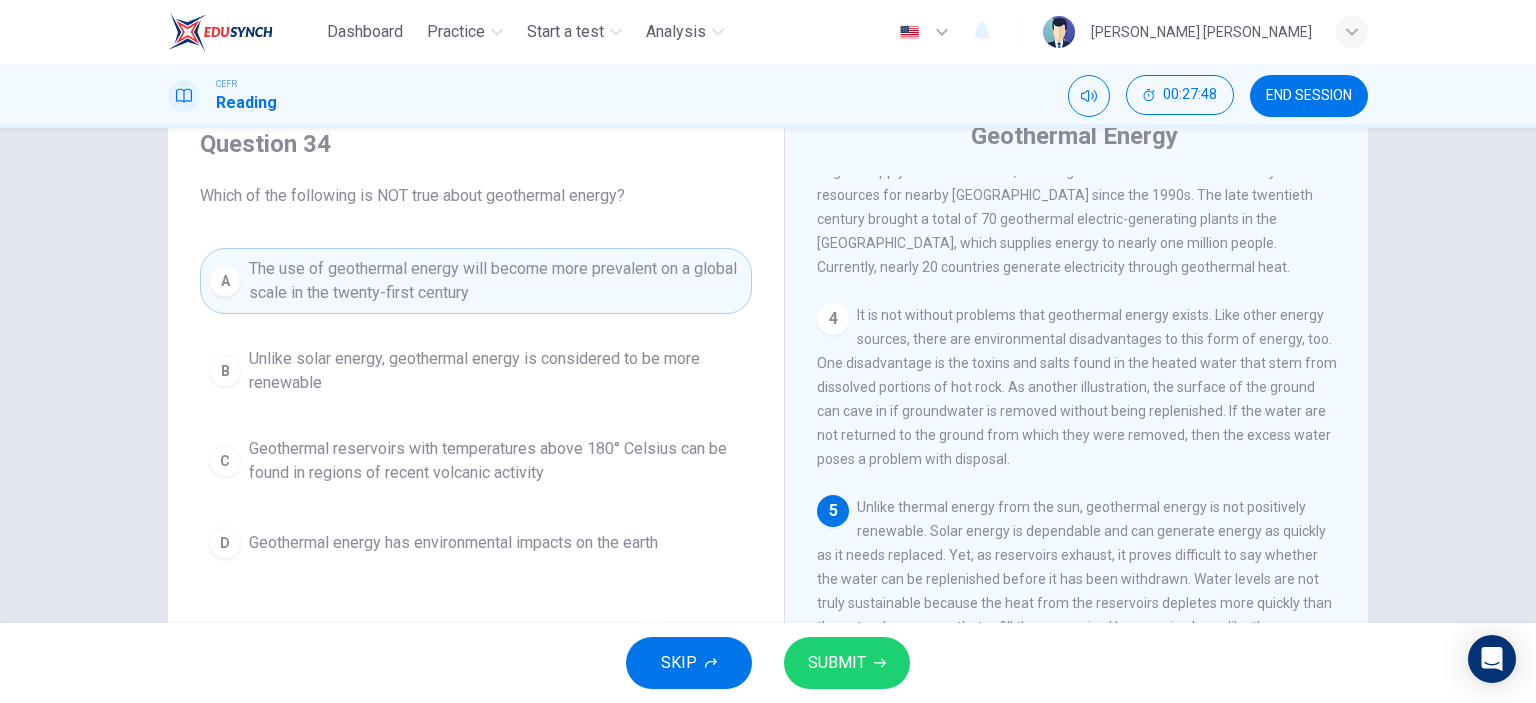 click on "SUBMIT" at bounding box center (847, 663) 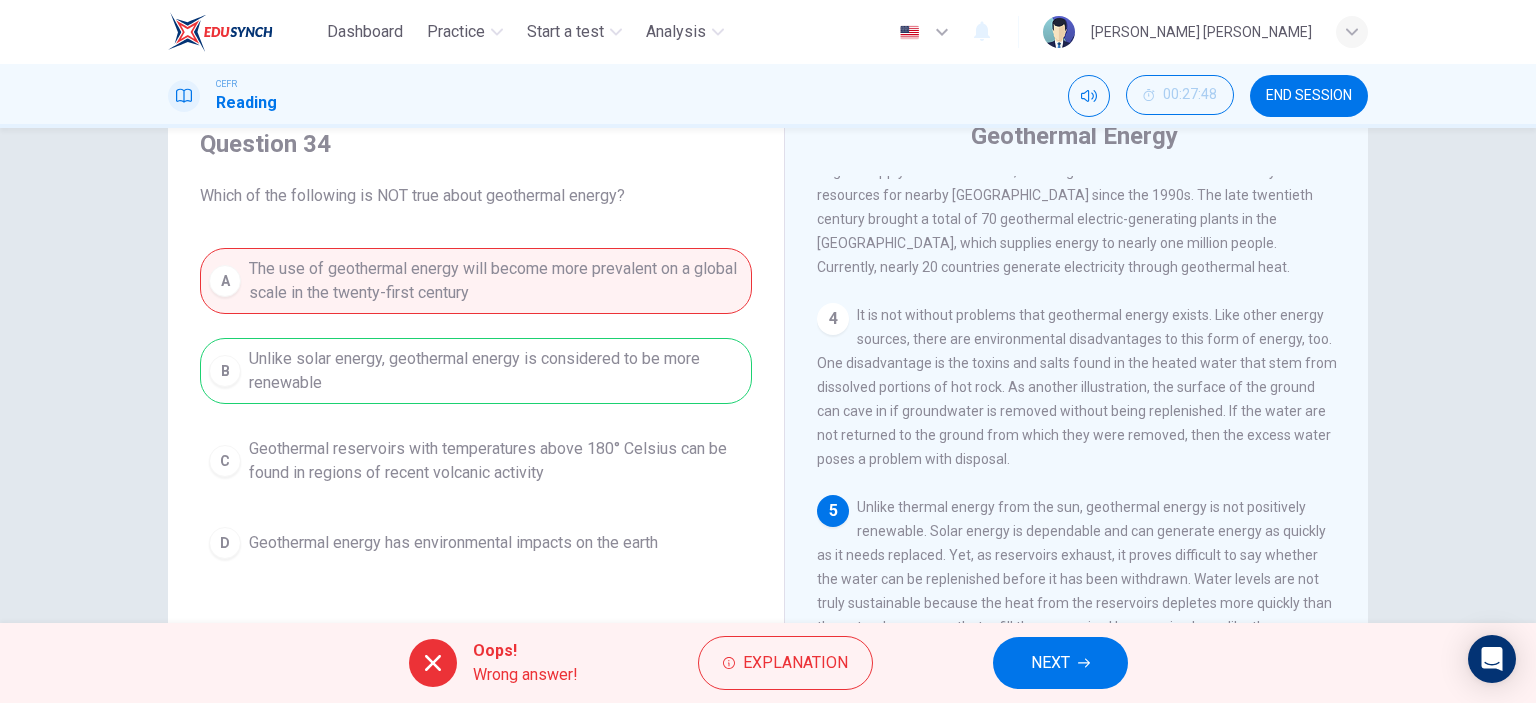 scroll, scrollTop: 180, scrollLeft: 0, axis: vertical 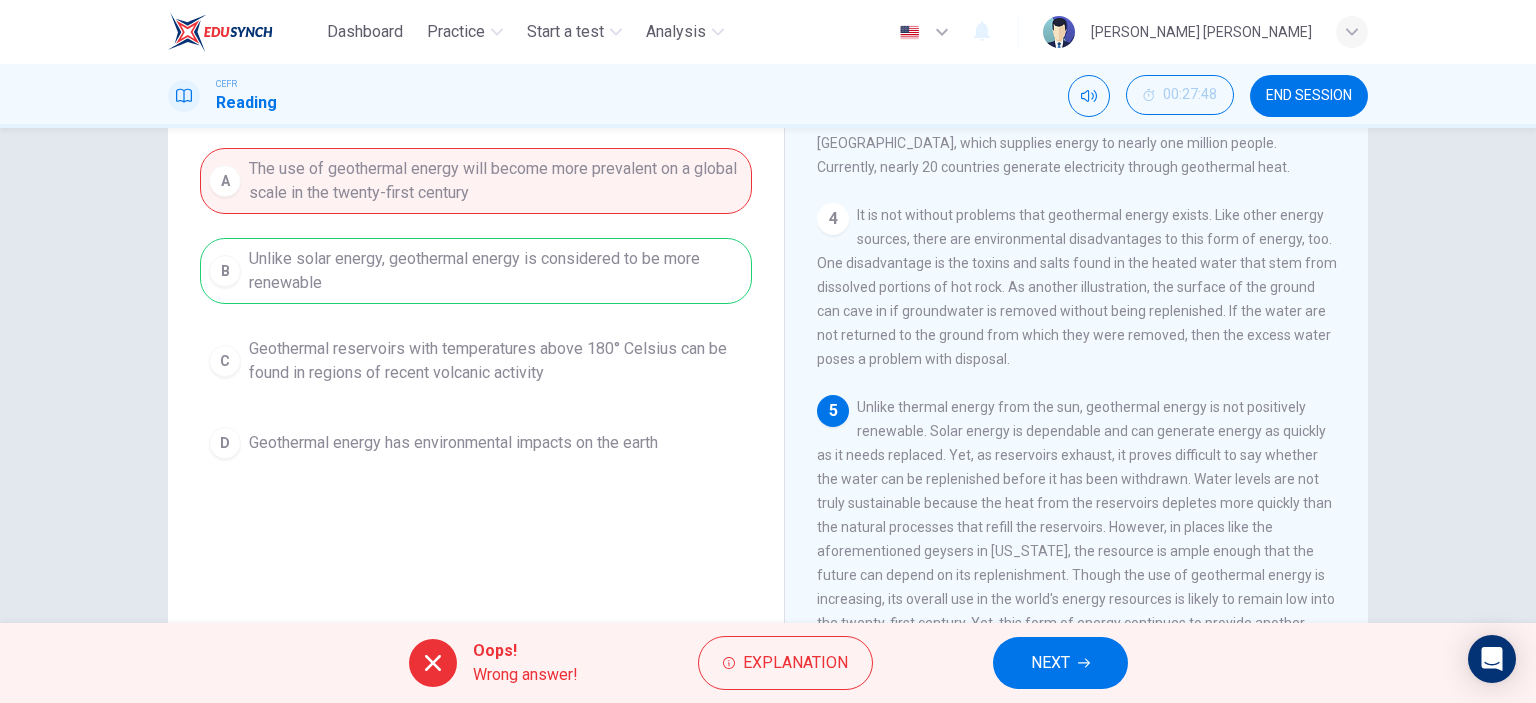 click on "NEXT" at bounding box center [1060, 663] 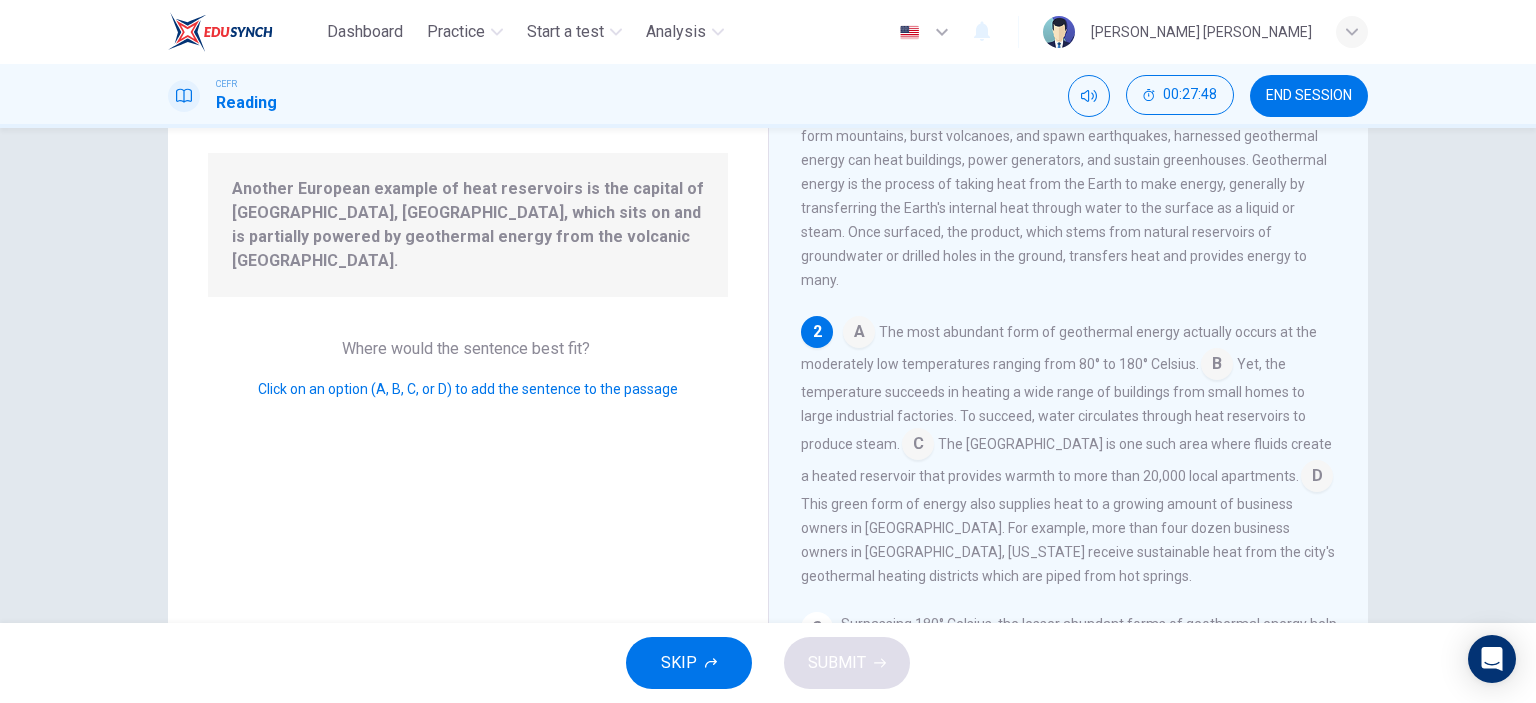scroll, scrollTop: 144, scrollLeft: 0, axis: vertical 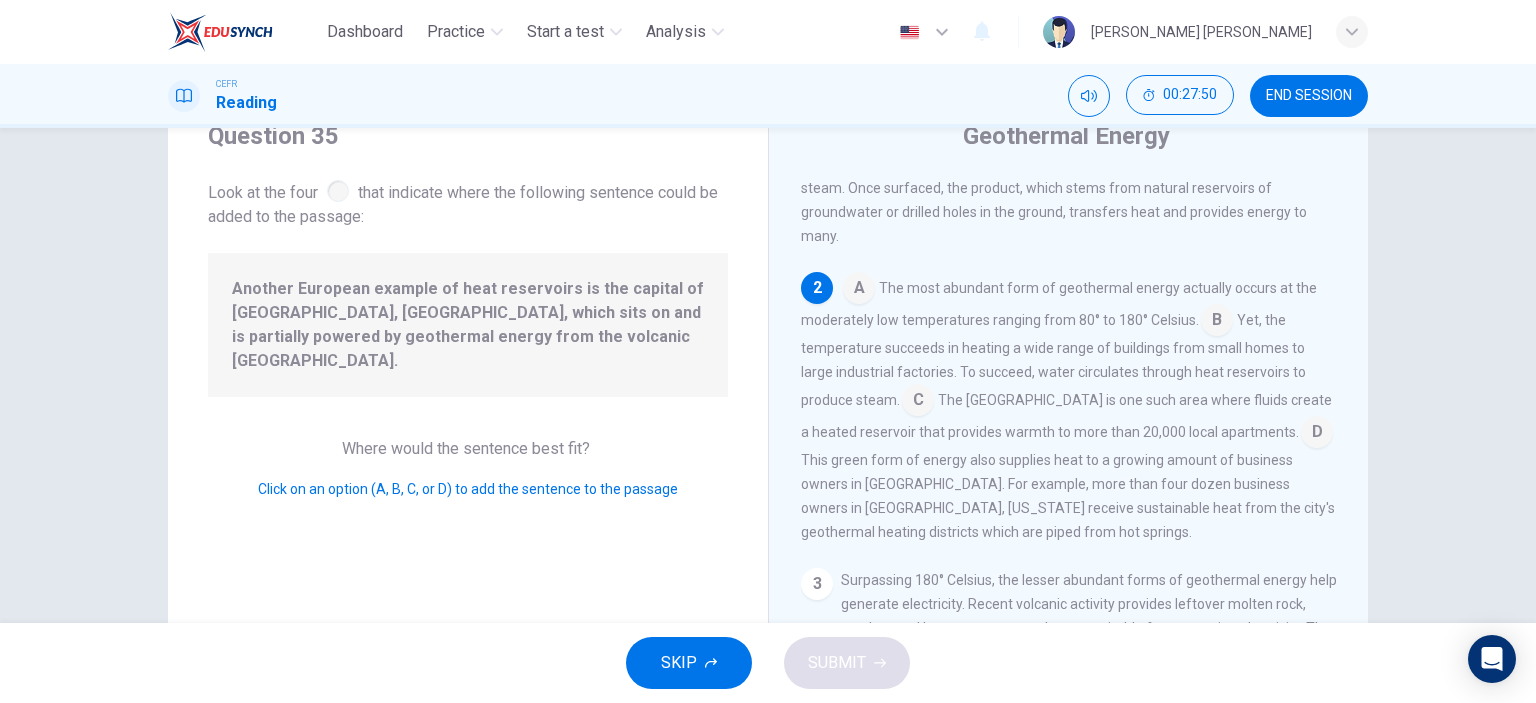 click on "END SESSION" at bounding box center [1309, 96] 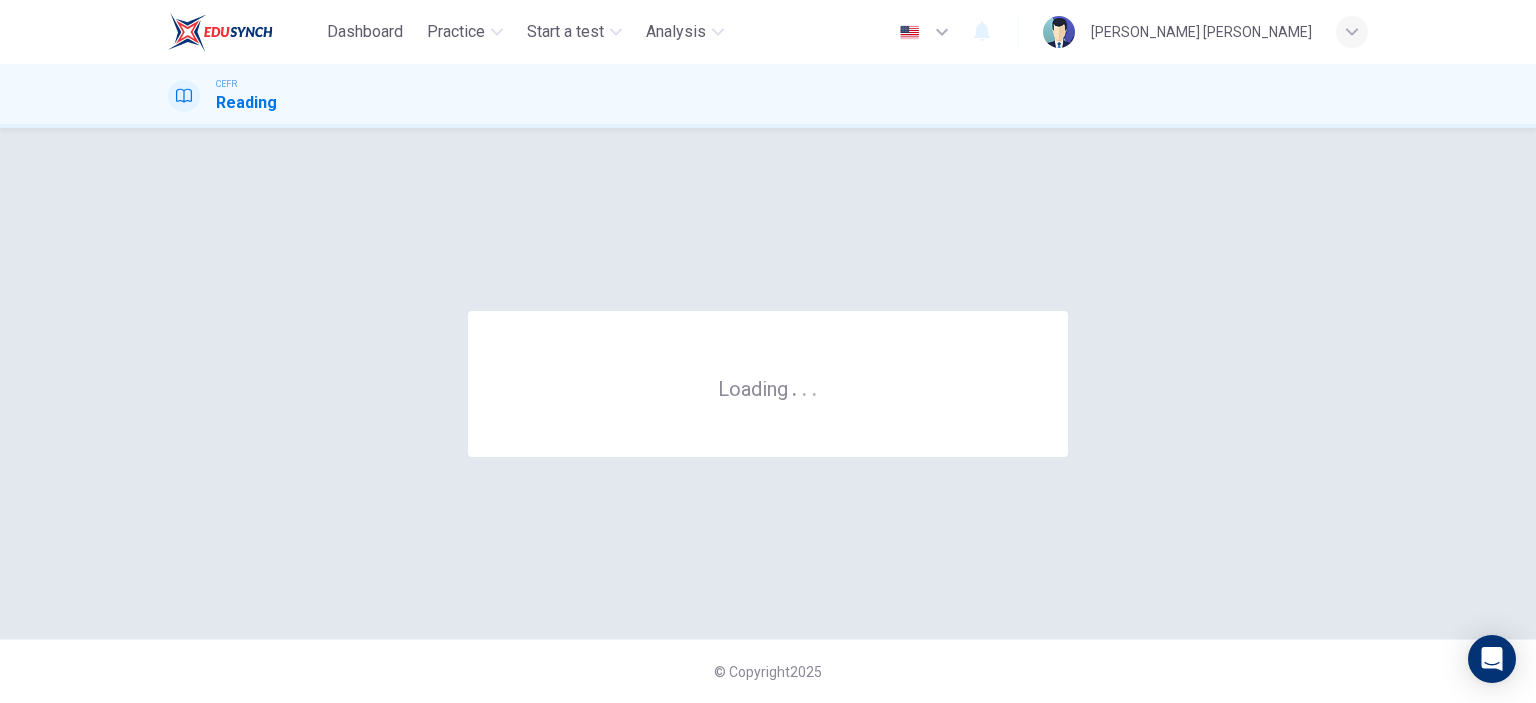 scroll, scrollTop: 0, scrollLeft: 0, axis: both 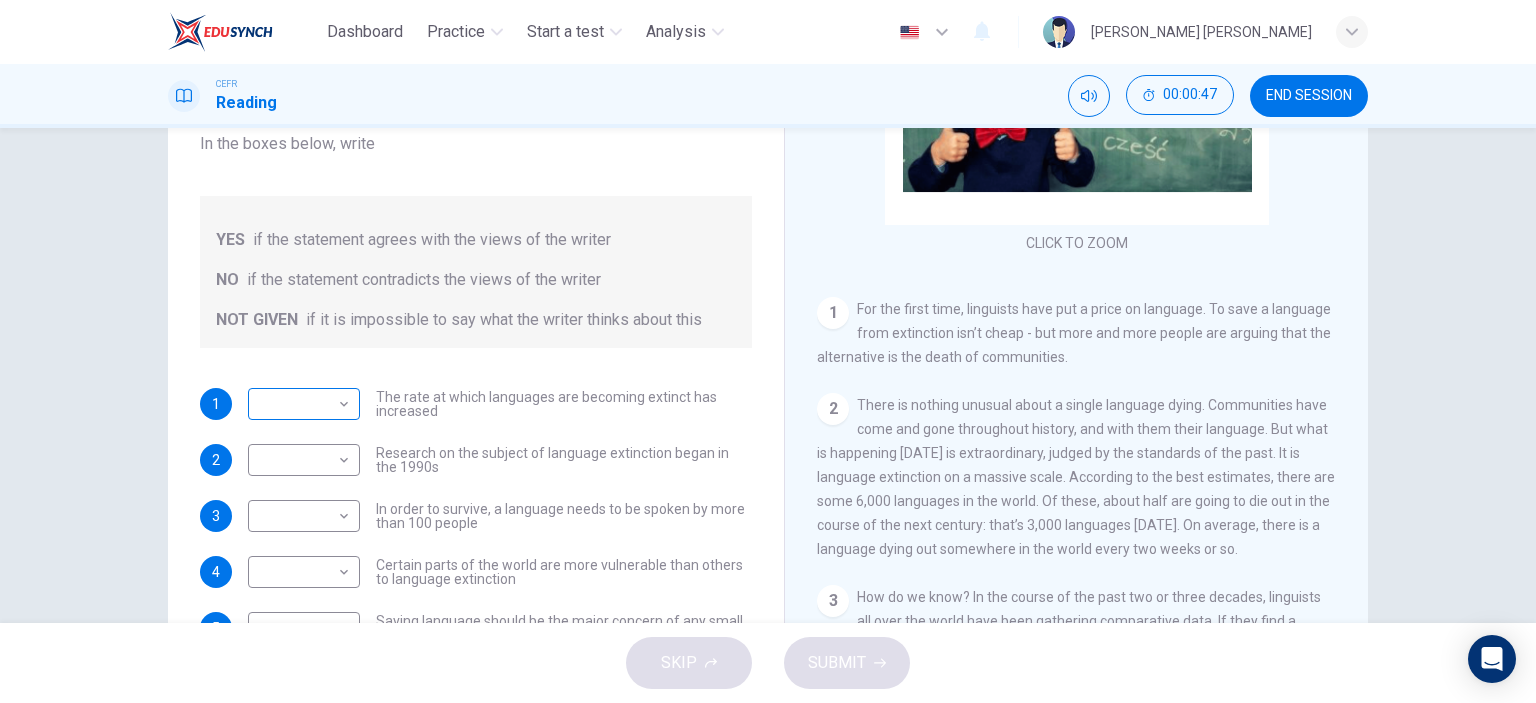 click on "Dashboard Practice Start a test Analysis English en ​ LEE YEN JONES CEFR Reading 00:00:47 END SESSION Questions 1 - 5 Do the following statements agree with the views of the writer in the Passage?  In the boxes below, write YES if the statement agrees with the views of the writer NO if the statement contradicts the views of the writer NOT GIVEN if it is impossible to say what the writer thinks about this 1 ​ ​ The rate at which languages are becoming extinct has increased 2 ​ ​ Research on the subject of language extinction began in the 1990s 3 ​ ​ In order to survive, a language needs to be spoken by more than 100 people 4 ​ ​ Certain parts of the world are more vulnerable than others to language extinction 5 ​ ​ Saving language should be the major concern of any small community whose language is under threat Saving Language CLICK TO ZOOM Click to Zoom 1 2 3 4 5 6 7 8 9 10 11 12 SKIP SUBMIT EduSynch - Online Language Proficiency Testing
Dashboard Practice Start a test Analysis" at bounding box center (768, 351) 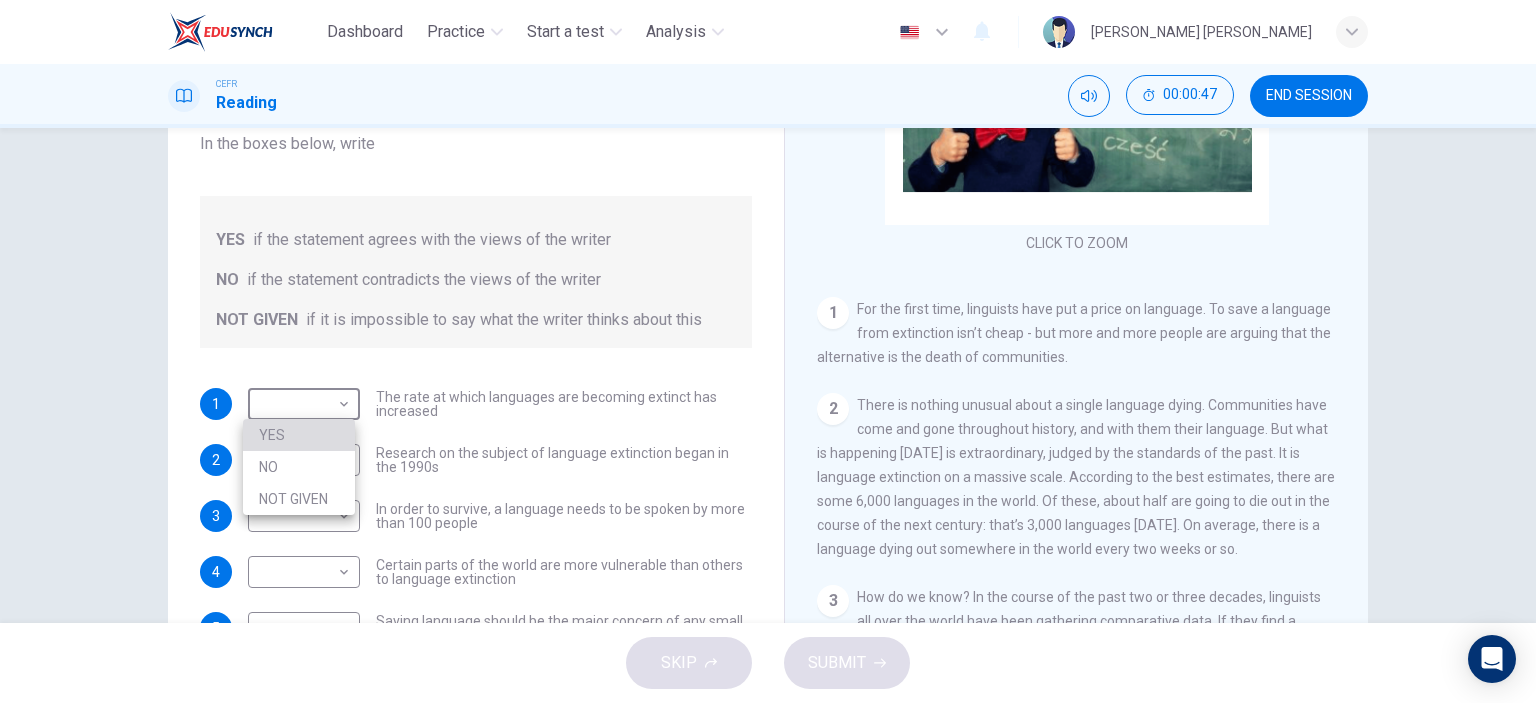 click on "YES" at bounding box center [299, 435] 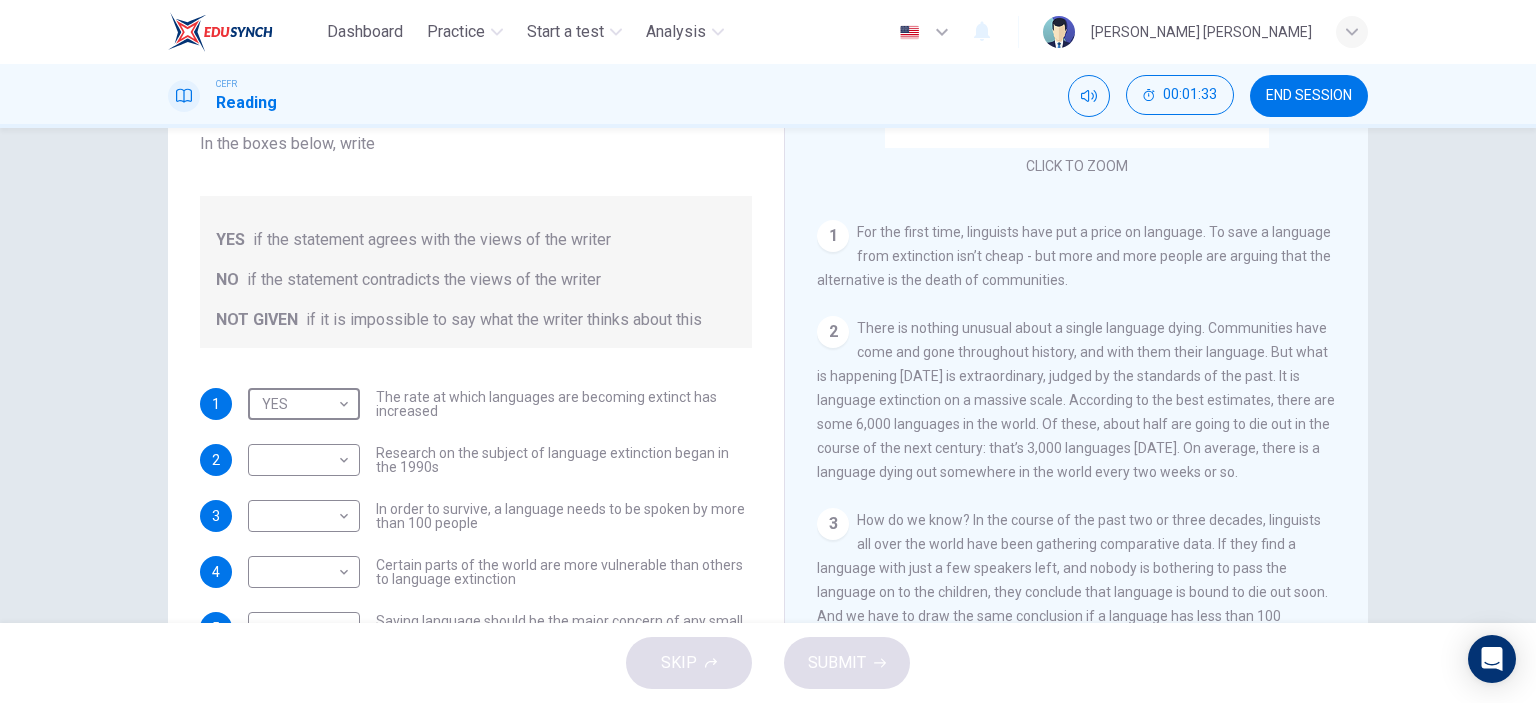 scroll, scrollTop: 400, scrollLeft: 0, axis: vertical 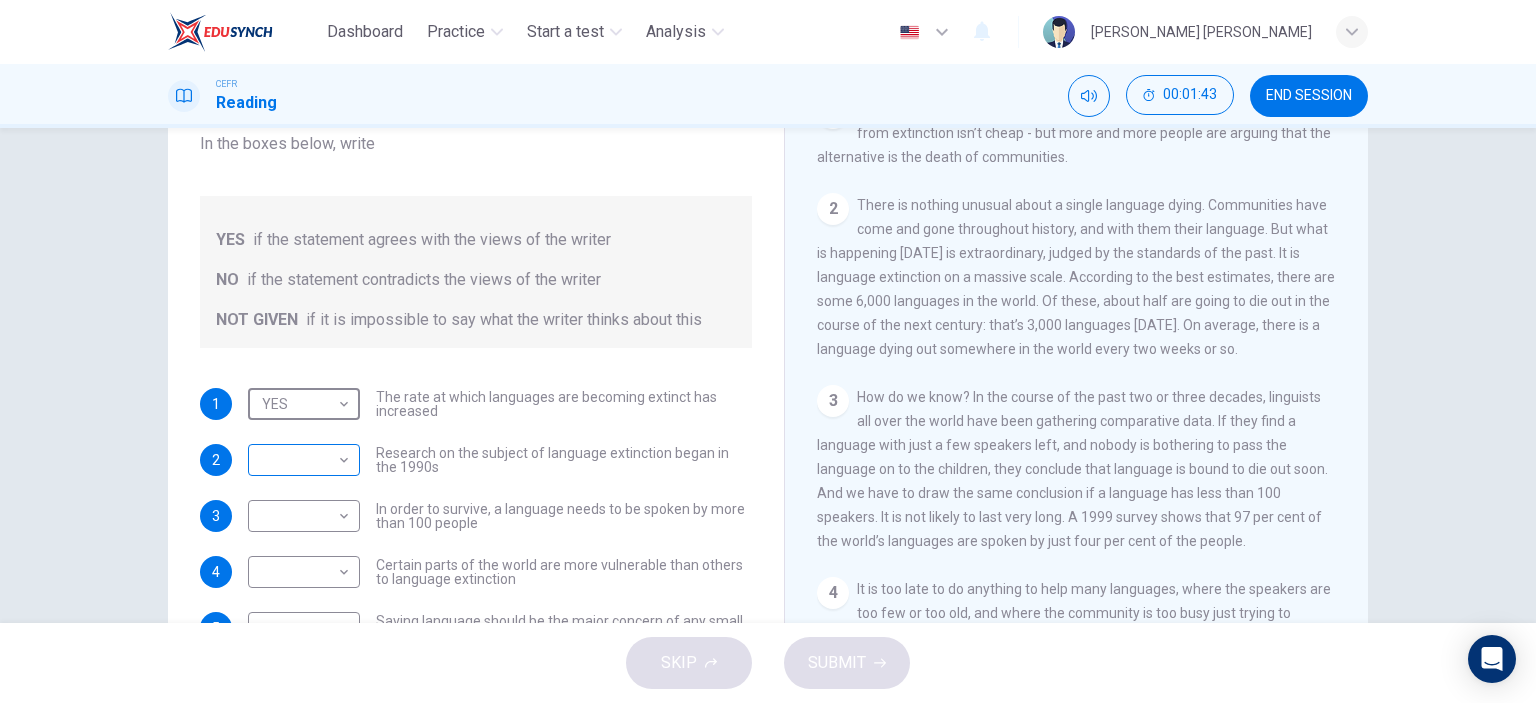 click on "Dashboard Practice Start a test Analysis English en ​ LEE YEN JONES CEFR Reading 00:01:43 END SESSION Questions 1 - 5 Do the following statements agree with the views of the writer in the Passage?  In the boxes below, write YES if the statement agrees with the views of the writer NO if the statement contradicts the views of the writer NOT GIVEN if it is impossible to say what the writer thinks about this 1 YES YES ​ The rate at which languages are becoming extinct has increased 2 ​ ​ Research on the subject of language extinction began in the 1990s 3 ​ ​ In order to survive, a language needs to be spoken by more than 100 people 4 ​ ​ Certain parts of the world are more vulnerable than others to language extinction 5 ​ ​ Saving language should be the major concern of any small community whose language is under threat Saving Language CLICK TO ZOOM Click to Zoom 1 2 3 4 5 6 7 8 9 10 11 12 SKIP SUBMIT EduSynch - Online Language Proficiency Testing
Dashboard Practice Start a test 2025" at bounding box center (768, 351) 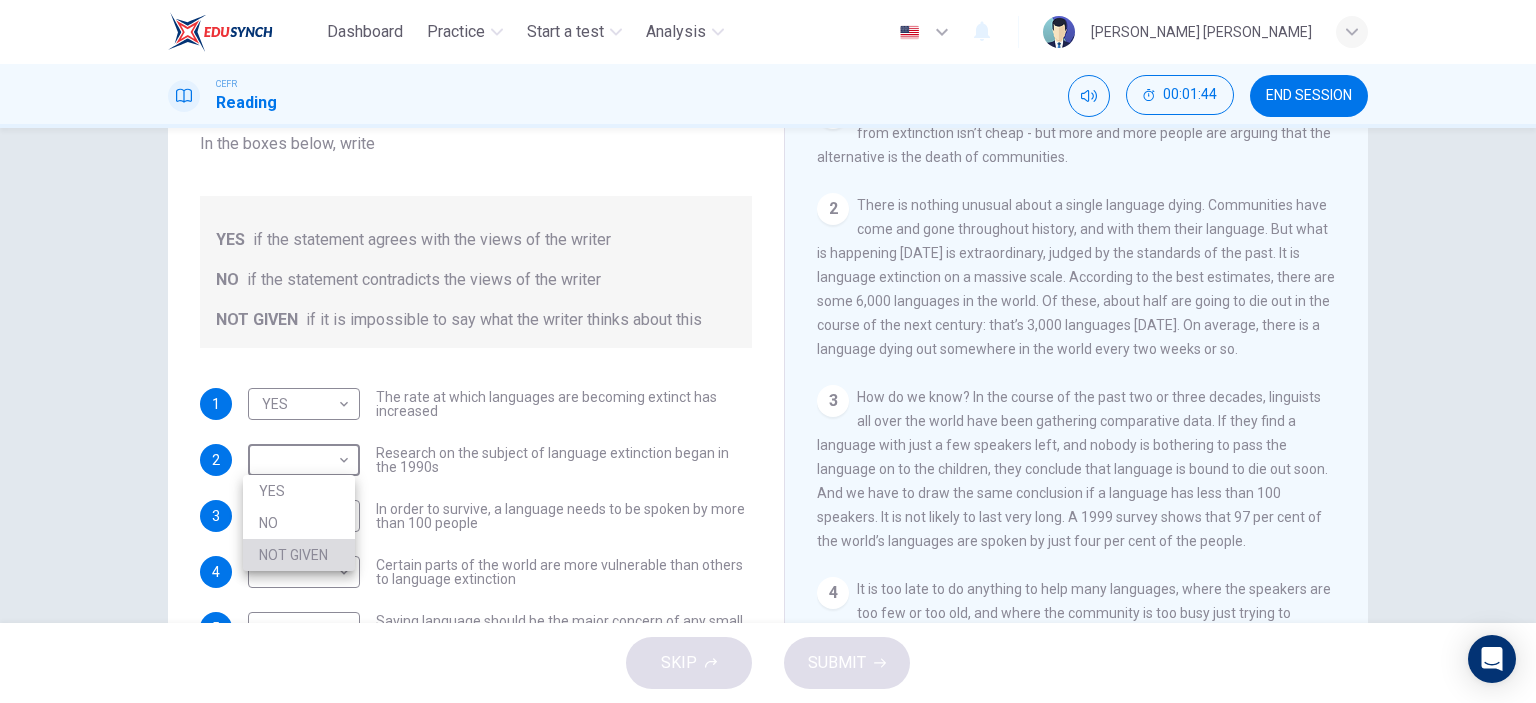 click on "NOT GIVEN" at bounding box center (299, 555) 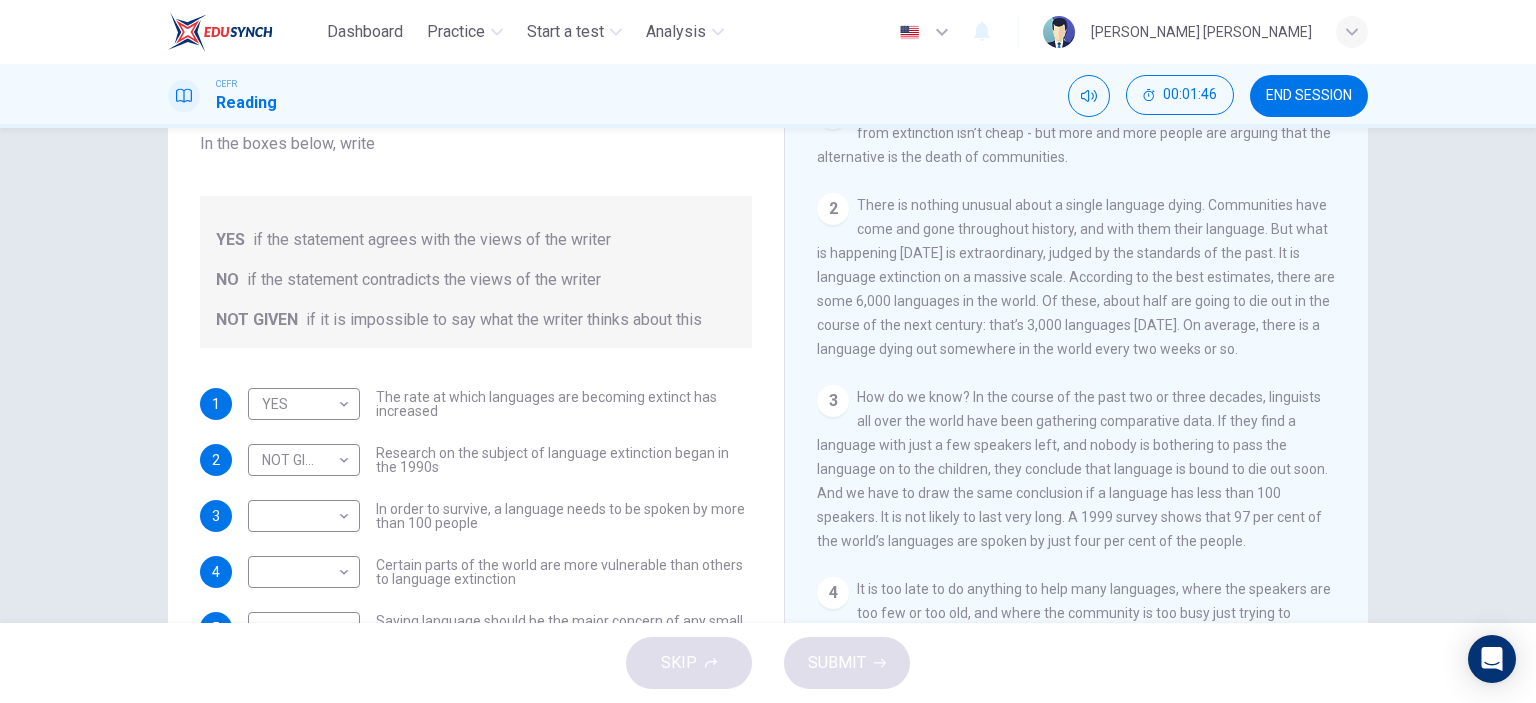 drag, startPoint x: 230, startPoint y: 587, endPoint x: 0, endPoint y: 583, distance: 230.03477 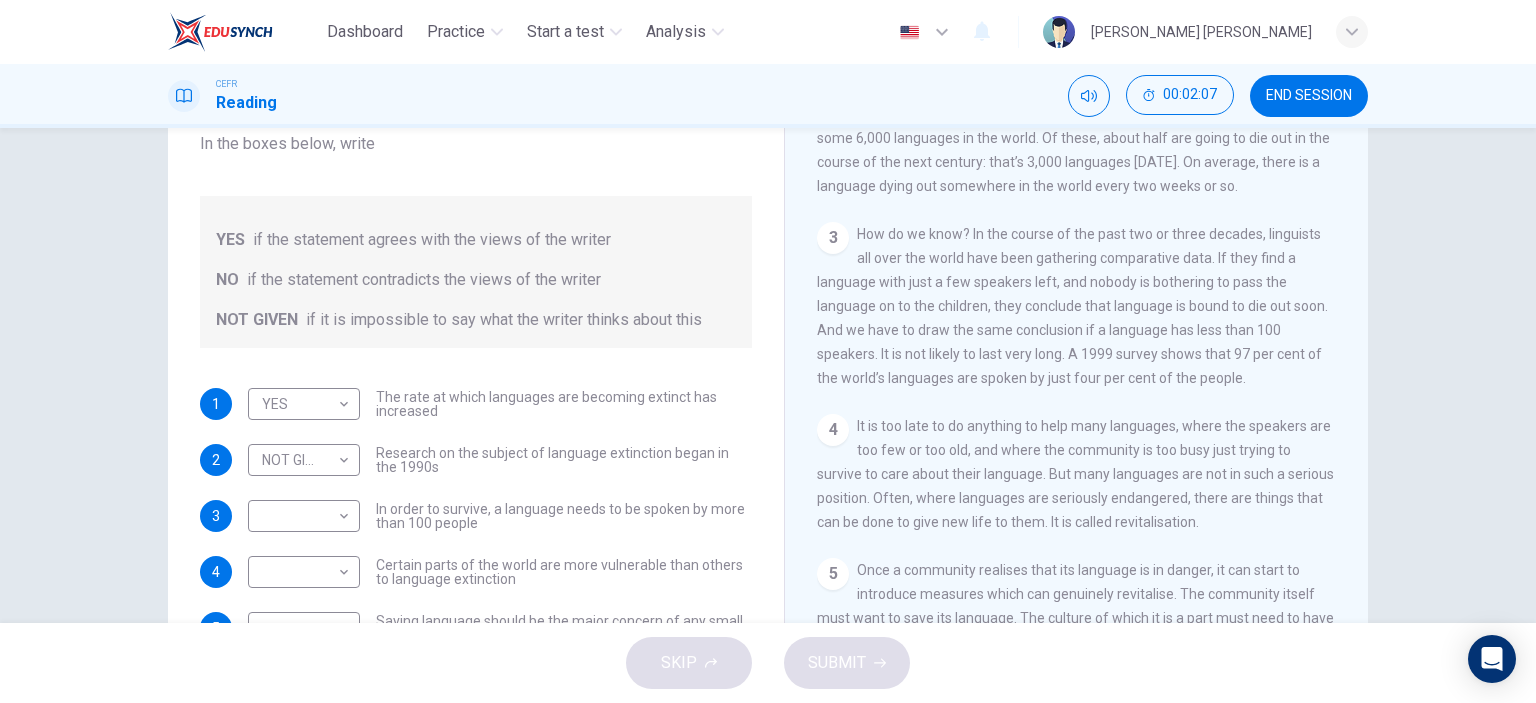 scroll, scrollTop: 600, scrollLeft: 0, axis: vertical 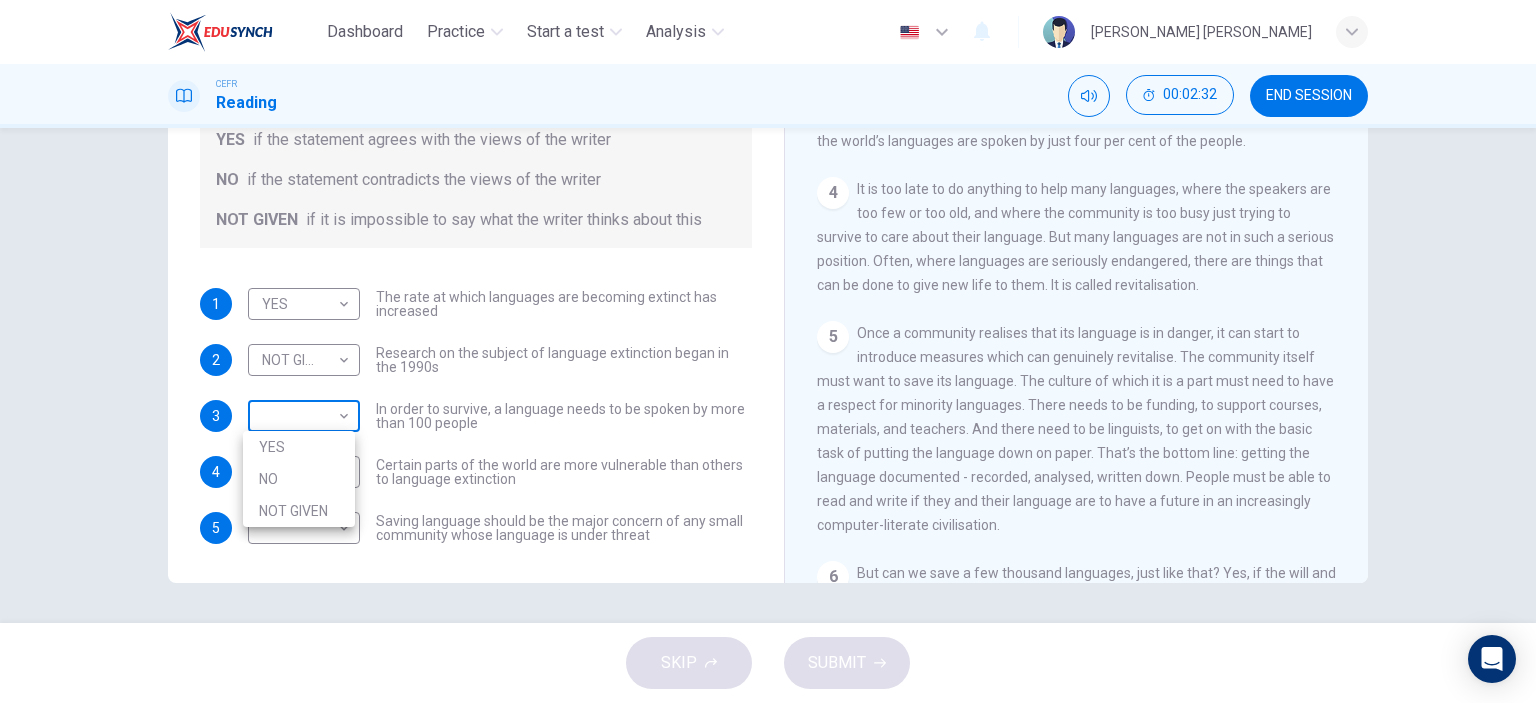 click on "Dashboard Practice Start a test Analysis English en ​ LEE YEN JONES CEFR Reading 00:02:32 END SESSION Questions 1 - 5 Do the following statements agree with the views of the writer in the Passage?  In the boxes below, write YES if the statement agrees with the views of the writer NO if the statement contradicts the views of the writer NOT GIVEN if it is impossible to say what the writer thinks about this 1 YES YES ​ The rate at which languages are becoming extinct has increased 2 NOT GIVEN NOT GIVEN ​ Research on the subject of language extinction began in the 1990s 3 ​ ​ In order to survive, a language needs to be spoken by more than 100 people 4 ​ ​ Certain parts of the world are more vulnerable than others to language extinction 5 ​ ​ Saving language should be the major concern of any small community whose language is under threat Saving Language CLICK TO ZOOM Click to Zoom 1 2 3 4 5 6 7 8 9 10 11 12 SKIP SUBMIT EduSynch - Online Language Proficiency Testing
Dashboard Practice YES" at bounding box center (768, 351) 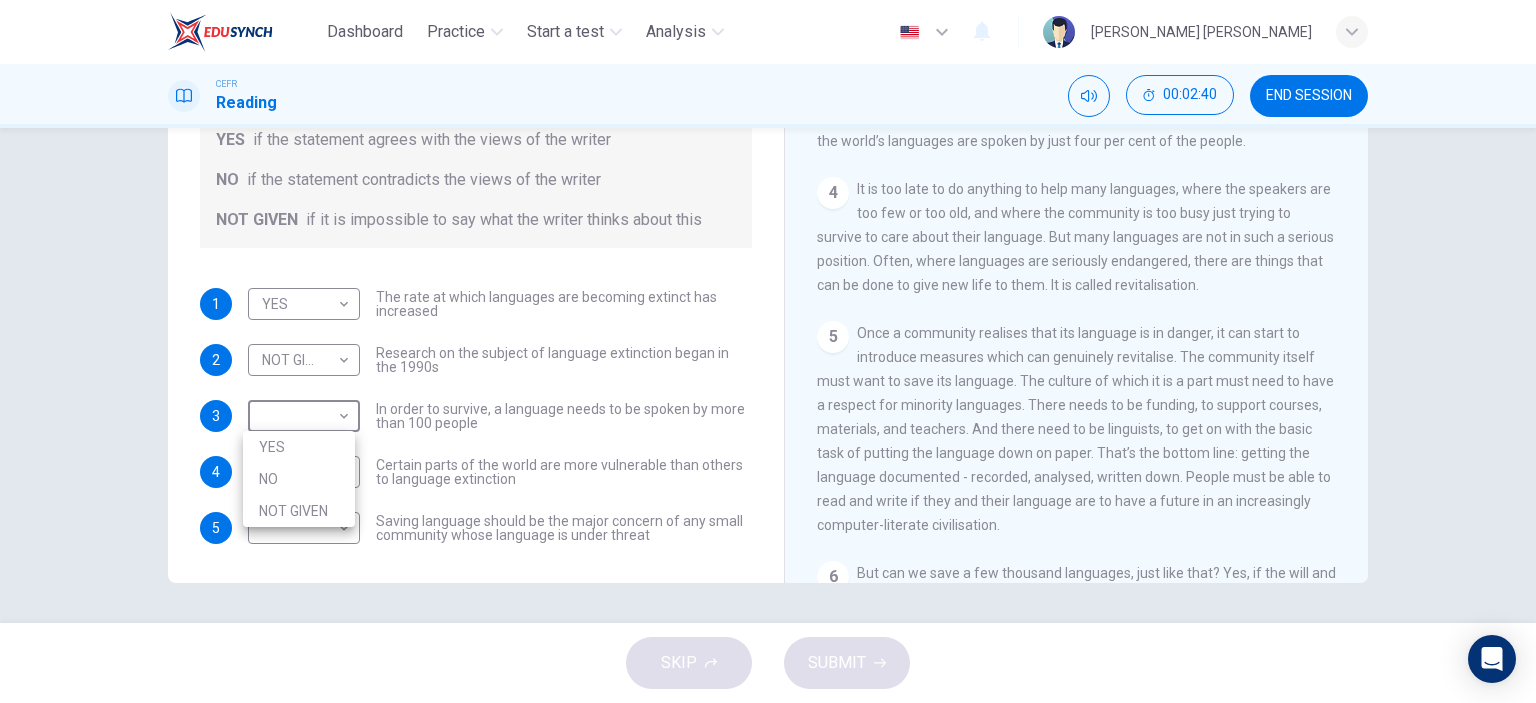 click on "NOT GIVEN" at bounding box center (299, 511) 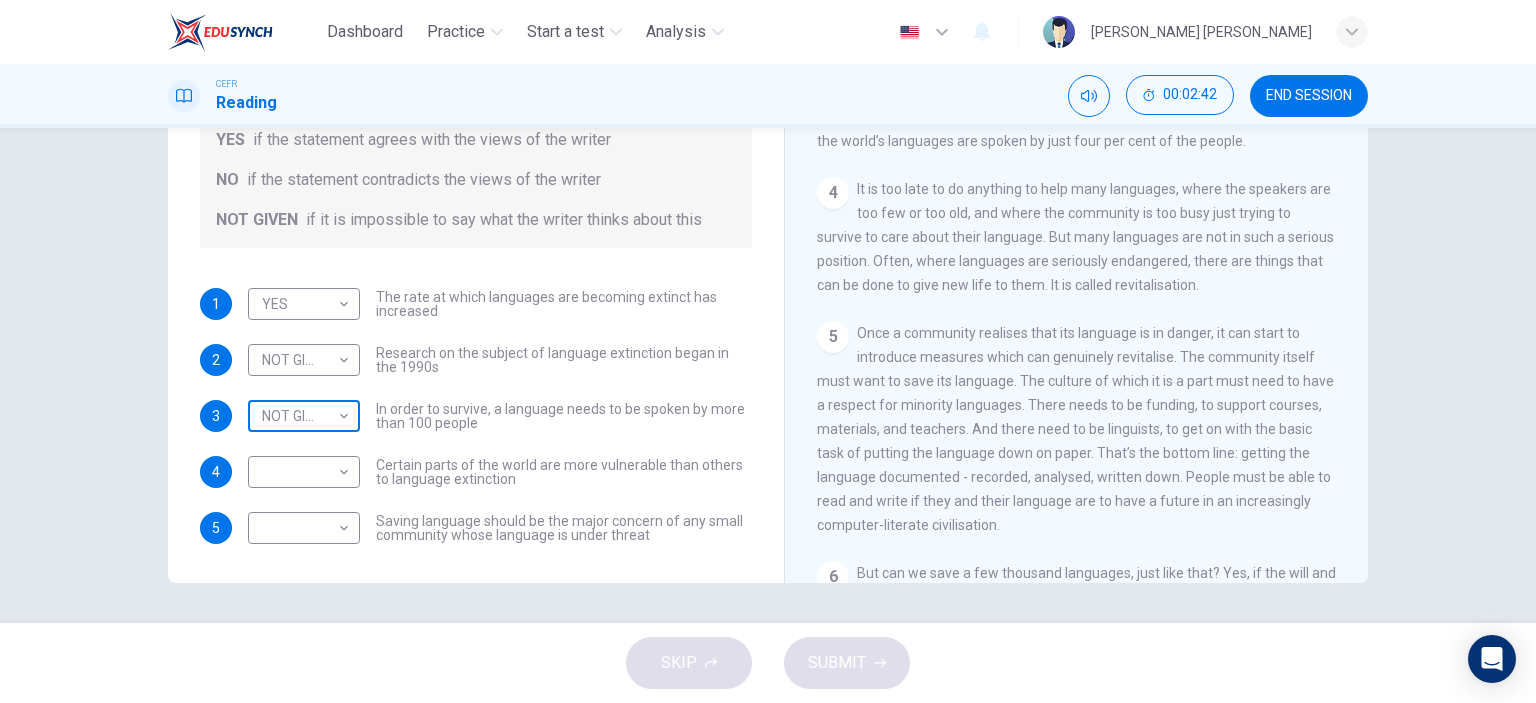 click on "Dashboard Practice Start a test Analysis English en ​ LEE YEN JONES CEFR Reading 00:02:42 END SESSION Questions 1 - 5 Do the following statements agree with the views of the writer in the Passage?  In the boxes below, write YES if the statement agrees with the views of the writer NO if the statement contradicts the views of the writer NOT GIVEN if it is impossible to say what the writer thinks about this 1 YES YES ​ The rate at which languages are becoming extinct has increased 2 NOT GIVEN NOT GIVEN ​ Research on the subject of language extinction began in the 1990s 3 NOT GIVEN NOT GIVEN ​ In order to survive, a language needs to be spoken by more than 100 people 4 ​ ​ Certain parts of the world are more vulnerable than others to language extinction 5 ​ ​ Saving language should be the major concern of any small community whose language is under threat Saving Language CLICK TO ZOOM Click to Zoom 1 2 3 4 5 6 7 8 9 10 11 12 SKIP SUBMIT EduSynch - Online Language Proficiency Testing
2025" at bounding box center (768, 351) 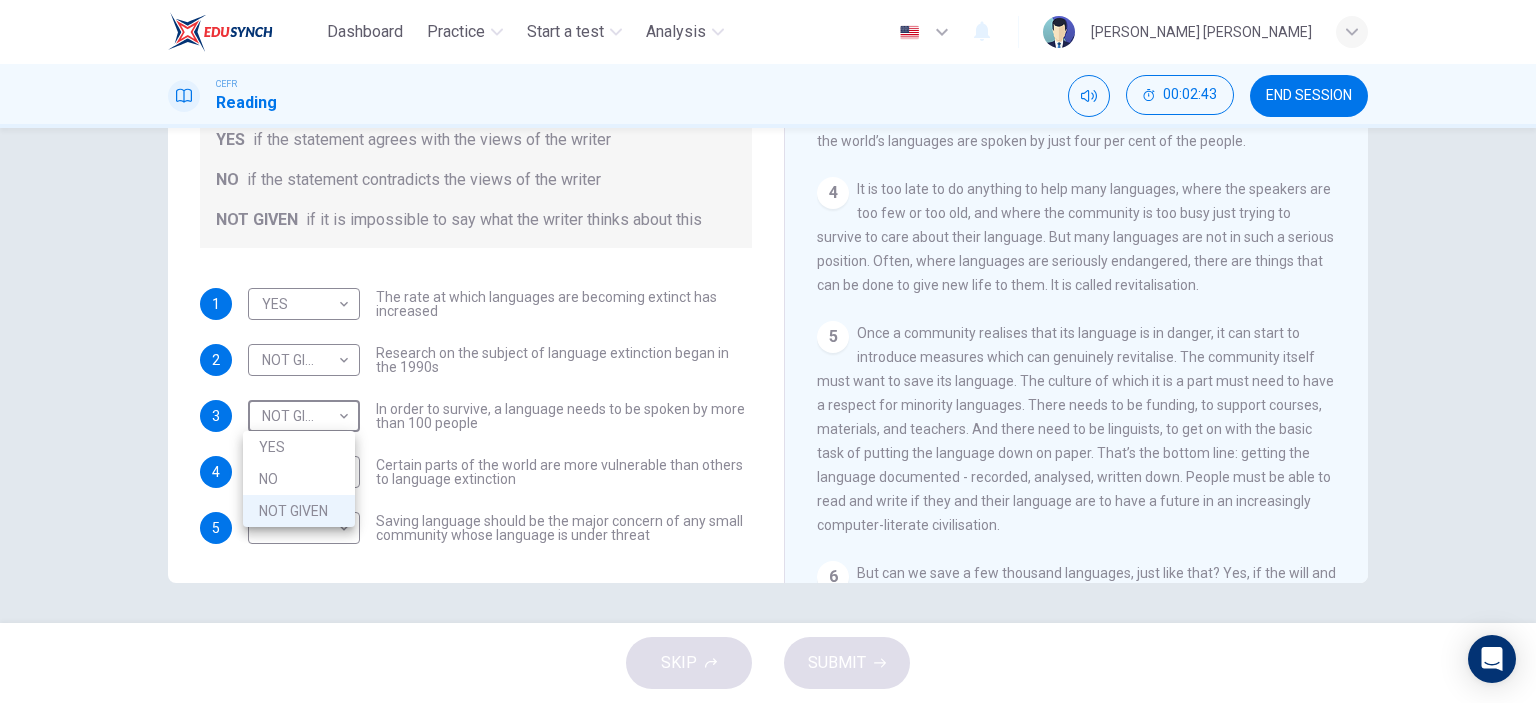 click on "NO" at bounding box center (299, 479) 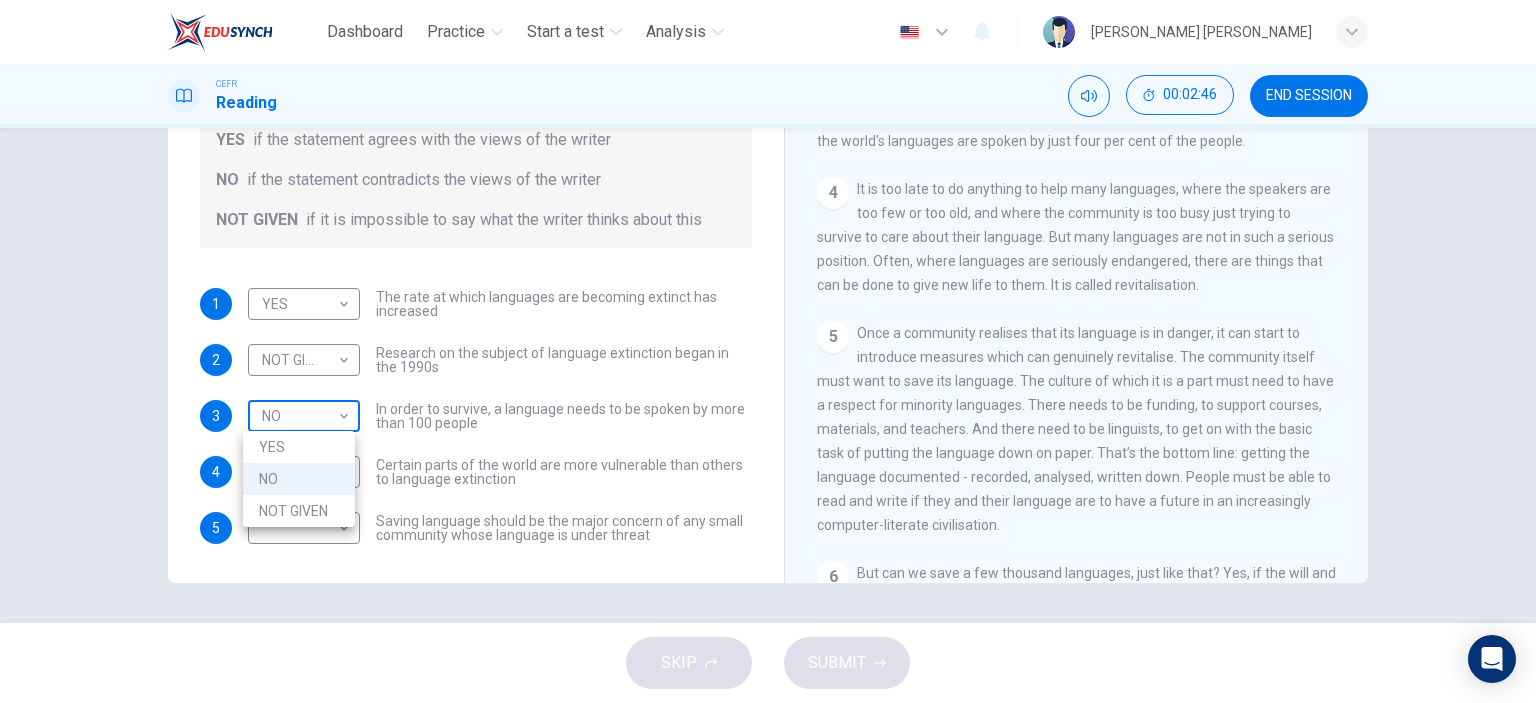 click on "Dashboard Practice Start a test Analysis English en ​ LEE YEN JONES CEFR Reading 00:02:46 END SESSION Questions 1 - 5 Do the following statements agree with the views of the writer in the Passage?  In the boxes below, write YES if the statement agrees with the views of the writer NO if the statement contradicts the views of the writer NOT GIVEN if it is impossible to say what the writer thinks about this 1 YES YES ​ The rate at which languages are becoming extinct has increased 2 NOT GIVEN NOT GIVEN ​ Research on the subject of language extinction began in the 1990s 3 NO NO ​ In order to survive, a language needs to be spoken by more than 100 people 4 ​ ​ Certain parts of the world are more vulnerable than others to language extinction 5 ​ ​ Saving language should be the major concern of any small community whose language is under threat Saving Language CLICK TO ZOOM Click to Zoom 1 2 3 4 5 6 7 8 9 10 11 12 SKIP SUBMIT EduSynch - Online Language Proficiency Testing
Dashboard Practice" at bounding box center [768, 351] 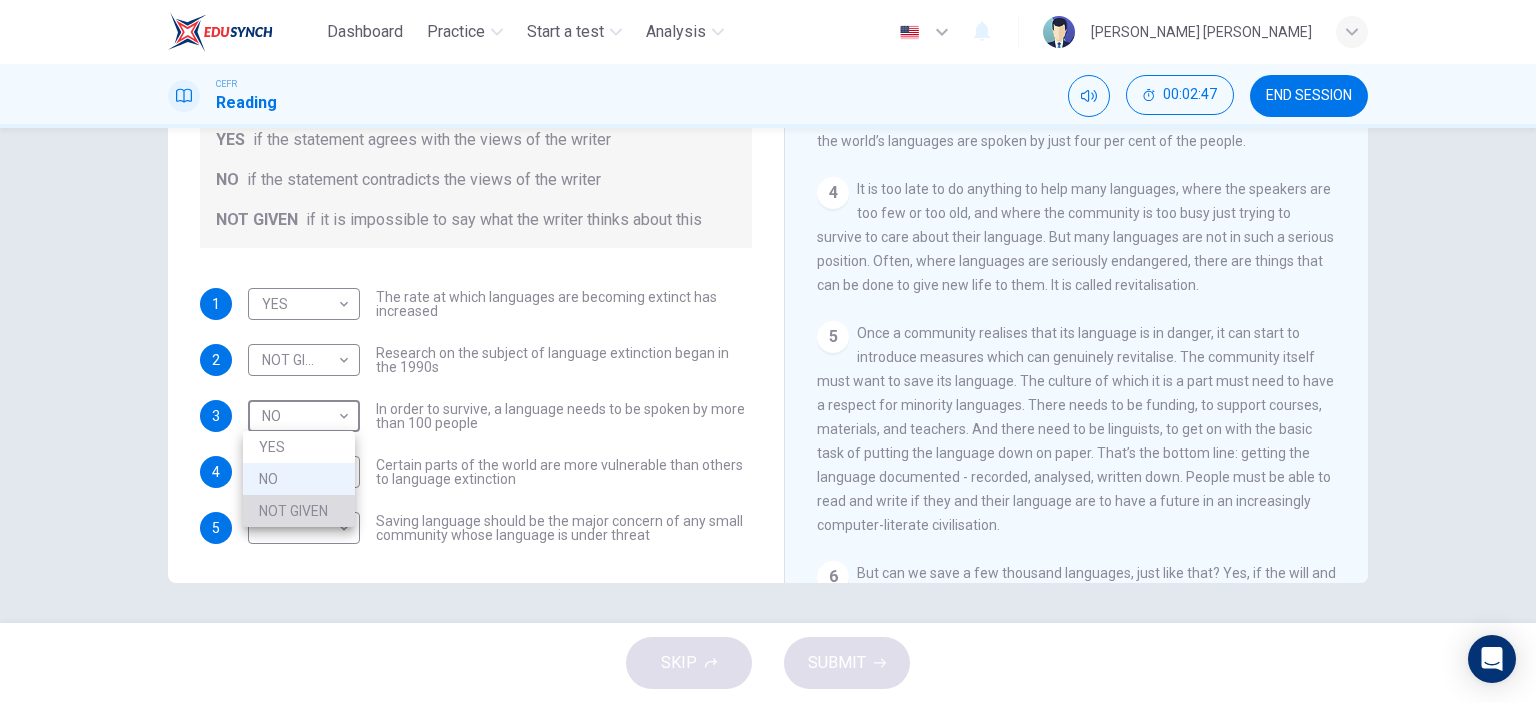 click on "NOT GIVEN" at bounding box center (299, 511) 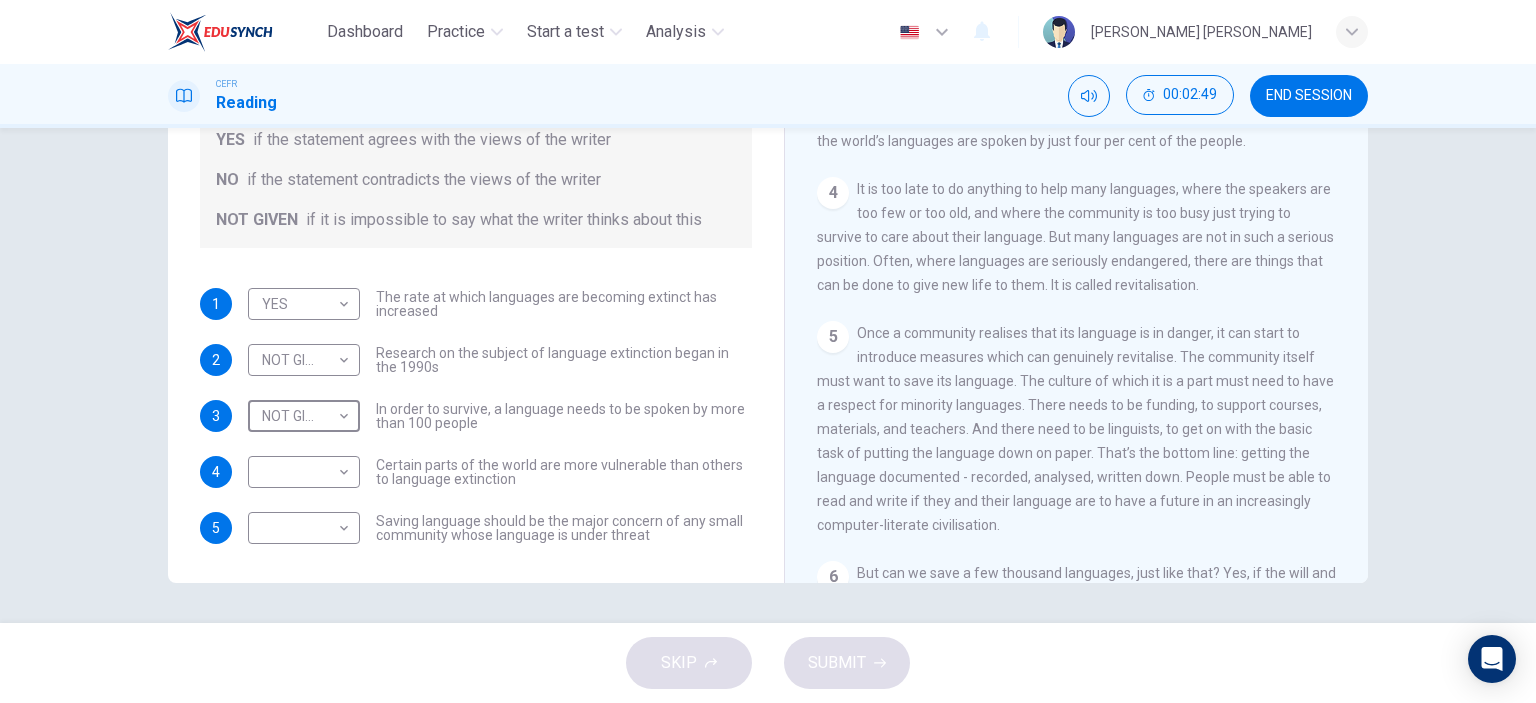 scroll, scrollTop: 800, scrollLeft: 0, axis: vertical 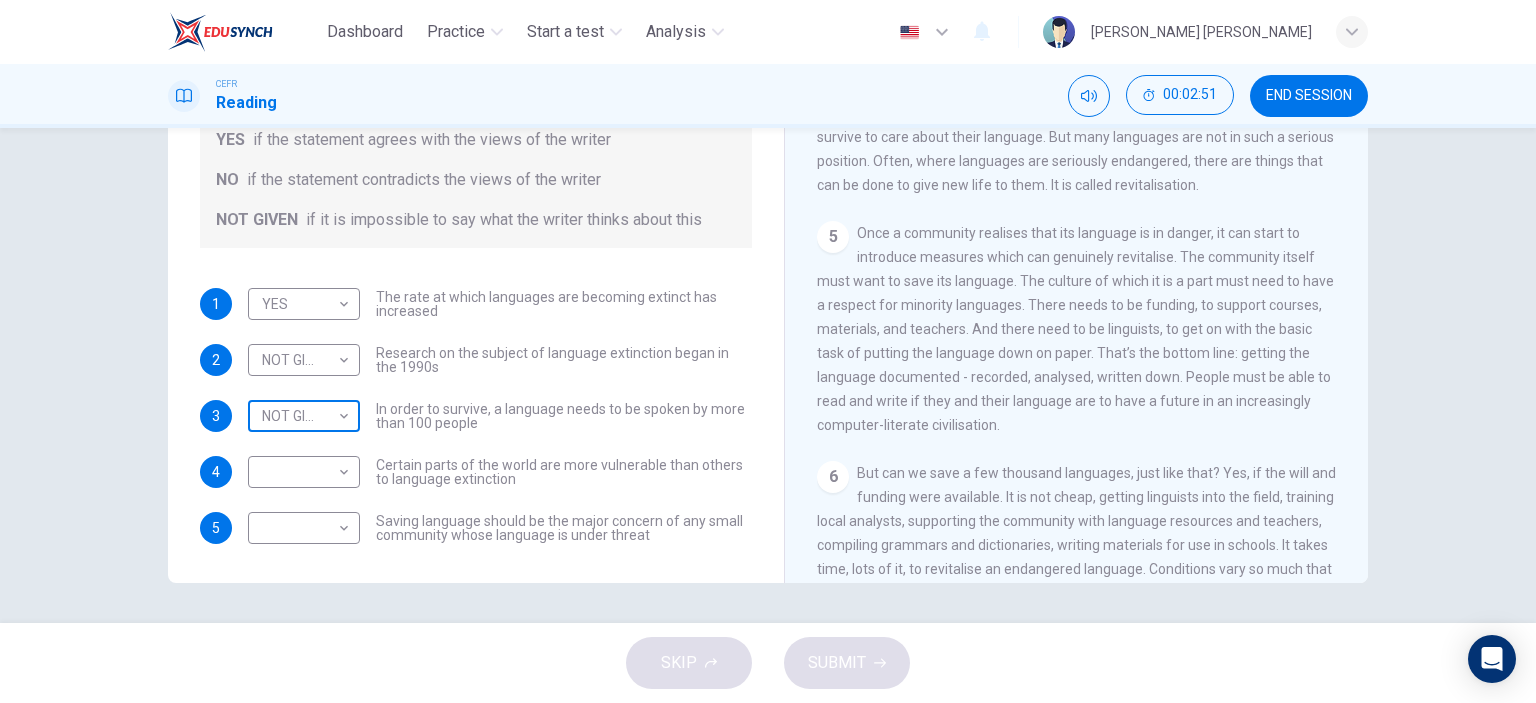 click on "Dashboard Practice Start a test Analysis English en ​ LEE YEN JONES CEFR Reading 00:02:51 END SESSION Questions 1 - 5 Do the following statements agree with the views of the writer in the Passage?  In the boxes below, write YES if the statement agrees with the views of the writer NO if the statement contradicts the views of the writer NOT GIVEN if it is impossible to say what the writer thinks about this 1 YES YES ​ The rate at which languages are becoming extinct has increased 2 NOT GIVEN NOT GIVEN ​ Research on the subject of language extinction began in the 1990s 3 NOT GIVEN NOT GIVEN ​ In order to survive, a language needs to be spoken by more than 100 people 4 ​ ​ Certain parts of the world are more vulnerable than others to language extinction 5 ​ ​ Saving language should be the major concern of any small community whose language is under threat Saving Language CLICK TO ZOOM Click to Zoom 1 2 3 4 5 6 7 8 9 10 11 12 SKIP SUBMIT EduSynch - Online Language Proficiency Testing
2025" at bounding box center [768, 351] 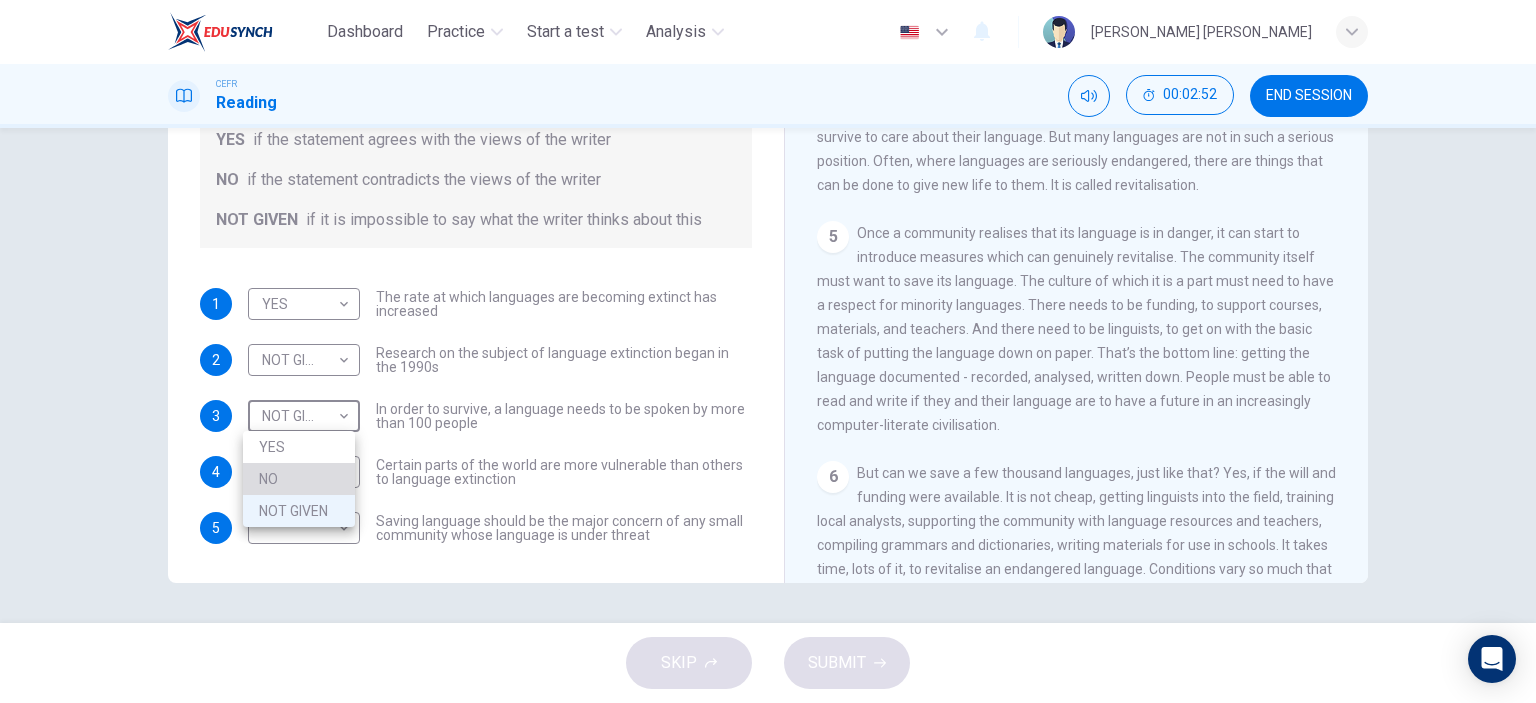 drag, startPoint x: 314, startPoint y: 470, endPoint x: 493, endPoint y: 471, distance: 179.00279 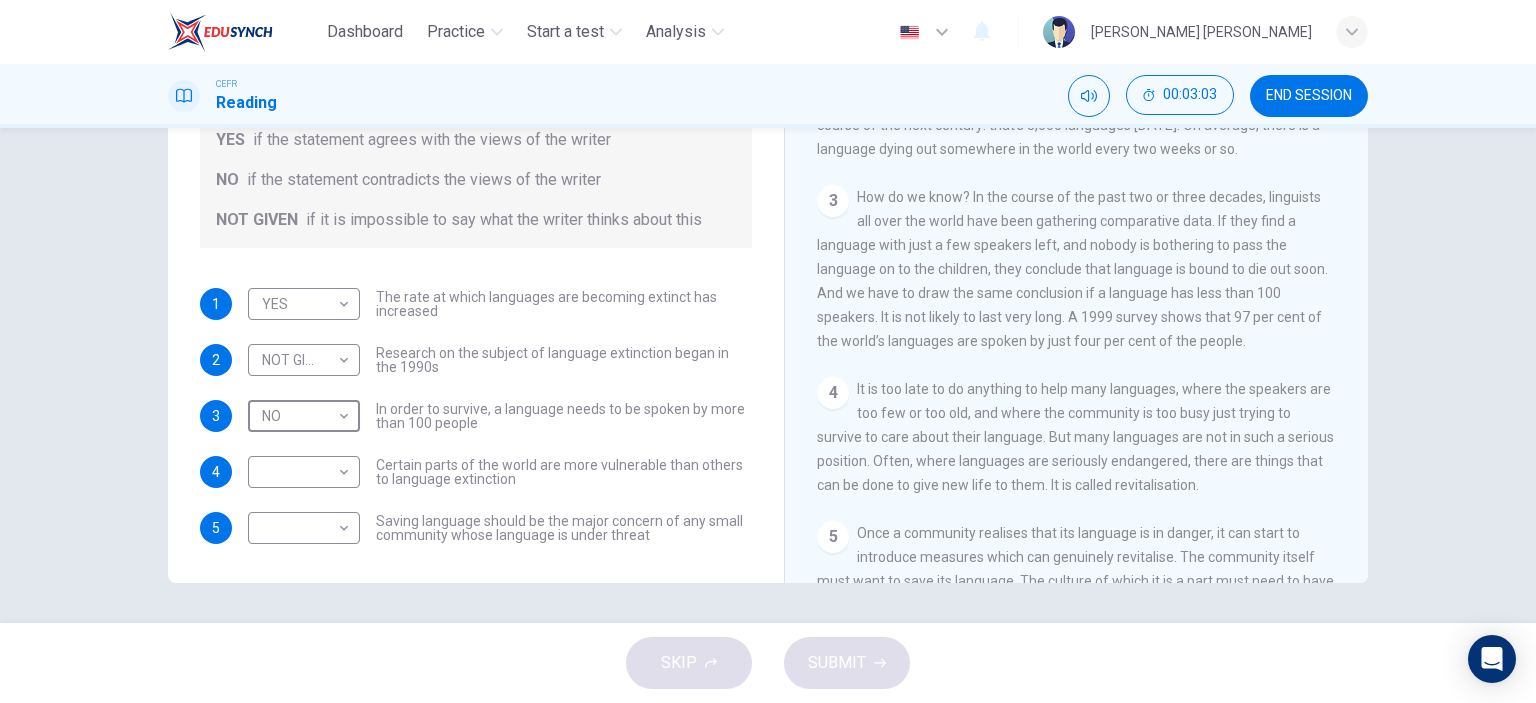 scroll, scrollTop: 500, scrollLeft: 0, axis: vertical 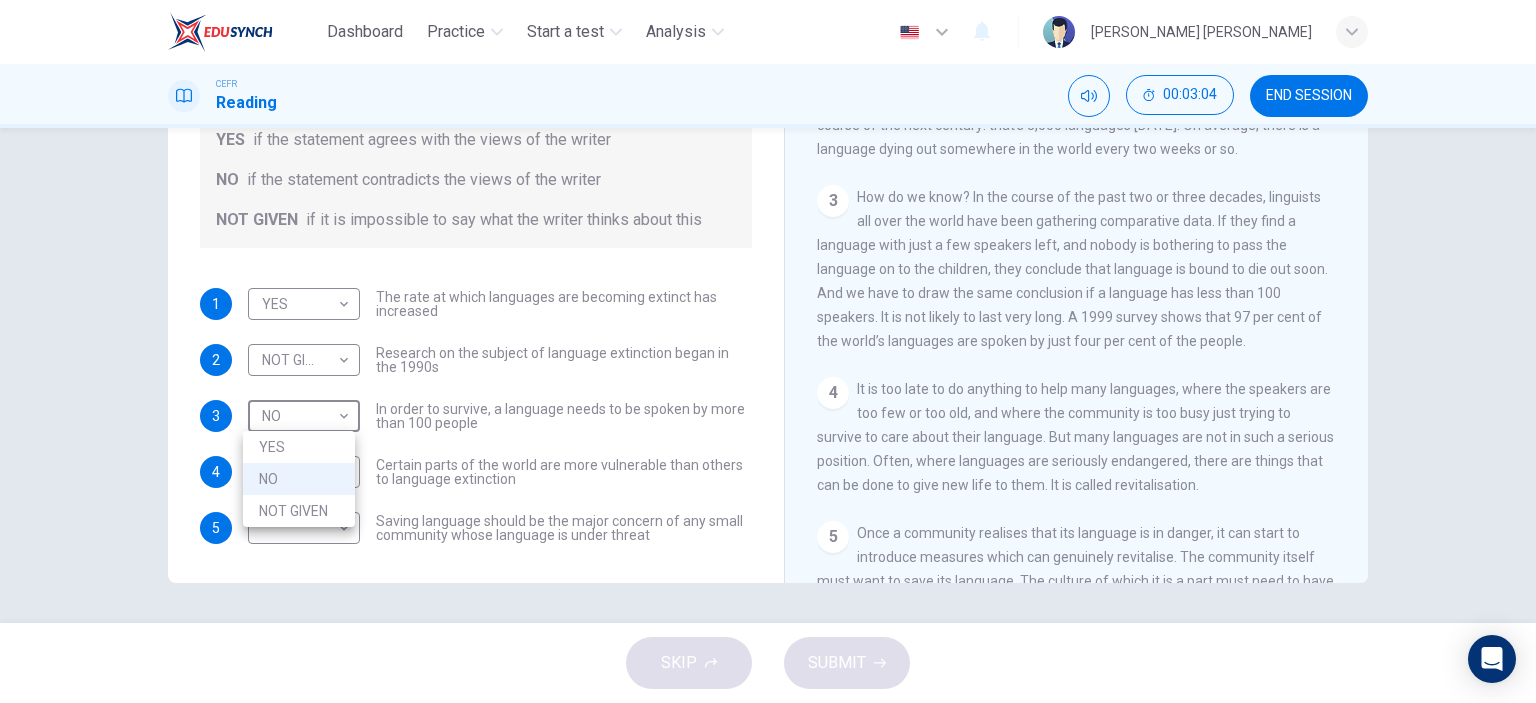 drag, startPoint x: 289, startPoint y: 407, endPoint x: 293, endPoint y: 471, distance: 64.12488 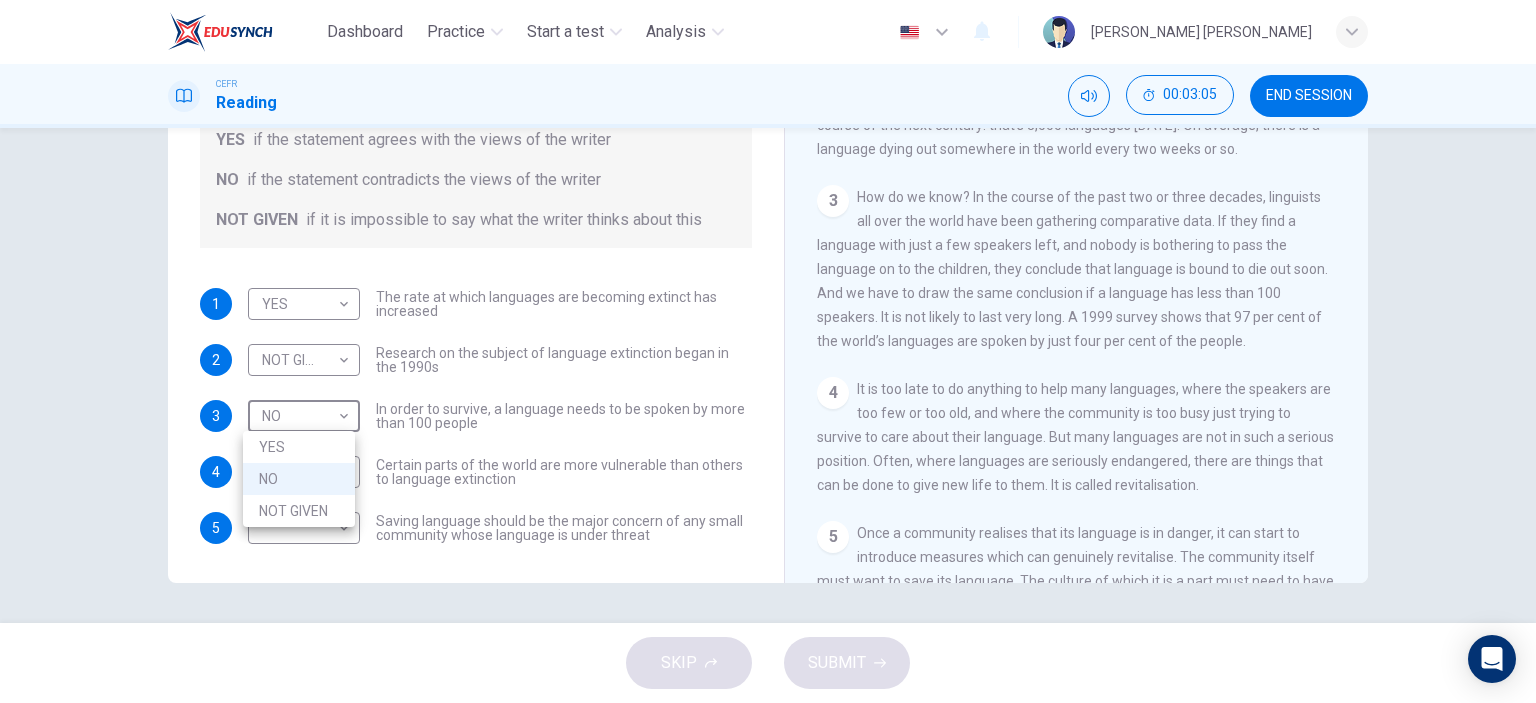 click on "NOT GIVEN" at bounding box center [299, 511] 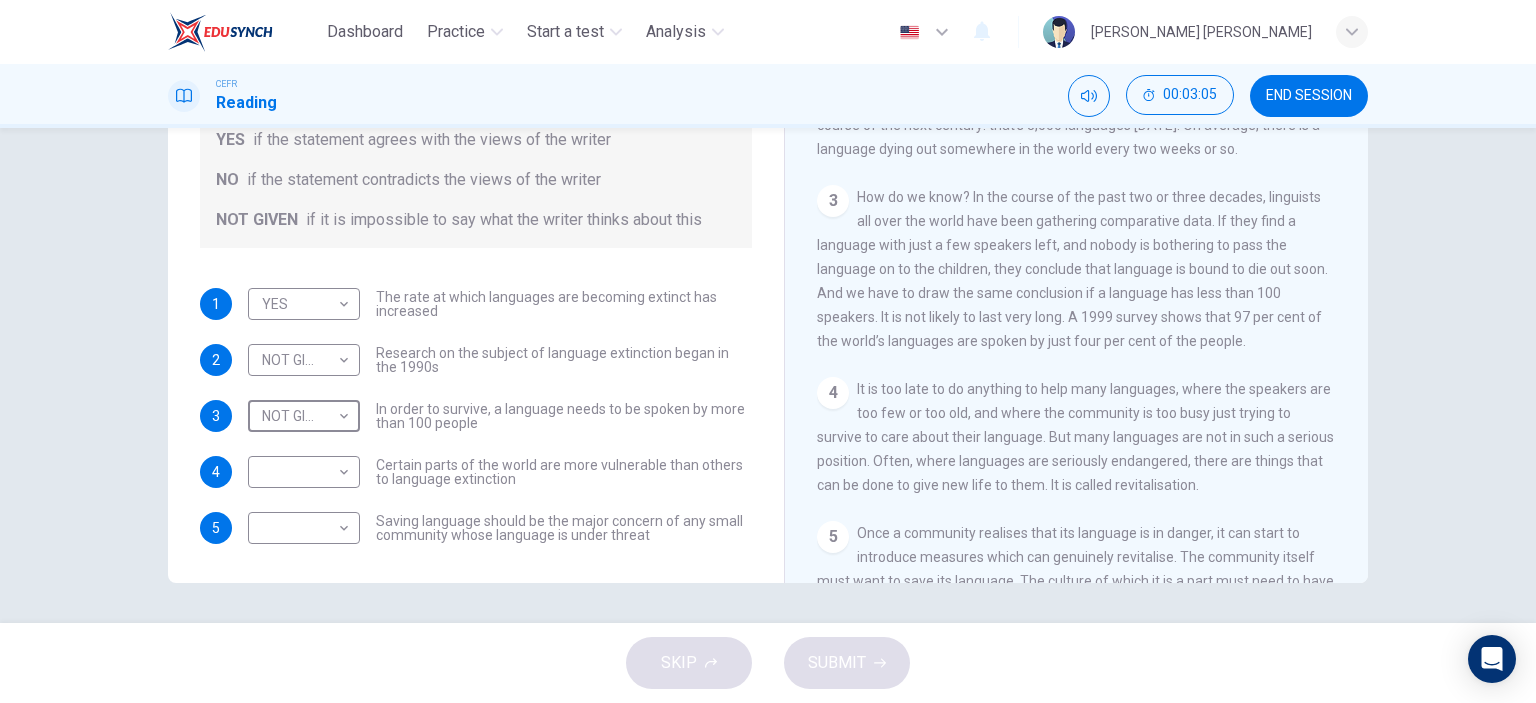 click on "NOT GIVEN NOT GIVEN ​ Research on the subject of language extinction began in the 1990s" at bounding box center (500, 360) 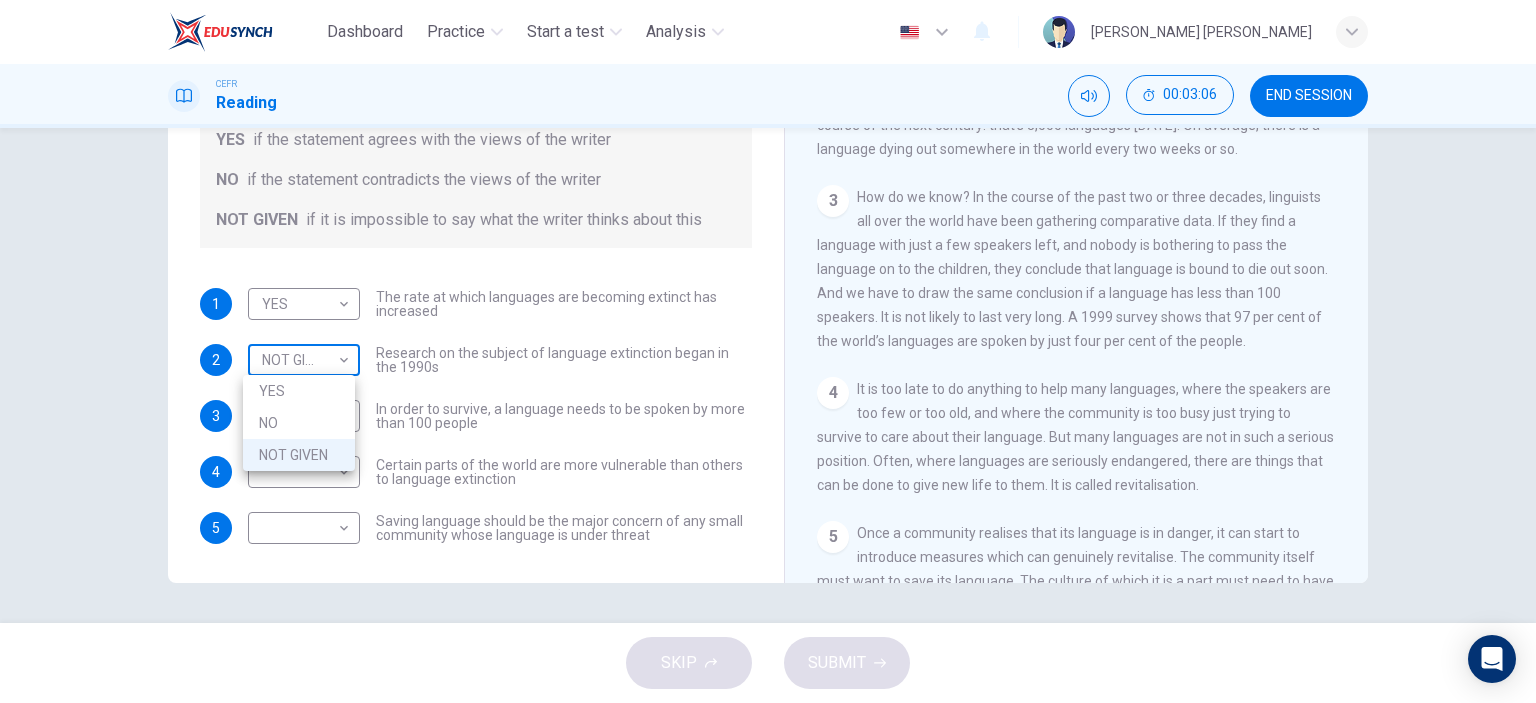 click on "Dashboard Practice Start a test Analysis English en ​ LEE YEN JONES CEFR Reading 00:03:06 END SESSION Questions 1 - 5 Do the following statements agree with the views of the writer in the Passage?  In the boxes below, write YES if the statement agrees with the views of the writer NO if the statement contradicts the views of the writer NOT GIVEN if it is impossible to say what the writer thinks about this 1 YES YES ​ The rate at which languages are becoming extinct has increased 2 NOT GIVEN NOT GIVEN ​ Research on the subject of language extinction began in the 1990s 3 NOT GIVEN NOT GIVEN ​ In order to survive, a language needs to be spoken by more than 100 people 4 ​ ​ Certain parts of the world are more vulnerable than others to language extinction 5 ​ ​ Saving language should be the major concern of any small community whose language is under threat Saving Language CLICK TO ZOOM Click to Zoom 1 2 3 4 5 6 7 8 9 10 11 12 SKIP SUBMIT EduSynch - Online Language Proficiency Testing
2025" at bounding box center [768, 351] 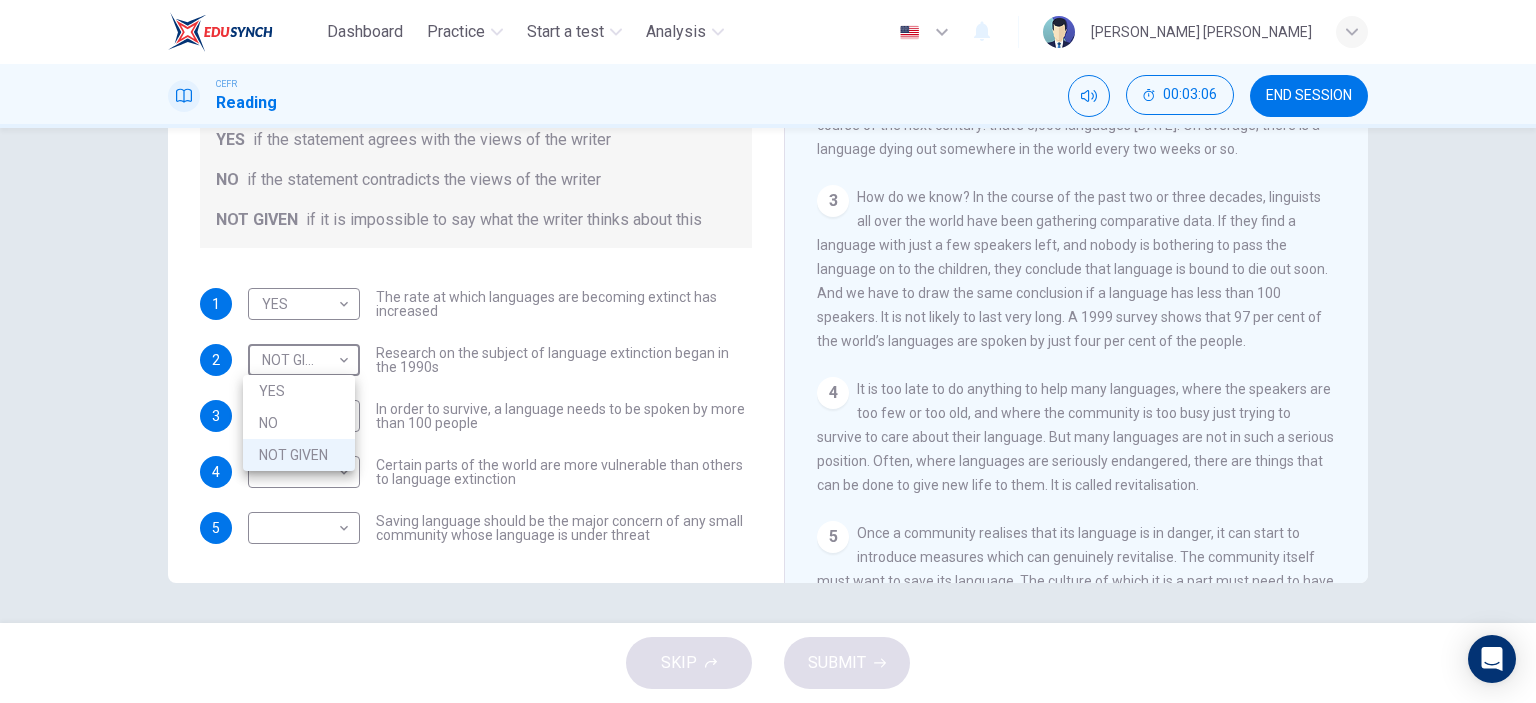 click on "NO" at bounding box center (299, 423) 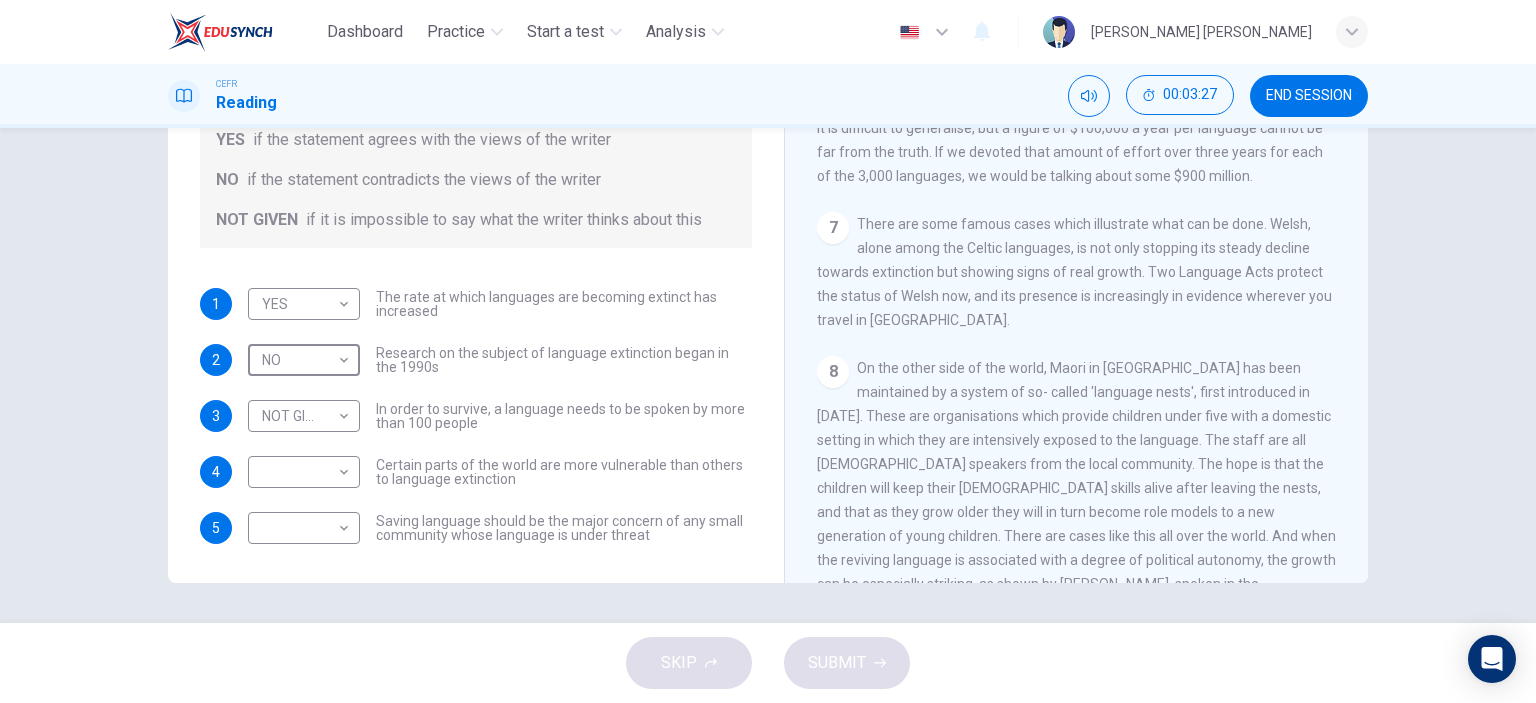 scroll, scrollTop: 1300, scrollLeft: 0, axis: vertical 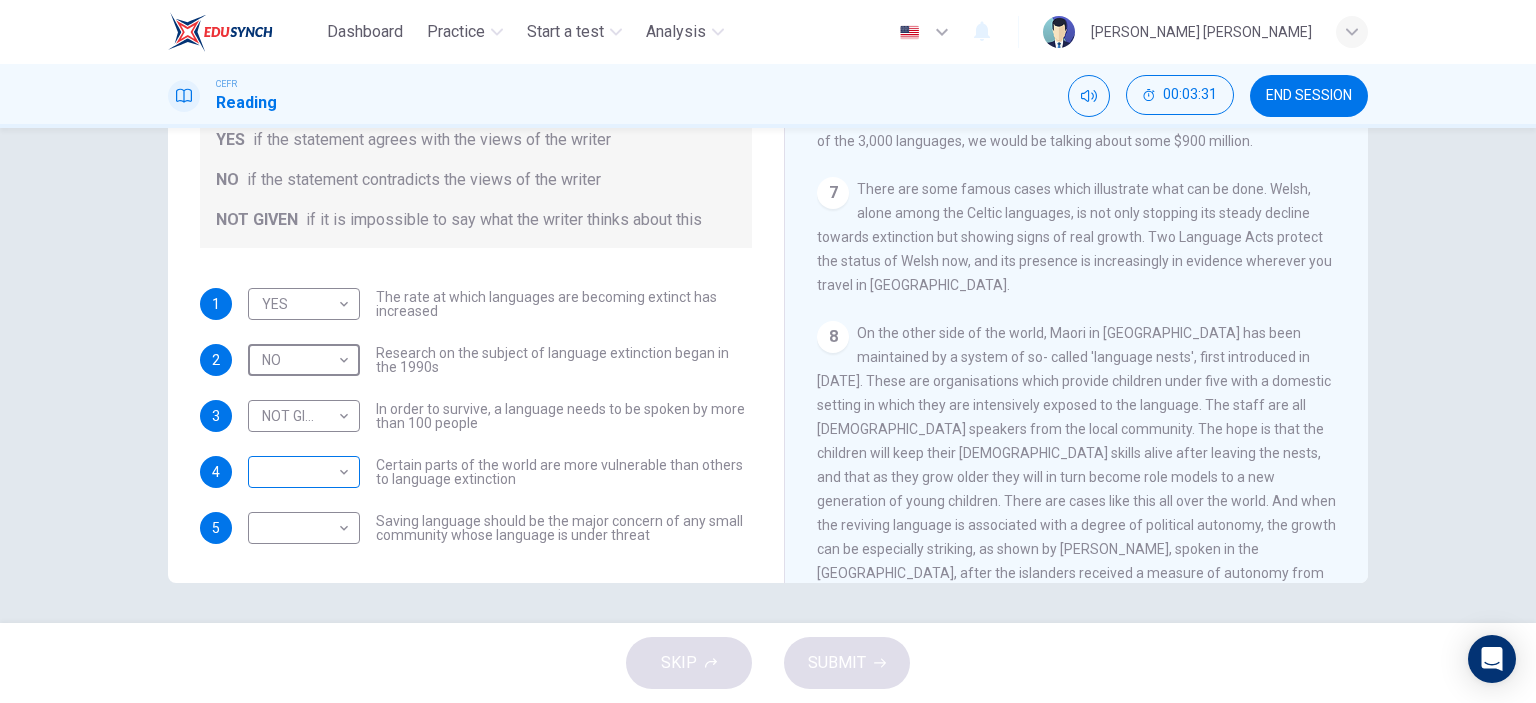 click on "Dashboard Practice Start a test Analysis English en ​ LEE YEN JONES CEFR Reading 00:03:31 END SESSION Questions 1 - 5 Do the following statements agree with the views of the writer in the Passage?  In the boxes below, write YES if the statement agrees with the views of the writer NO if the statement contradicts the views of the writer NOT GIVEN if it is impossible to say what the writer thinks about this 1 YES YES ​ The rate at which languages are becoming extinct has increased 2 NO NO ​ Research on the subject of language extinction began in the 1990s 3 NOT GIVEN NOT GIVEN ​ In order to survive, a language needs to be spoken by more than 100 people 4 ​ ​ Certain parts of the world are more vulnerable than others to language extinction 5 ​ ​ Saving language should be the major concern of any small community whose language is under threat Saving Language CLICK TO ZOOM Click to Zoom 1 2 3 4 5 6 7 8 9 10 11 12 SKIP SUBMIT EduSynch - Online Language Proficiency Testing
Dashboard Practice" at bounding box center (768, 351) 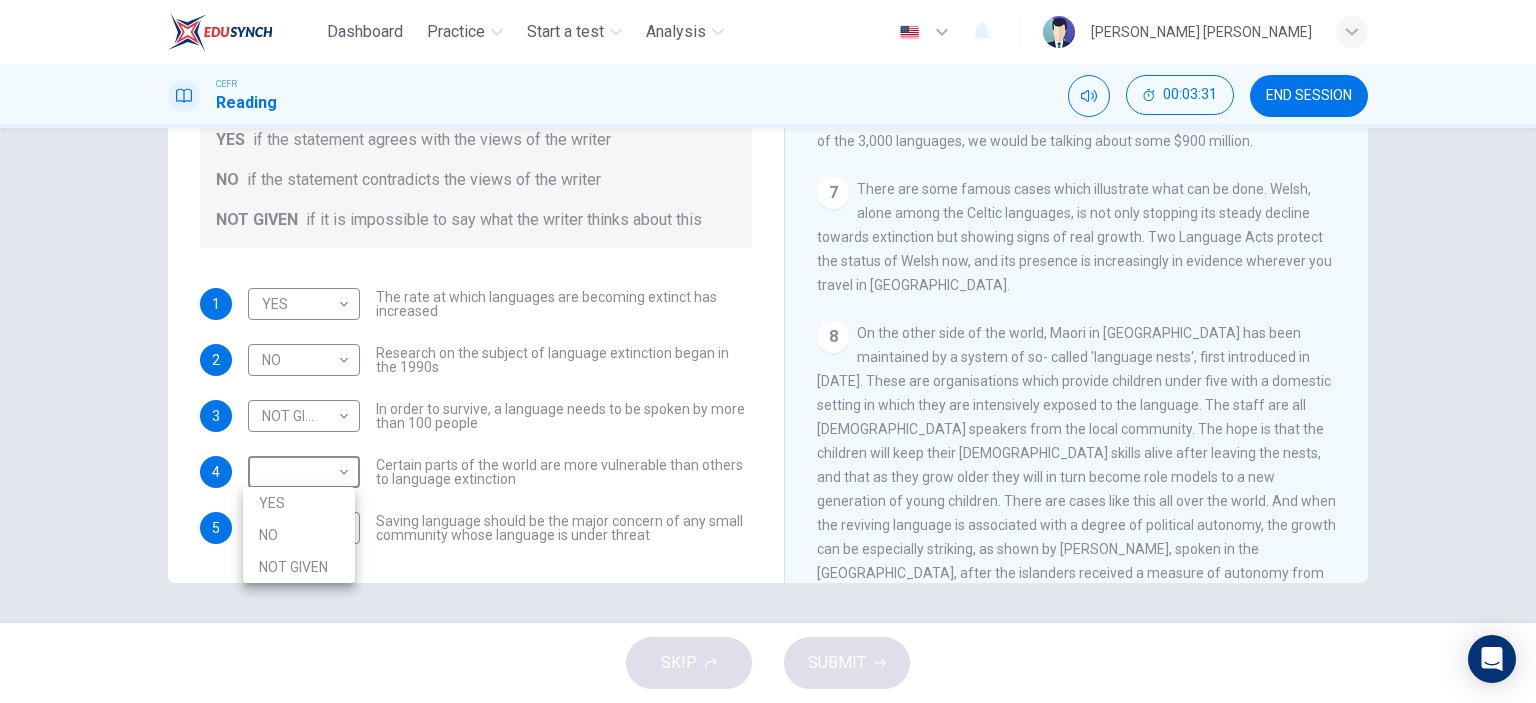 click on "YES" at bounding box center (299, 503) 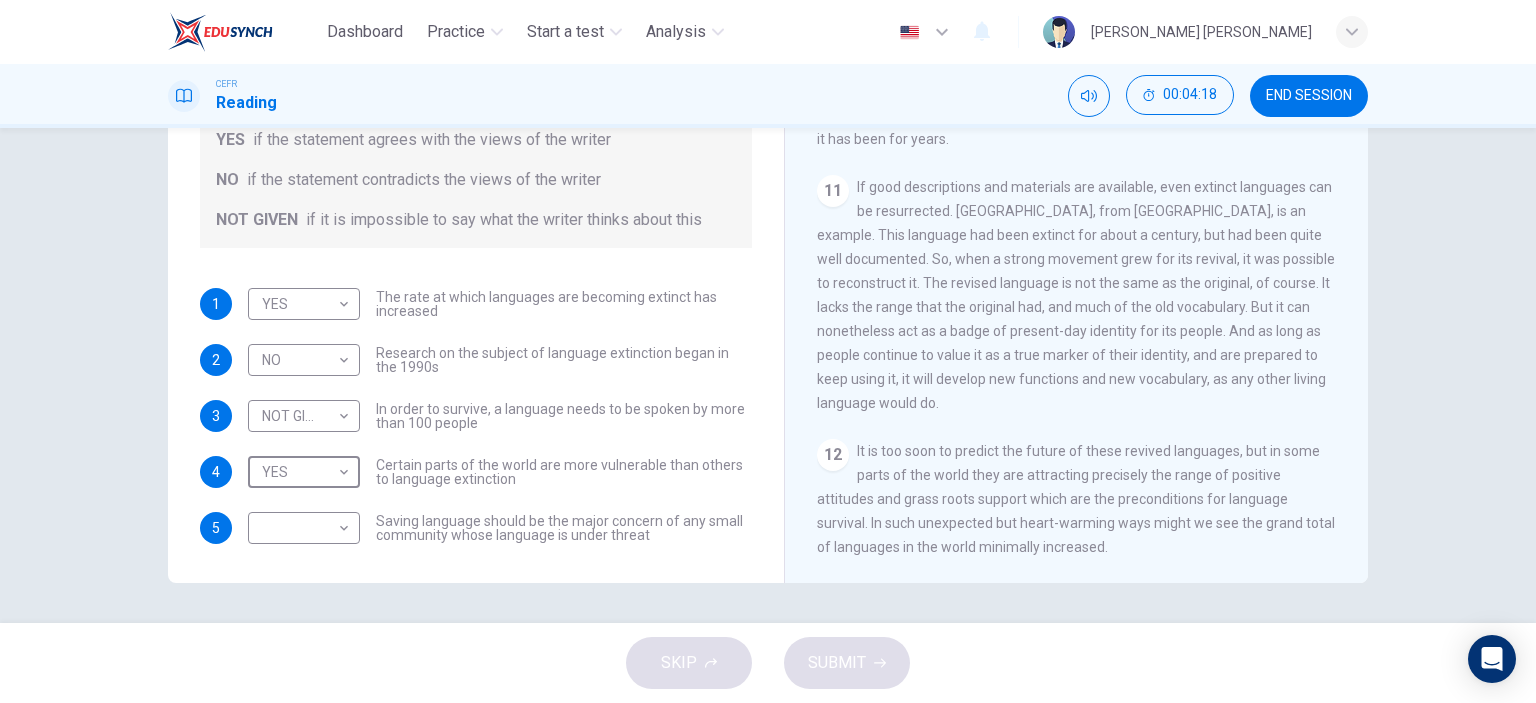scroll, scrollTop: 2209, scrollLeft: 0, axis: vertical 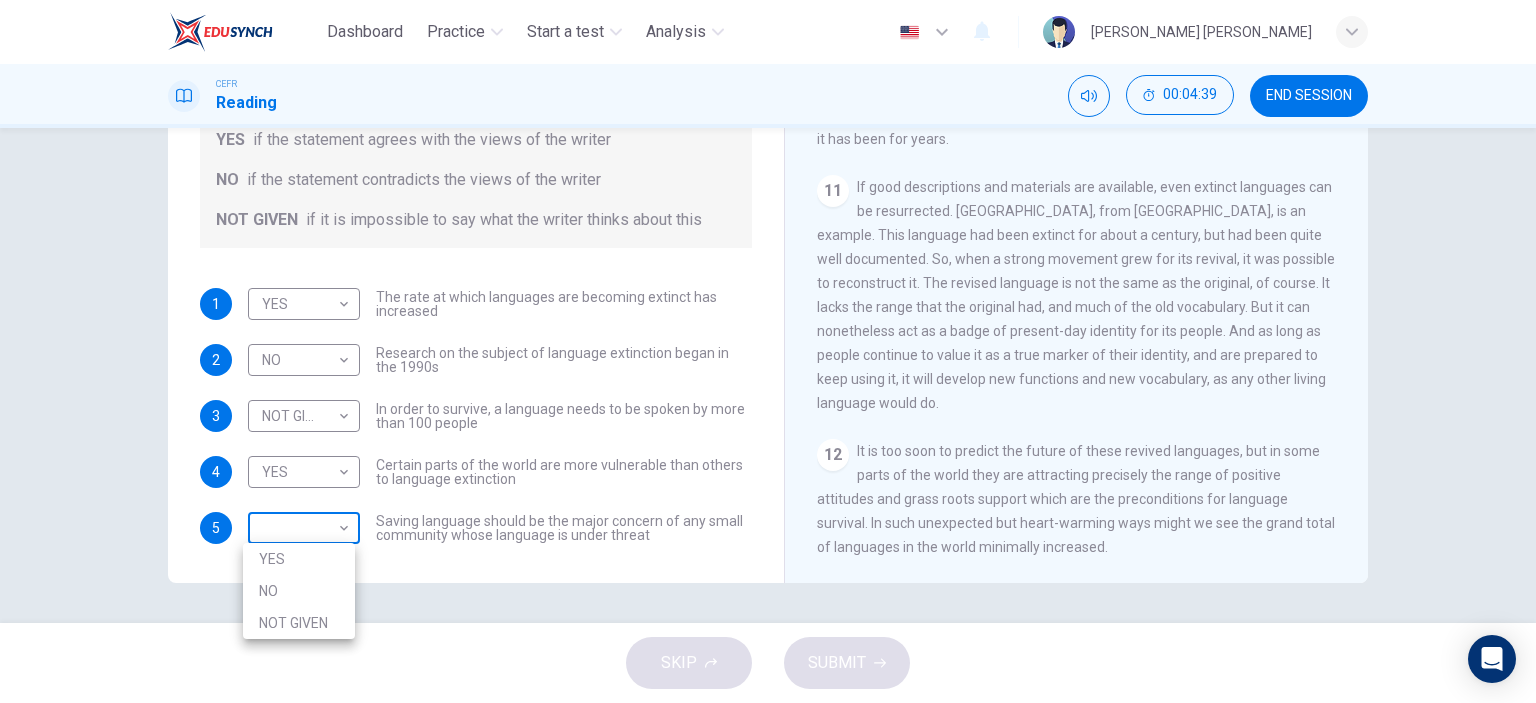 click on "Dashboard Practice Start a test Analysis English en ​ LEE YEN JONES CEFR Reading 00:04:39 END SESSION Questions 1 - 5 Do the following statements agree with the views of the writer in the Passage?  In the boxes below, write YES if the statement agrees with the views of the writer NO if the statement contradicts the views of the writer NOT GIVEN if it is impossible to say what the writer thinks about this 1 YES YES ​ The rate at which languages are becoming extinct has increased 2 NO NO ​ Research on the subject of language extinction began in the 1990s 3 NOT GIVEN NOT GIVEN ​ In order to survive, a language needs to be spoken by more than 100 people 4 YES YES ​ Certain parts of the world are more vulnerable than others to language extinction 5 ​ ​ Saving language should be the major concern of any small community whose language is under threat Saving Language CLICK TO ZOOM Click to Zoom 1 2 3 4 5 6 7 8 9 10 11 12 SKIP SUBMIT EduSynch - Online Language Proficiency Testing
Dashboard 2025" at bounding box center [768, 351] 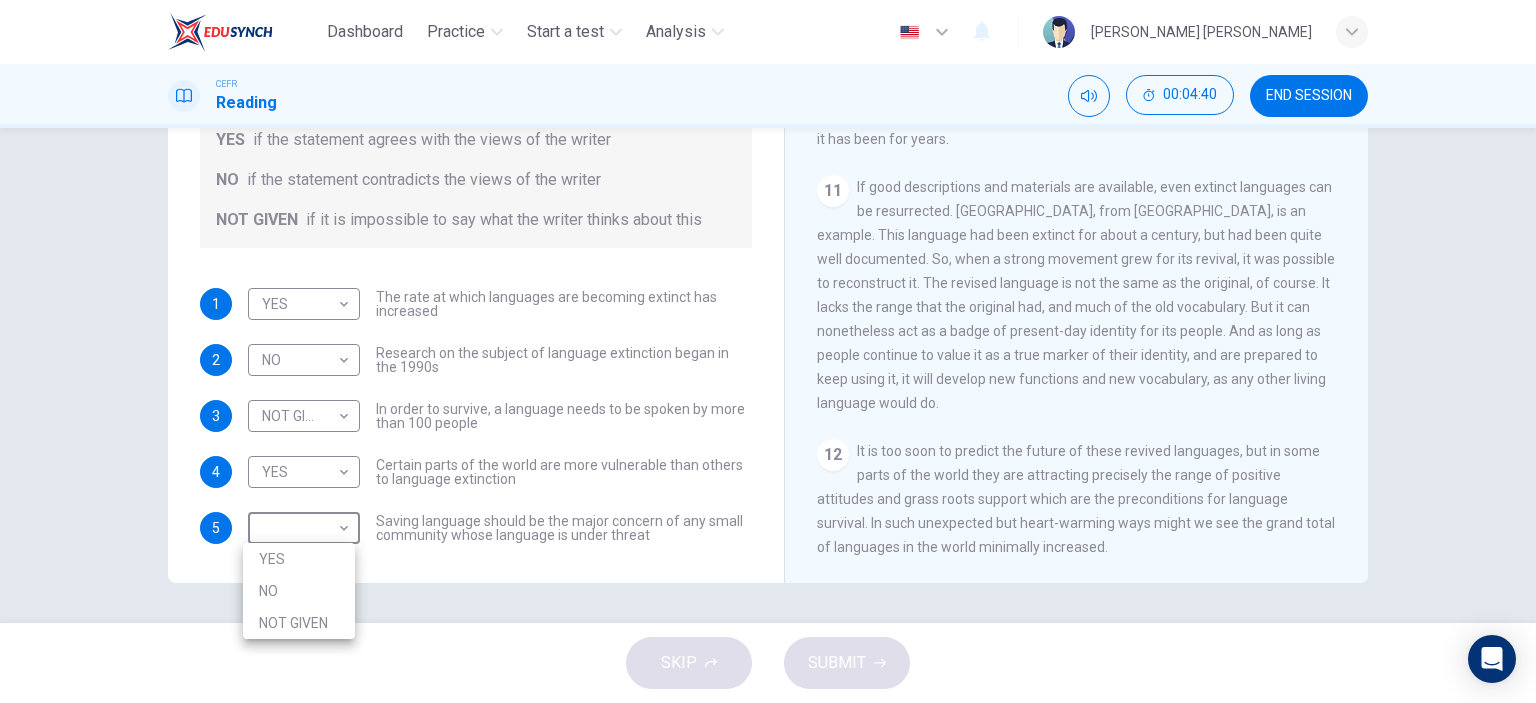 click on "NO" at bounding box center [299, 591] 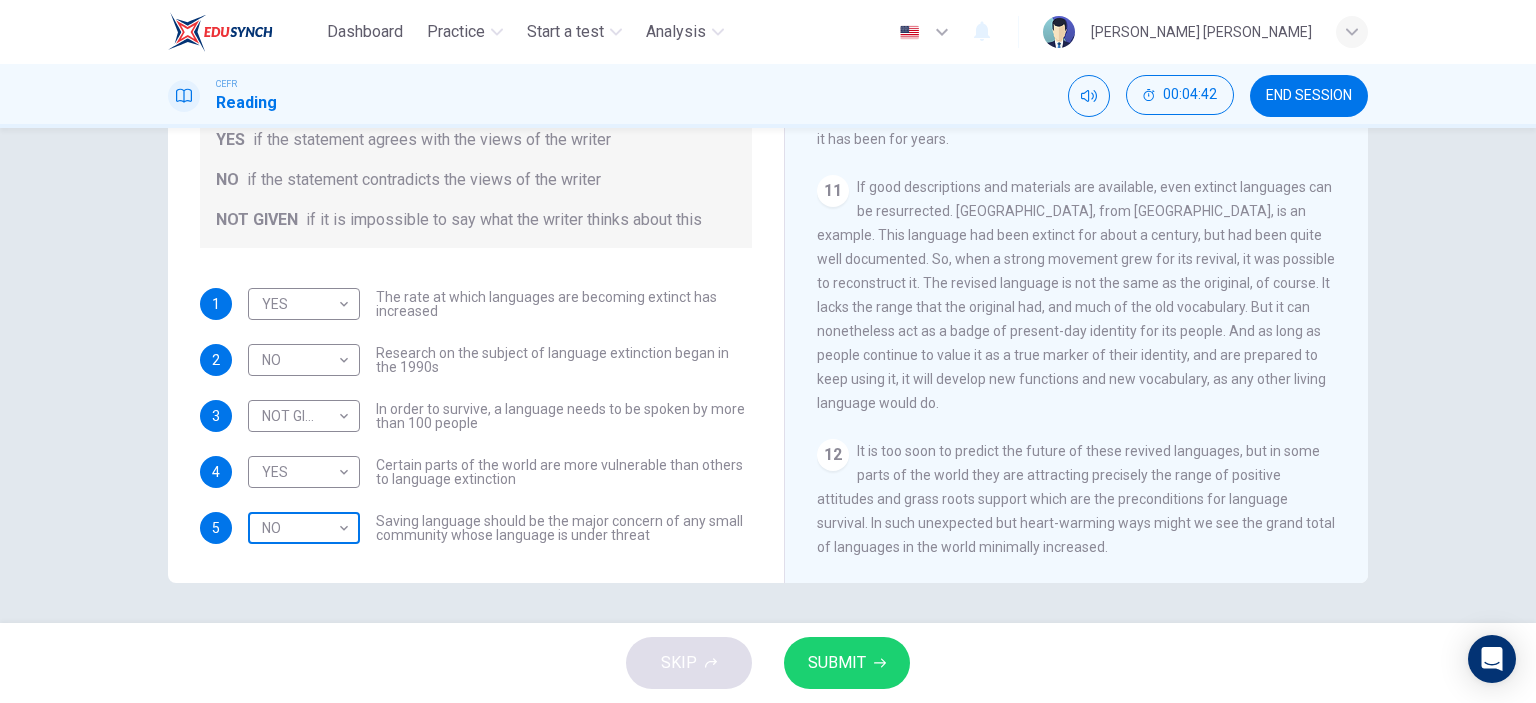 click on "Dashboard Practice Start a test Analysis English en ​ LEE YEN JONES CEFR Reading 00:04:42 END SESSION Questions 1 - 5 Do the following statements agree with the views of the writer in the Passage?  In the boxes below, write YES if the statement agrees with the views of the writer NO if the statement contradicts the views of the writer NOT GIVEN if it is impossible to say what the writer thinks about this 1 YES YES ​ The rate at which languages are becoming extinct has increased 2 NO NO ​ Research on the subject of language extinction began in the 1990s 3 NOT GIVEN NOT GIVEN ​ In order to survive, a language needs to be spoken by more than 100 people 4 YES YES ​ Certain parts of the world are more vulnerable than others to language extinction 5 NO NO ​ Saving language should be the major concern of any small community whose language is under threat Saving Language CLICK TO ZOOM Click to Zoom 1 2 3 4 5 6 7 8 9 10 11 12 SKIP SUBMIT EduSynch - Online Language Proficiency Testing
Dashboard 2025" at bounding box center (768, 351) 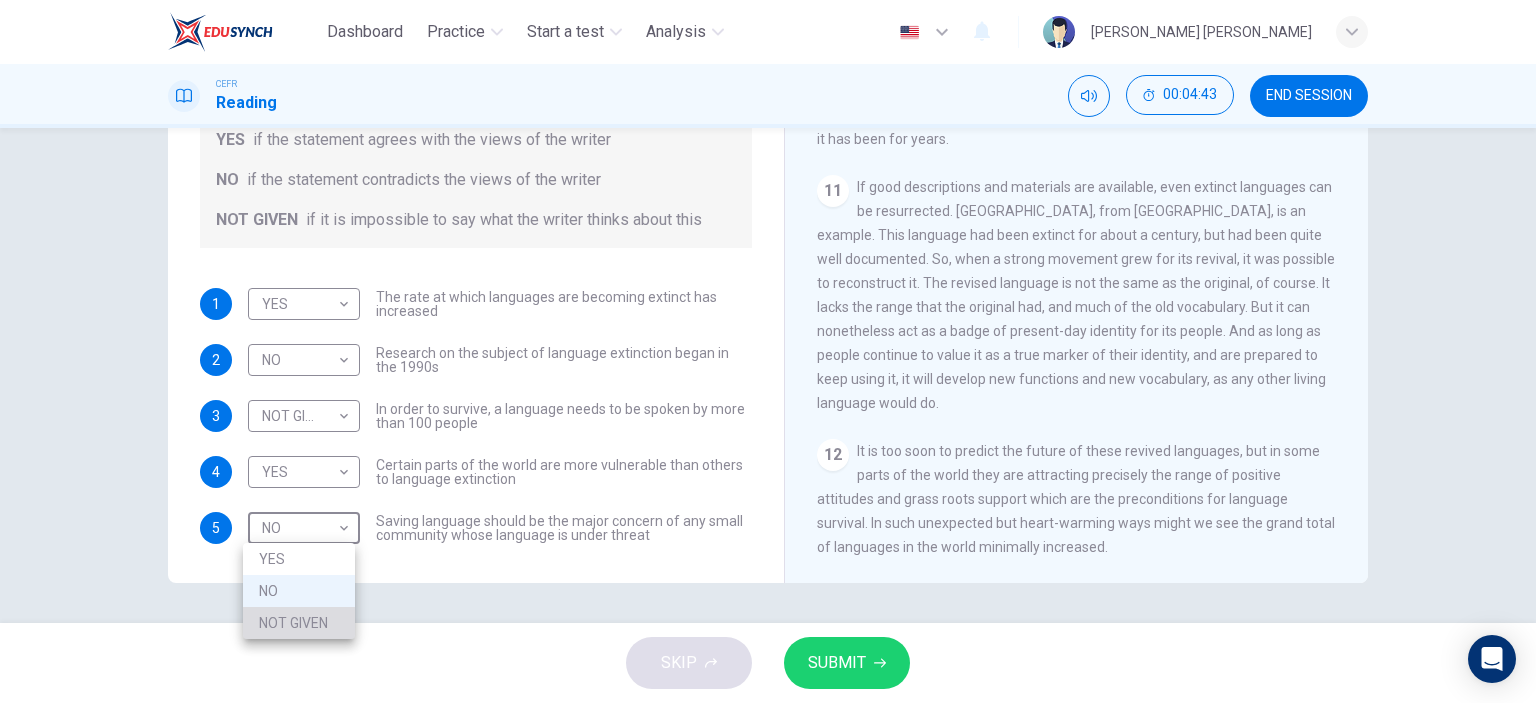 click on "NOT GIVEN" at bounding box center [299, 623] 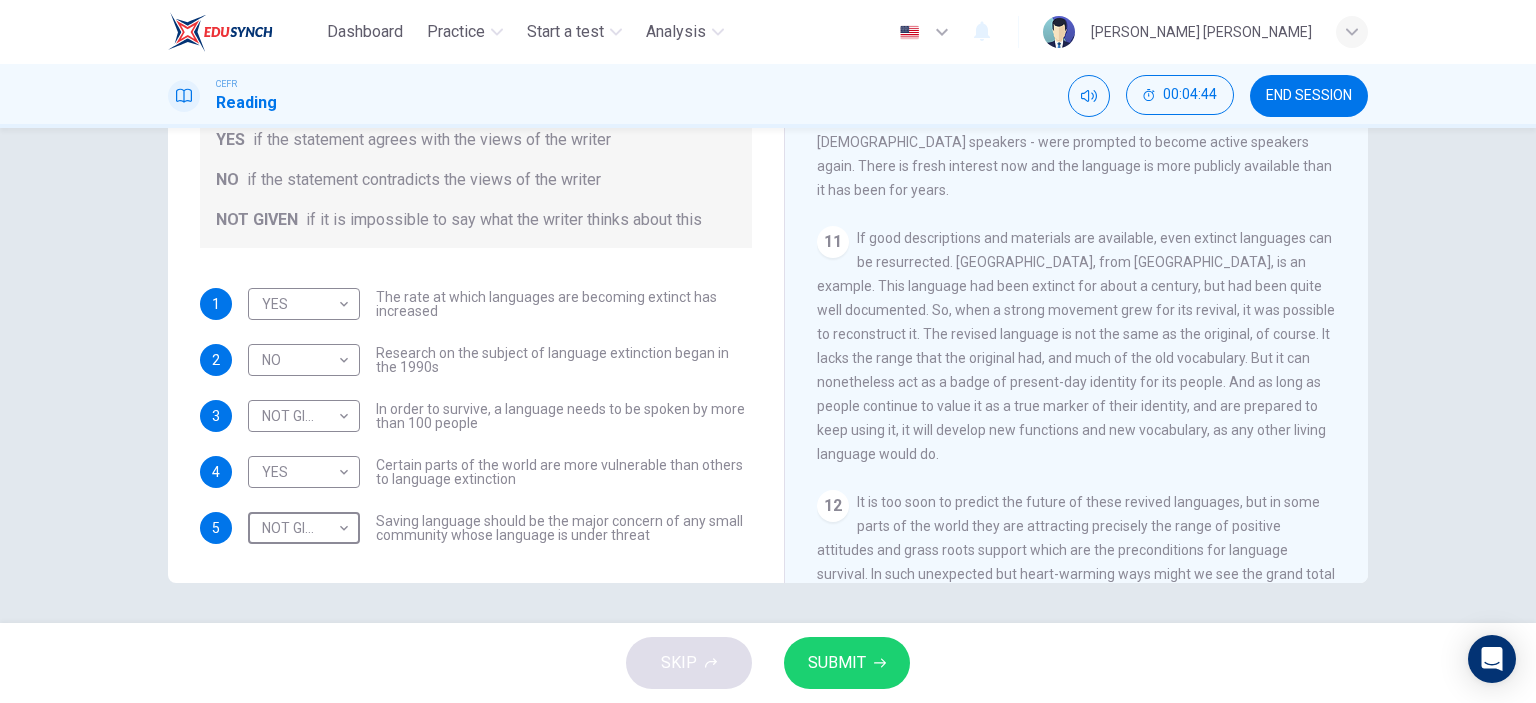 scroll, scrollTop: 2109, scrollLeft: 0, axis: vertical 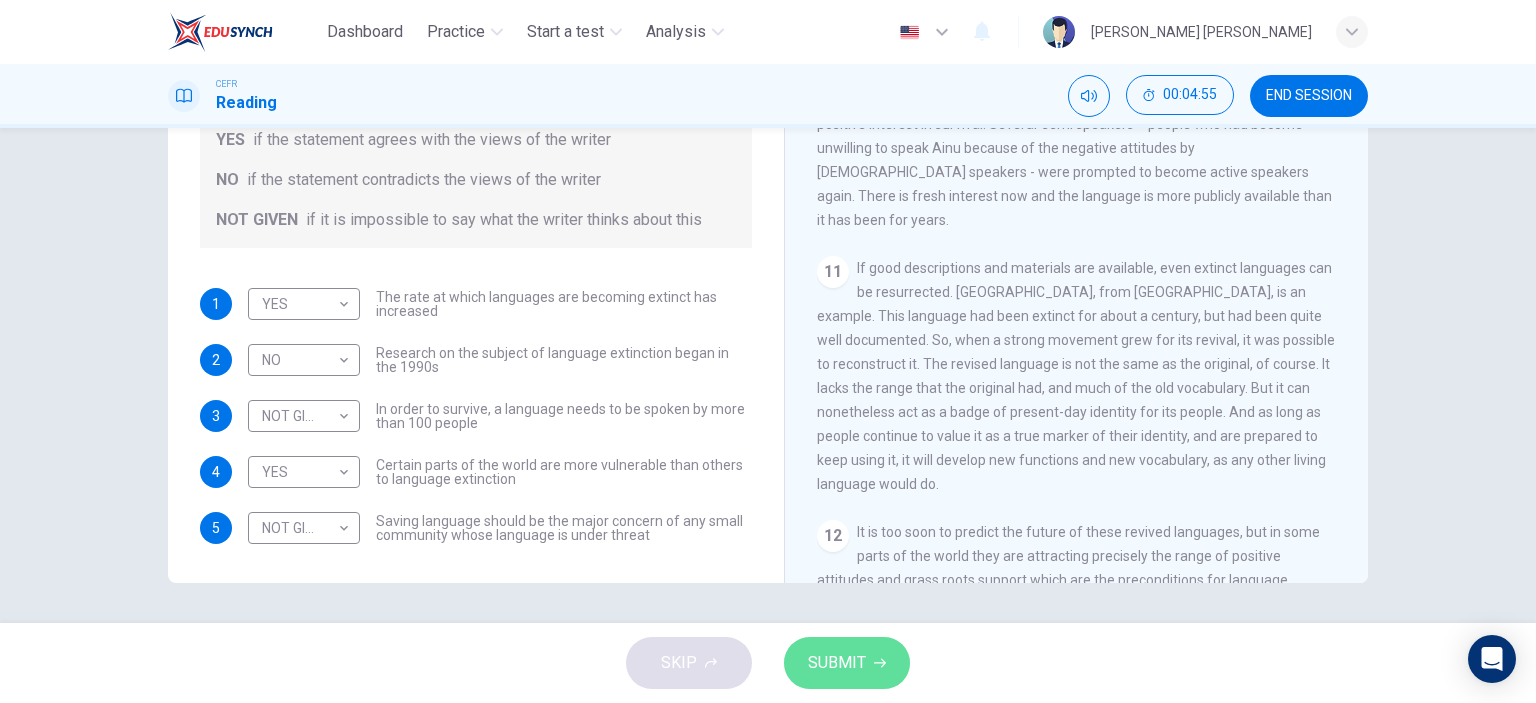 click on "SUBMIT" at bounding box center (847, 663) 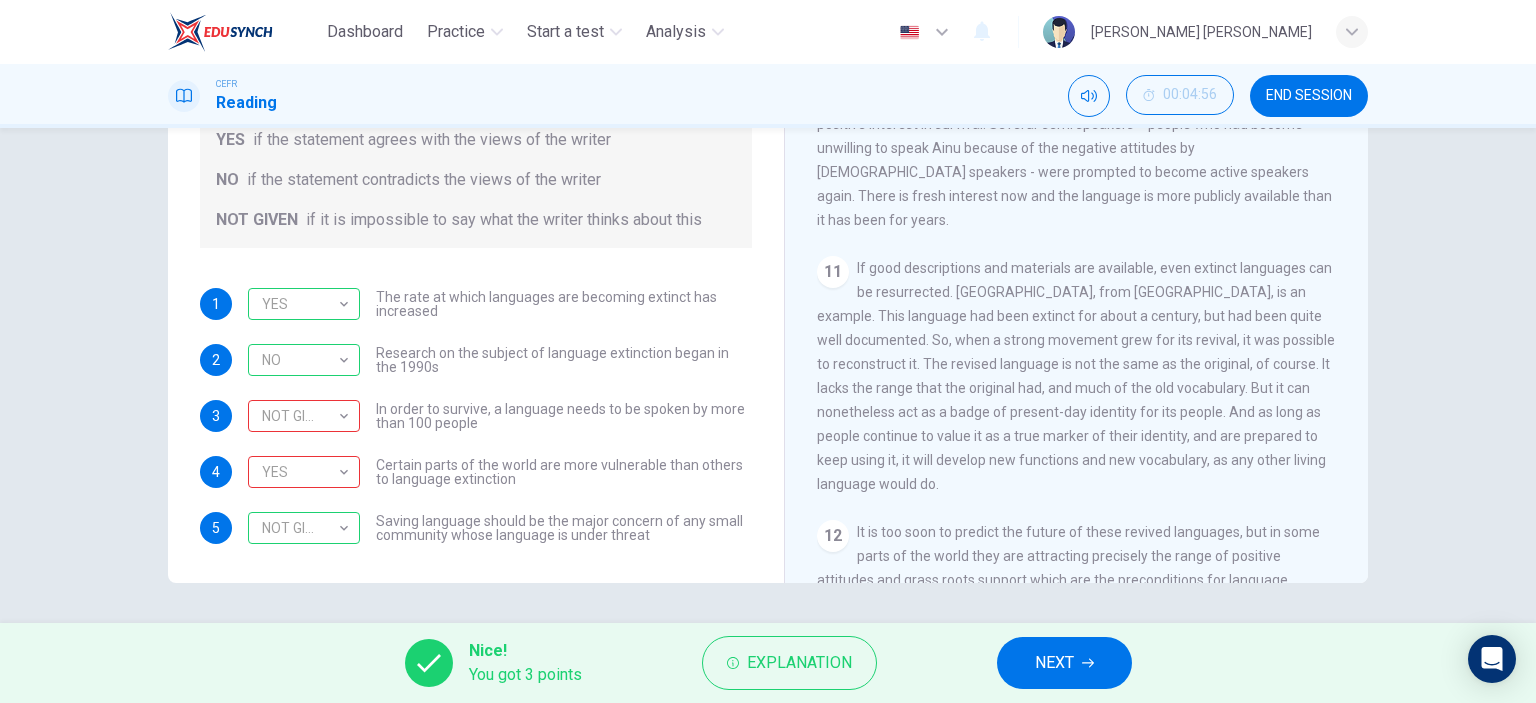 click on "NEXT" at bounding box center [1054, 663] 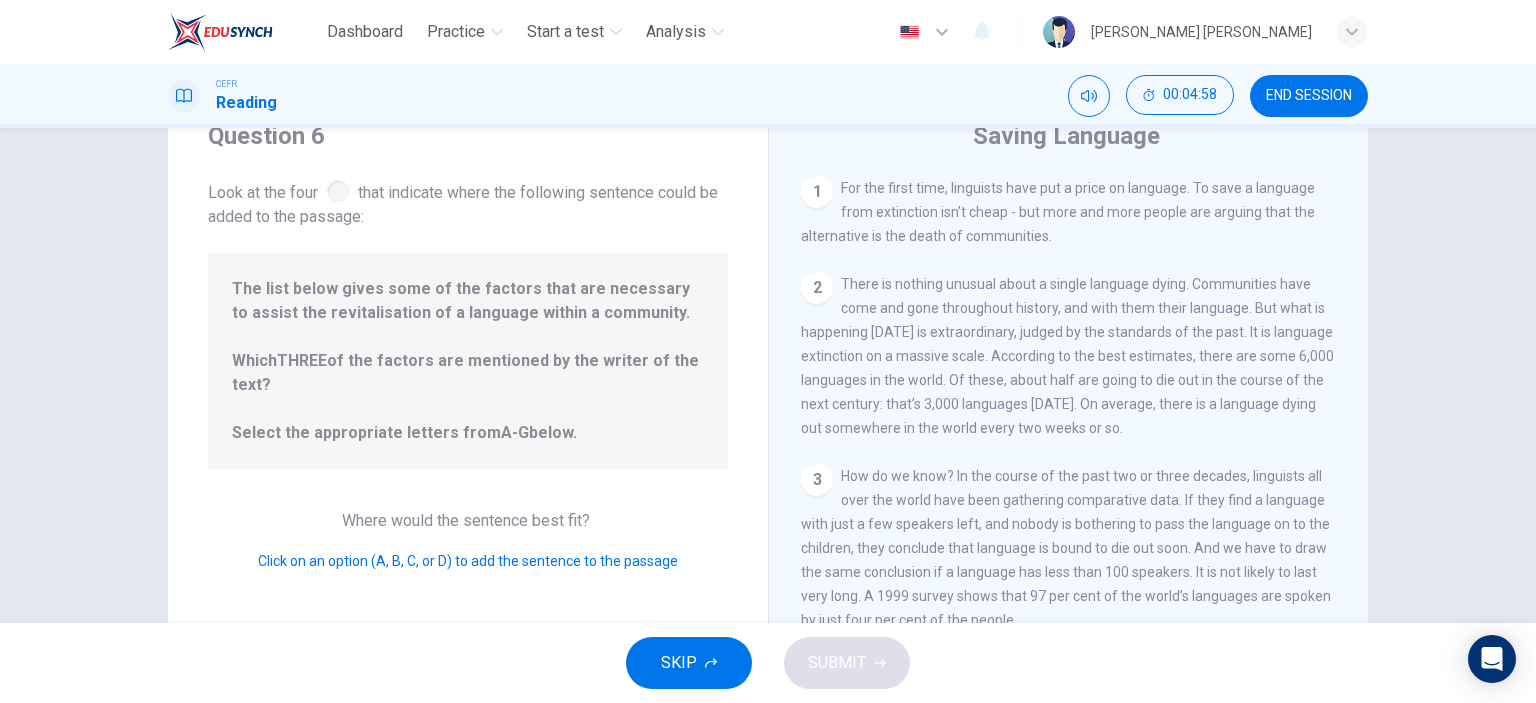 scroll, scrollTop: 280, scrollLeft: 0, axis: vertical 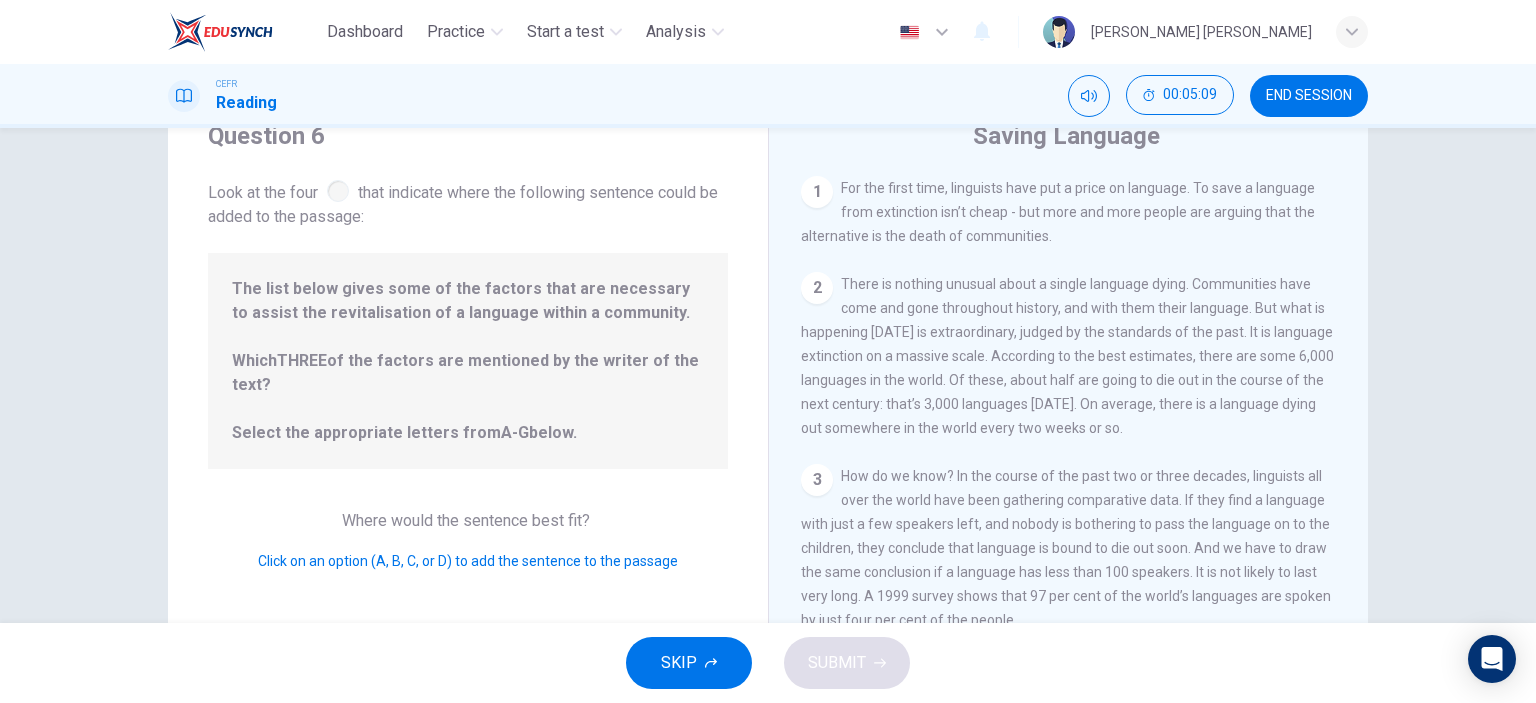 click on "2 There is nothing unusual about a single language dying. Communities have come and gone throughout history, and with them their language. But what is happening today is extraordinary, judged by the standards of the past. It is language extinction on a massive scale. According to the best estimates, there are some 6,000 languages in the world. Of these, about half are going to die out in the course of the next century: that’s 3,000 languages in 1,200 months. On average, there is a language dying out somewhere in the world every two weeks or so." at bounding box center (1069, 356) 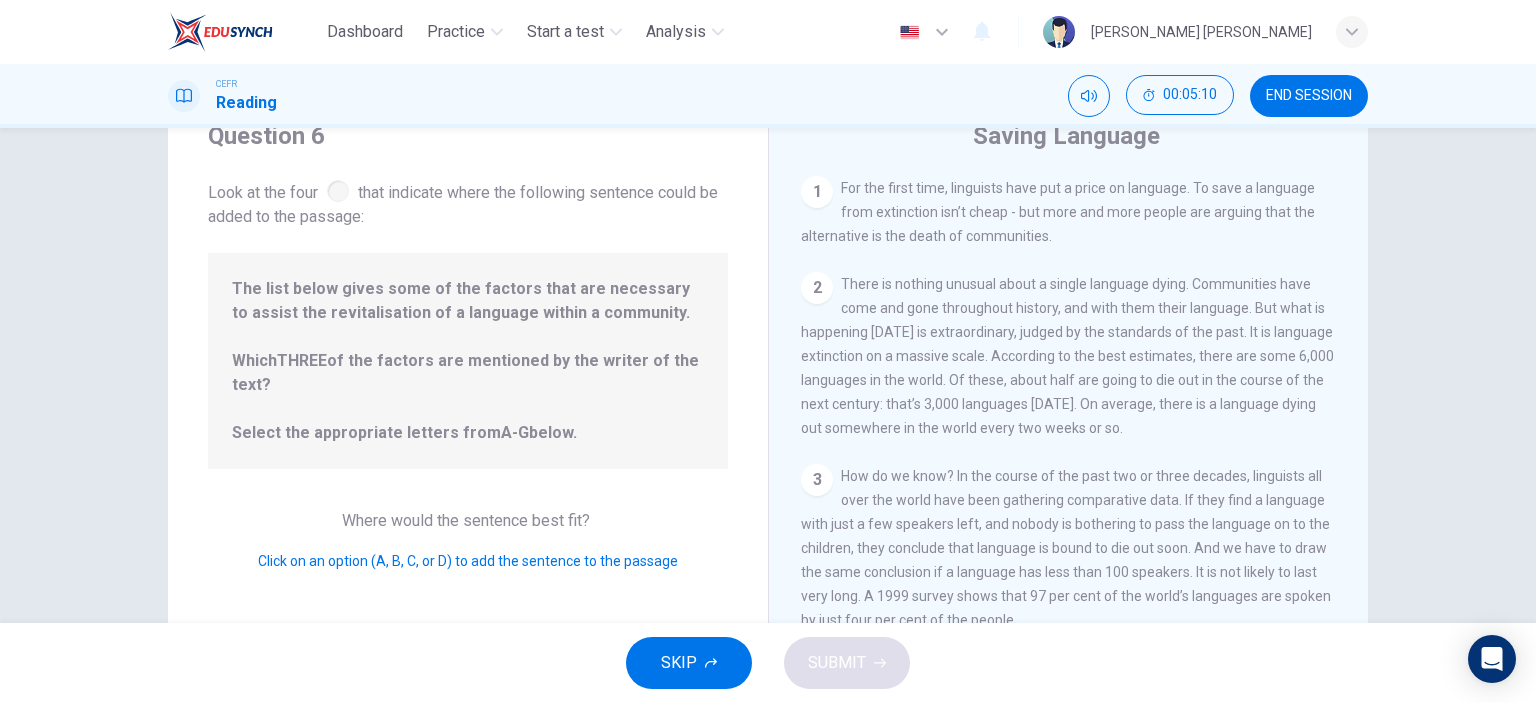 click on "2 There is nothing unusual about a single language dying. Communities have come and gone throughout history, and with them their language. But what is happening today is extraordinary, judged by the standards of the past. It is language extinction on a massive scale. According to the best estimates, there are some 6,000 languages in the world. Of these, about half are going to die out in the course of the next century: that’s 3,000 languages in 1,200 months. On average, there is a language dying out somewhere in the world every two weeks or so." at bounding box center [1069, 356] 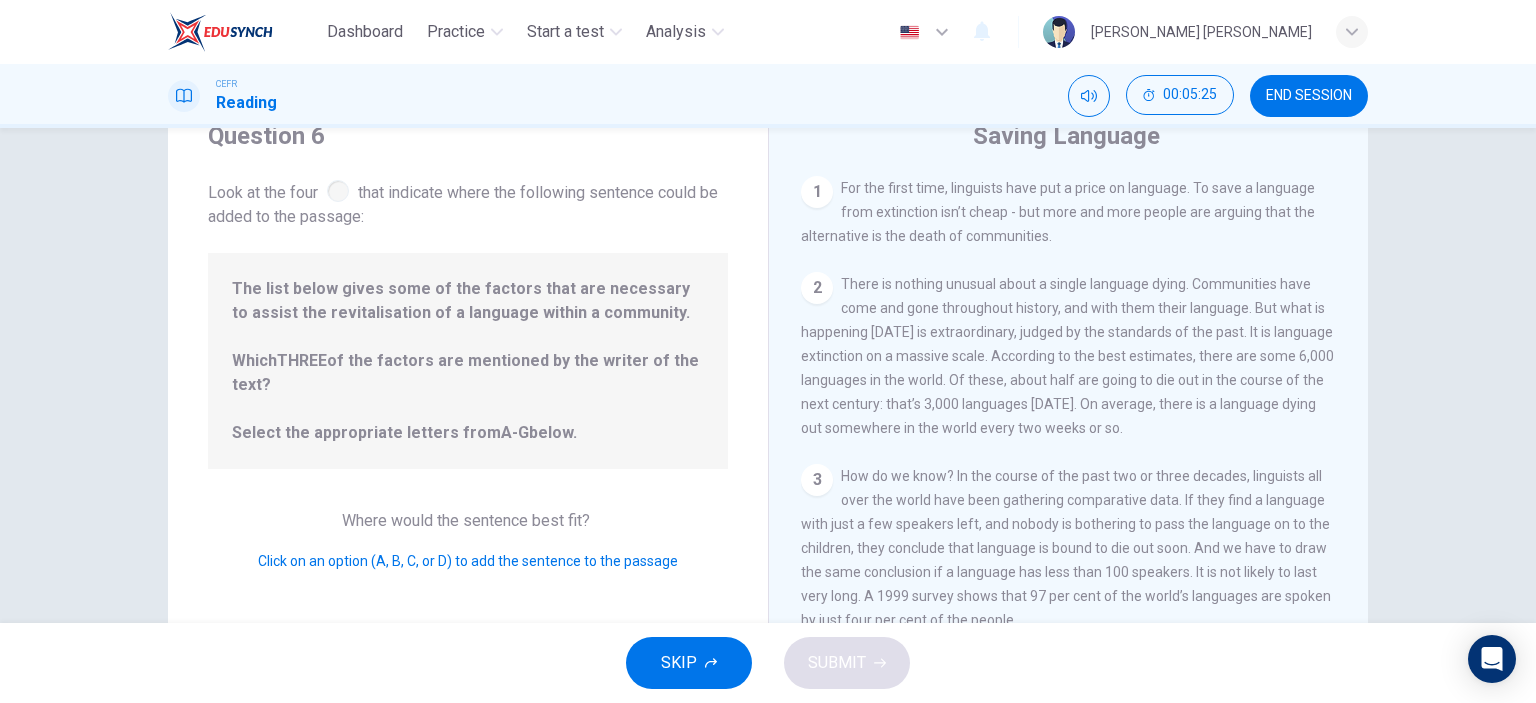 drag, startPoint x: 433, startPoint y: 283, endPoint x: 502, endPoint y: 316, distance: 76.48529 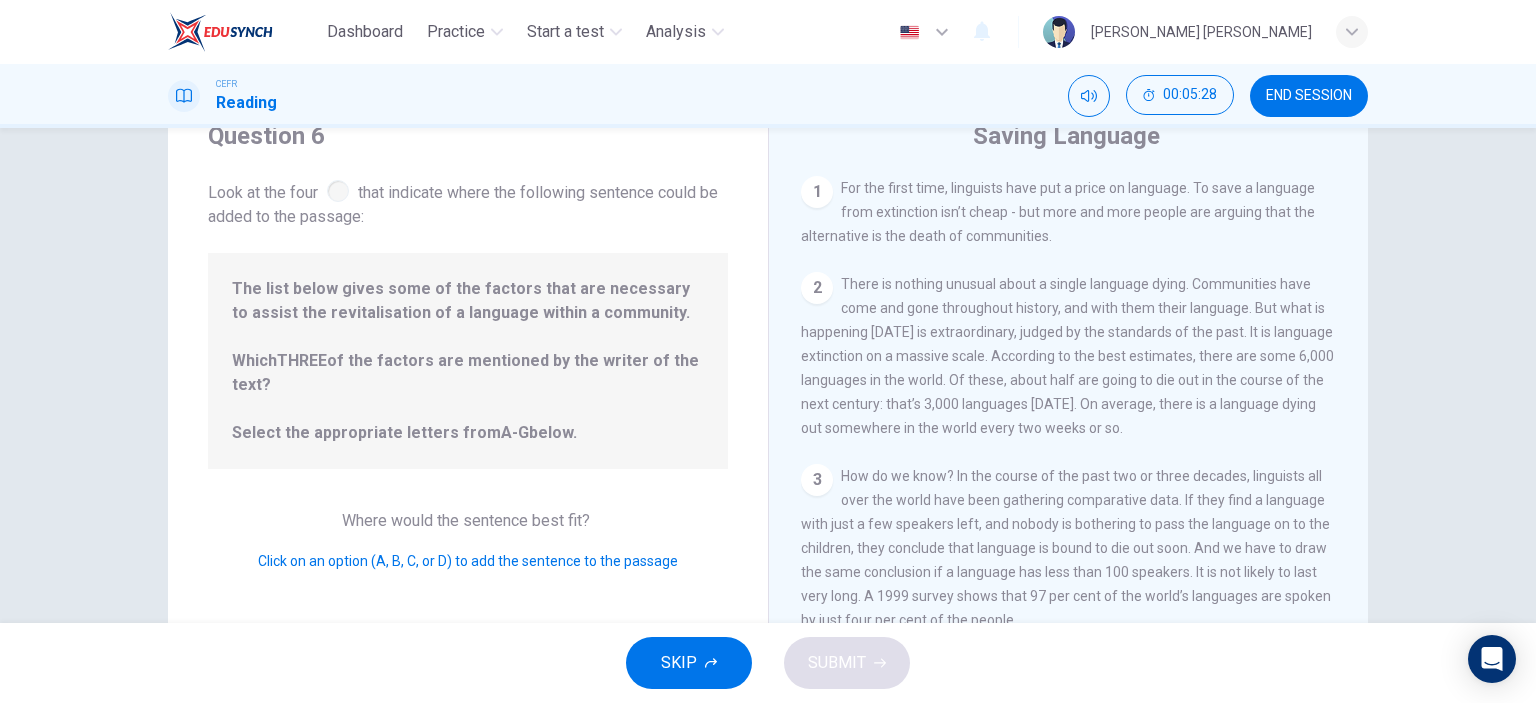 scroll, scrollTop: 280, scrollLeft: 0, axis: vertical 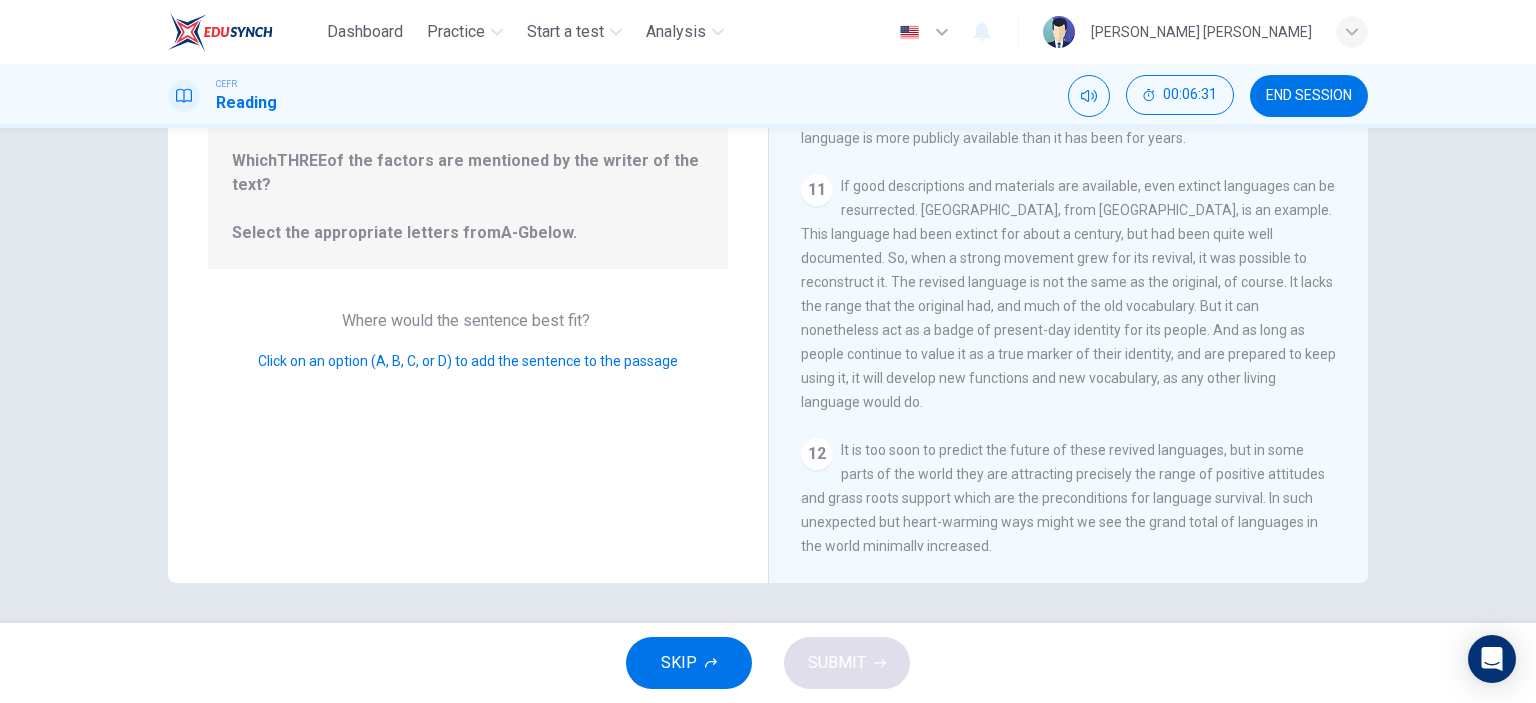 click 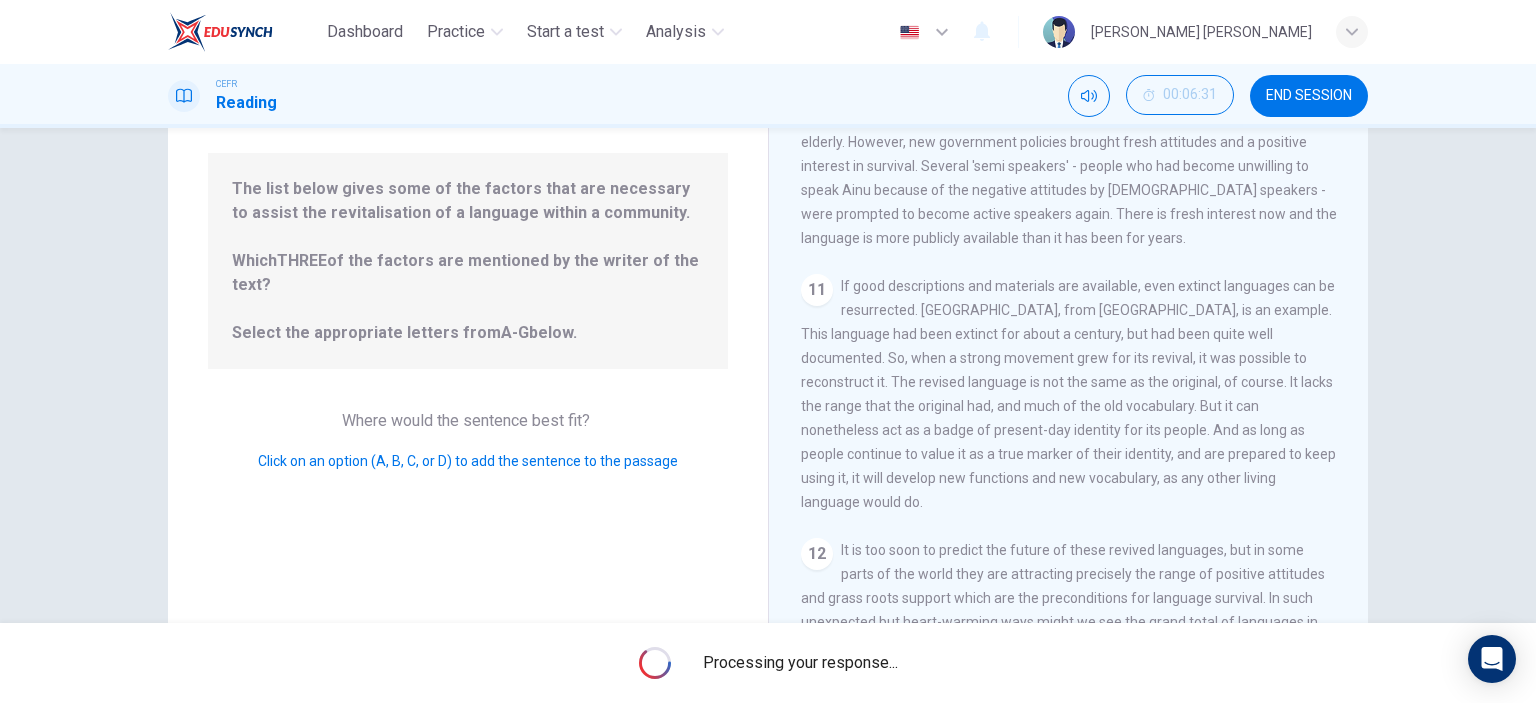 scroll, scrollTop: 80, scrollLeft: 0, axis: vertical 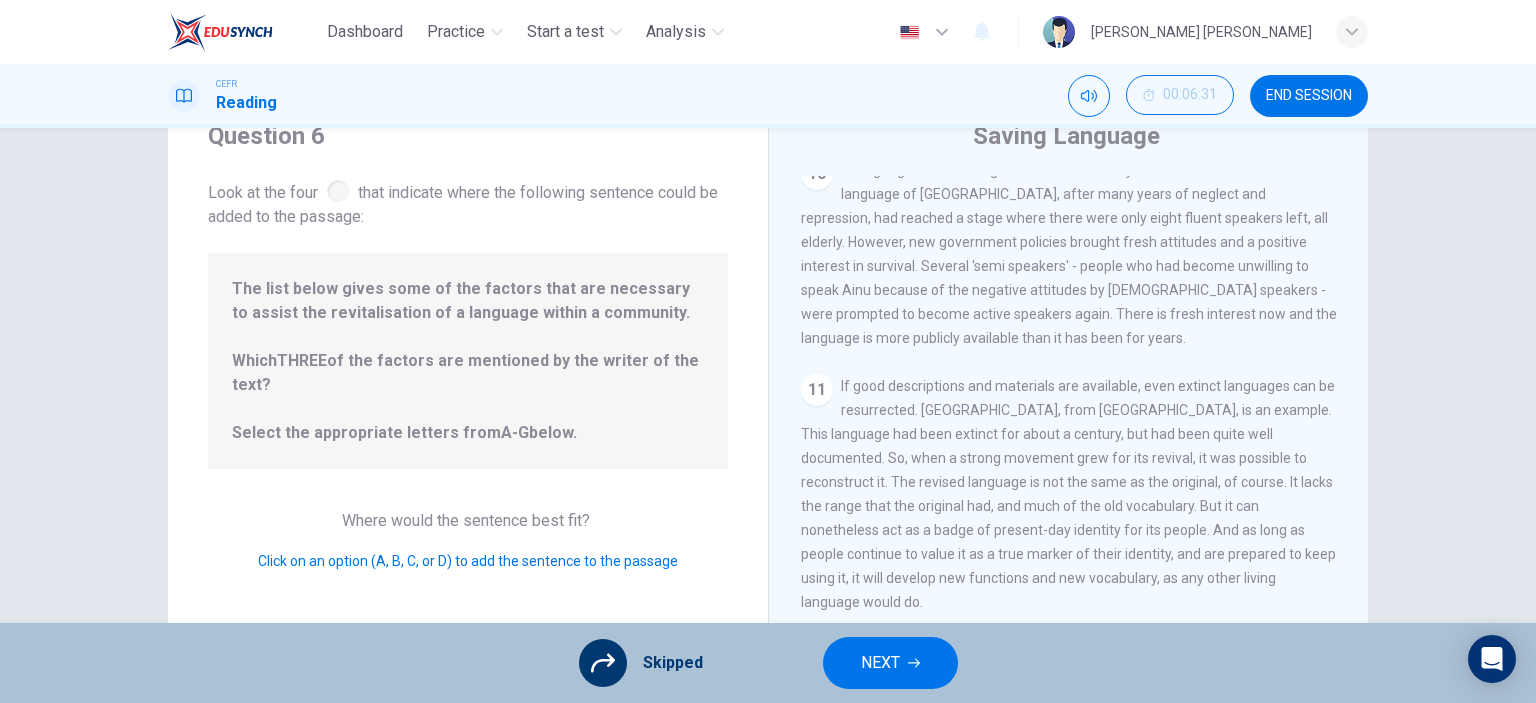 drag, startPoint x: 874, startPoint y: 679, endPoint x: 852, endPoint y: 643, distance: 42.190044 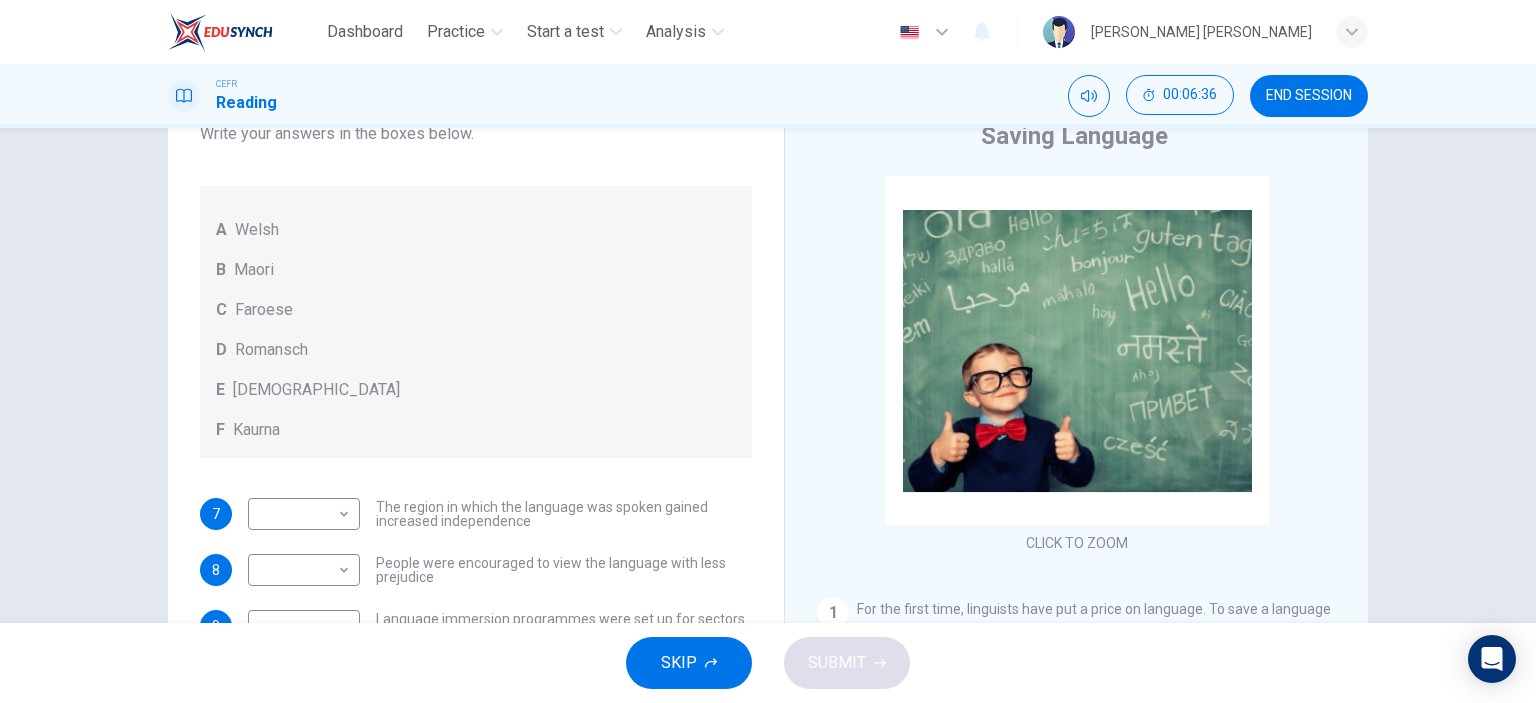 scroll, scrollTop: 144, scrollLeft: 0, axis: vertical 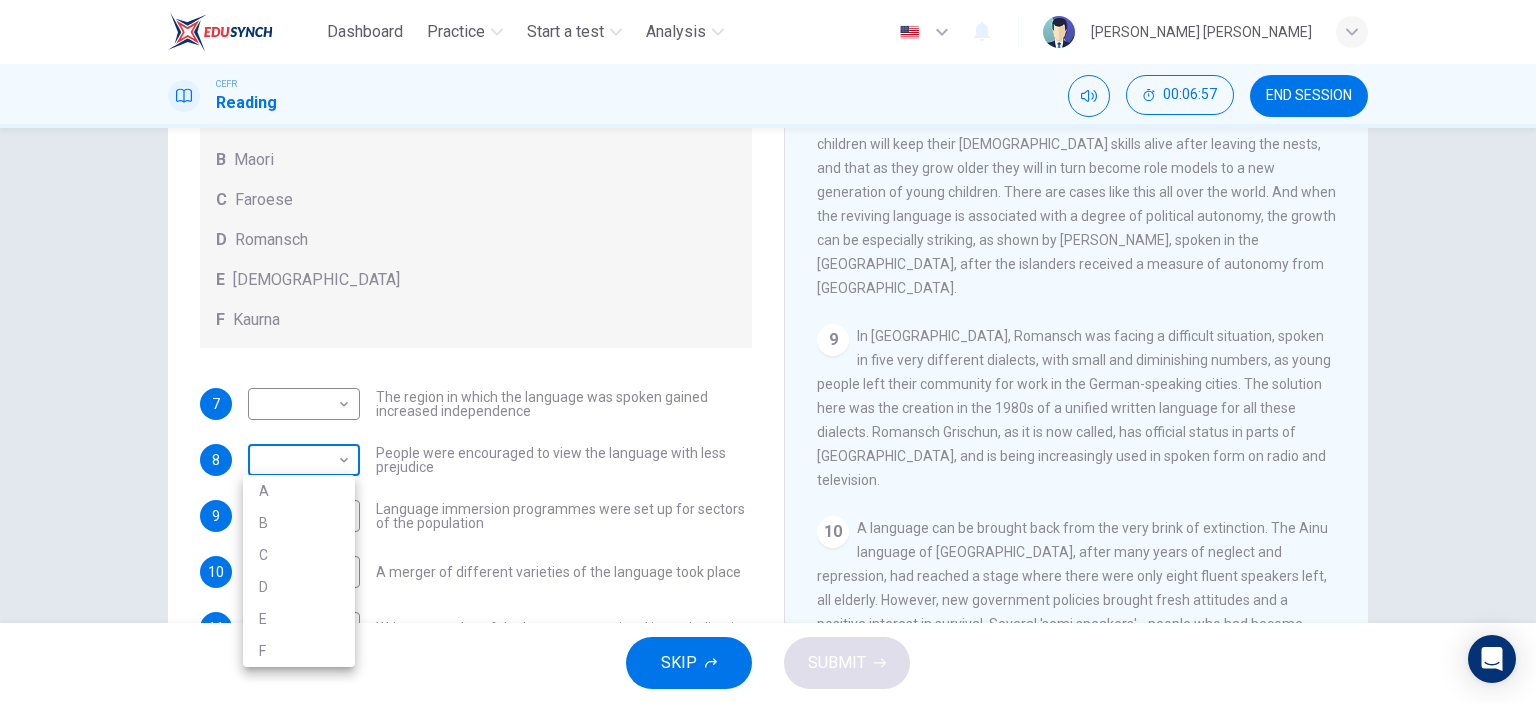 click on "Dashboard Practice Start a test Analysis English en ​ LEE YEN JONES CEFR Reading 00:06:57 END SESSION Questions 7 - 11 Match the languages  A-F  with the statements below which describe how a language was saved.
Write your answers in the boxes below. A Welsh B Maori C Faroese D Romansch E Ainu F Kaurna 7 ​ ​ The region in which the language was spoken gained increased independence 8 ​ ​ People were encouraged to view the language with less prejudice 9 ​ ​ Language immersion programmes were set up for sectors of the population 10 ​ ​ A merger of different varieties of the language took place 11 ​ ​ Written samples of the language permitted its revitalisation Saving Language CLICK TO ZOOM Click to Zoom 1 For the first time, linguists have put a price on language. To save a language from extinction isn’t cheap - but more and more people are arguing that the alternative is the death of communities. 2 3 4 5 6 7 8 9 10 11 12 SKIP SUBMIT EduSynch - Online Language Proficiency Testing" at bounding box center [768, 351] 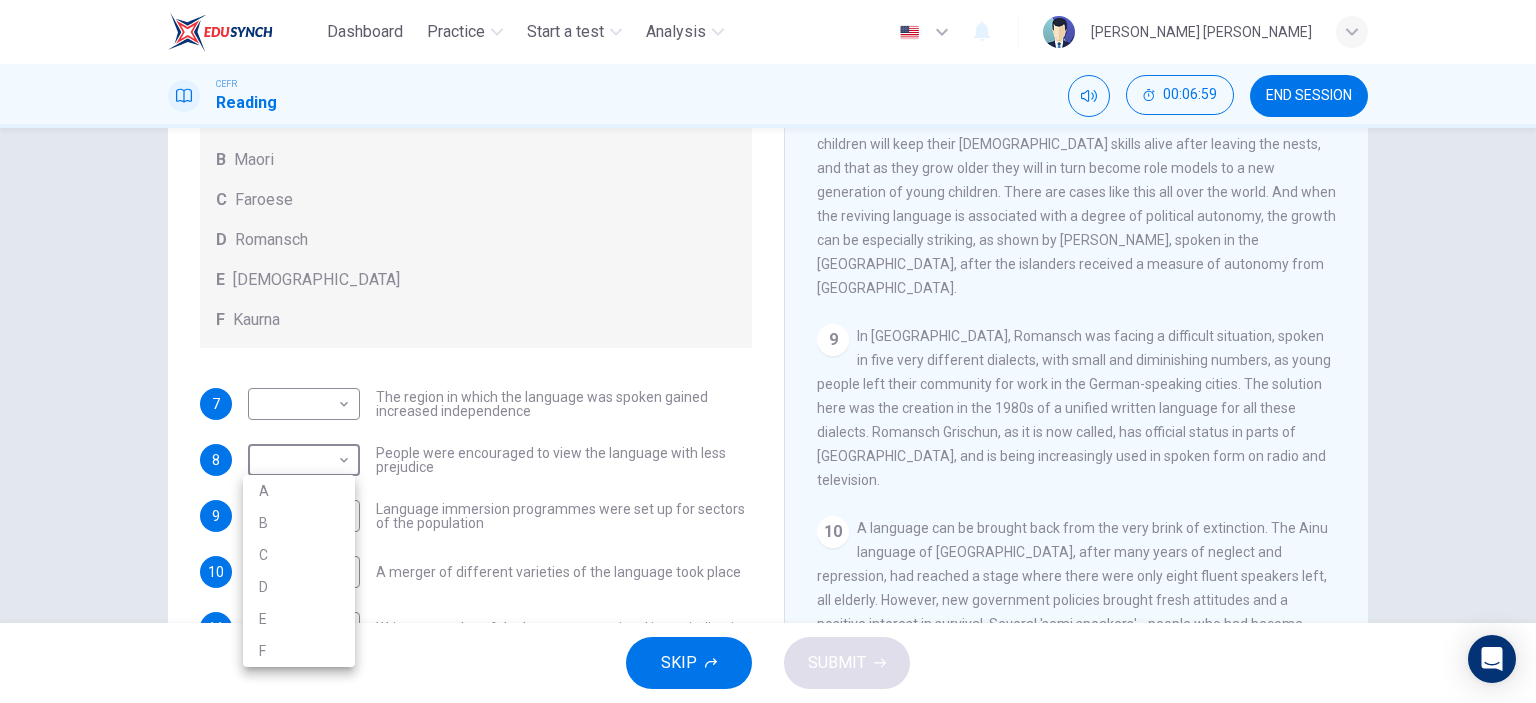 click at bounding box center [768, 351] 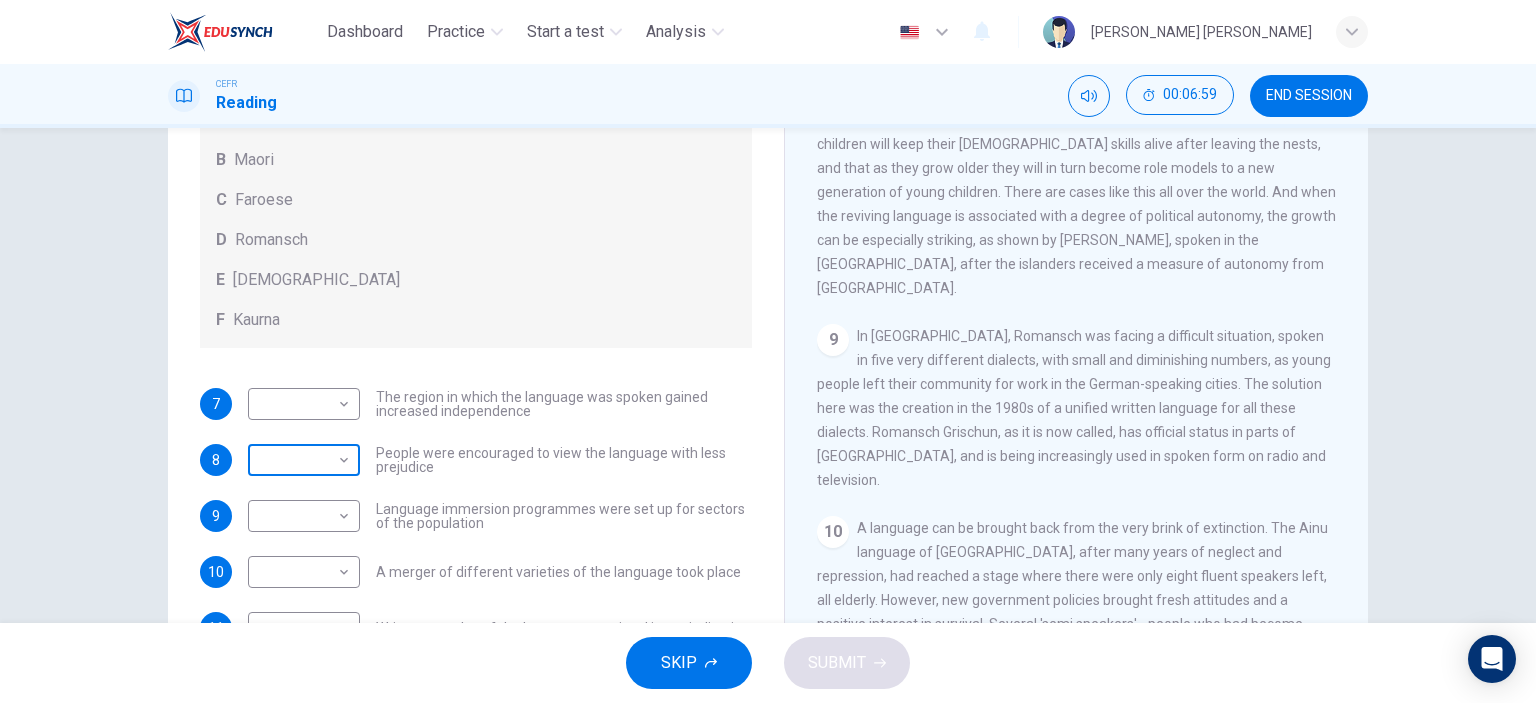 click on "Dashboard Practice Start a test Analysis English en ​ LEE YEN JONES CEFR Reading 00:06:59 END SESSION Questions 7 - 11 Match the languages  A-F  with the statements below which describe how a language was saved.
Write your answers in the boxes below. A Welsh B Maori C Faroese D Romansch E Ainu F Kaurna 7 ​ ​ The region in which the language was spoken gained increased independence 8 ​ ​ People were encouraged to view the language with less prejudice 9 ​ ​ Language immersion programmes were set up for sectors of the population 10 ​ ​ A merger of different varieties of the language took place 11 ​ ​ Written samples of the language permitted its revitalisation Saving Language CLICK TO ZOOM Click to Zoom 1 For the first time, linguists have put a price on language. To save a language from extinction isn’t cheap - but more and more people are arguing that the alternative is the death of communities. 2 3 4 5 6 7 8 9 10 11 12 SKIP SUBMIT EduSynch - Online Language Proficiency Testing" at bounding box center [768, 351] 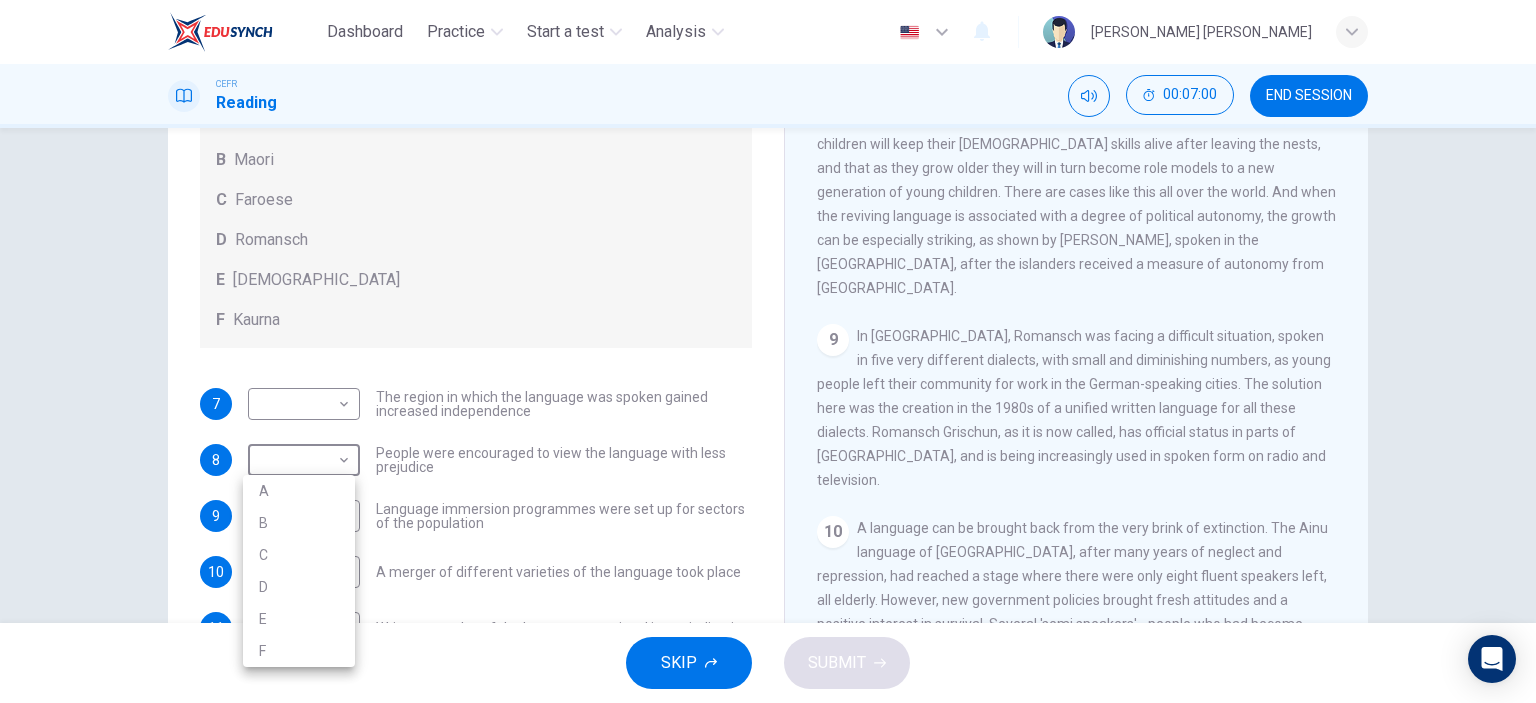 click on "E" at bounding box center (299, 619) 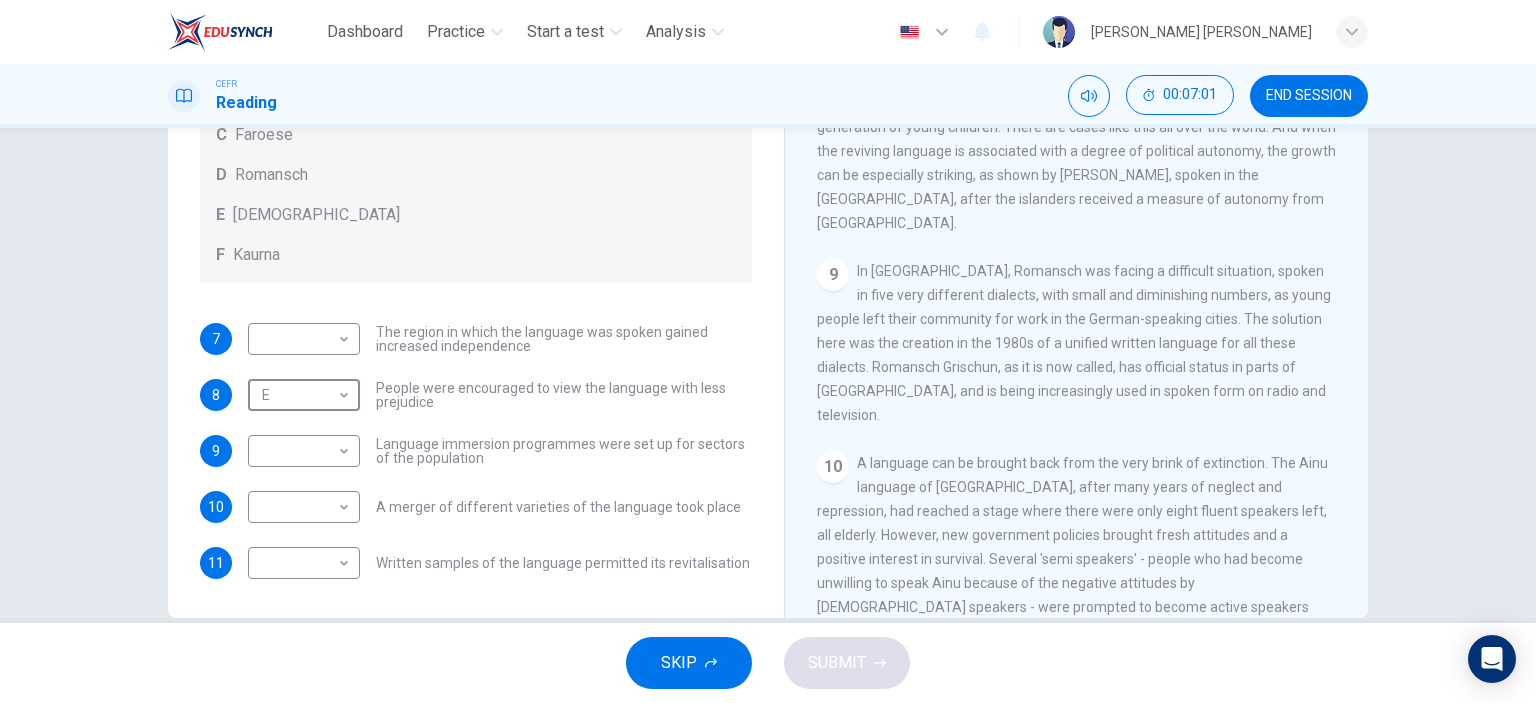 scroll, scrollTop: 280, scrollLeft: 0, axis: vertical 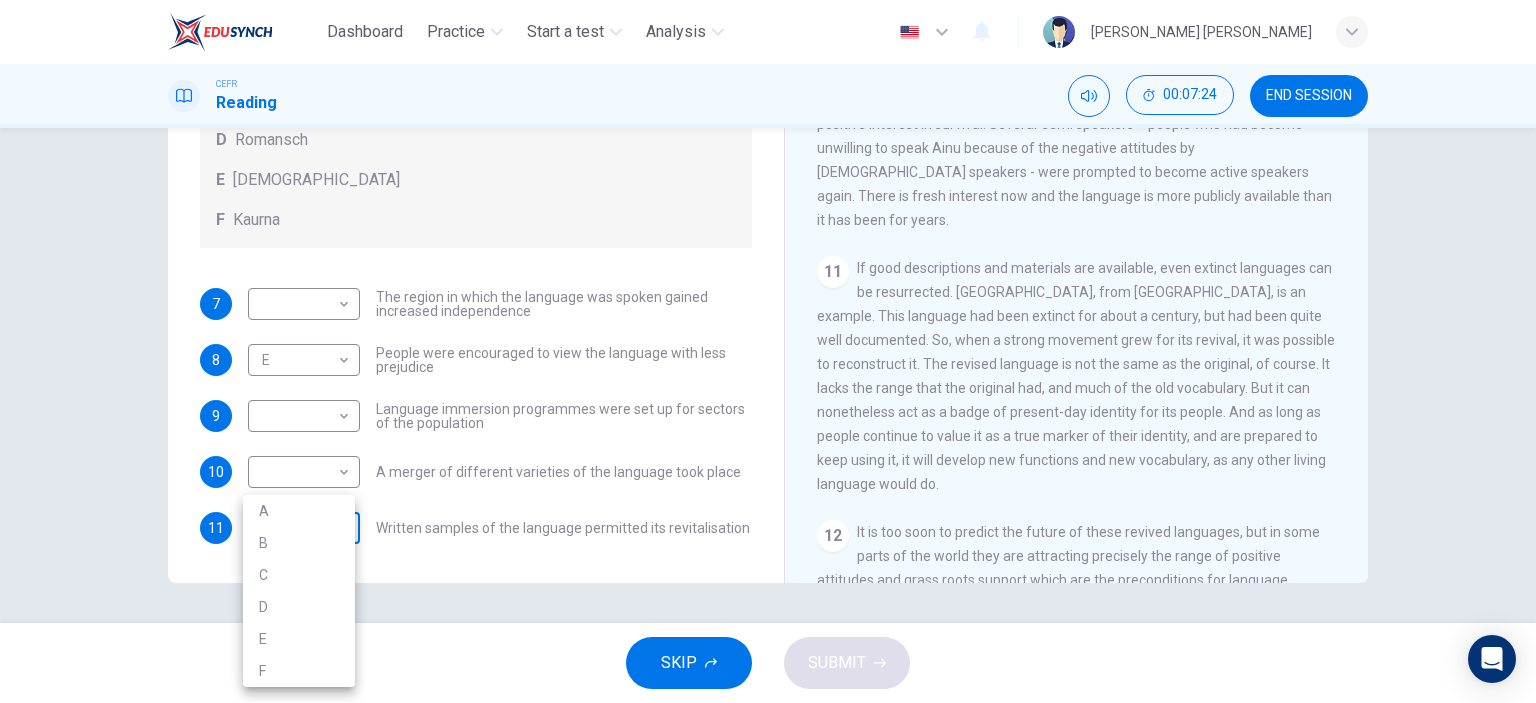 click on "Dashboard Practice Start a test Analysis English en ​ LEE YEN JONES CEFR Reading 00:07:24 END SESSION Questions 7 - 11 Match the languages  A-F  with the statements below which describe how a language was saved.
Write your answers in the boxes below. A Welsh B Maori C Faroese D Romansch E Ainu F Kaurna 7 ​ ​ The region in which the language was spoken gained increased independence 8 E E ​ People were encouraged to view the language with less prejudice 9 ​ ​ Language immersion programmes were set up for sectors of the population 10 ​ ​ A merger of different varieties of the language took place 11 ​ ​ Written samples of the language permitted its revitalisation Saving Language CLICK TO ZOOM Click to Zoom 1 For the first time, linguists have put a price on language. To save a language from extinction isn’t cheap - but more and more people are arguing that the alternative is the death of communities. 2 3 4 5 6 7 8 9 10 11 12 SKIP SUBMIT EduSynch - Online Language Proficiency Testing" at bounding box center [768, 351] 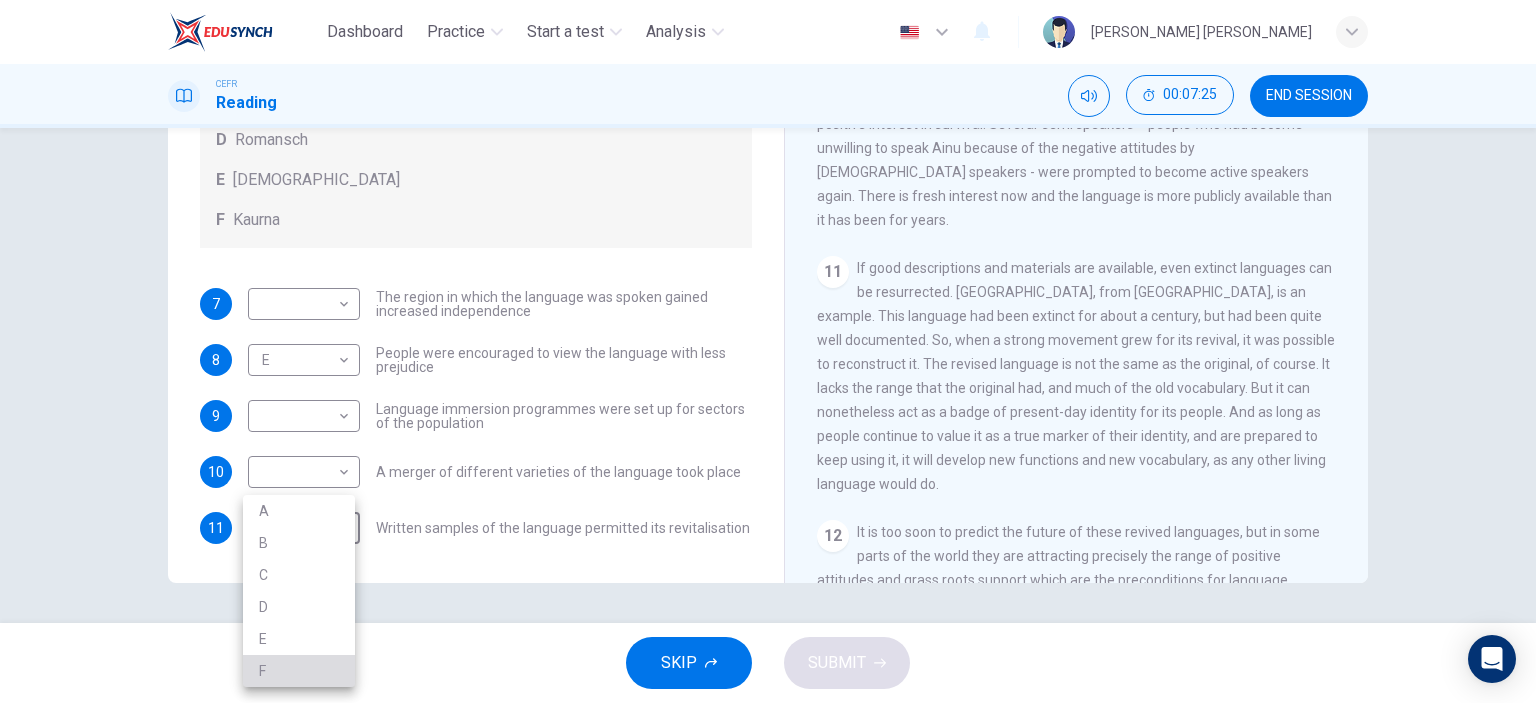 click on "F" at bounding box center (299, 671) 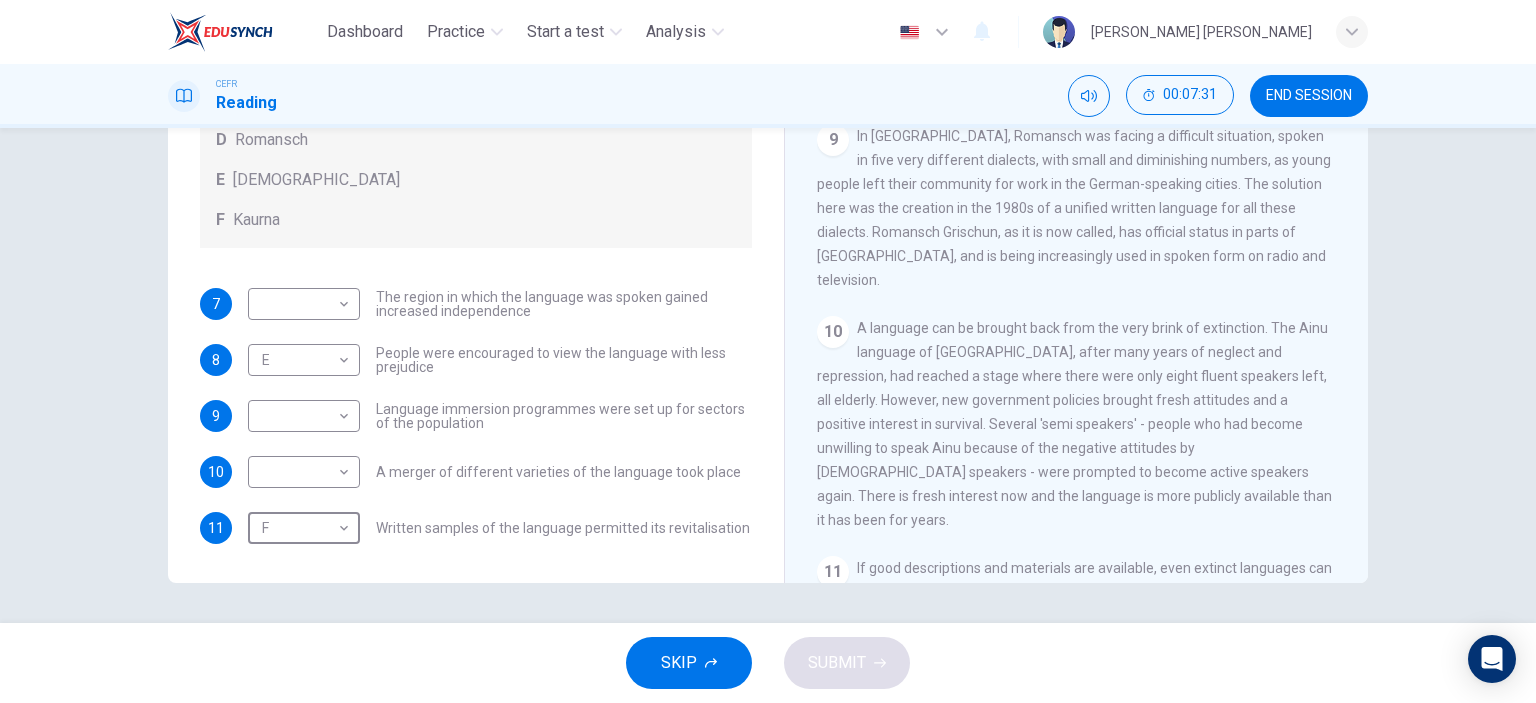 scroll, scrollTop: 1709, scrollLeft: 0, axis: vertical 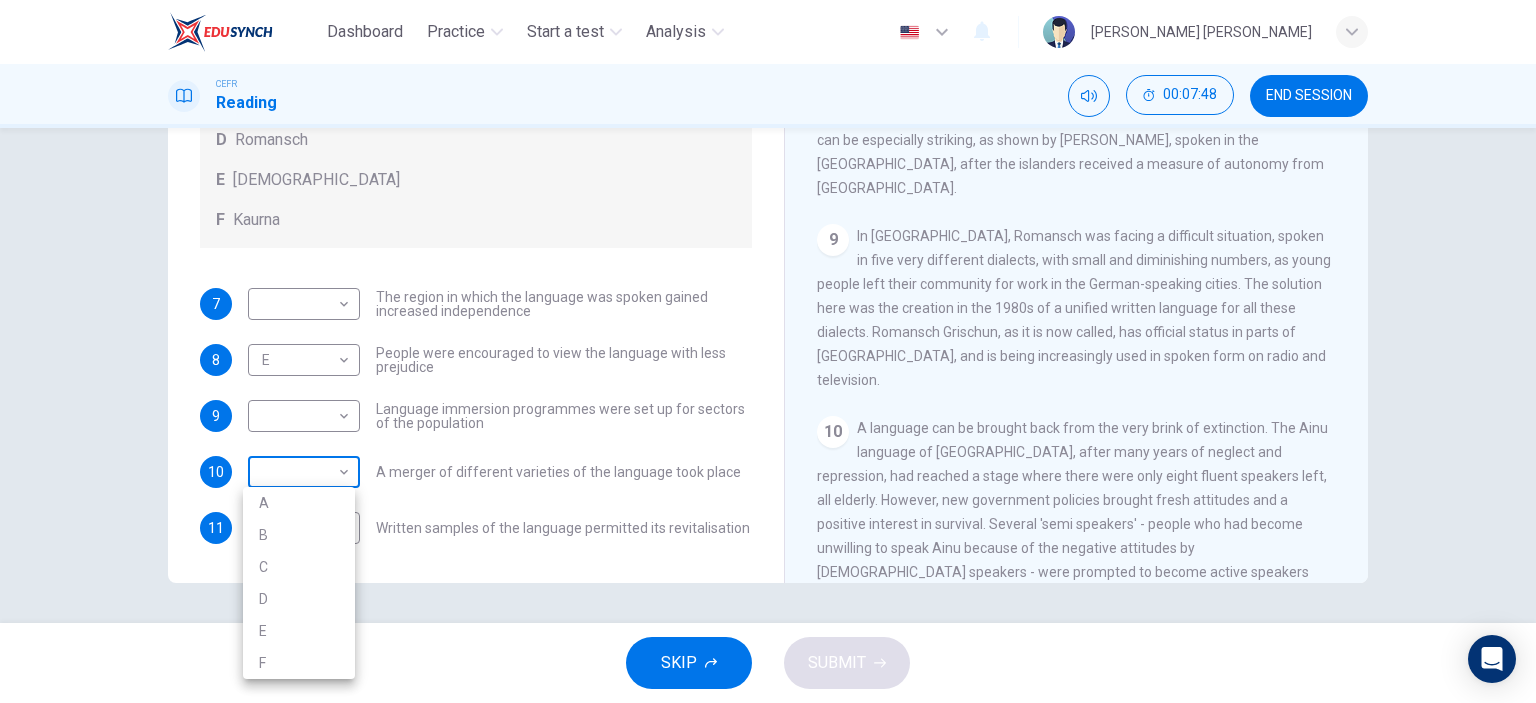 click on "Dashboard Practice Start a test Analysis English en ​ LEE YEN JONES CEFR Reading 00:07:48 END SESSION Questions 7 - 11 Match the languages  A-F  with the statements below which describe how a language was saved.
Write your answers in the boxes below. A Welsh B Maori C Faroese D Romansch E Ainu F Kaurna 7 ​ ​ The region in which the language was spoken gained increased independence 8 E E ​ People were encouraged to view the language with less prejudice 9 ​ ​ Language immersion programmes were set up for sectors of the population 10 ​ ​ A merger of different varieties of the language took place 11 F F ​ Written samples of the language permitted its revitalisation Saving Language CLICK TO ZOOM Click to Zoom 1 For the first time, linguists have put a price on language. To save a language from extinction isn’t cheap - but more and more people are arguing that the alternative is the death of communities. 2 3 4 5 6 7 8 9 10 11 12 SKIP SUBMIT EduSynch - Online Language Proficiency Testing" at bounding box center (768, 351) 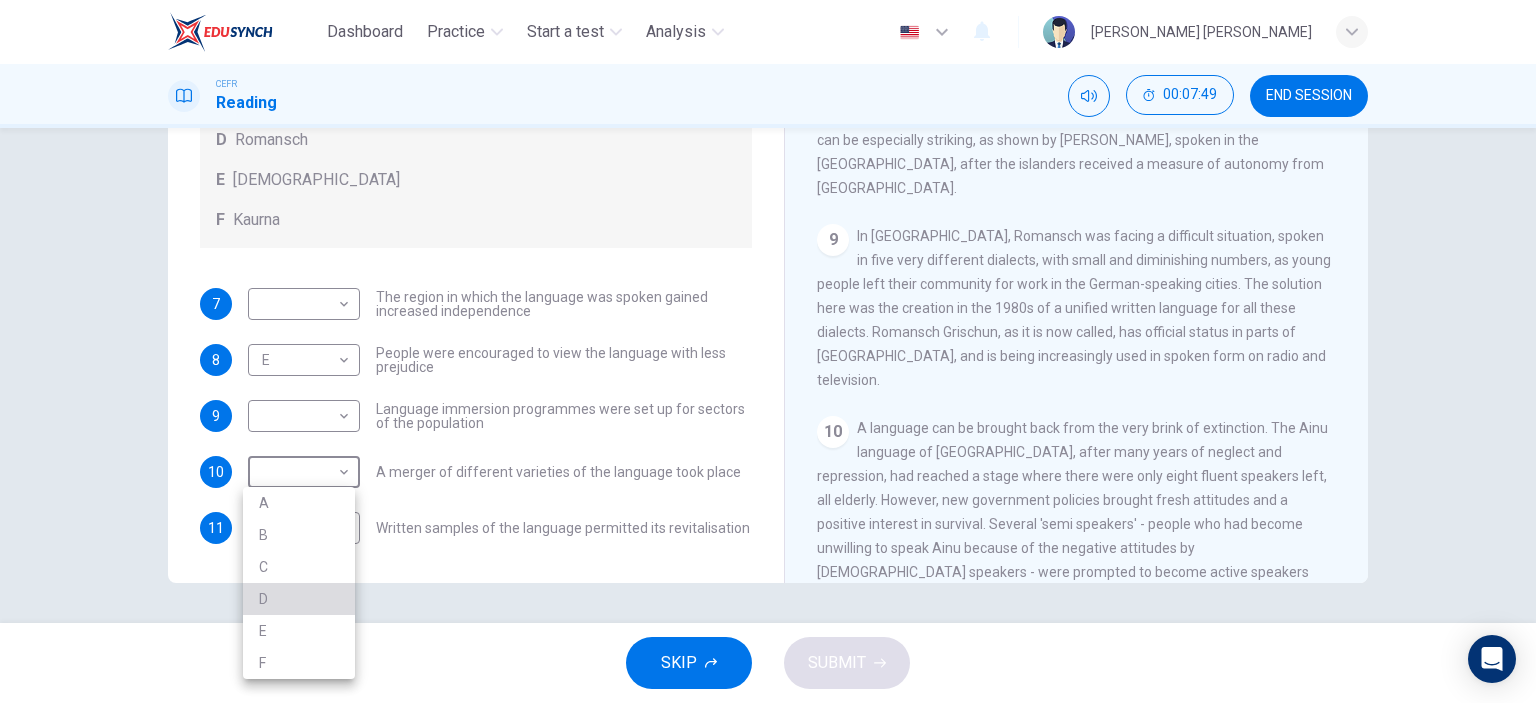 click on "D" at bounding box center (299, 599) 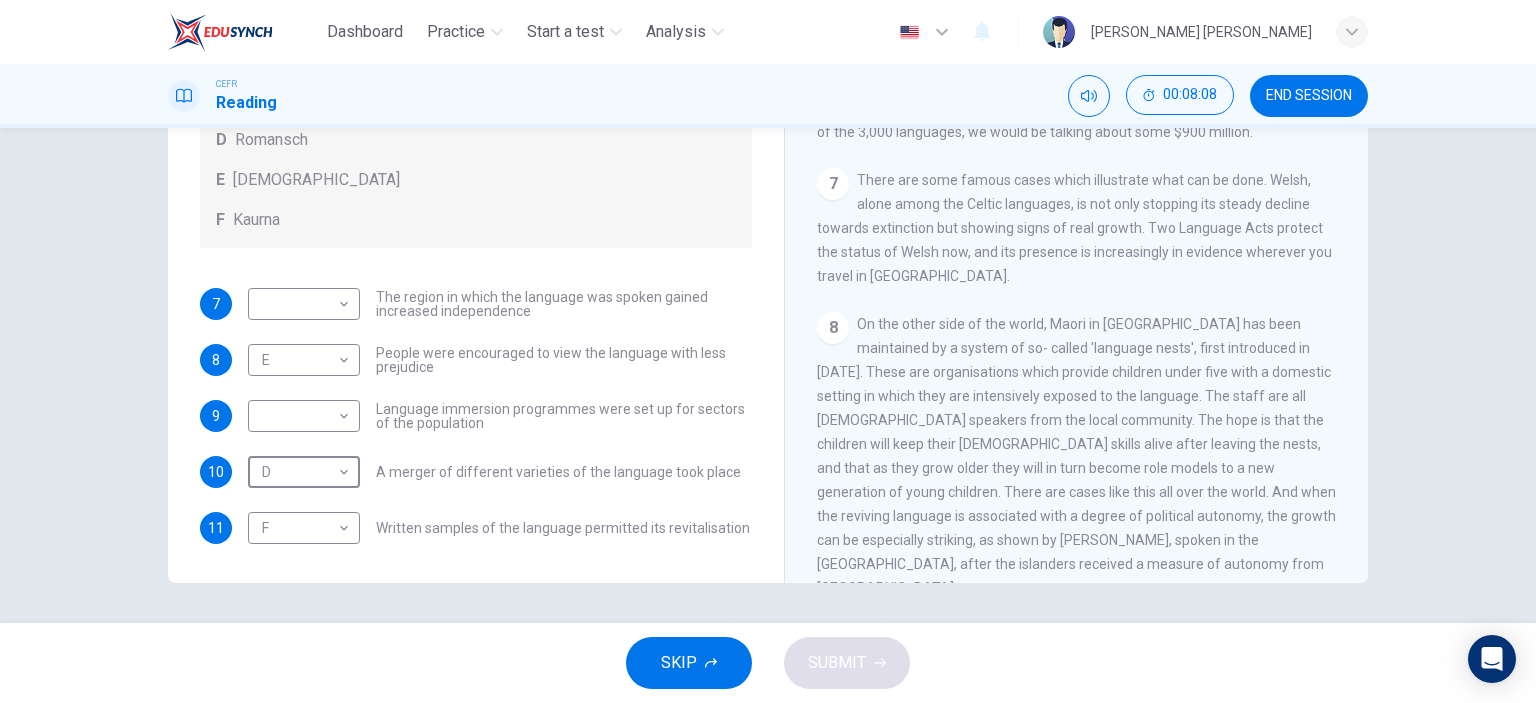 scroll, scrollTop: 1409, scrollLeft: 0, axis: vertical 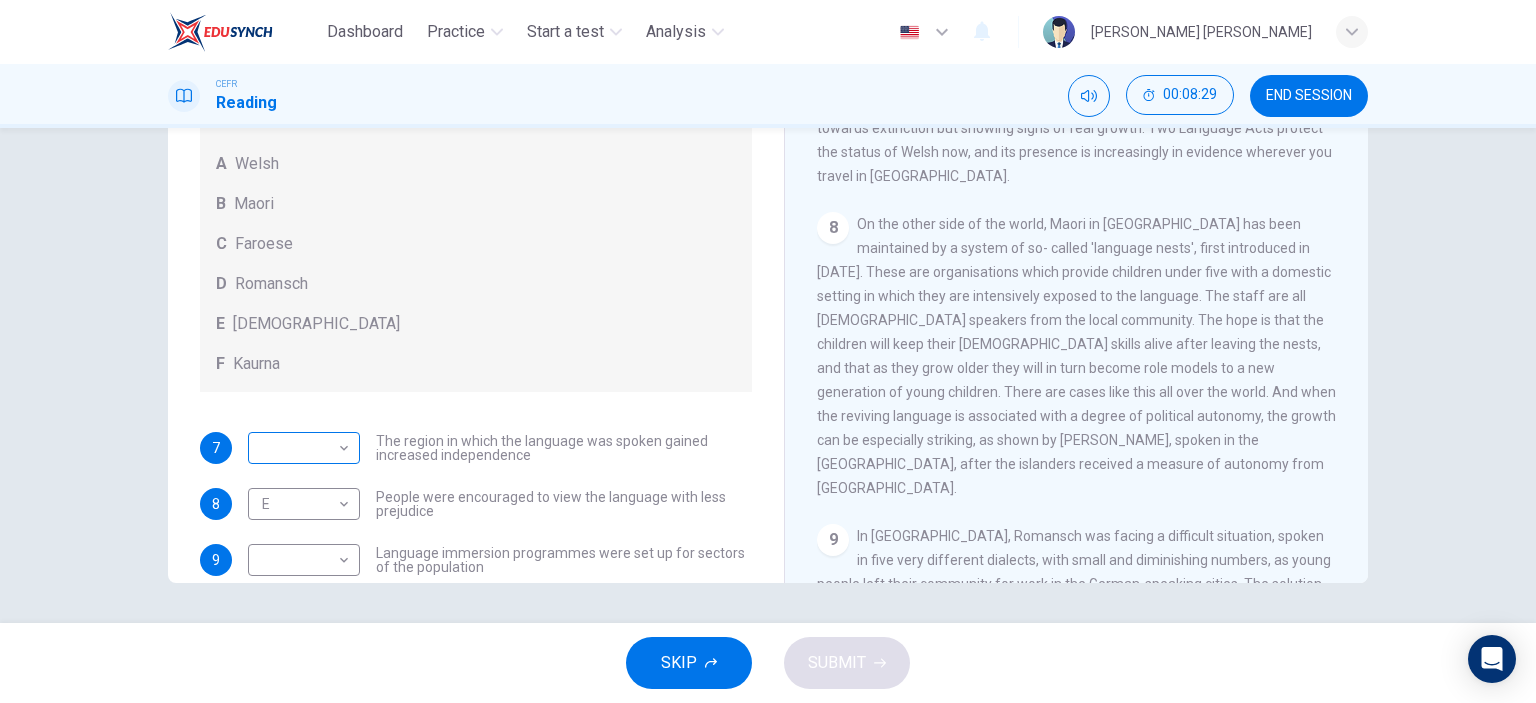 click on "Dashboard Practice Start a test Analysis English en ​ LEE YEN JONES CEFR Reading 00:08:29 END SESSION Questions 7 - 11 Match the languages  A-F  with the statements below which describe how a language was saved.
Write your answers in the boxes below. A Welsh B Maori C Faroese D Romansch E Ainu F Kaurna 7 ​ ​ The region in which the language was spoken gained increased independence 8 E E ​ People were encouraged to view the language with less prejudice 9 ​ ​ Language immersion programmes were set up for sectors of the population 10 D D ​ A merger of different varieties of the language took place 11 F F ​ Written samples of the language permitted its revitalisation Saving Language CLICK TO ZOOM Click to Zoom 1 For the first time, linguists have put a price on language. To save a language from extinction isn’t cheap - but more and more people are arguing that the alternative is the death of communities. 2 3 4 5 6 7 8 9 10 11 12 SKIP SUBMIT EduSynch - Online Language Proficiency Testing" at bounding box center [768, 351] 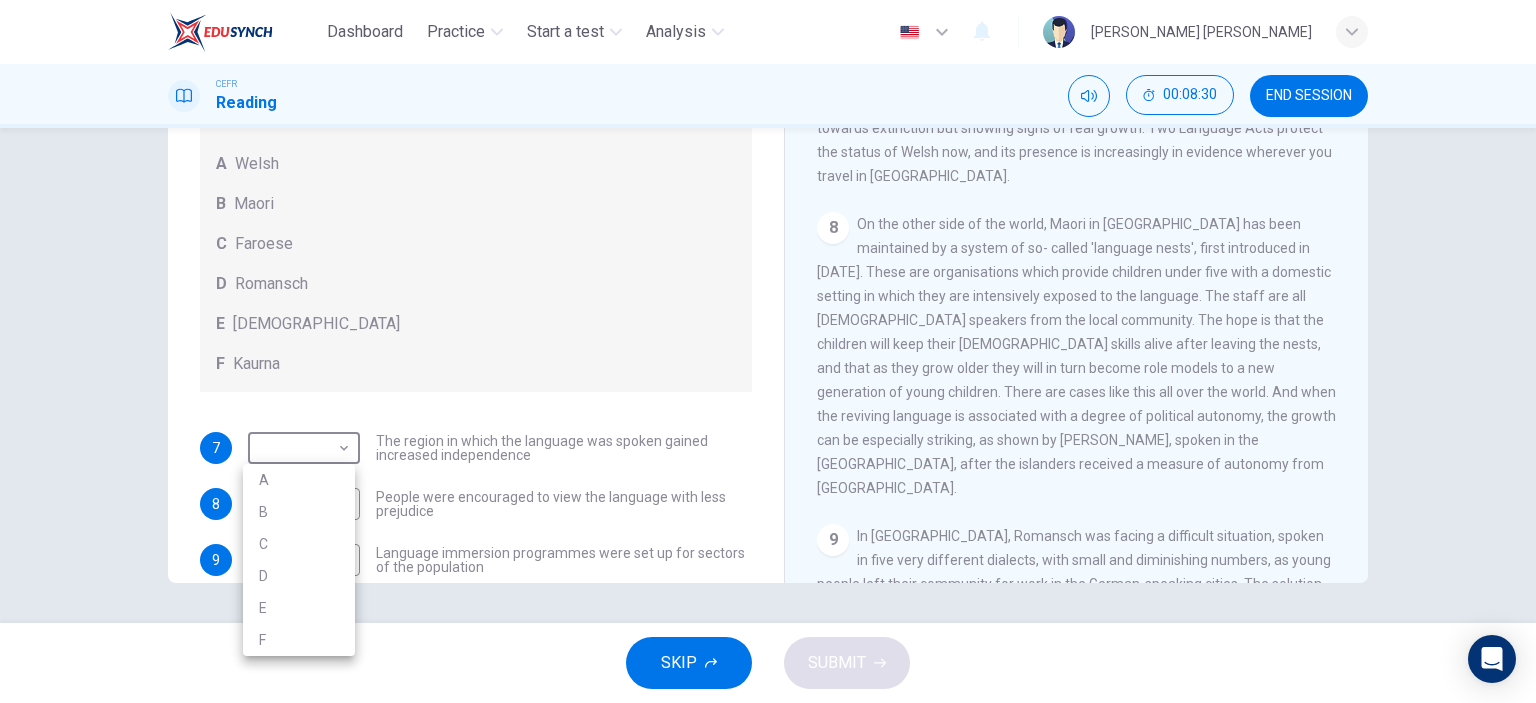 click on "B" at bounding box center [299, 512] 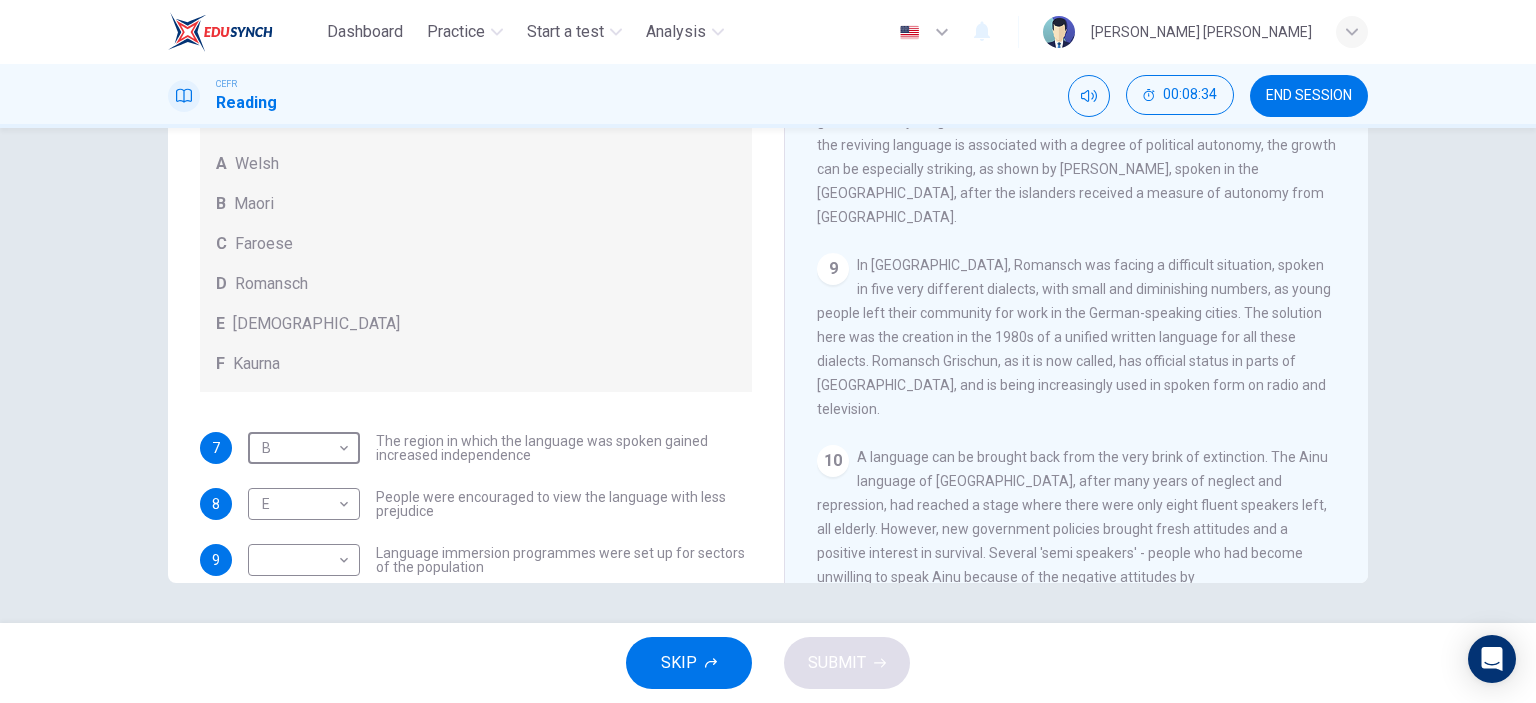 scroll, scrollTop: 1709, scrollLeft: 0, axis: vertical 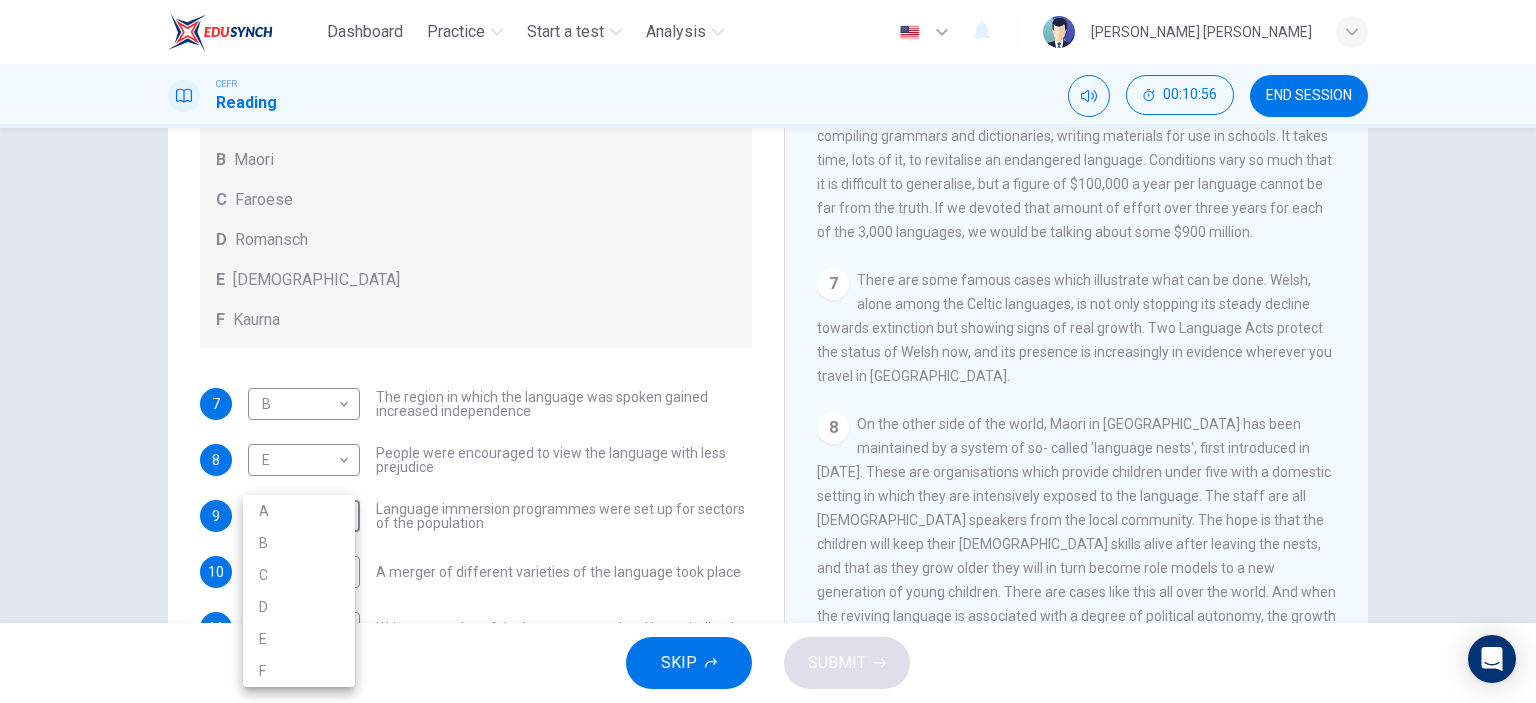 drag, startPoint x: 312, startPoint y: 518, endPoint x: 320, endPoint y: 511, distance: 10.630146 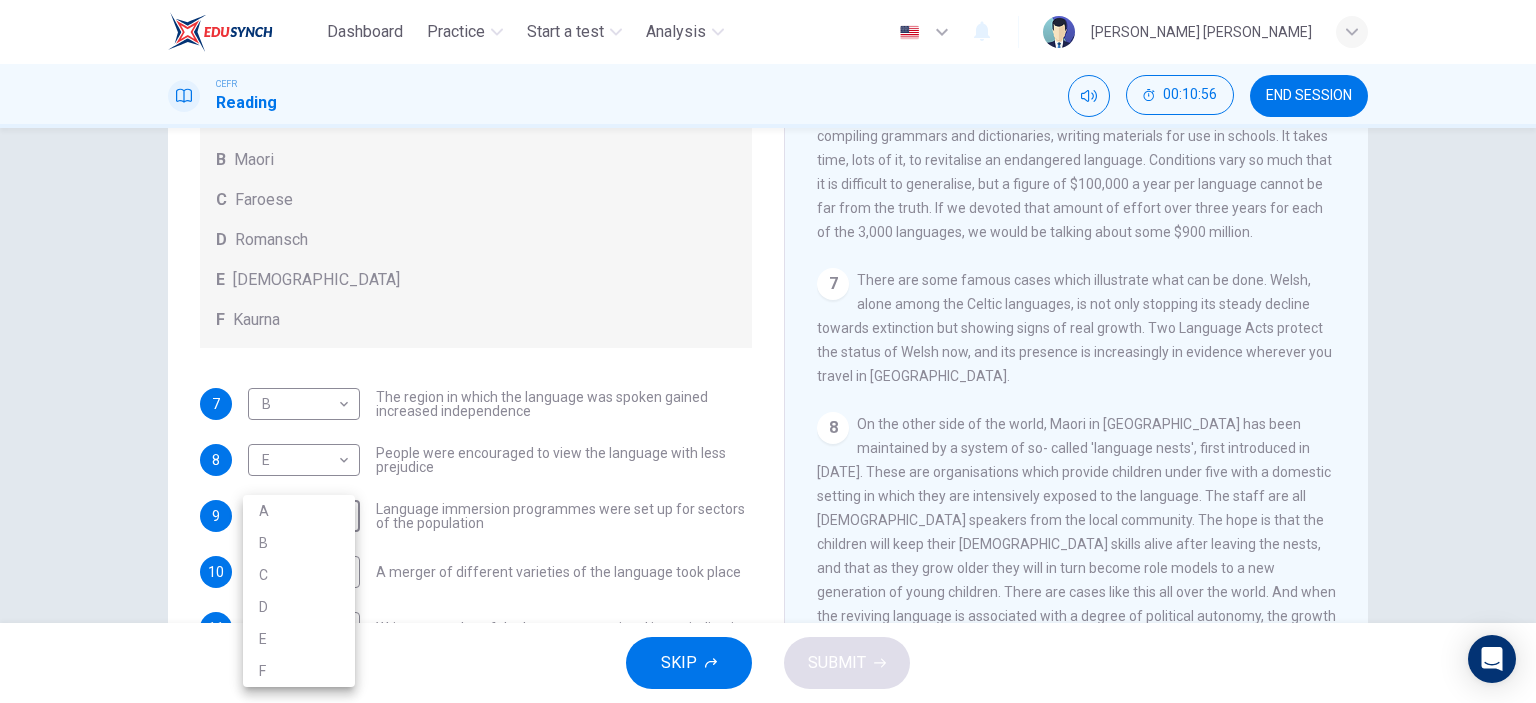 click on "A" at bounding box center [299, 511] 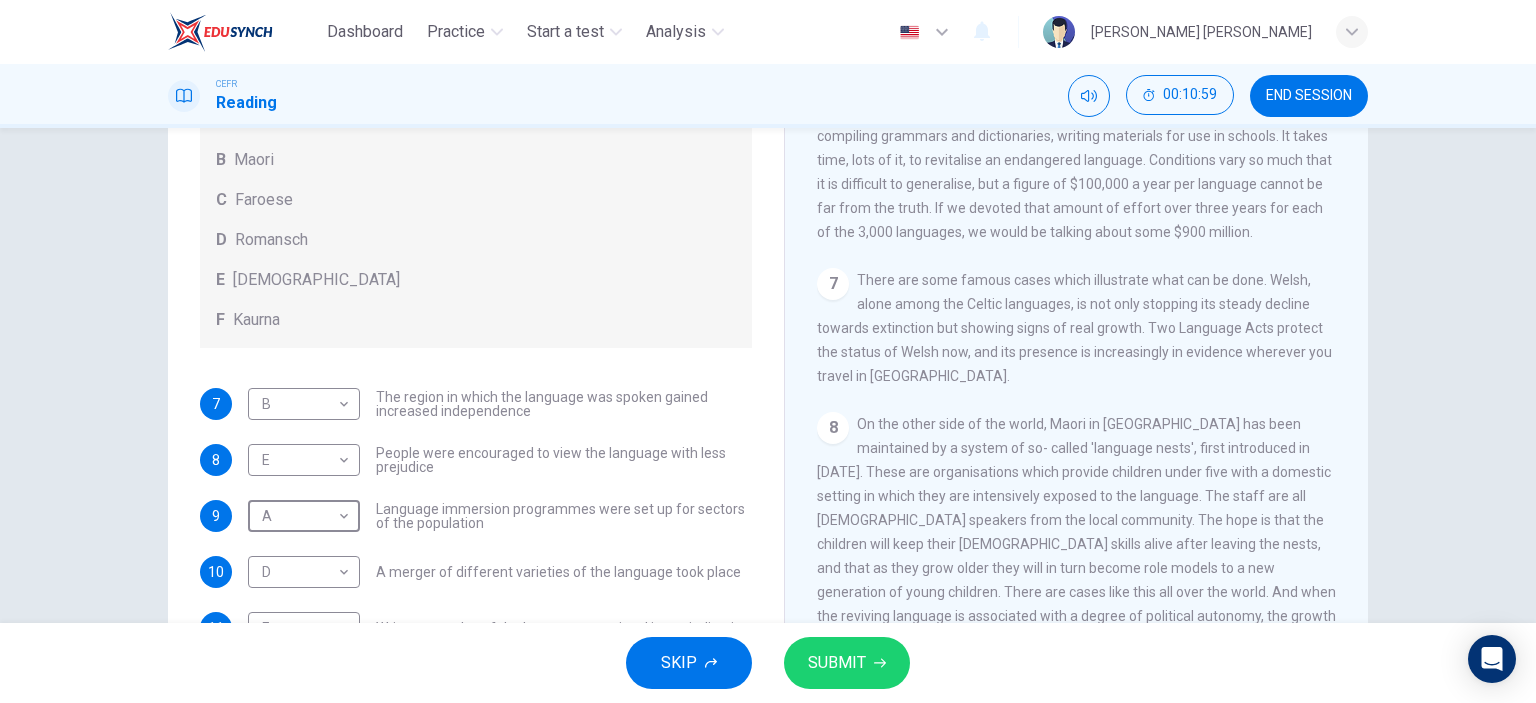 scroll, scrollTop: 1509, scrollLeft: 0, axis: vertical 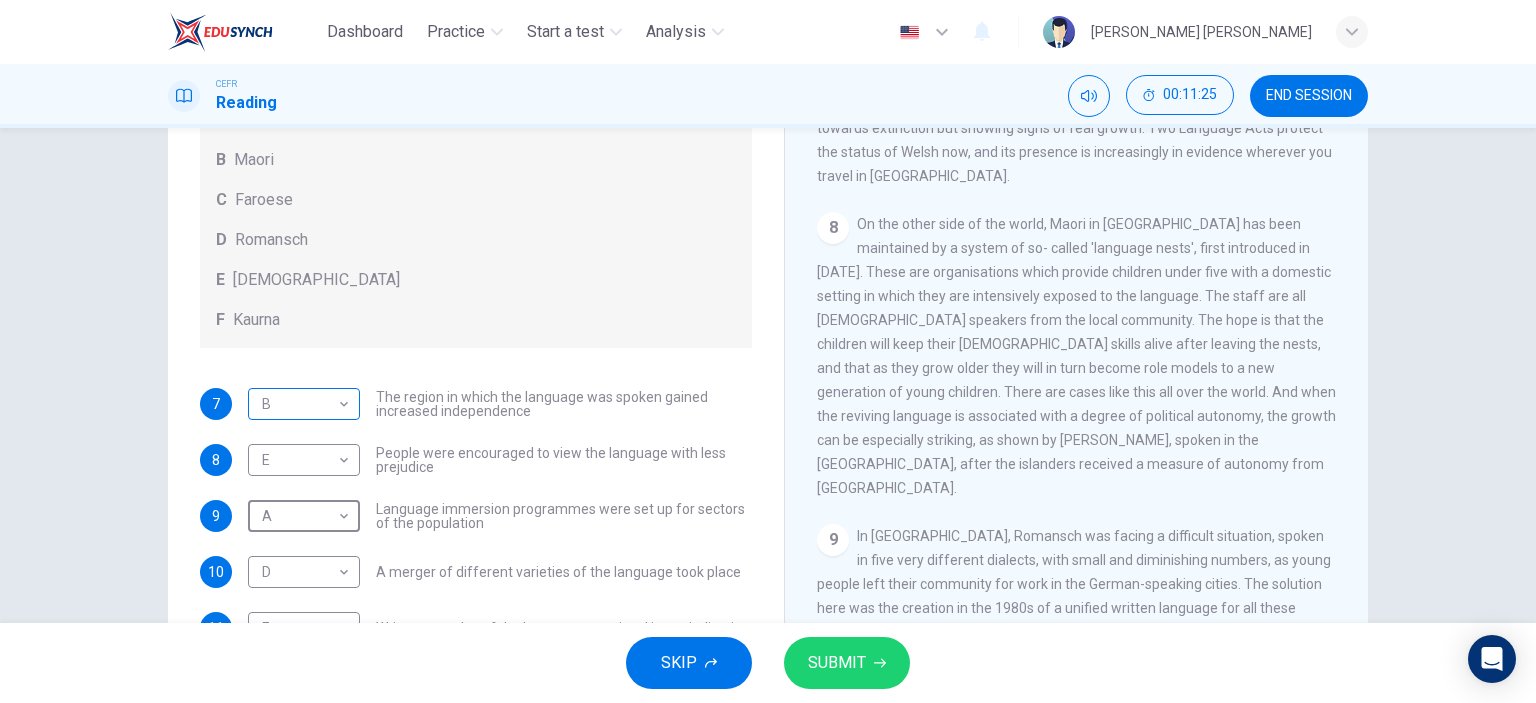 click on "Dashboard Practice Start a test Analysis English en ​ LEE YEN JONES CEFR Reading 00:11:25 END SESSION Questions 7 - 11 Match the languages  A-F  with the statements below which describe how a language was saved.
Write your answers in the boxes below. A Welsh B Maori C Faroese D Romansch E Ainu F Kaurna 7 B B ​ The region in which the language was spoken gained increased independence 8 E E ​ People were encouraged to view the language with less prejudice 9 A A ​ Language immersion programmes were set up for sectors of the population 10 D D ​ A merger of different varieties of the language took place 11 F F ​ Written samples of the language permitted its revitalisation Saving Language CLICK TO ZOOM Click to Zoom 1 For the first time, linguists have put a price on language. To save a language from extinction isn’t cheap - but more and more people are arguing that the alternative is the death of communities. 2 3 4 5 6 7 8 9 10 11 12 SKIP SUBMIT EduSynch - Online Language Proficiency Testing" at bounding box center [768, 351] 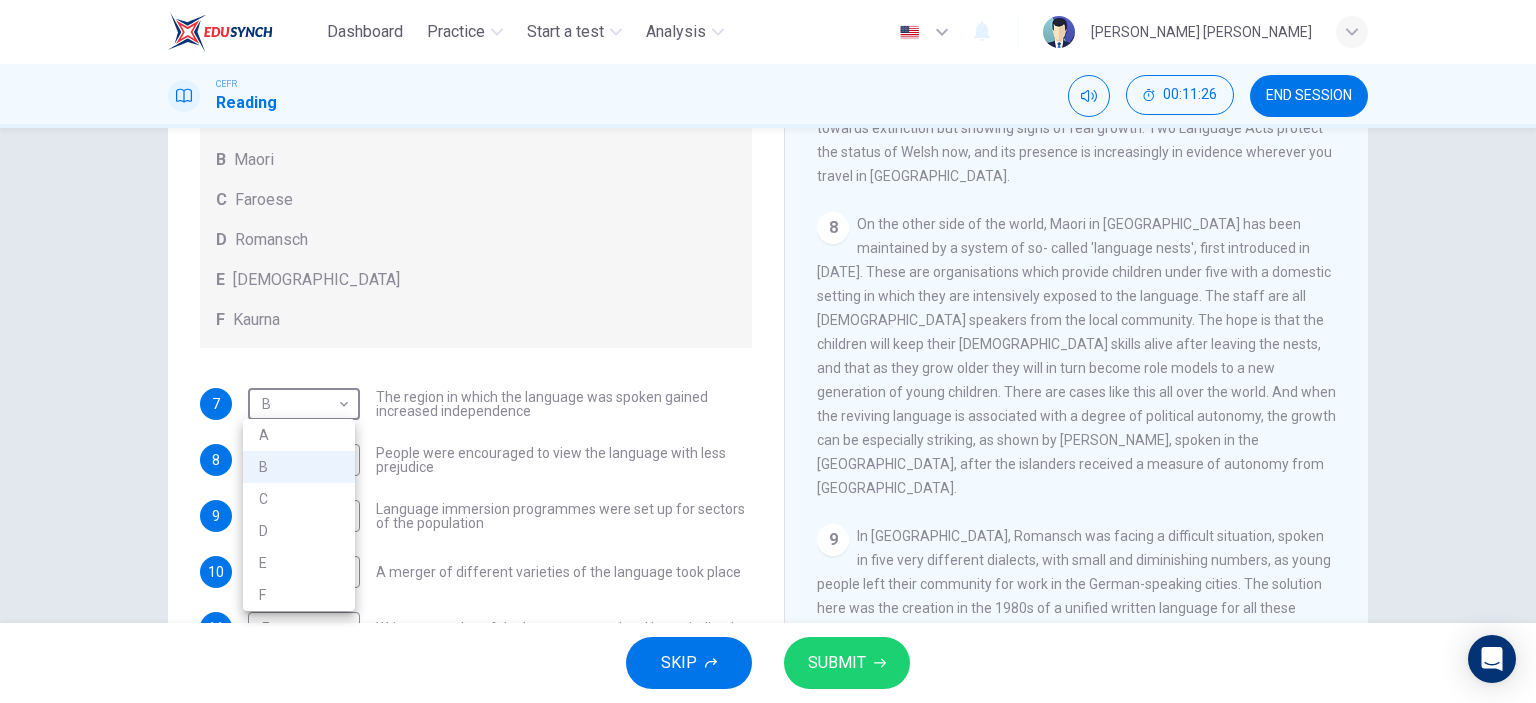 click on "C" at bounding box center [299, 499] 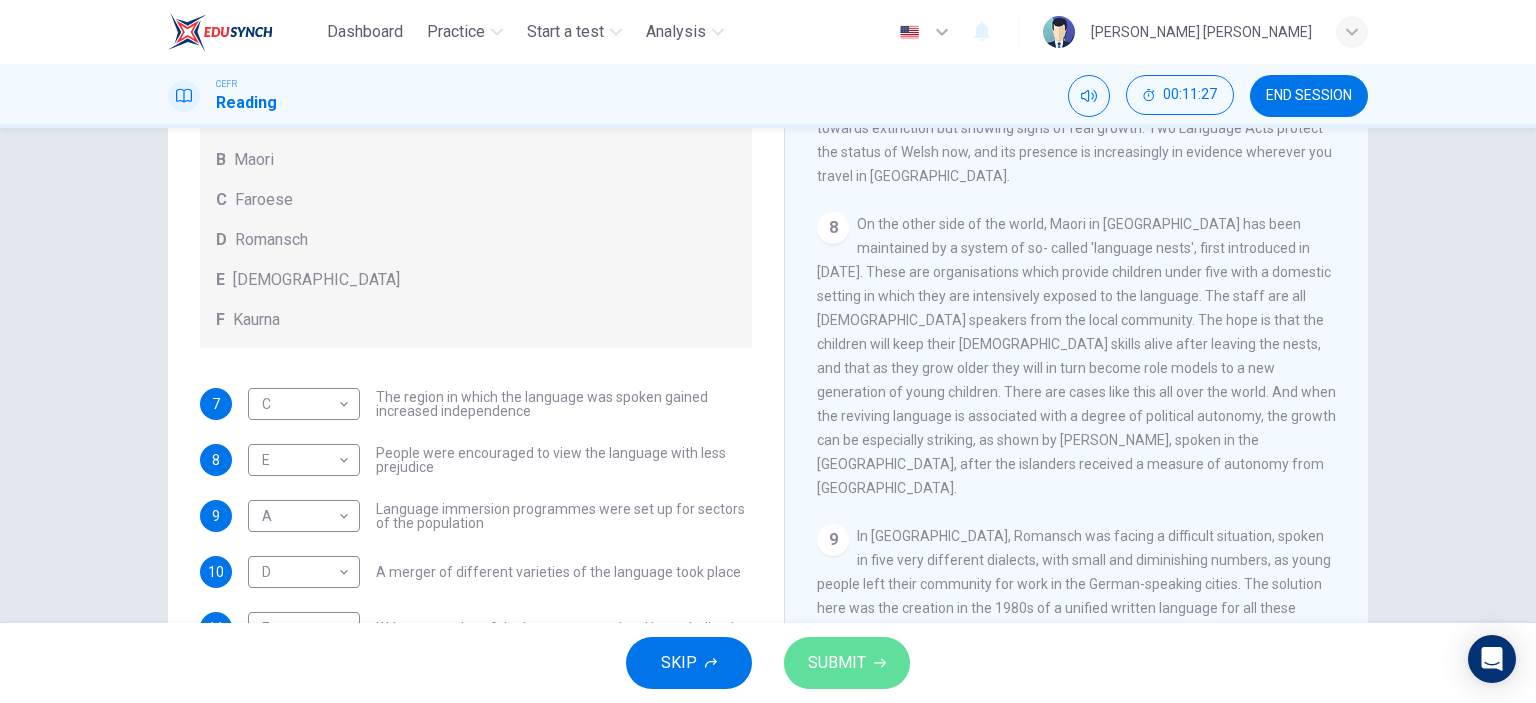click on "SUBMIT" at bounding box center [837, 663] 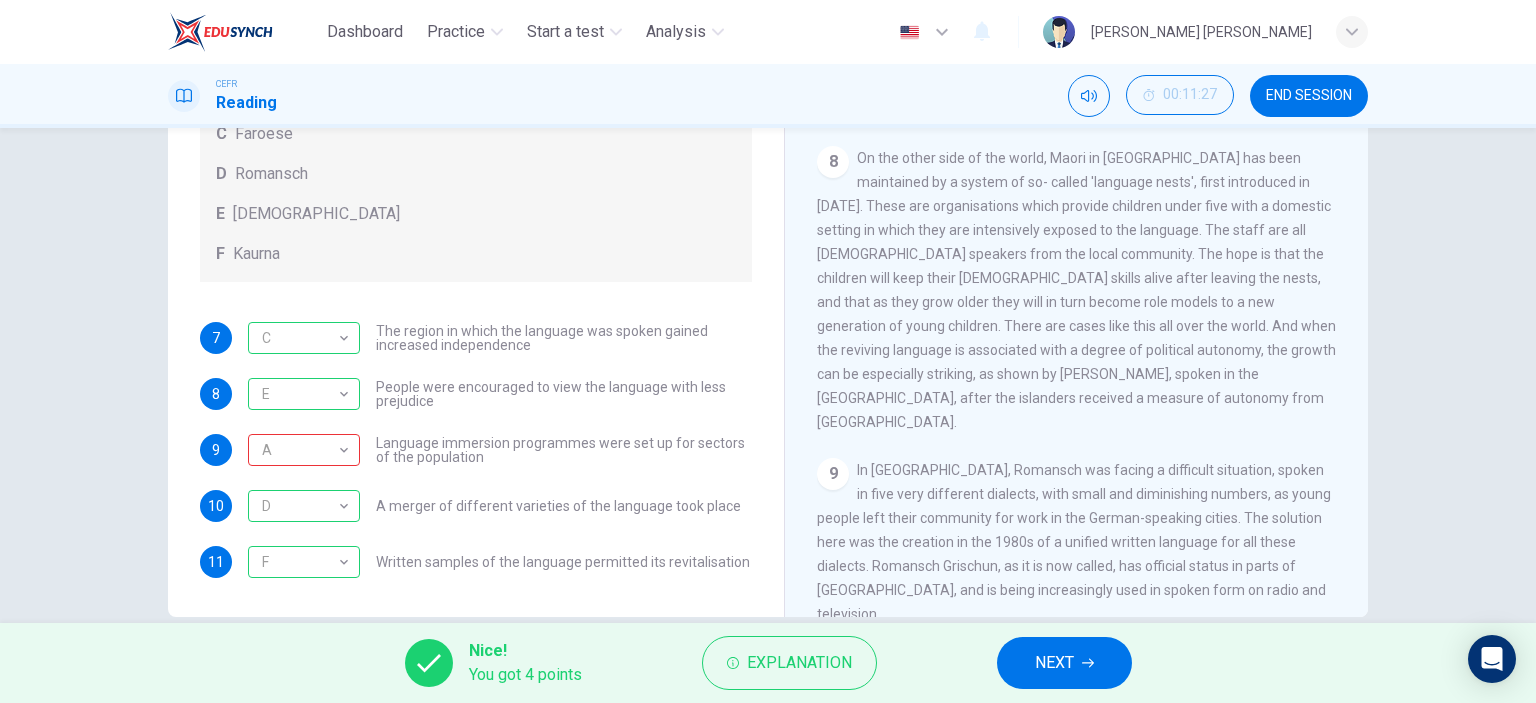 scroll, scrollTop: 280, scrollLeft: 0, axis: vertical 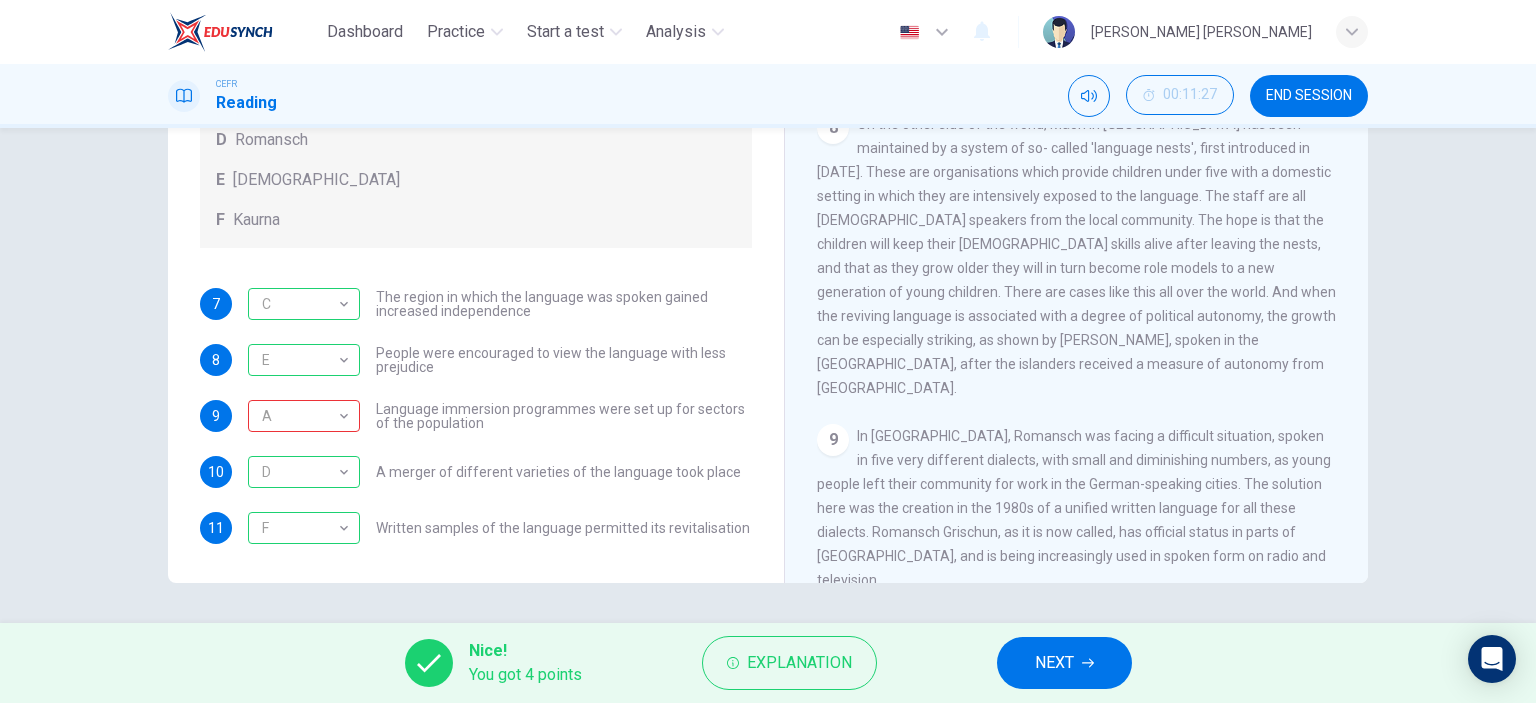 click on "NEXT" at bounding box center [1054, 663] 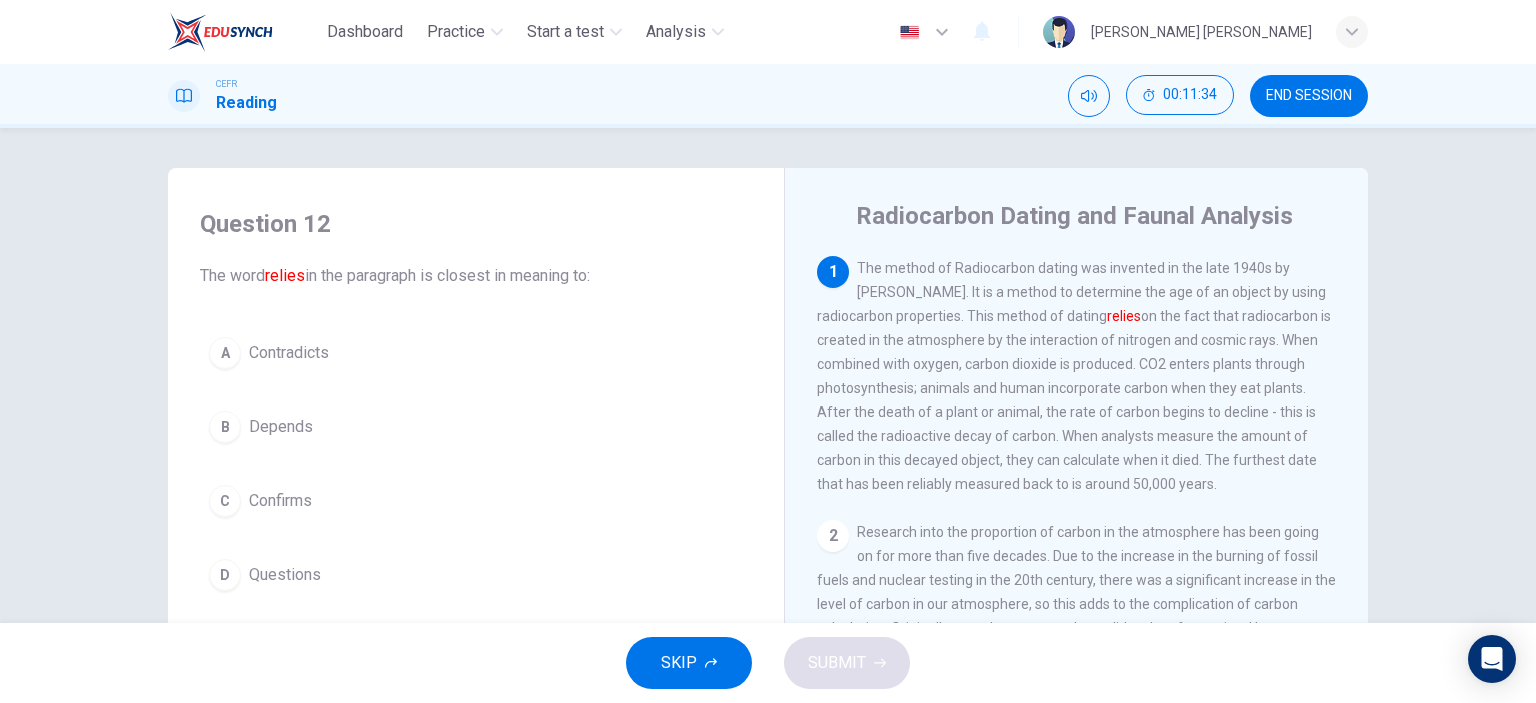 click on "Depends" at bounding box center (281, 427) 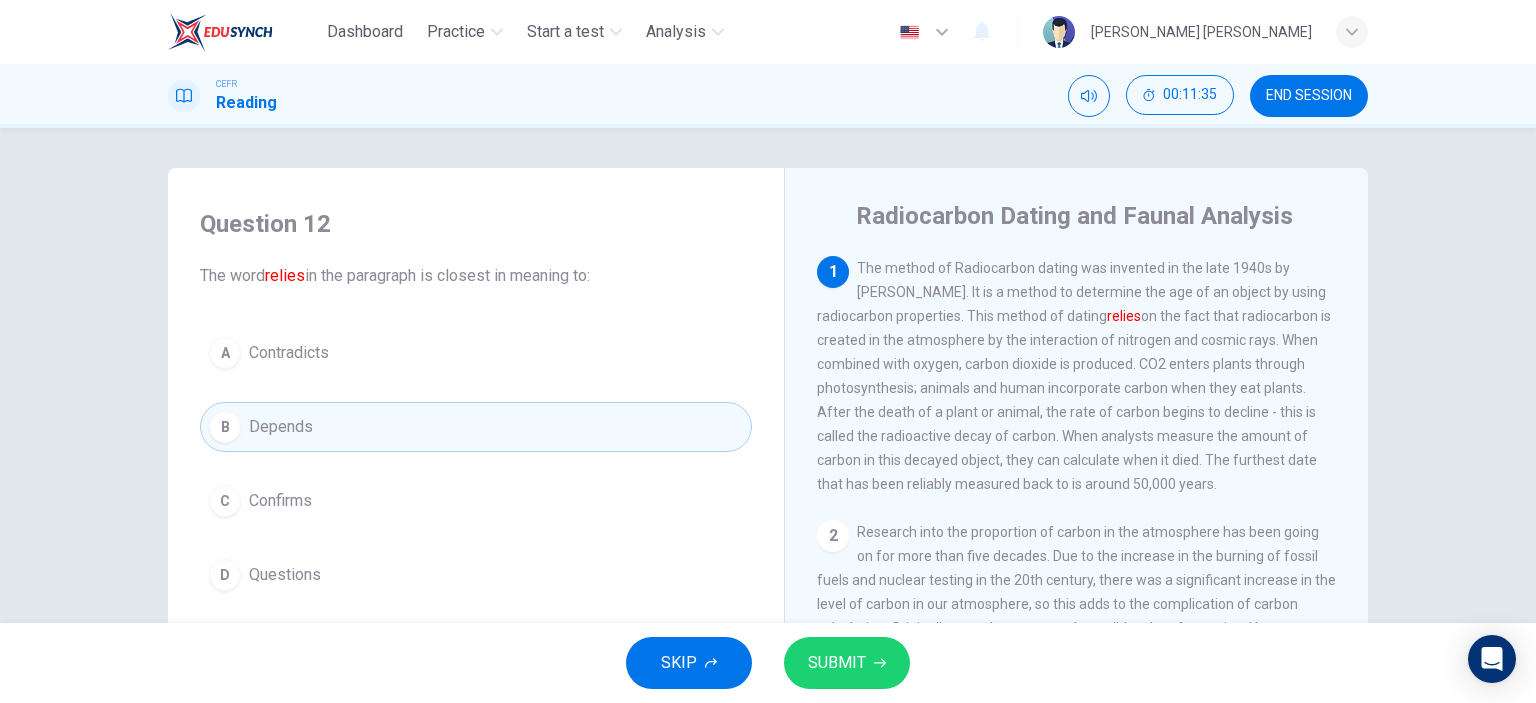 click on "SUBMIT" at bounding box center [837, 663] 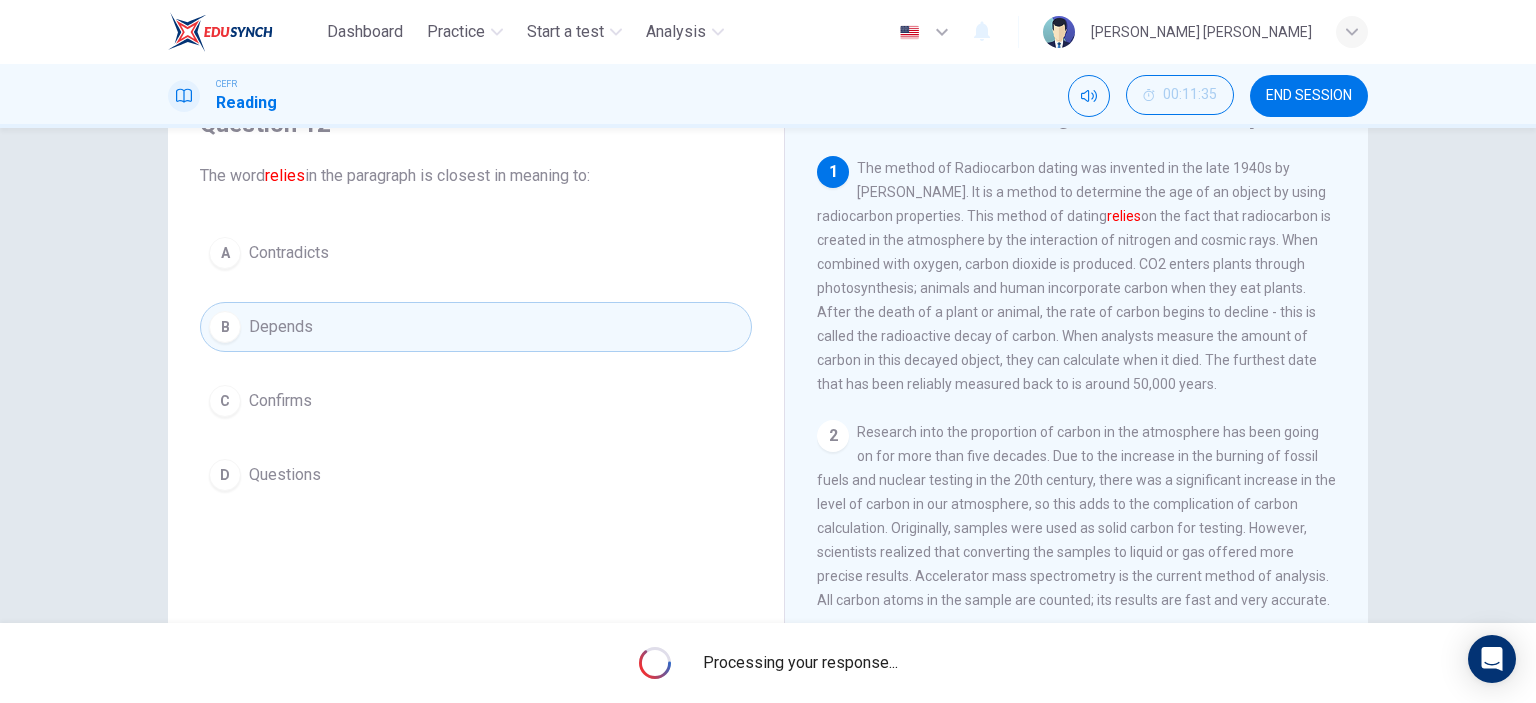 scroll, scrollTop: 0, scrollLeft: 0, axis: both 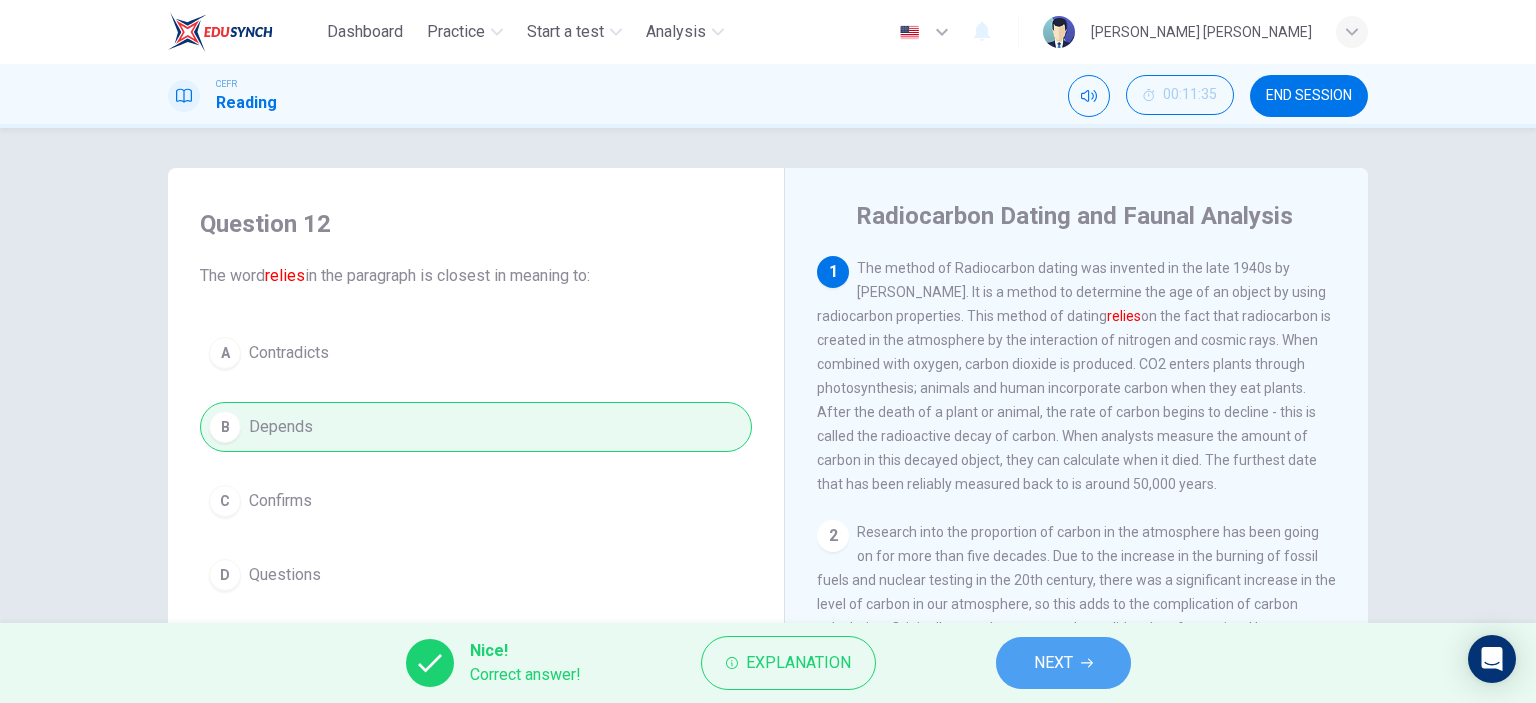 click on "NEXT" at bounding box center [1063, 663] 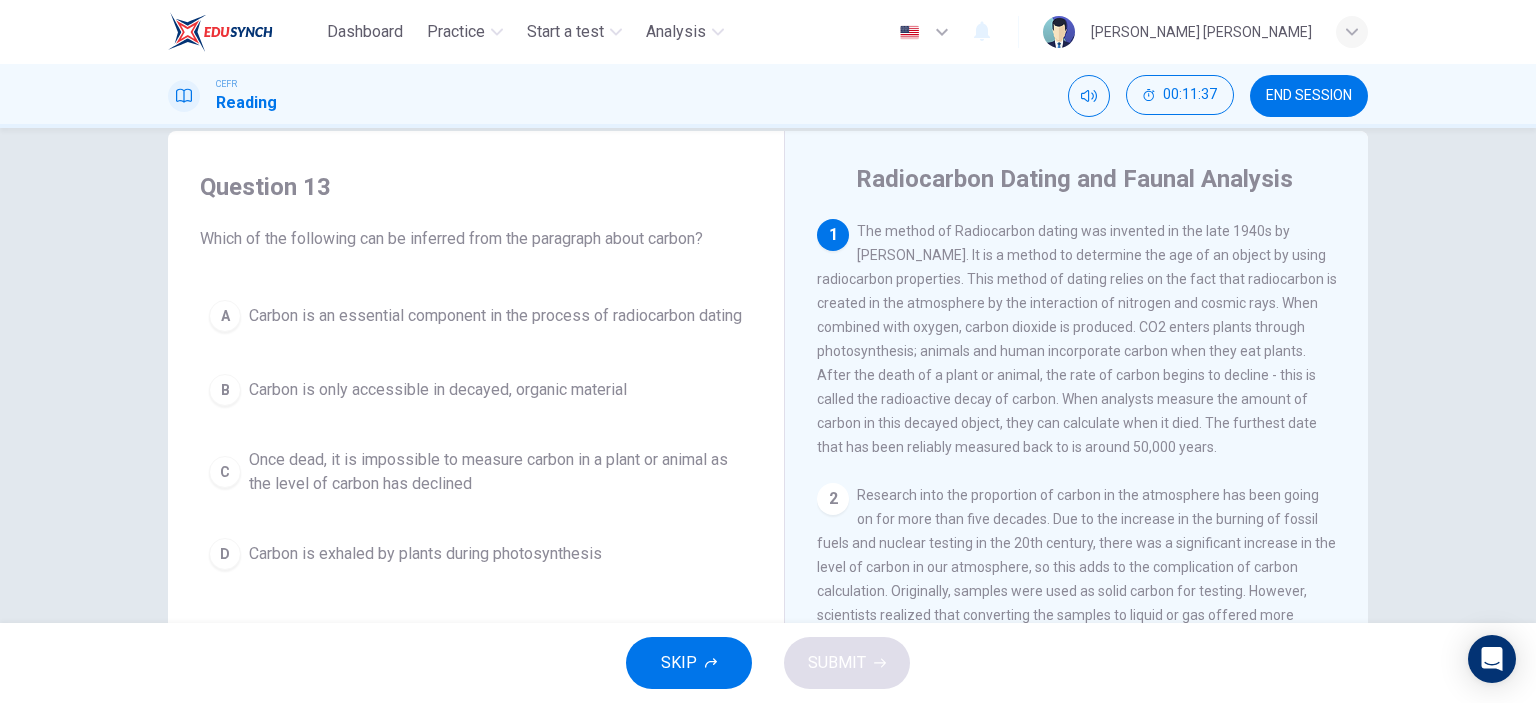scroll, scrollTop: 100, scrollLeft: 0, axis: vertical 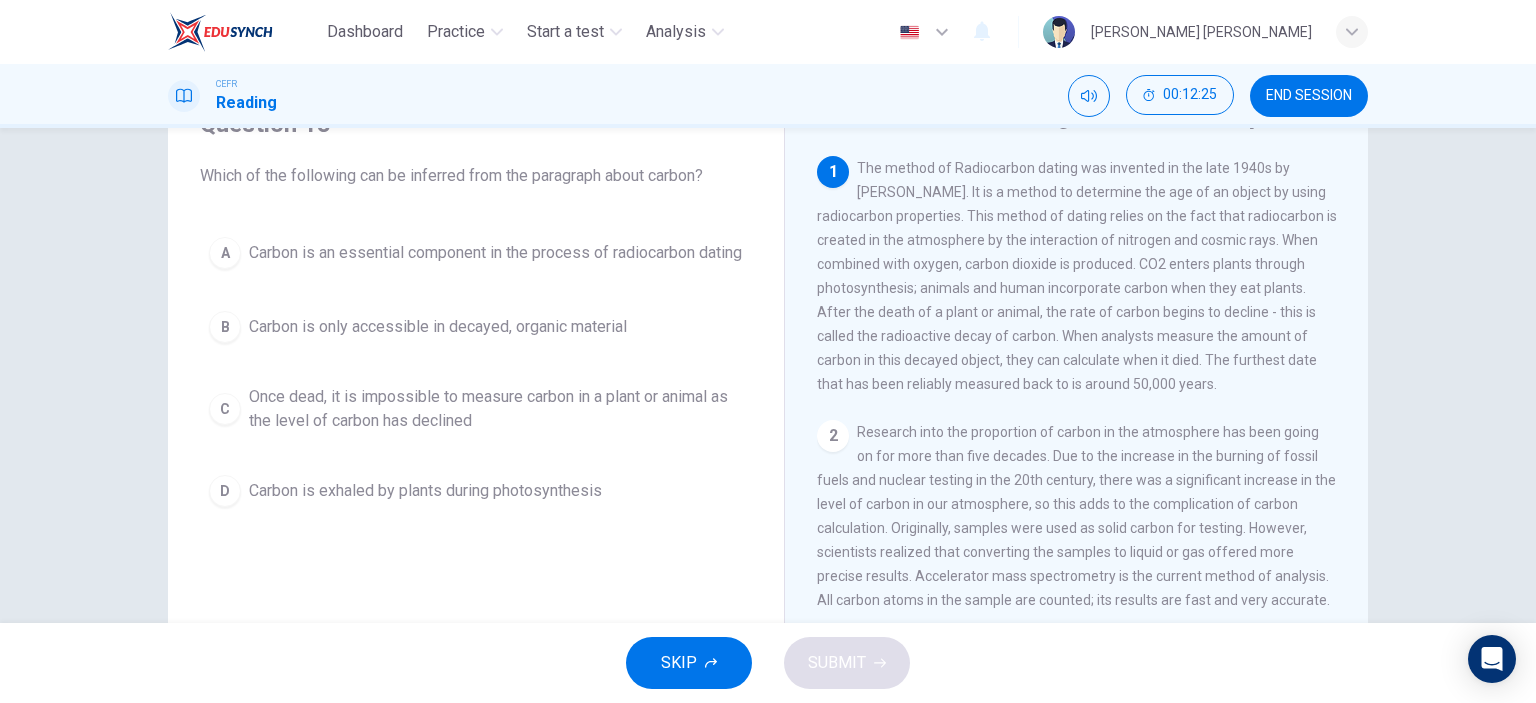 click on "Carbon is an essential component in the process of radiocarbon dating" at bounding box center [495, 253] 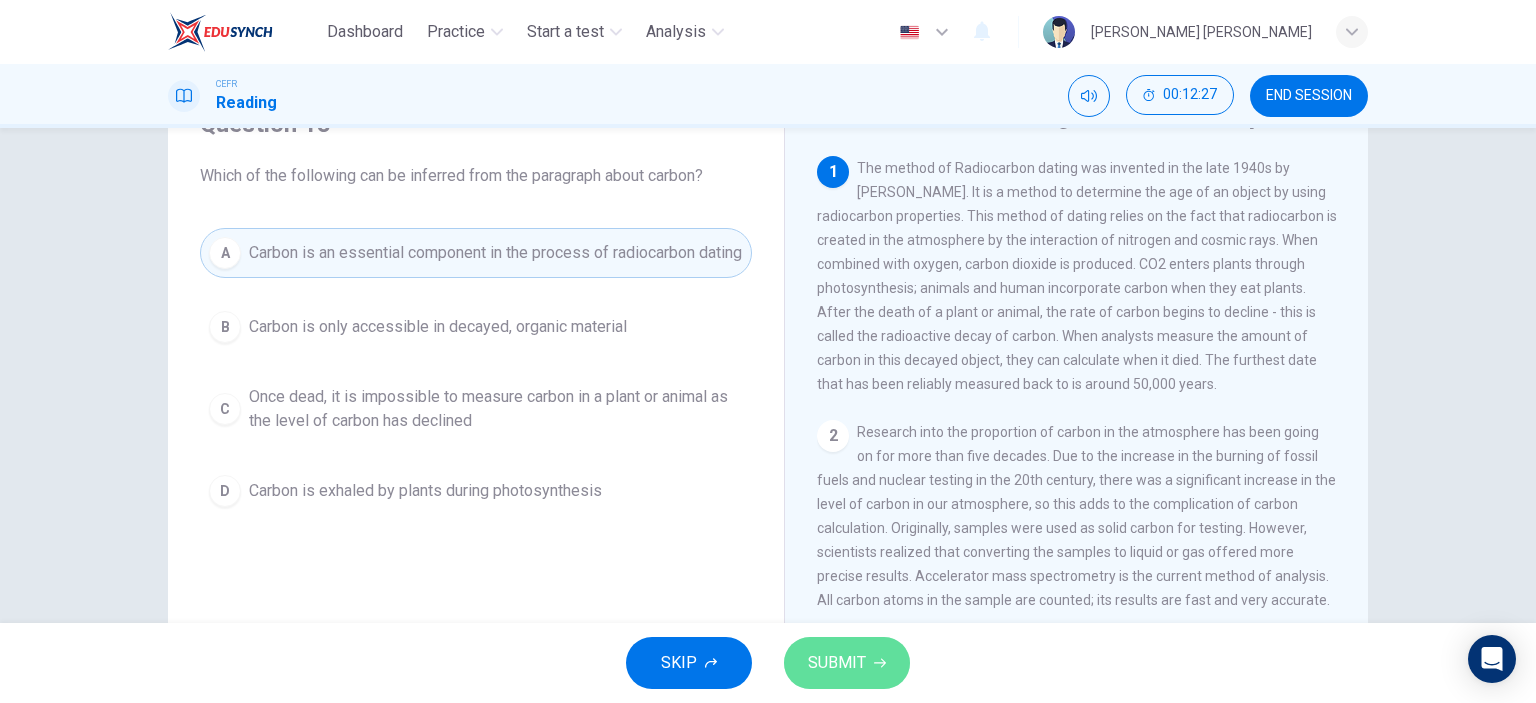 click on "SUBMIT" at bounding box center (837, 663) 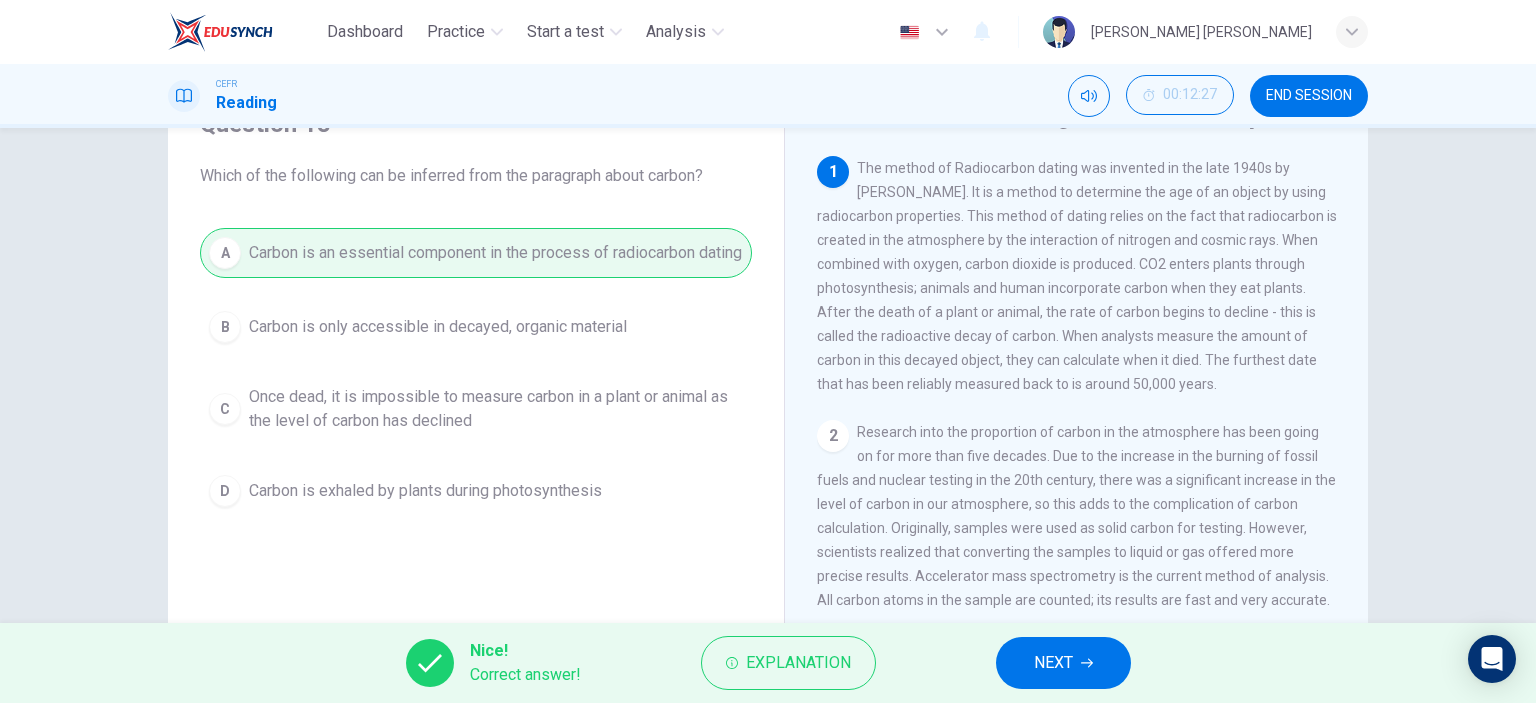 click 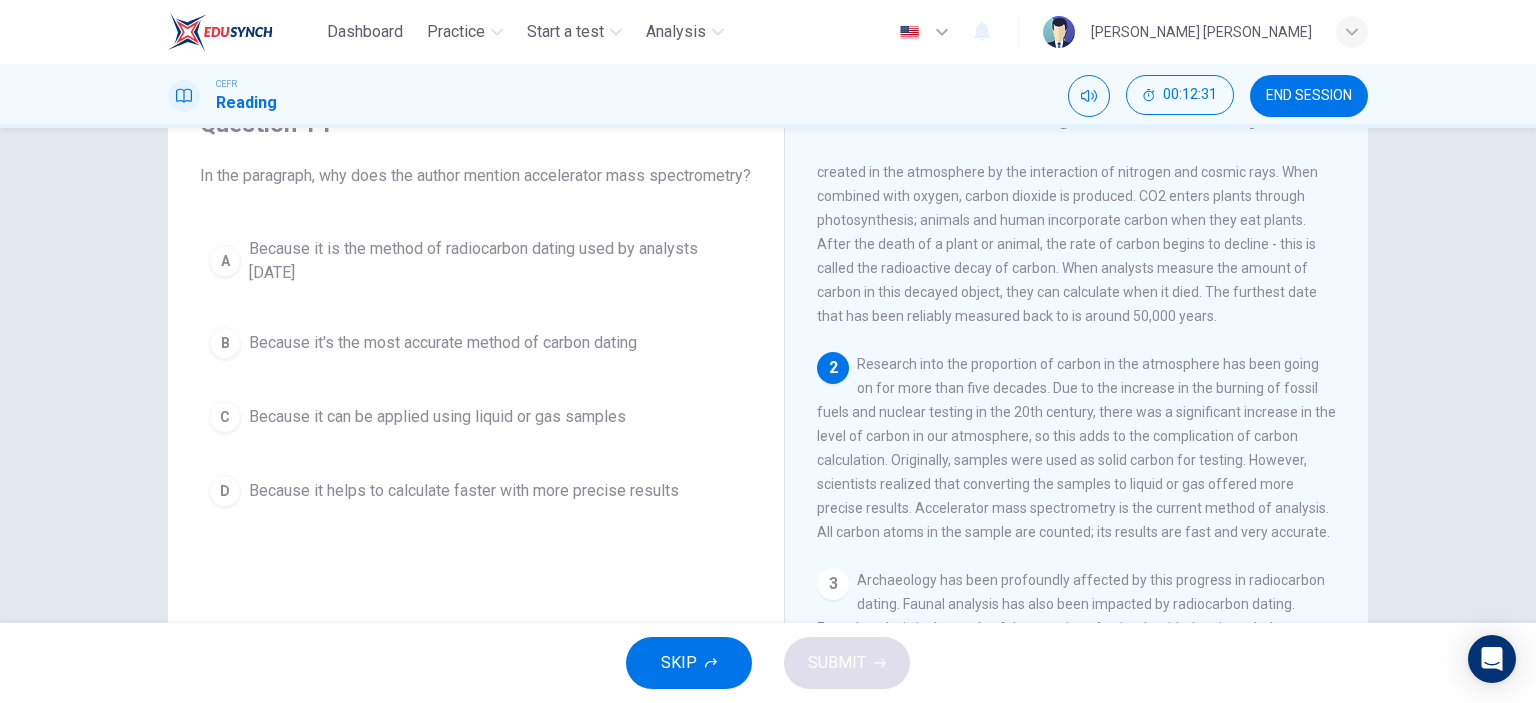 scroll, scrollTop: 100, scrollLeft: 0, axis: vertical 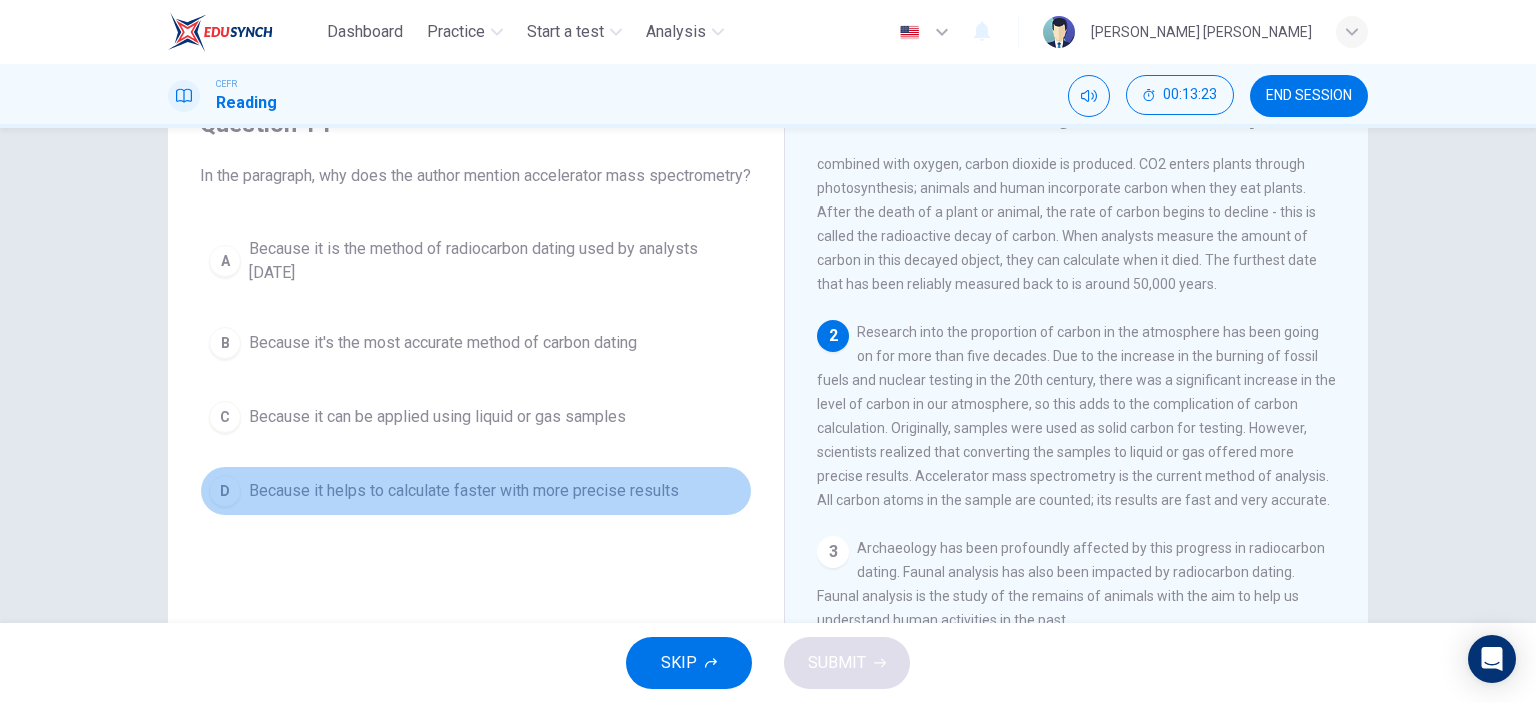 click on "Because it helps to calculate faster with more precise results" at bounding box center [464, 491] 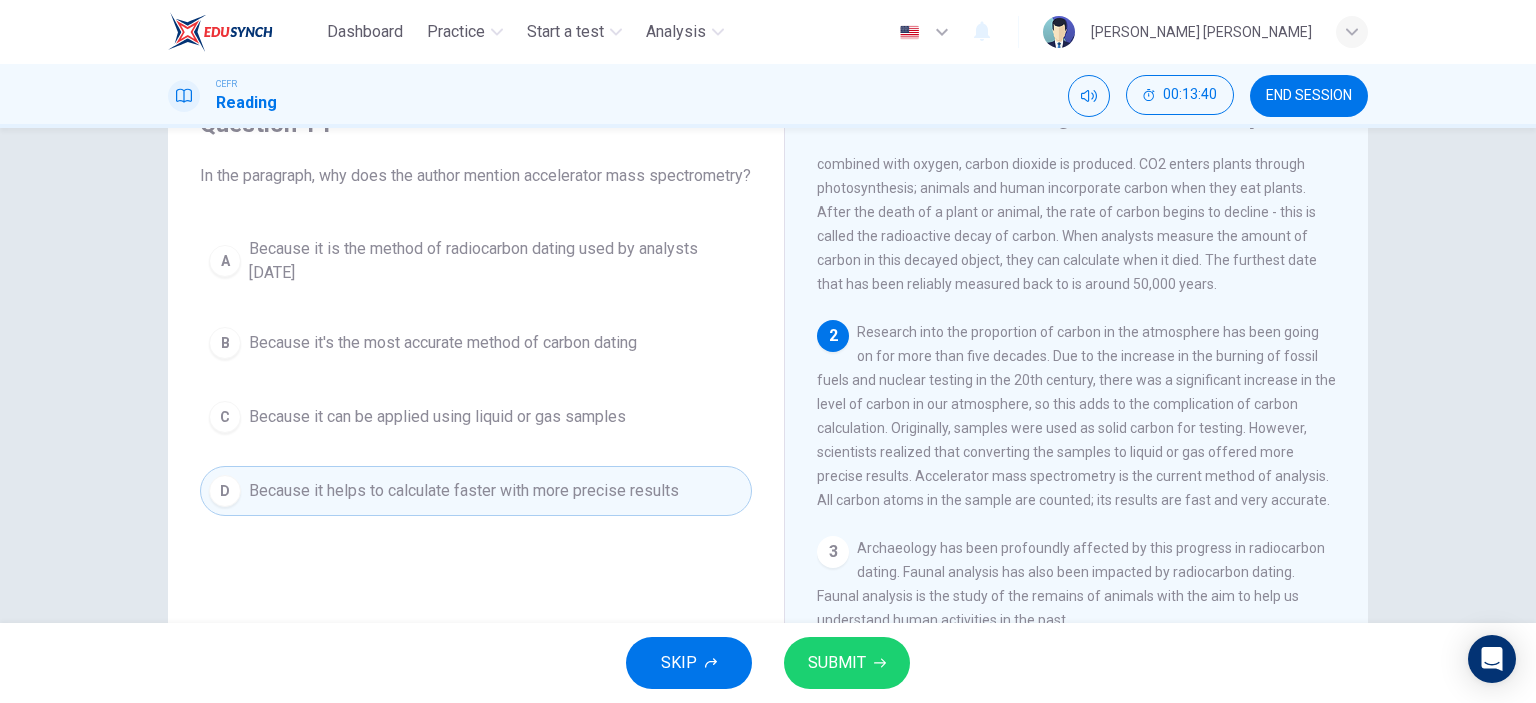click on "Because it is the method of radiocarbon dating used by analysts today" at bounding box center [496, 261] 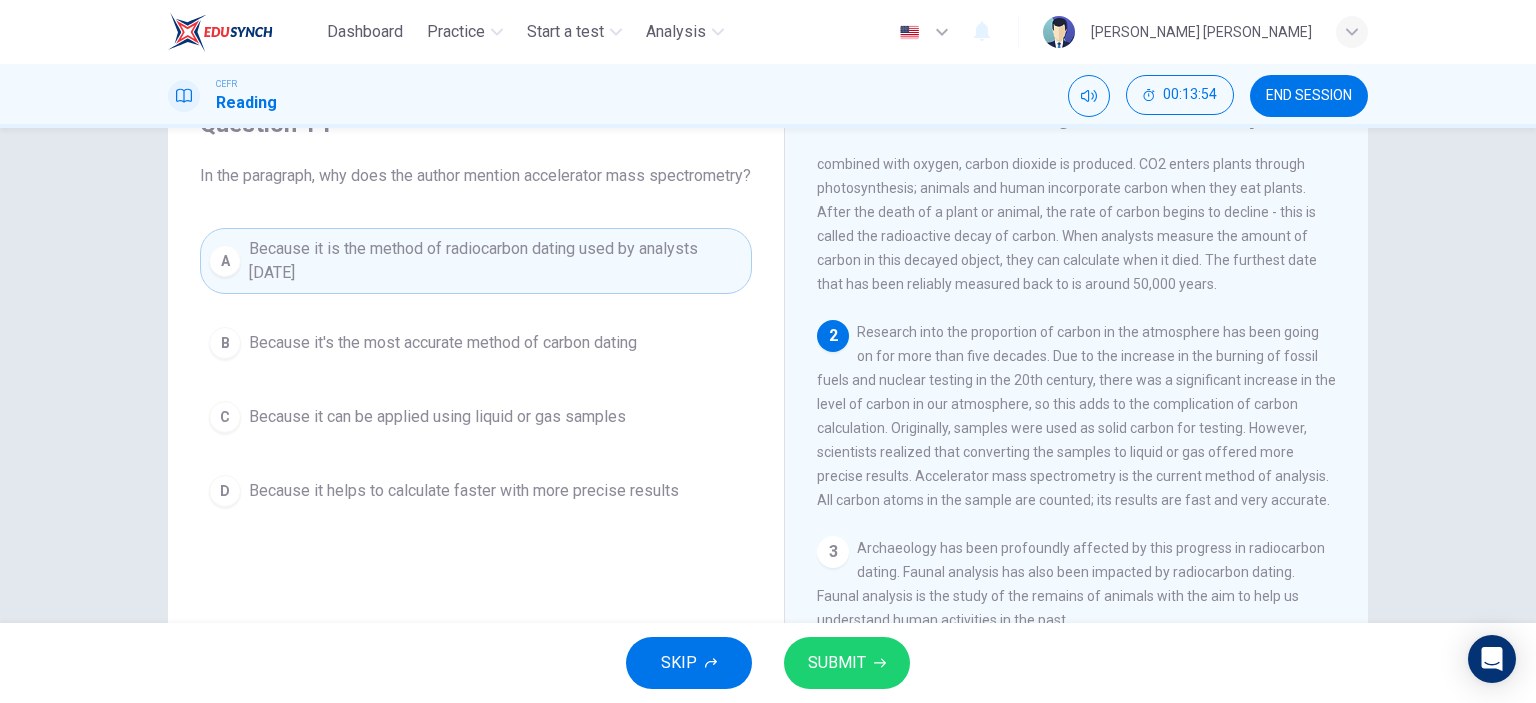 click on "Because it helps to calculate faster with more precise results" at bounding box center (464, 491) 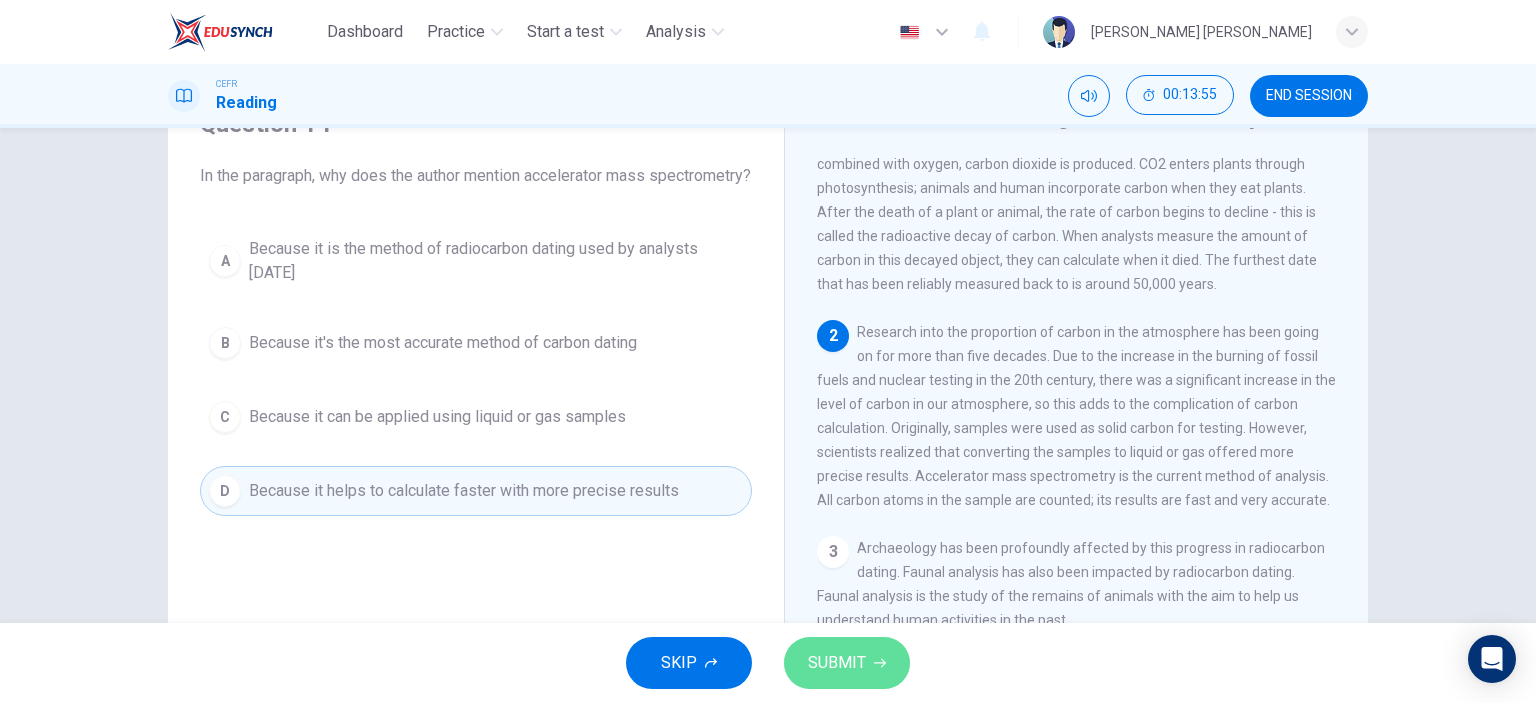 click on "SUBMIT" at bounding box center [847, 663] 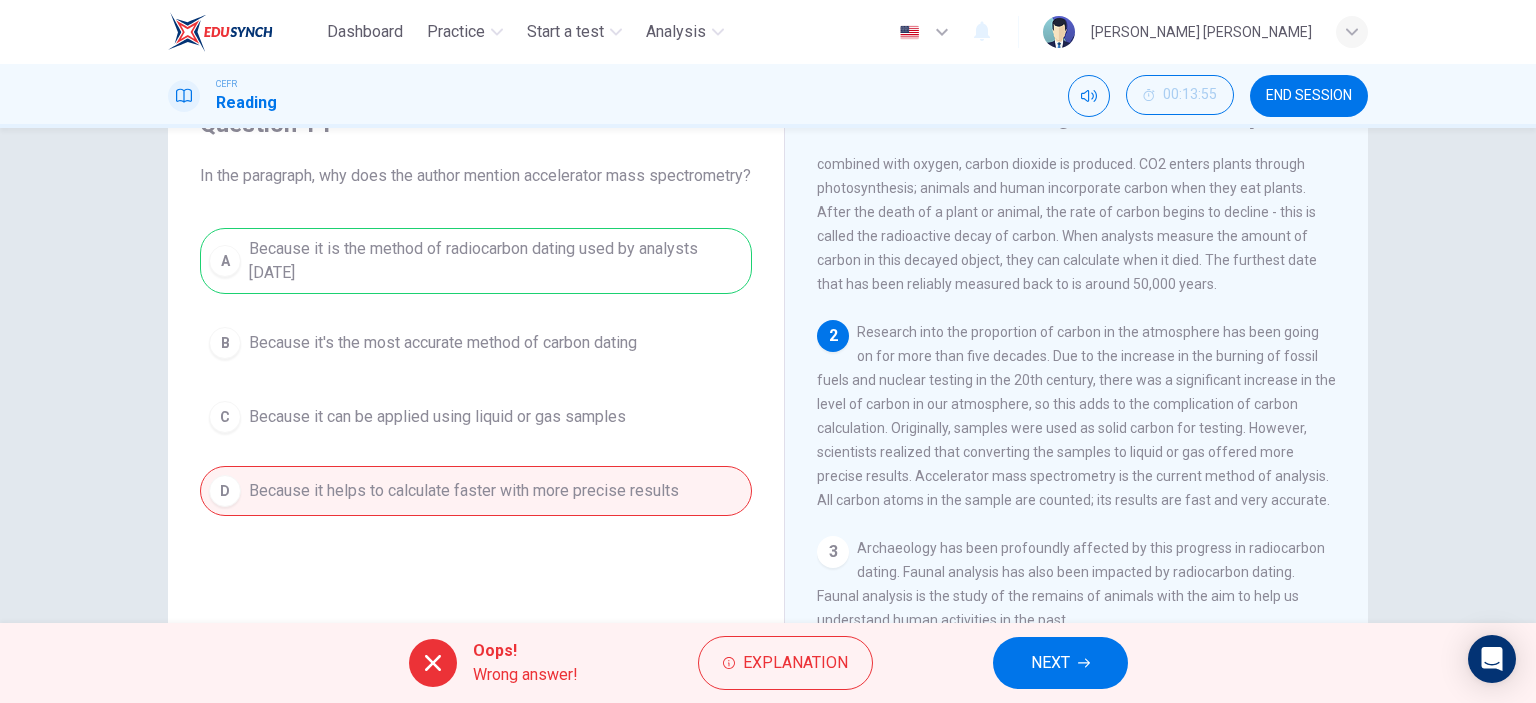 click on "NEXT" at bounding box center (1050, 663) 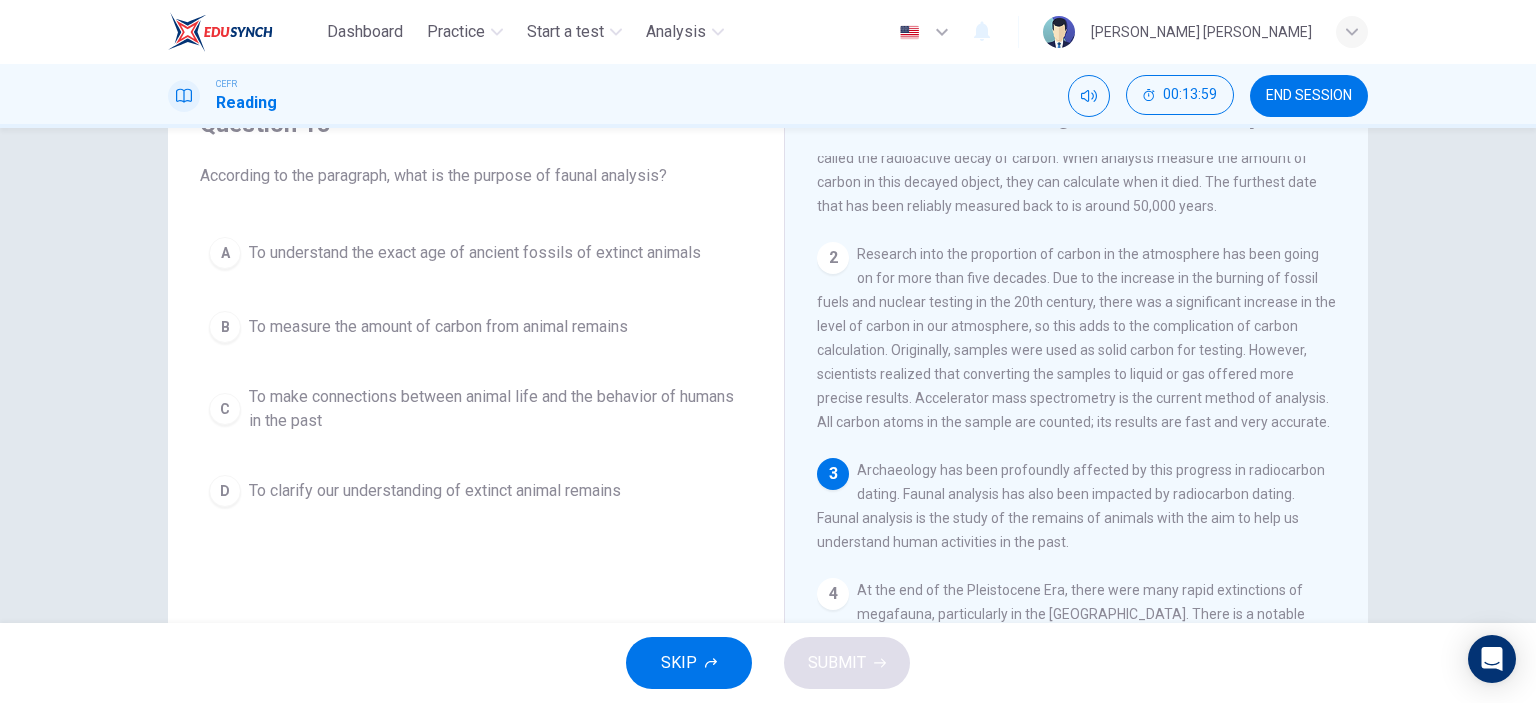scroll, scrollTop: 300, scrollLeft: 0, axis: vertical 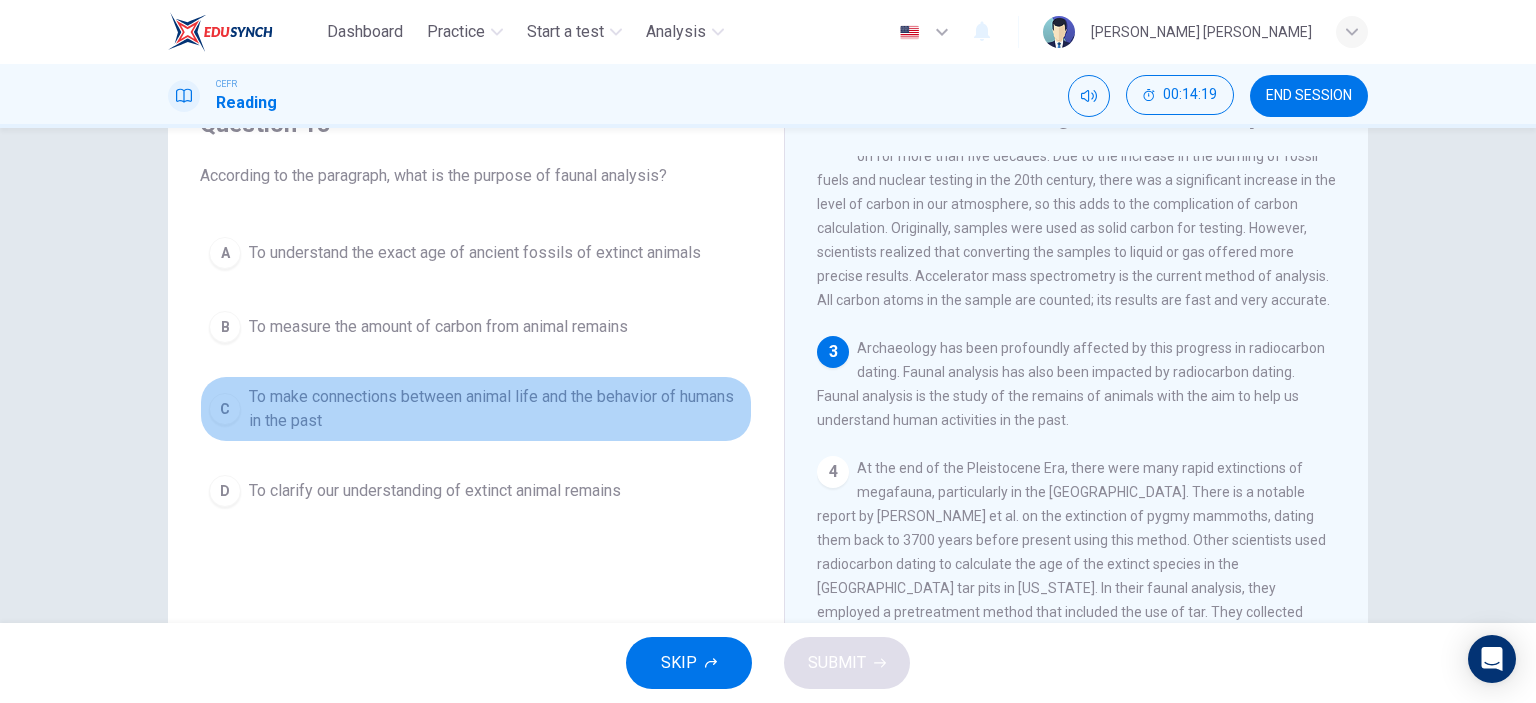 click on "To make connections between animal life and the behavior of humans in the past" at bounding box center [496, 409] 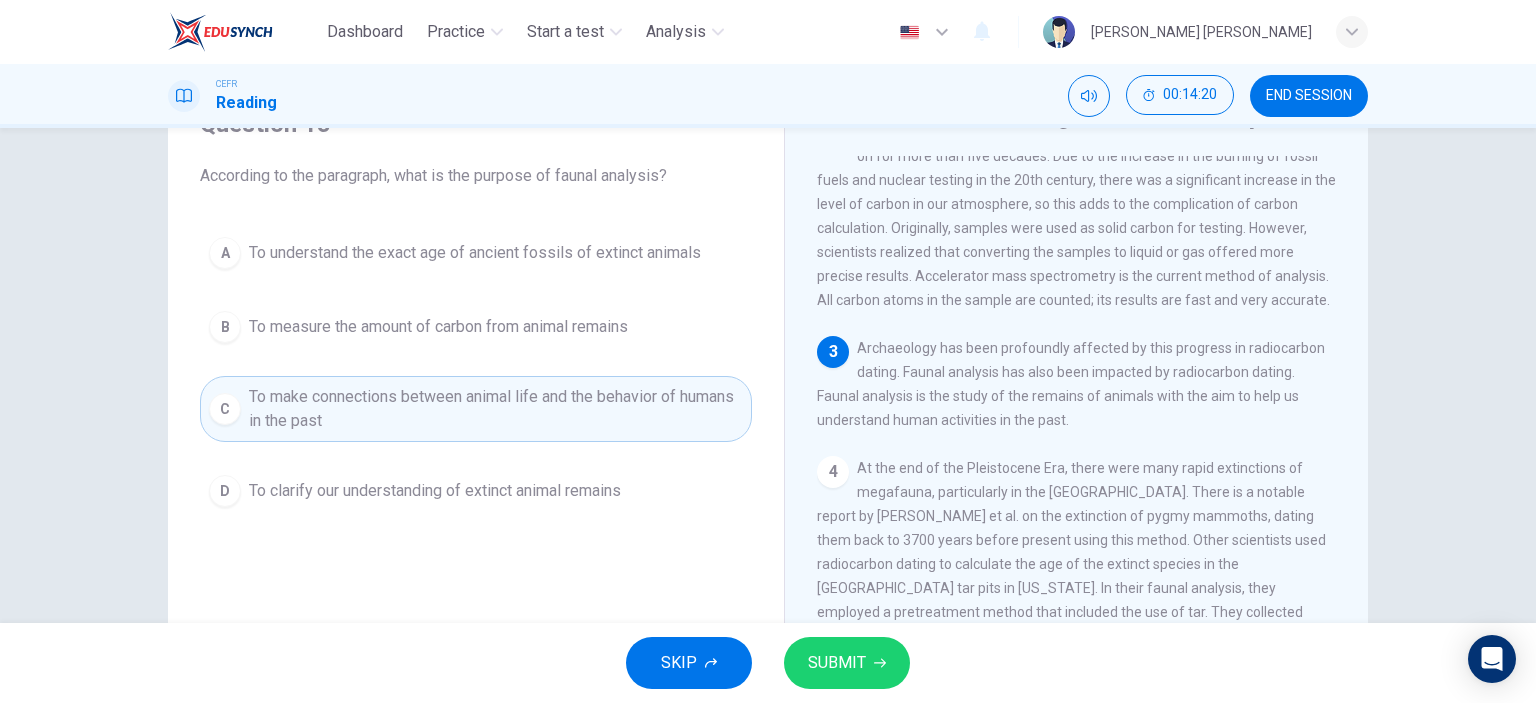 click on "SUBMIT" at bounding box center [837, 663] 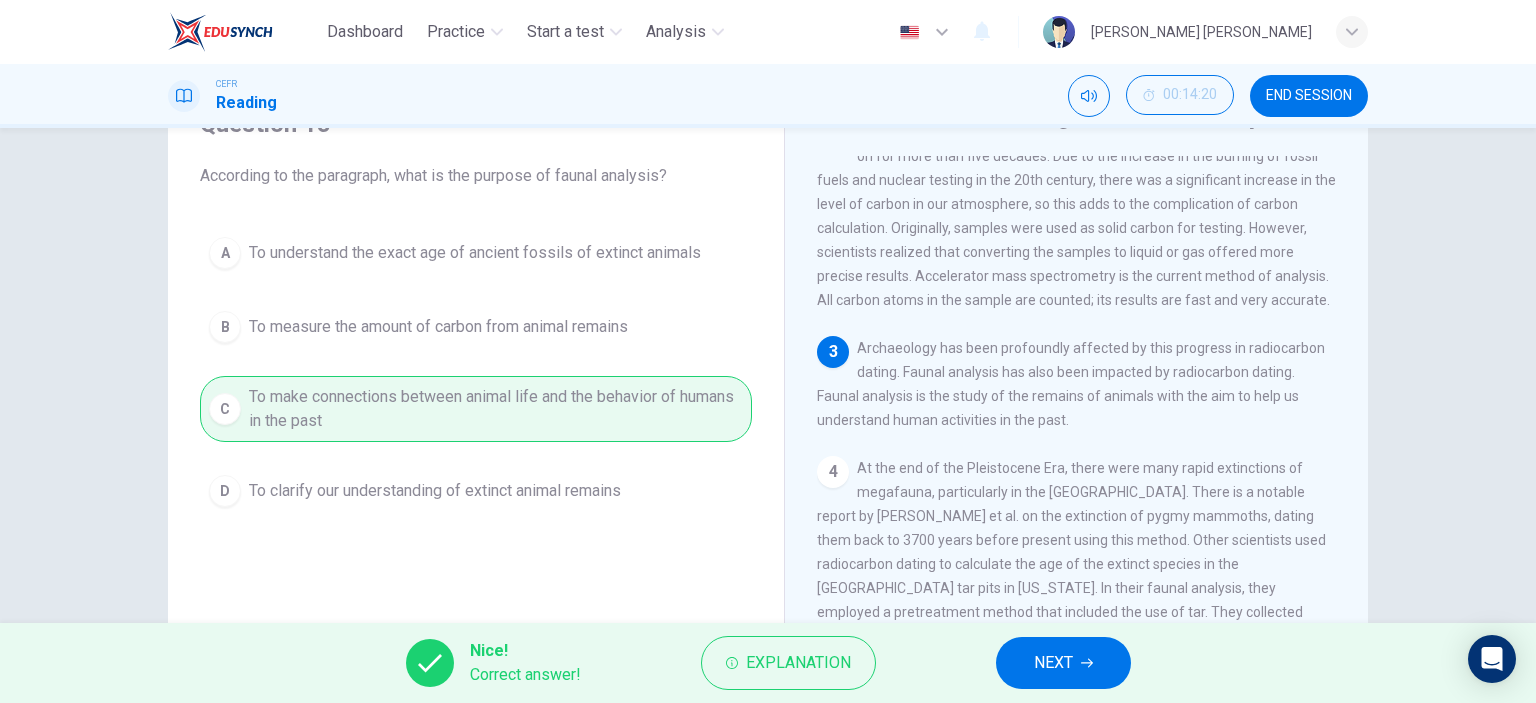 click on "NEXT" at bounding box center [1053, 663] 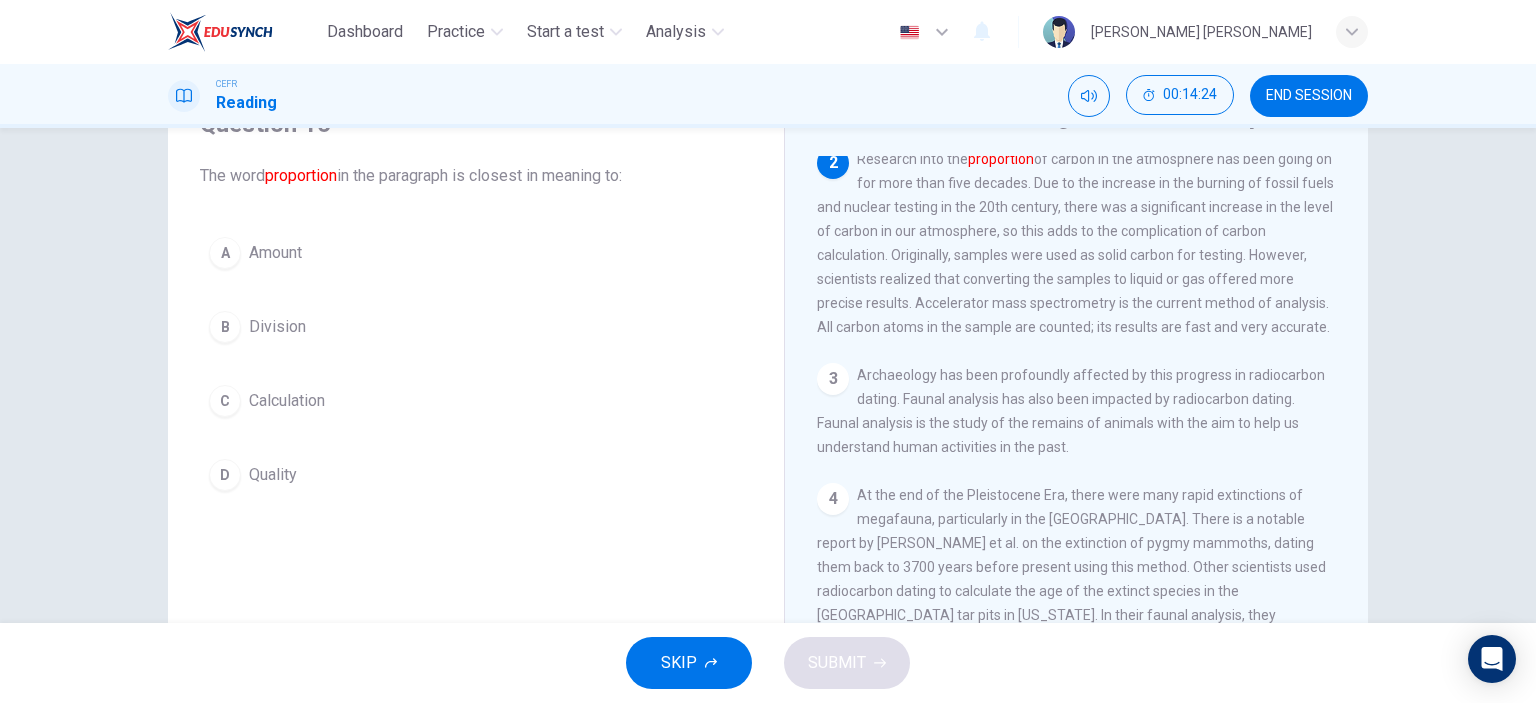 scroll, scrollTop: 200, scrollLeft: 0, axis: vertical 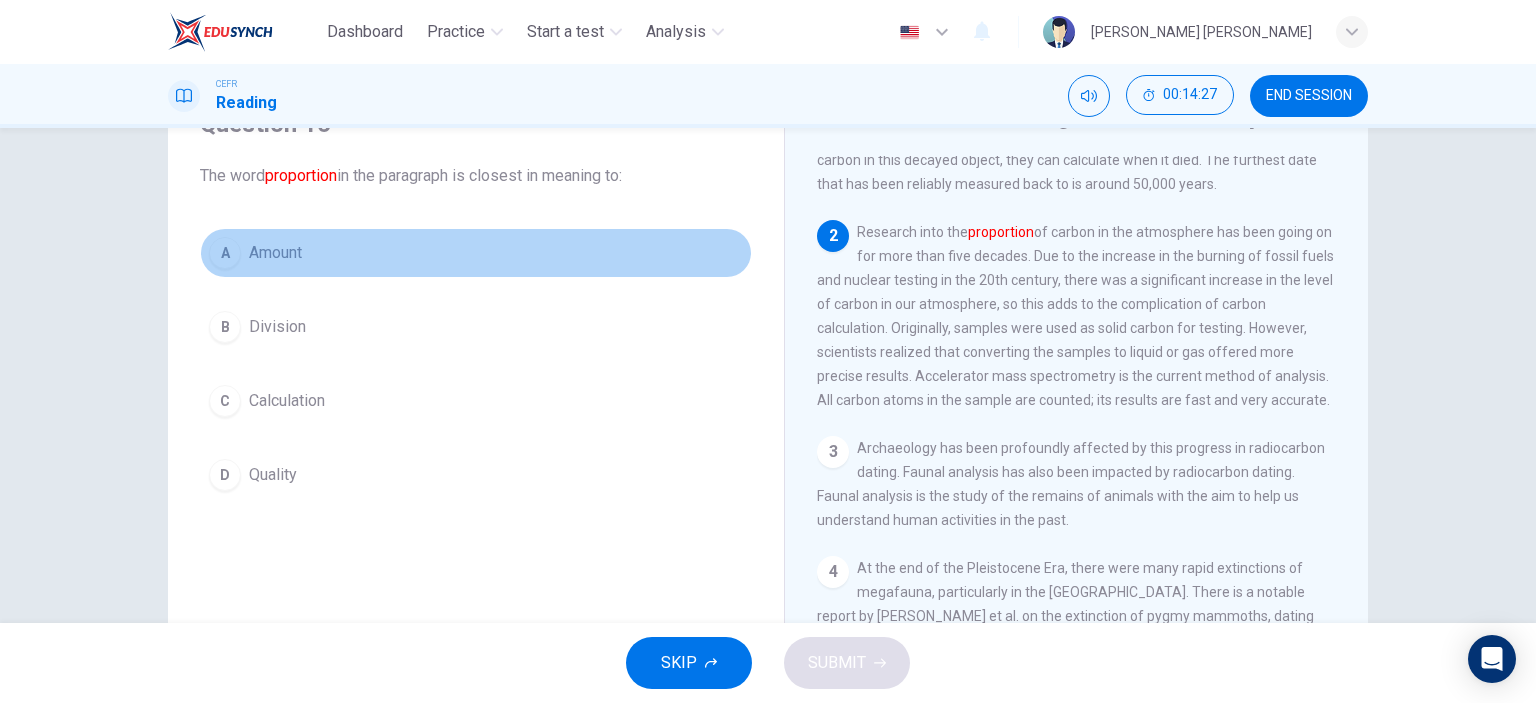 click on "Amount" at bounding box center (275, 253) 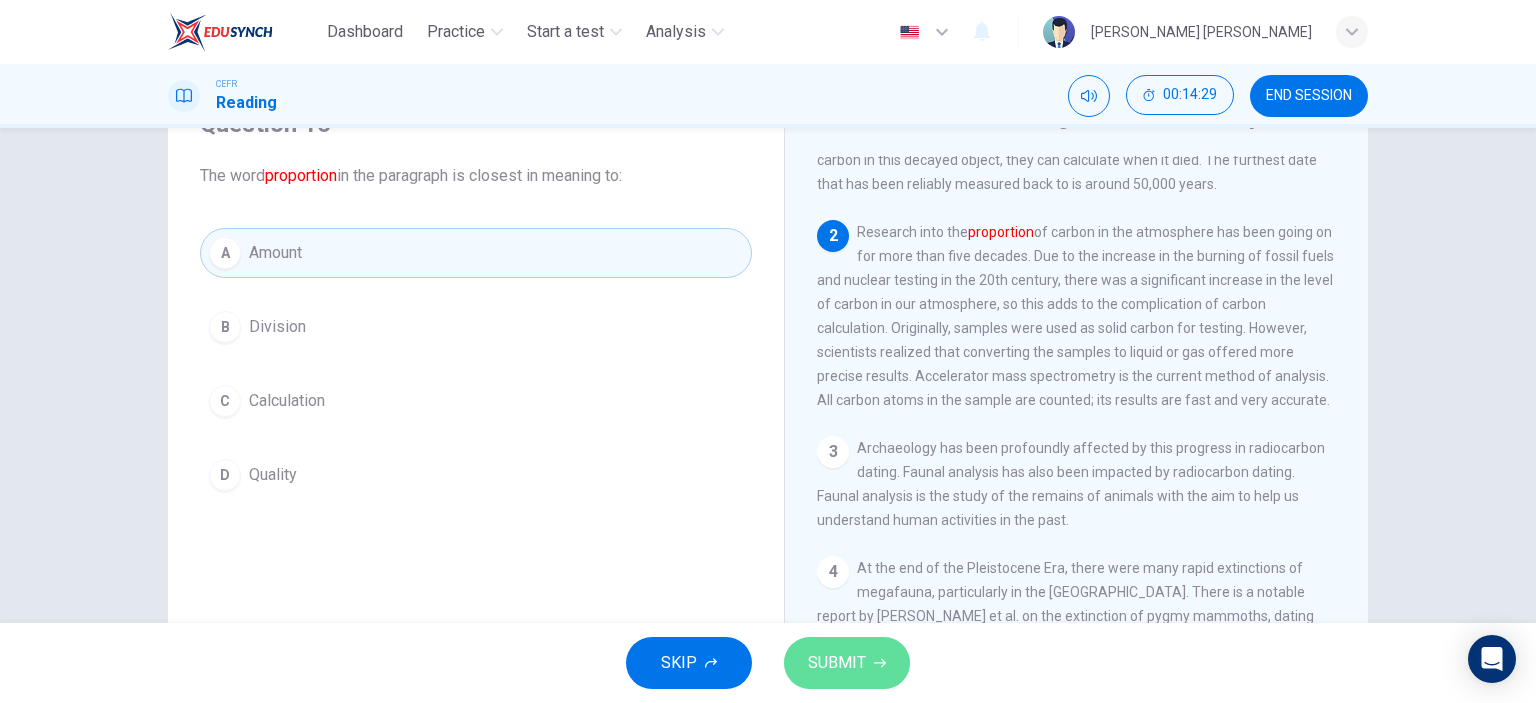 click on "SUBMIT" at bounding box center [837, 663] 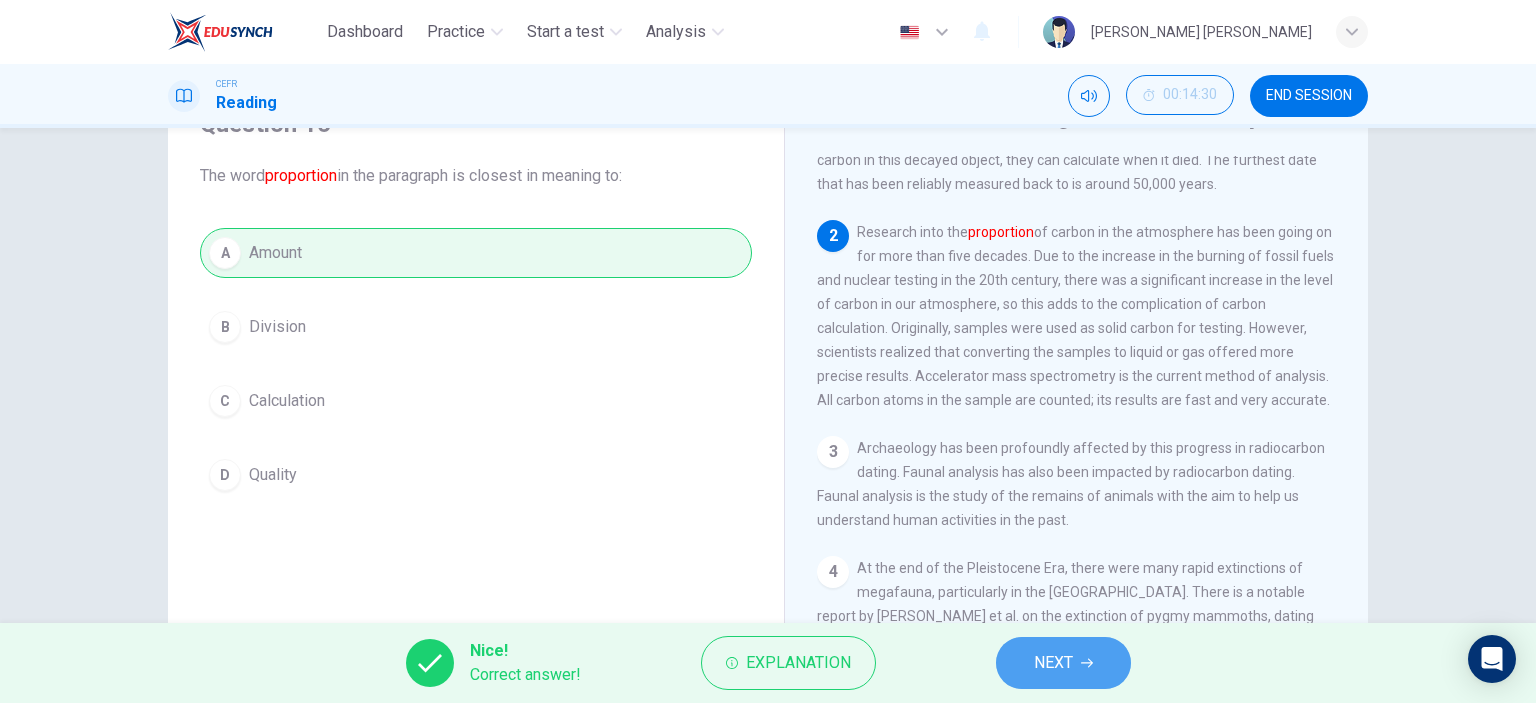 click on "NEXT" at bounding box center (1053, 663) 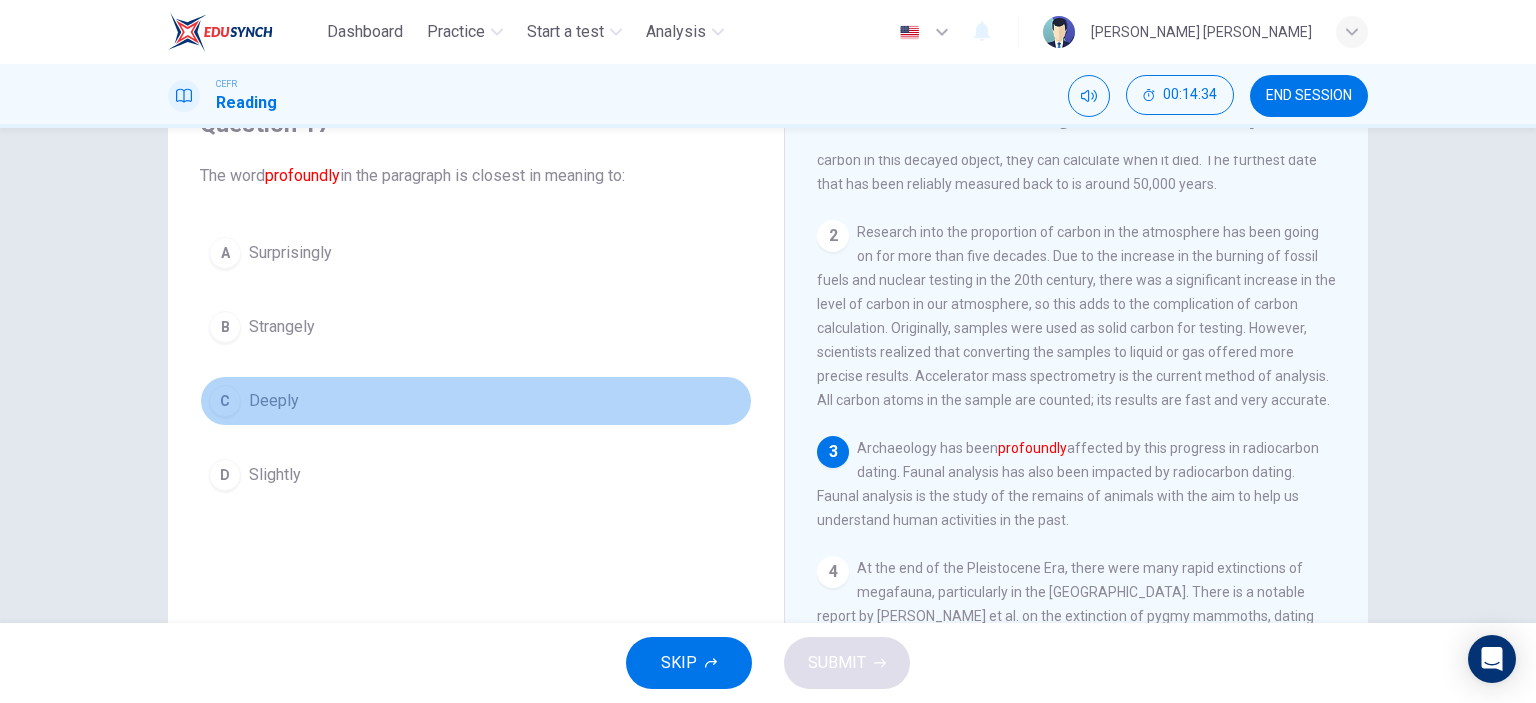 click on "Deeply" at bounding box center [274, 401] 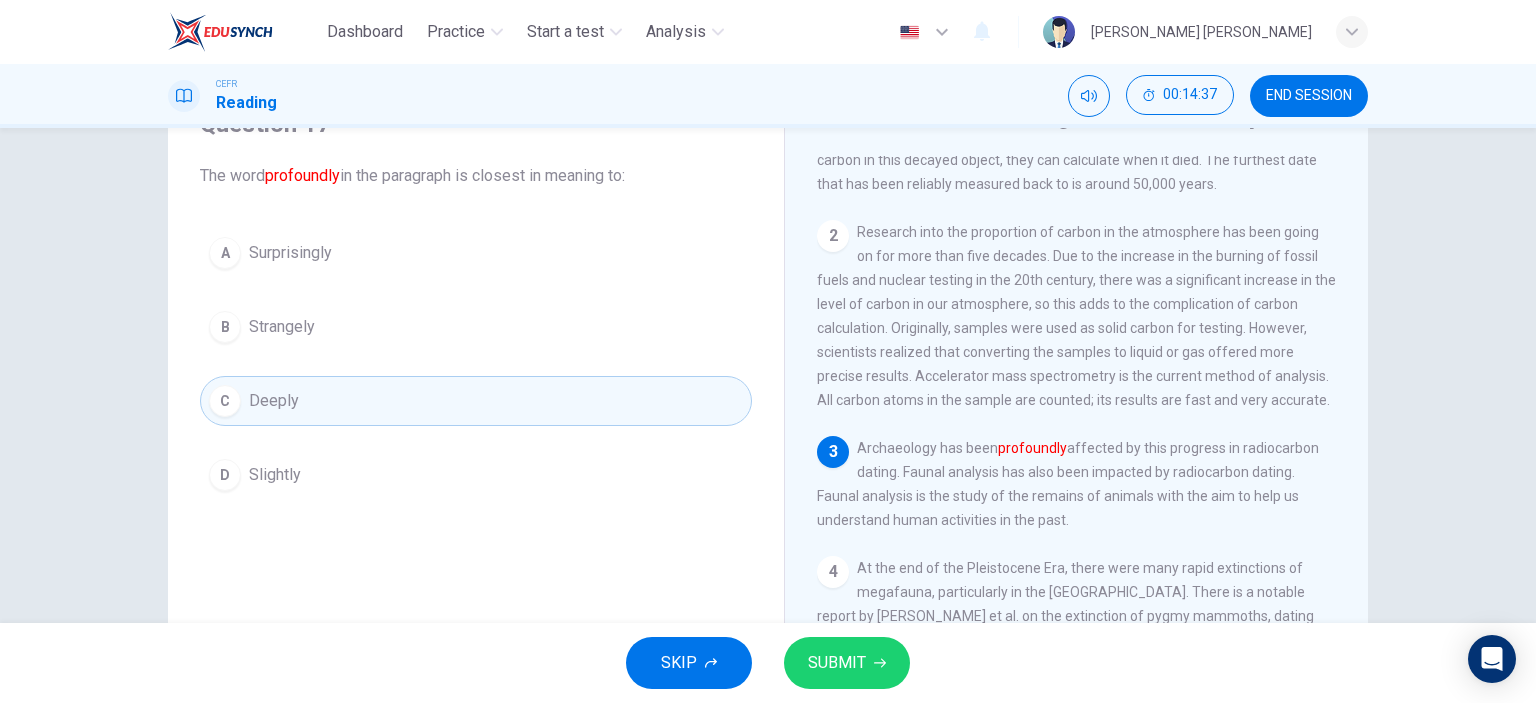 click on "SUBMIT" at bounding box center (837, 663) 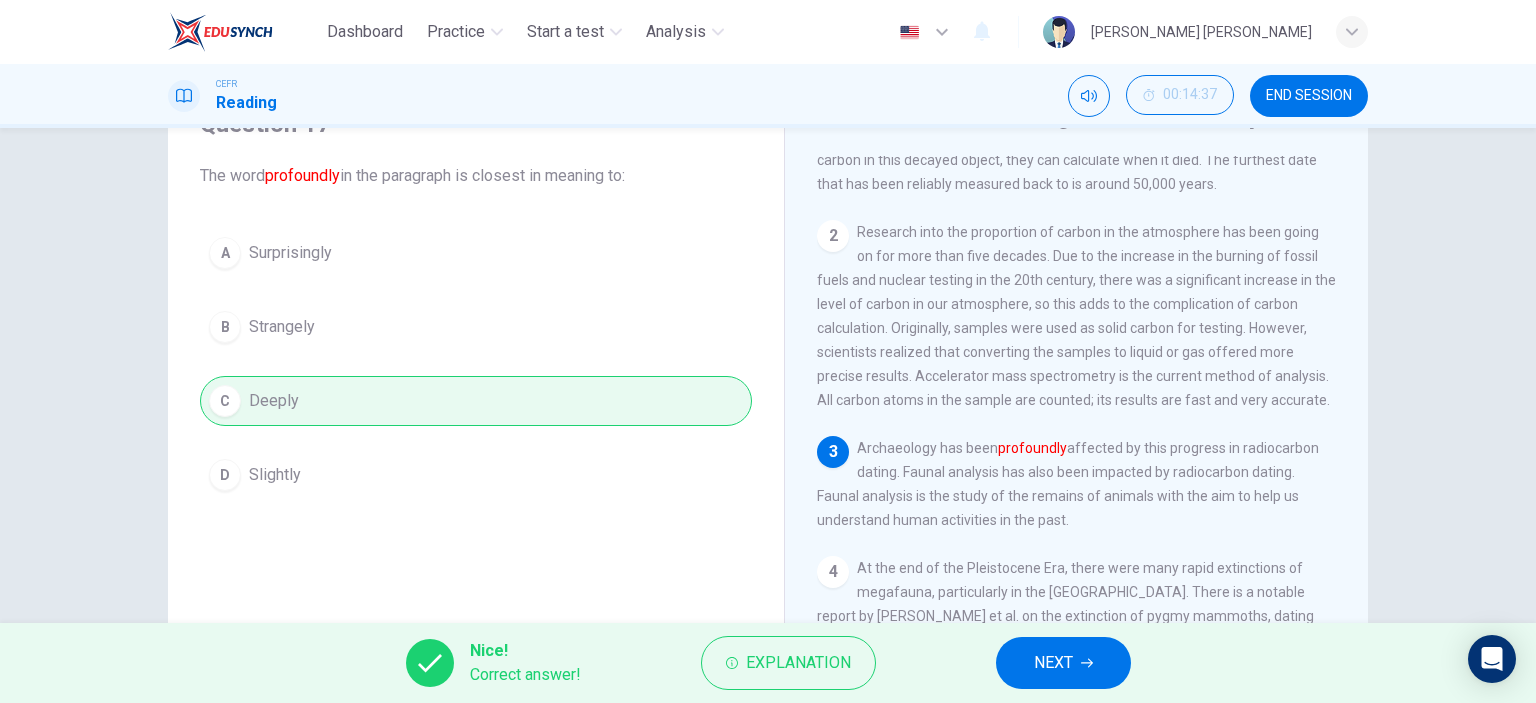 click on "NEXT" at bounding box center (1063, 663) 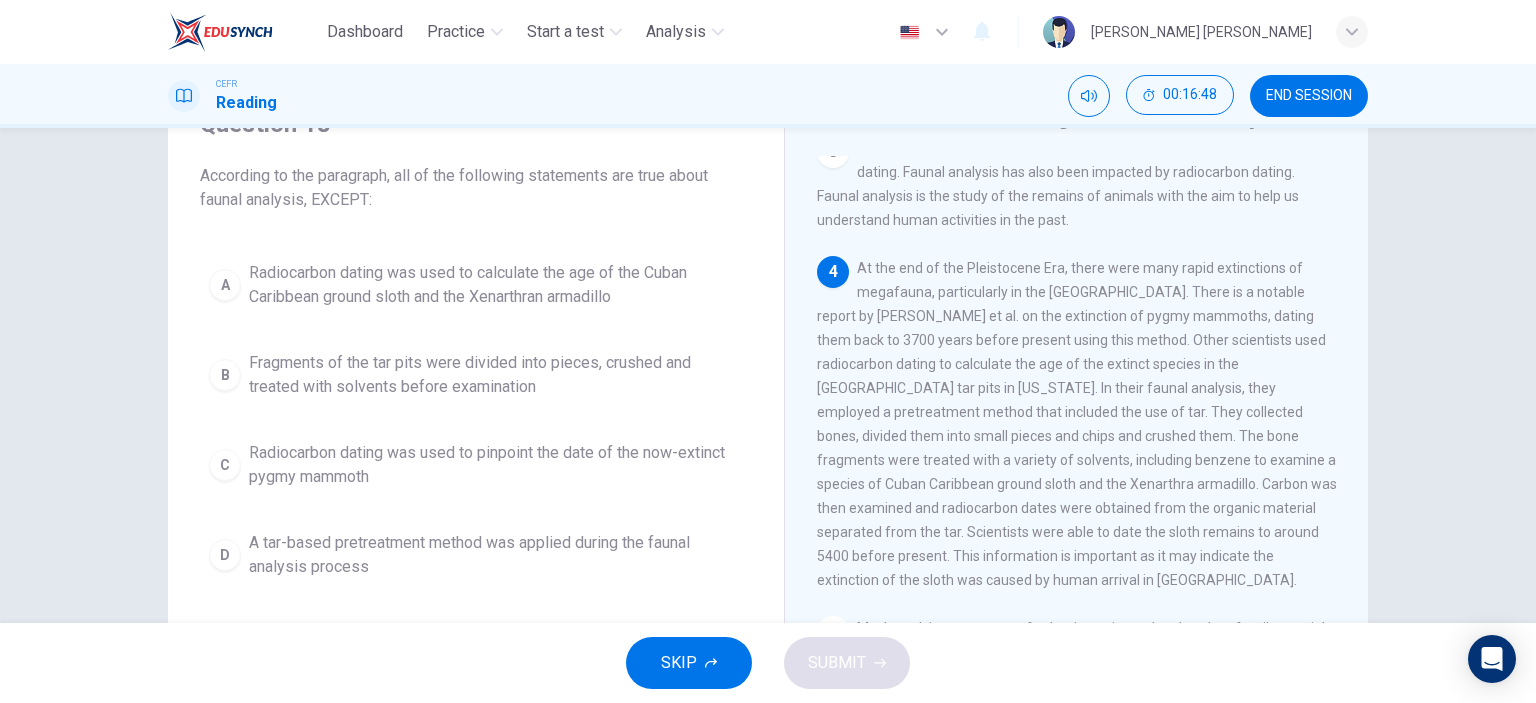 scroll, scrollTop: 500, scrollLeft: 0, axis: vertical 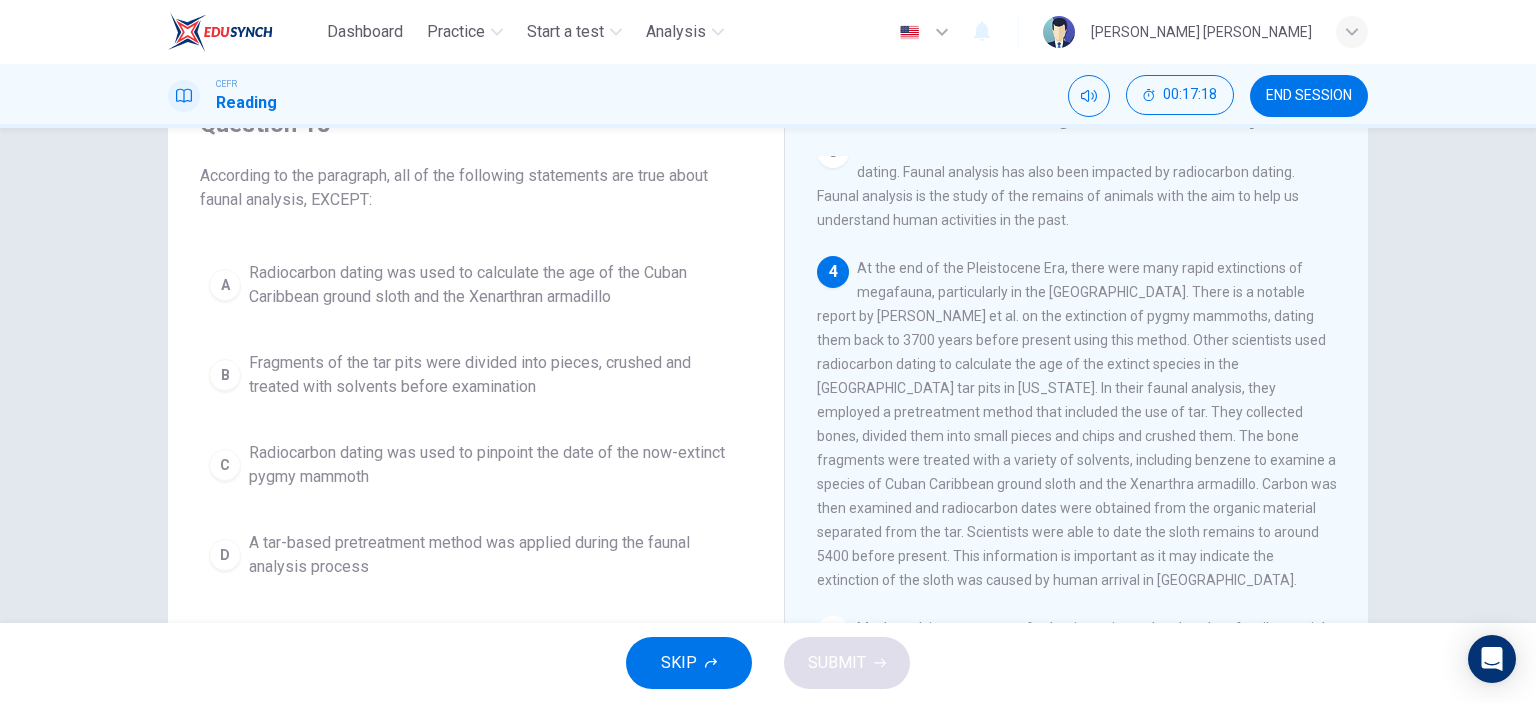 click on "Fragments of the tar pits were divided into pieces, crushed and treated with solvents before examination" at bounding box center [496, 375] 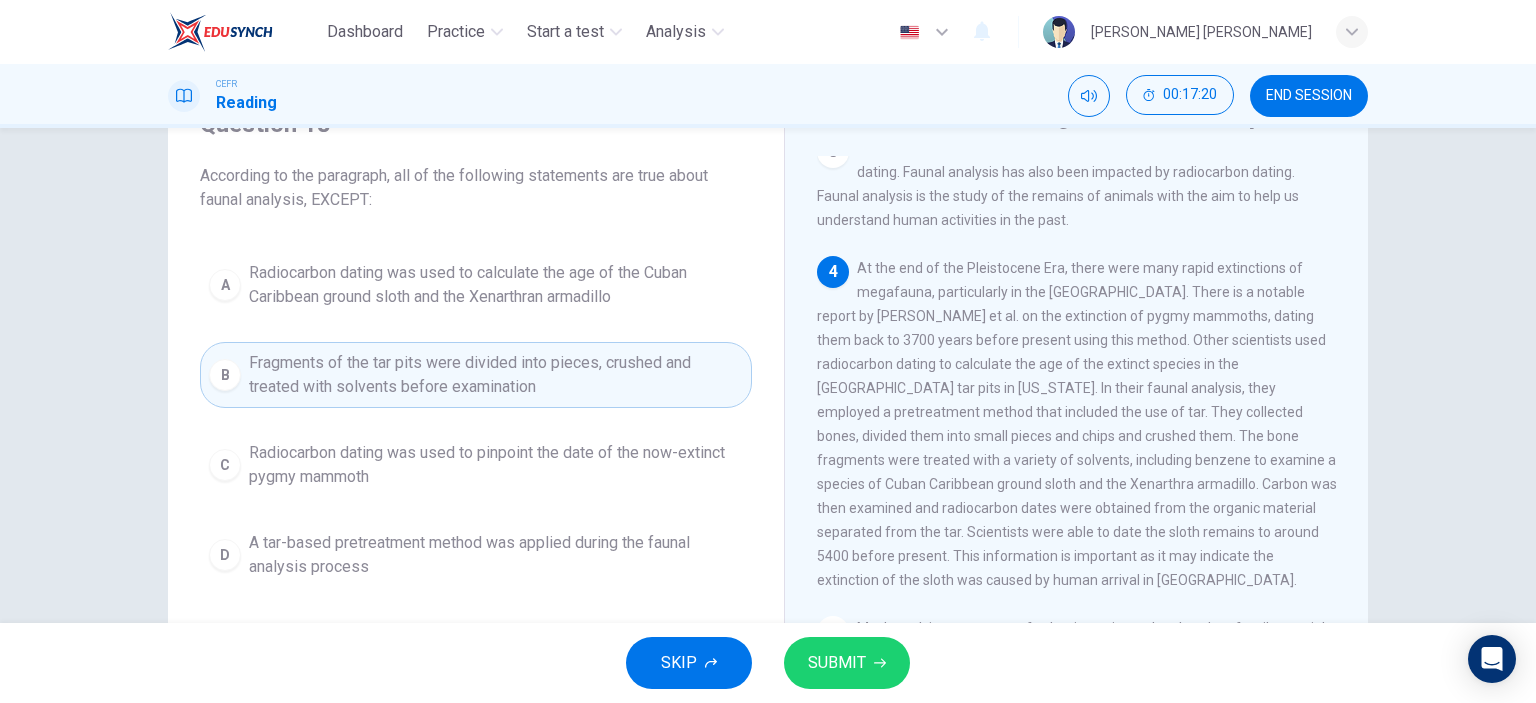 click on "SUBMIT" at bounding box center [837, 663] 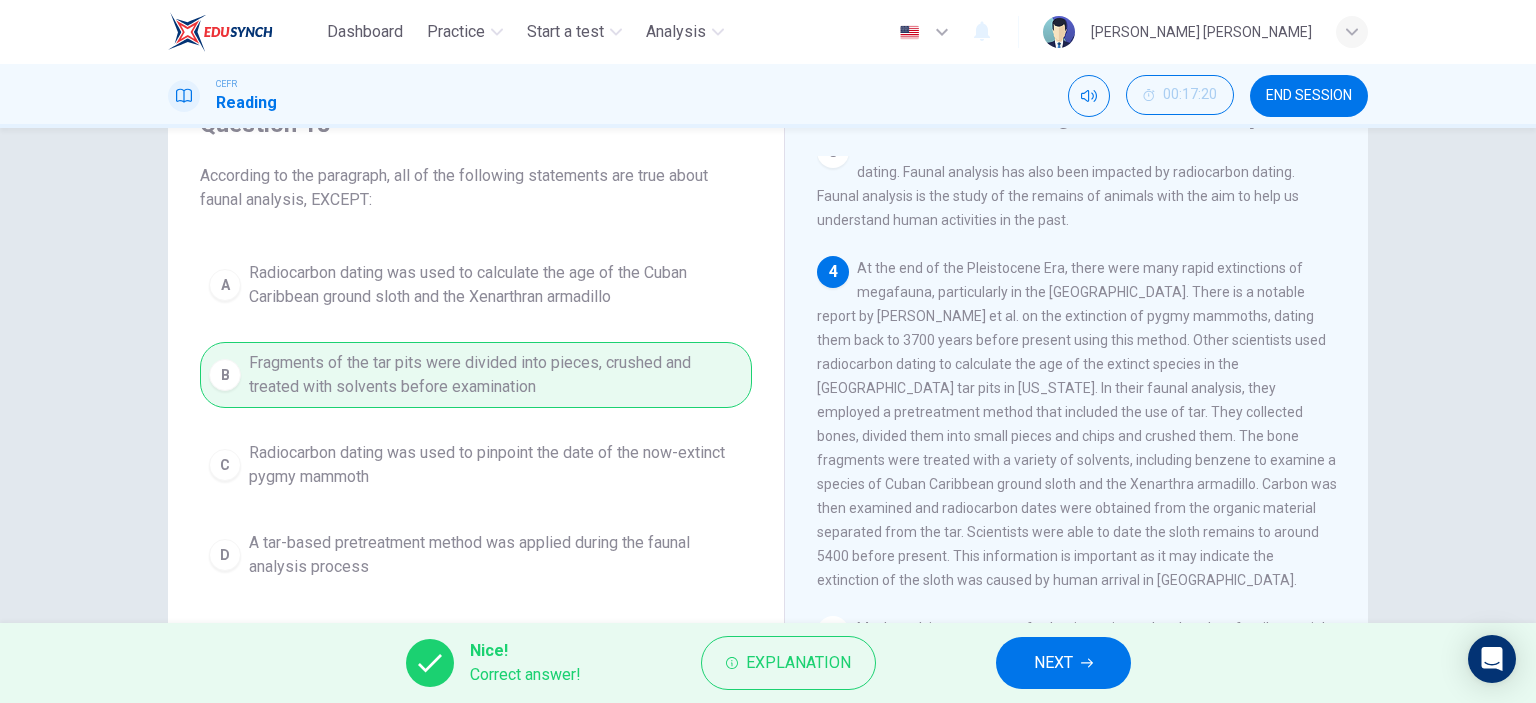 click on "NEXT" at bounding box center (1063, 663) 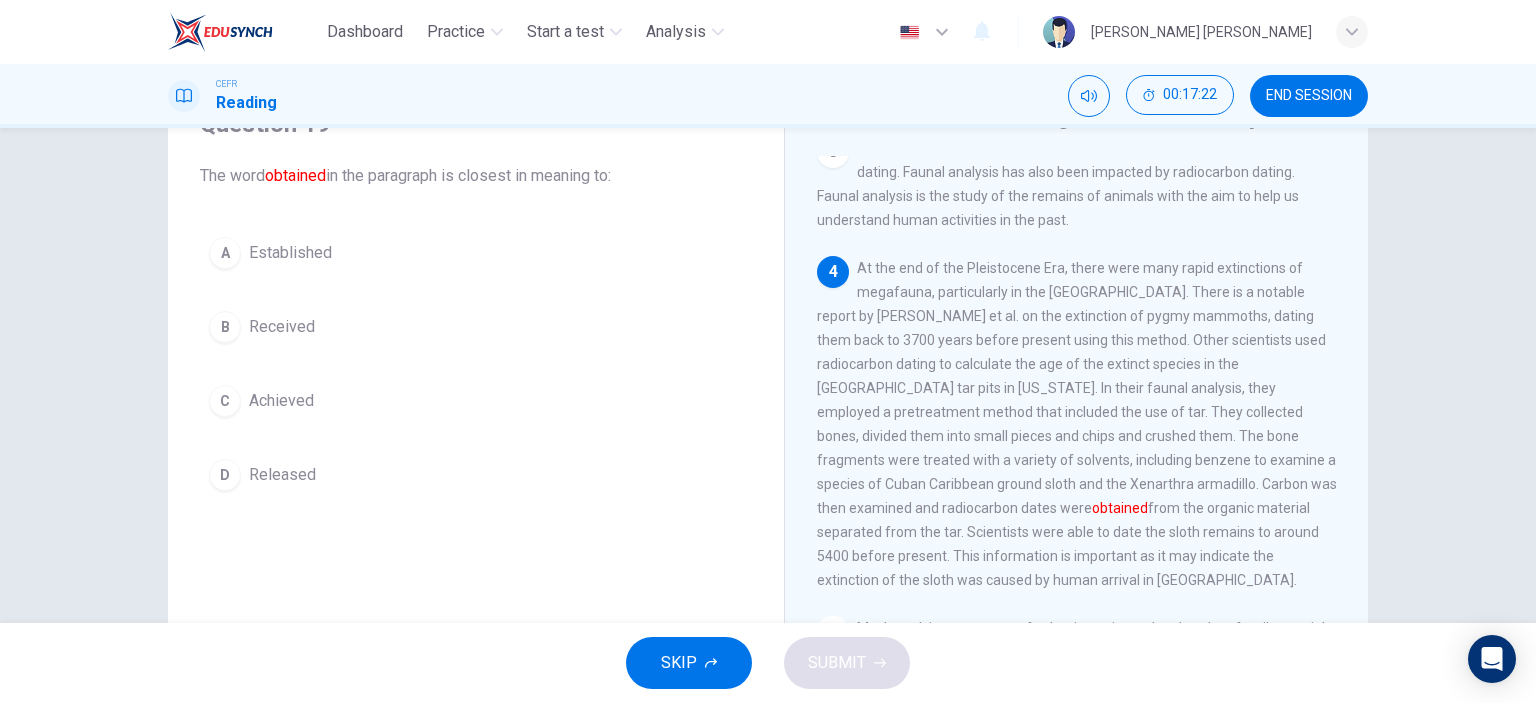 click on "Received" at bounding box center [282, 327] 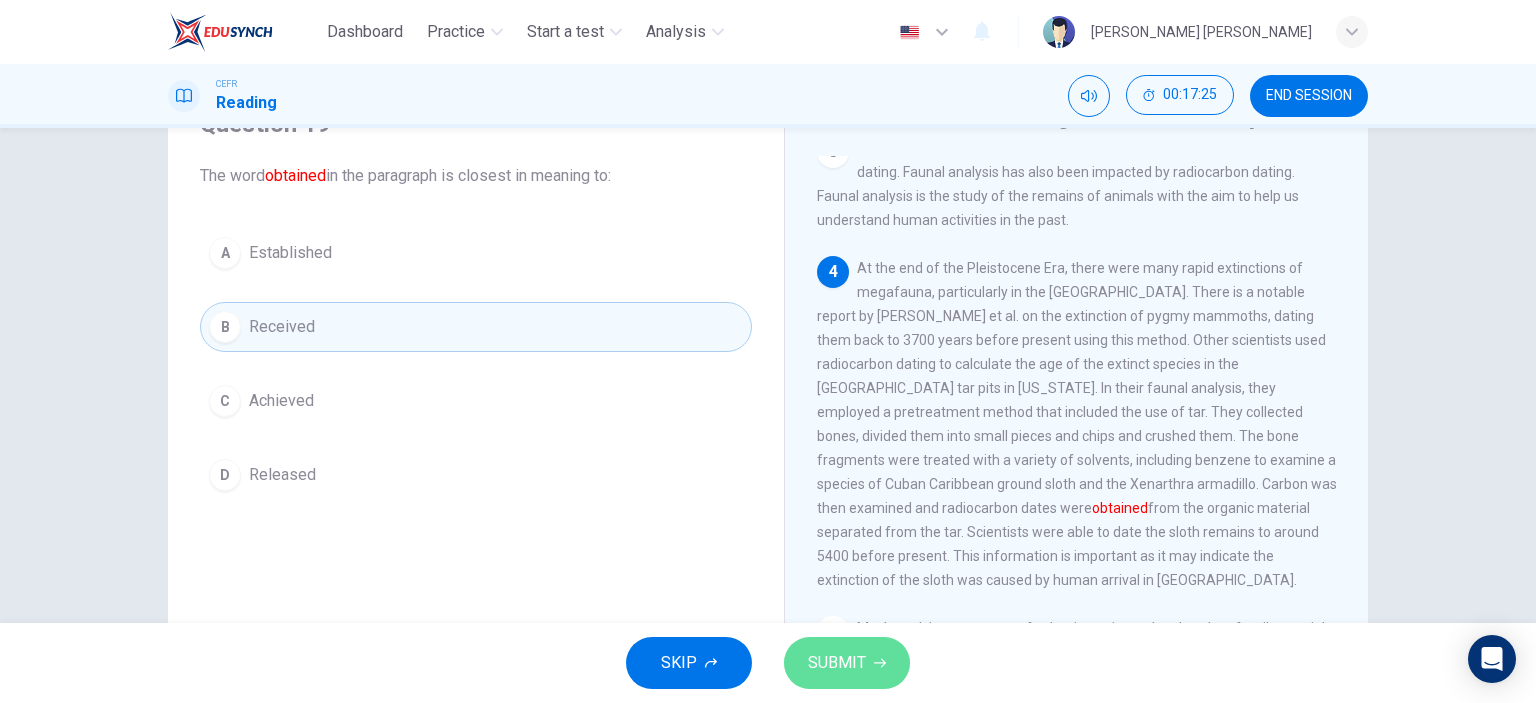 click on "SUBMIT" at bounding box center (837, 663) 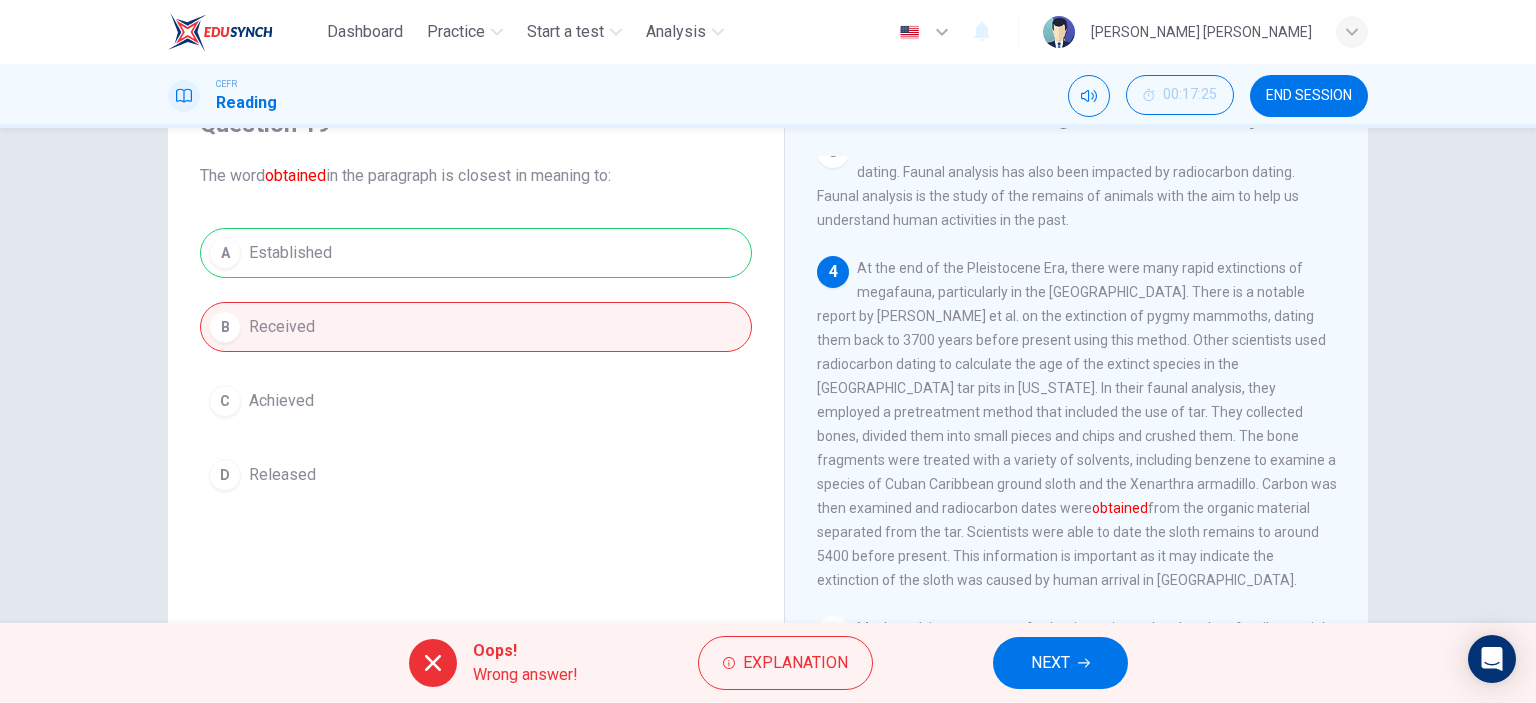 click on "NEXT" at bounding box center [1060, 663] 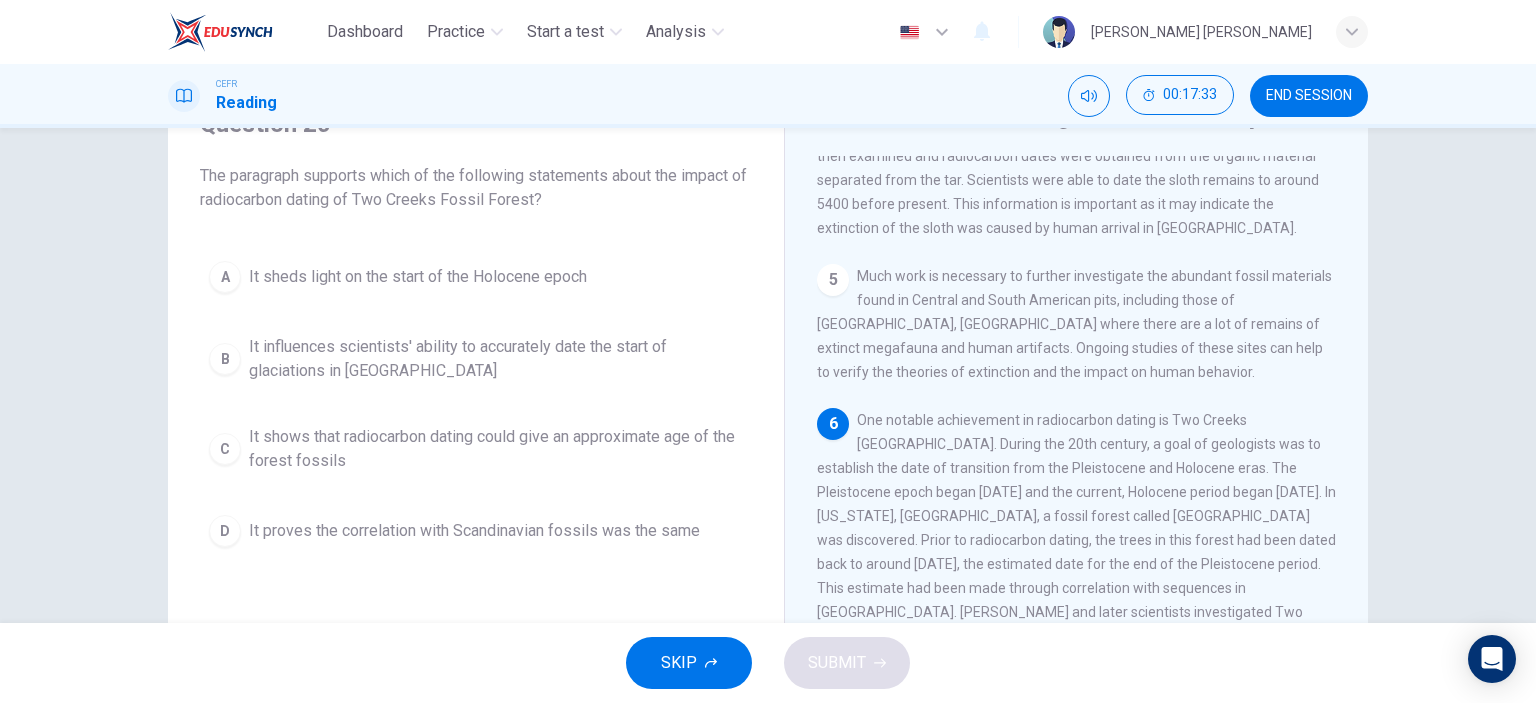 scroll, scrollTop: 876, scrollLeft: 0, axis: vertical 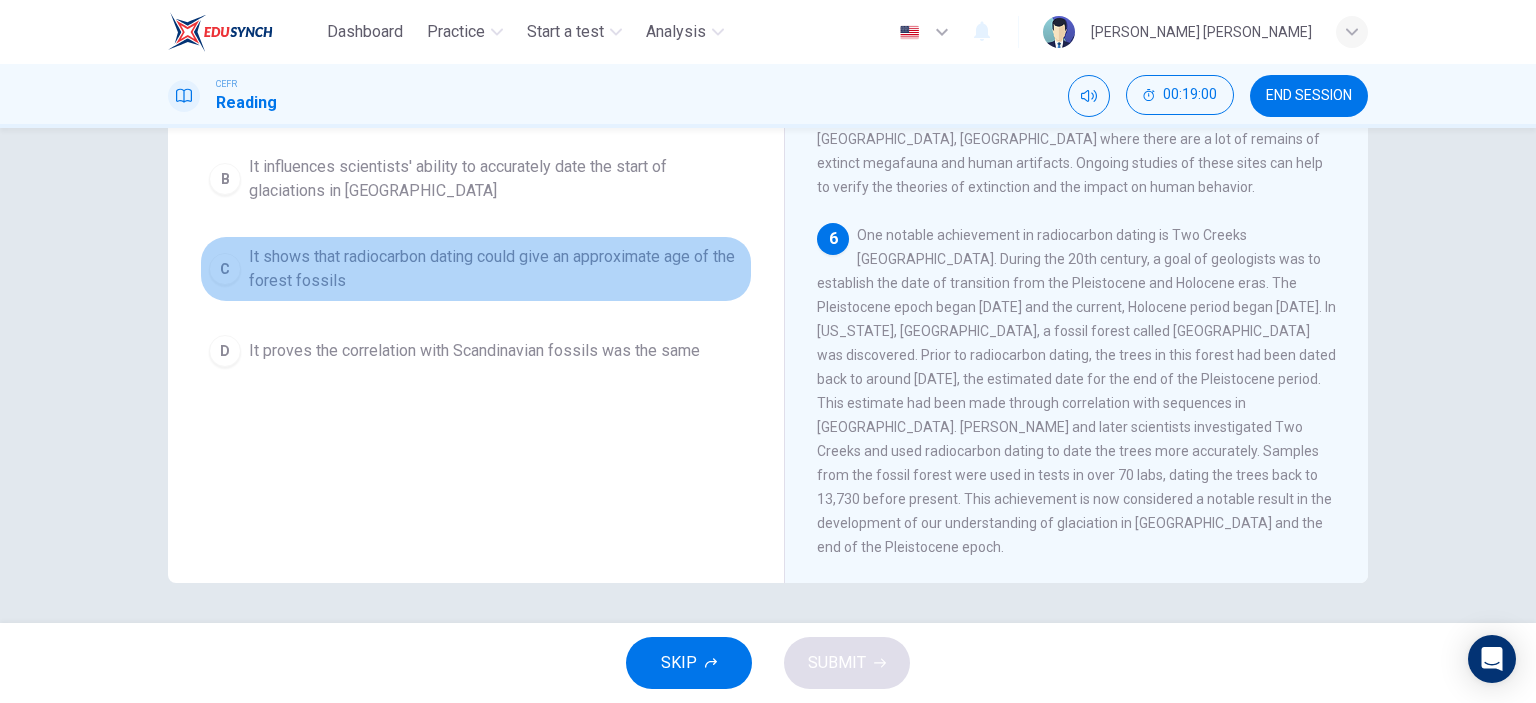 click on "It shows that radiocarbon dating could give an approximate age of the forest fossils" at bounding box center (496, 269) 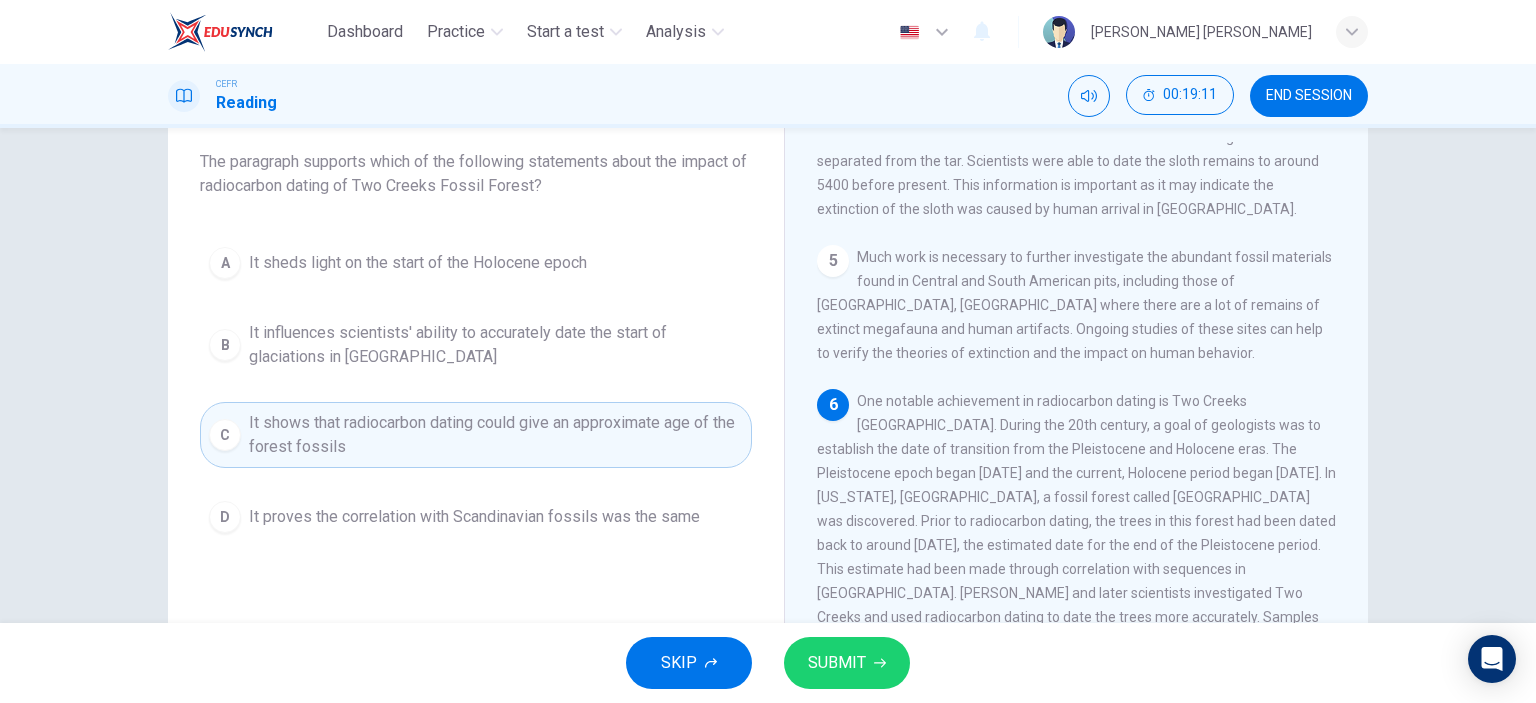 scroll, scrollTop: 80, scrollLeft: 0, axis: vertical 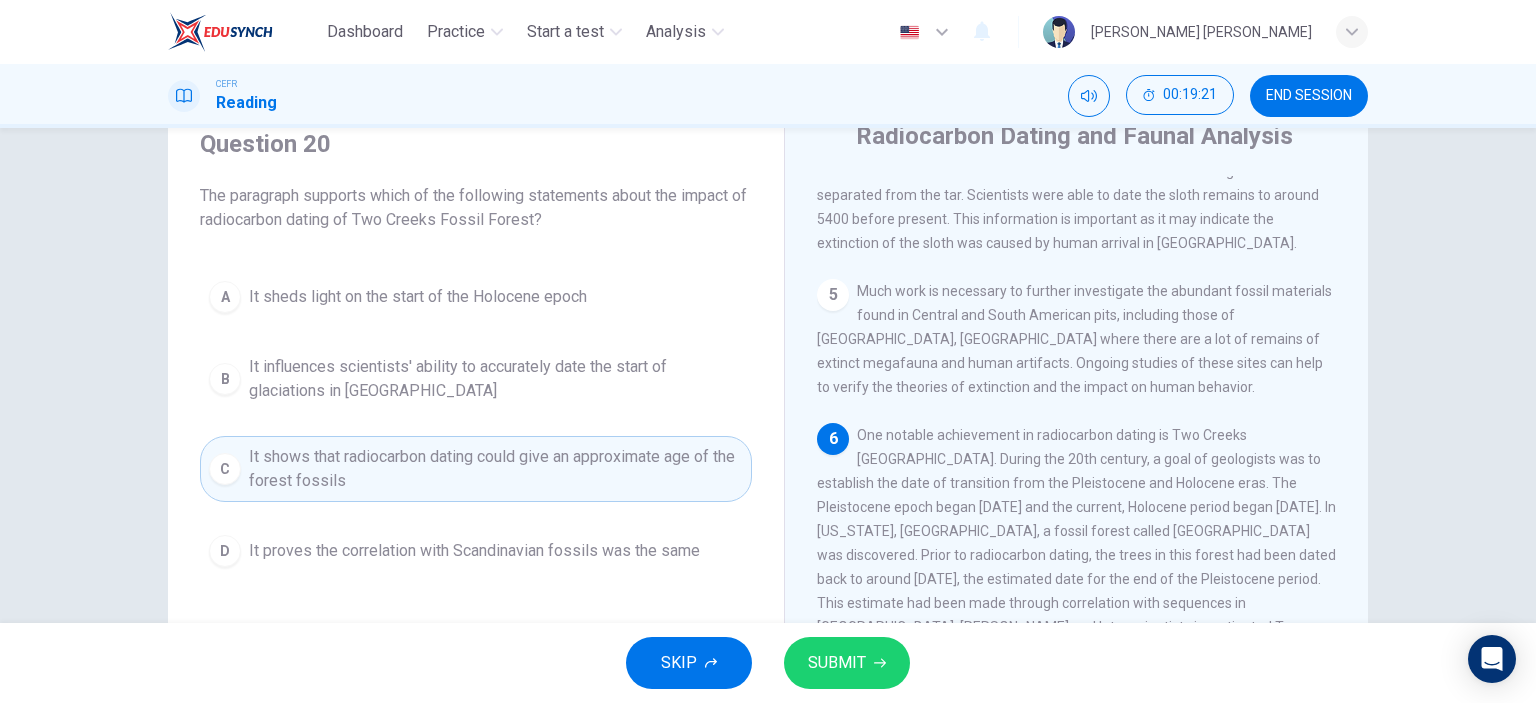 click on "SUBMIT" at bounding box center (847, 663) 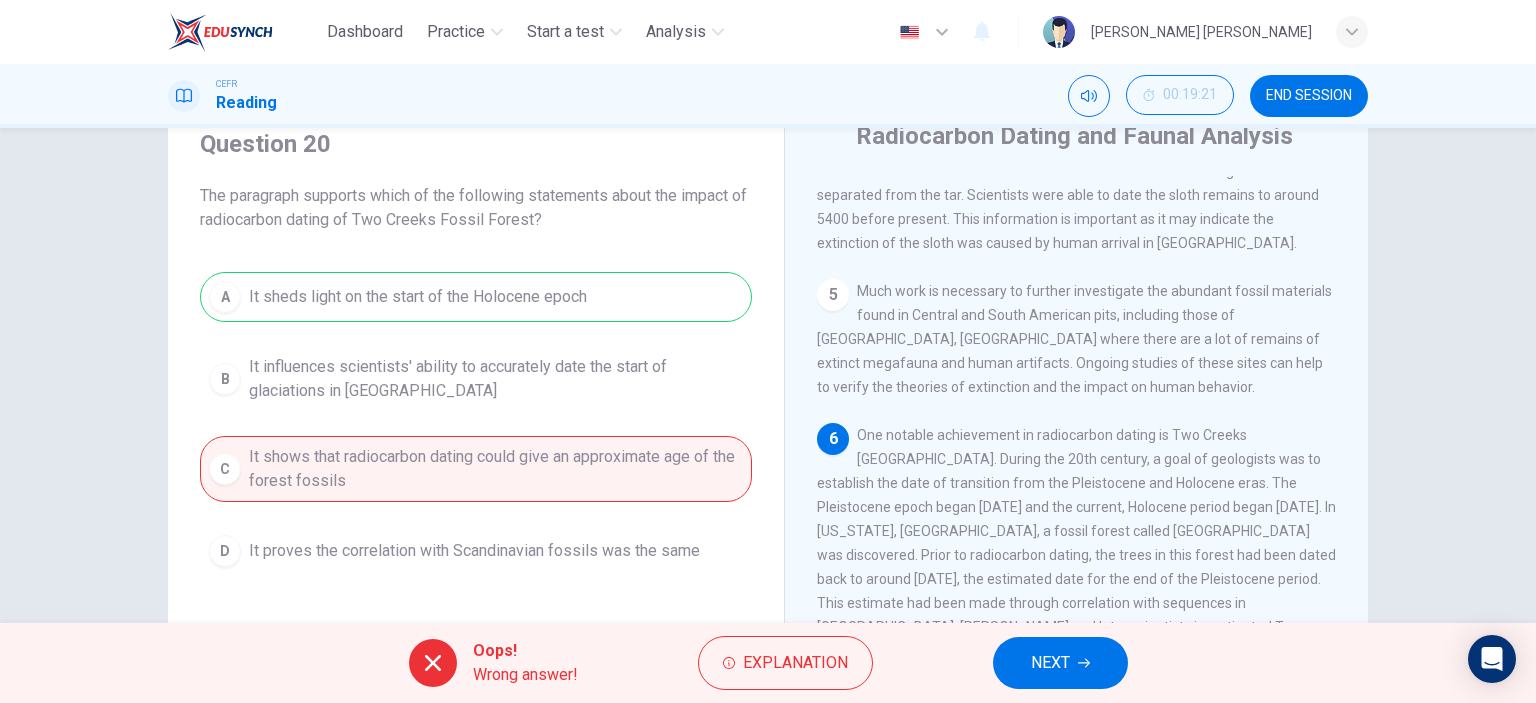 click on "NEXT" at bounding box center (1050, 663) 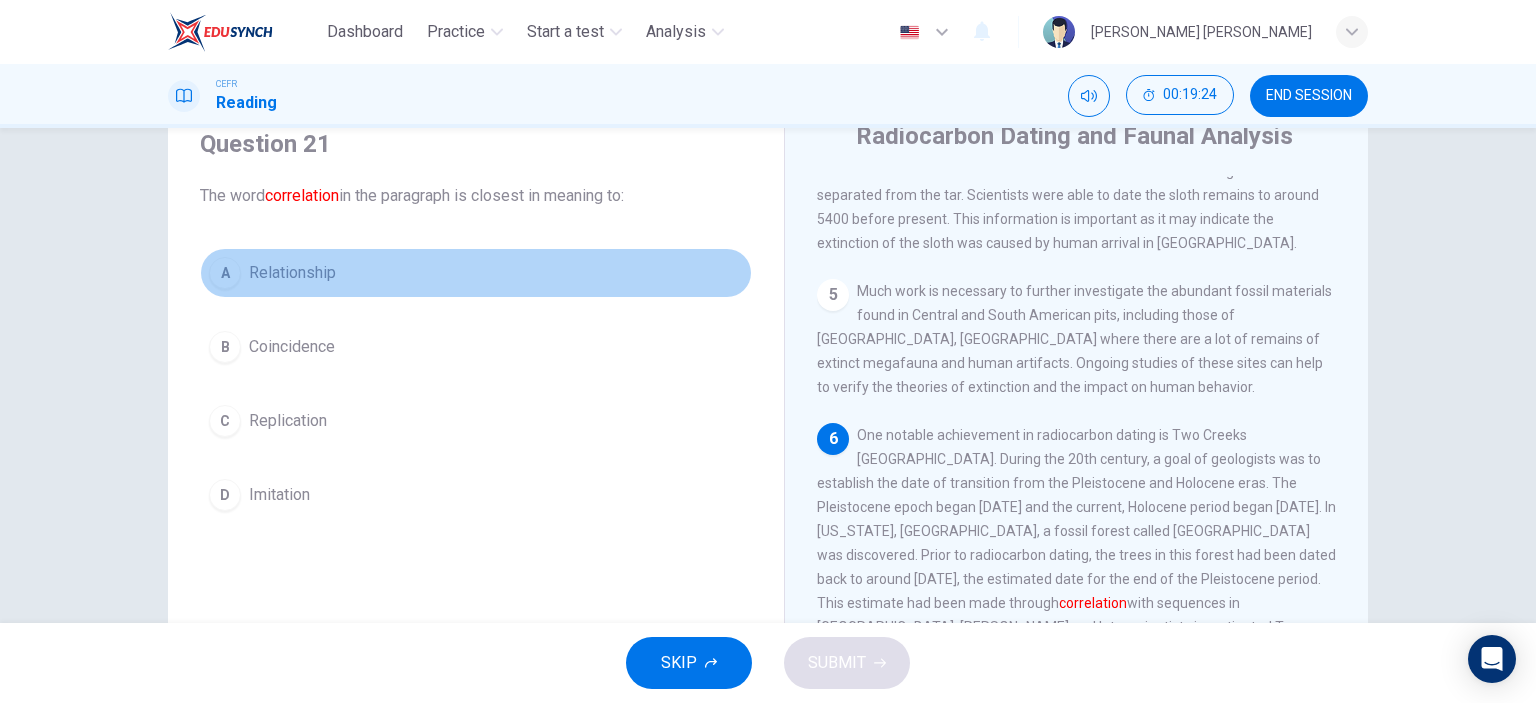 click on "A Relationship" at bounding box center (476, 273) 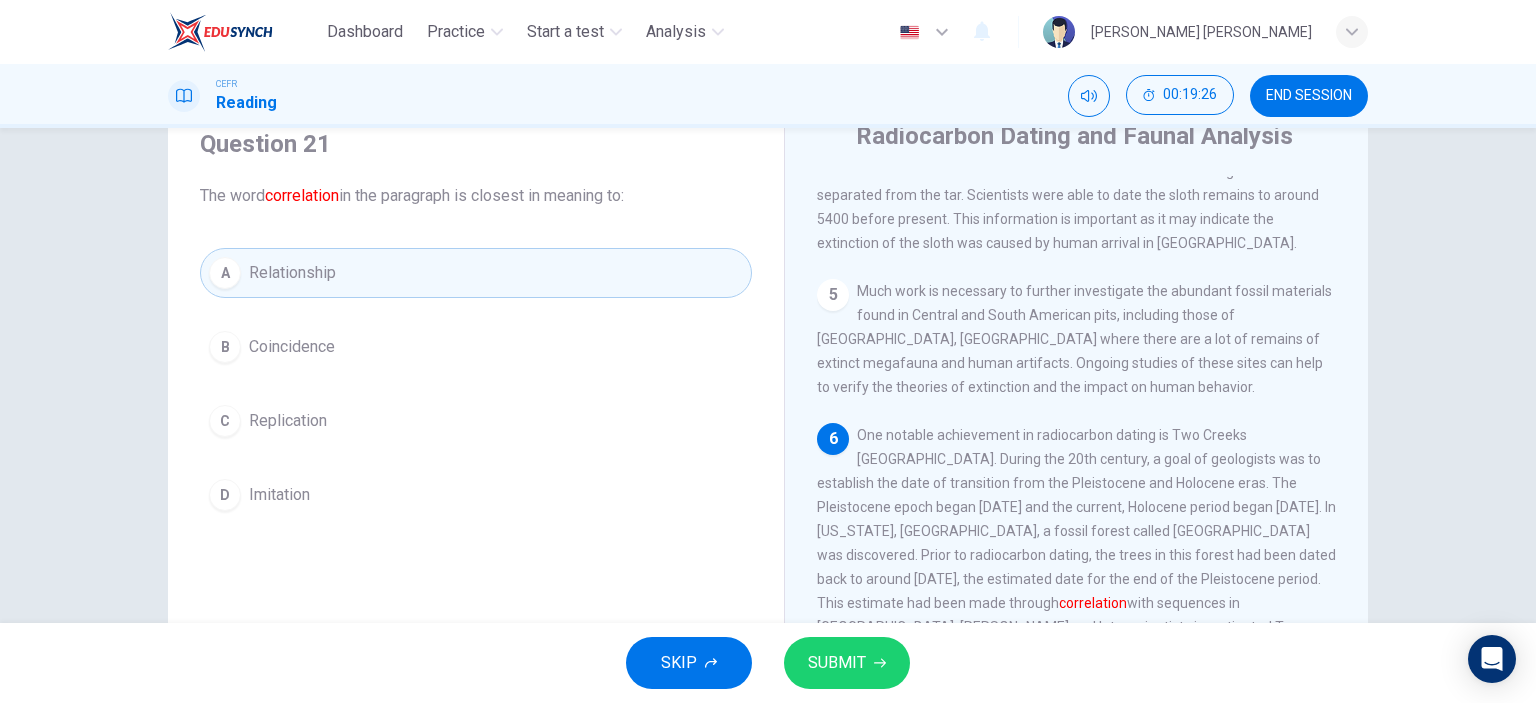 scroll, scrollTop: 180, scrollLeft: 0, axis: vertical 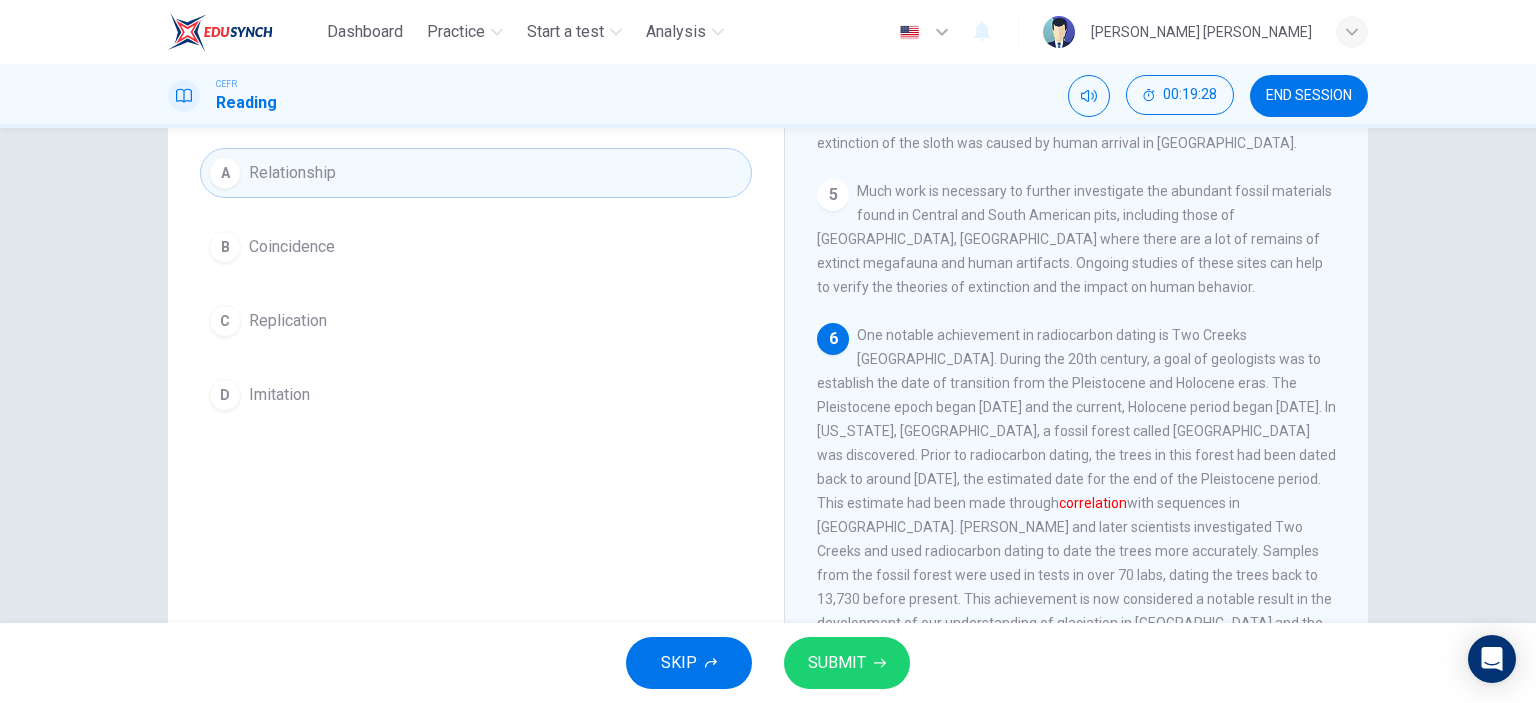 click on "SUBMIT" at bounding box center (847, 663) 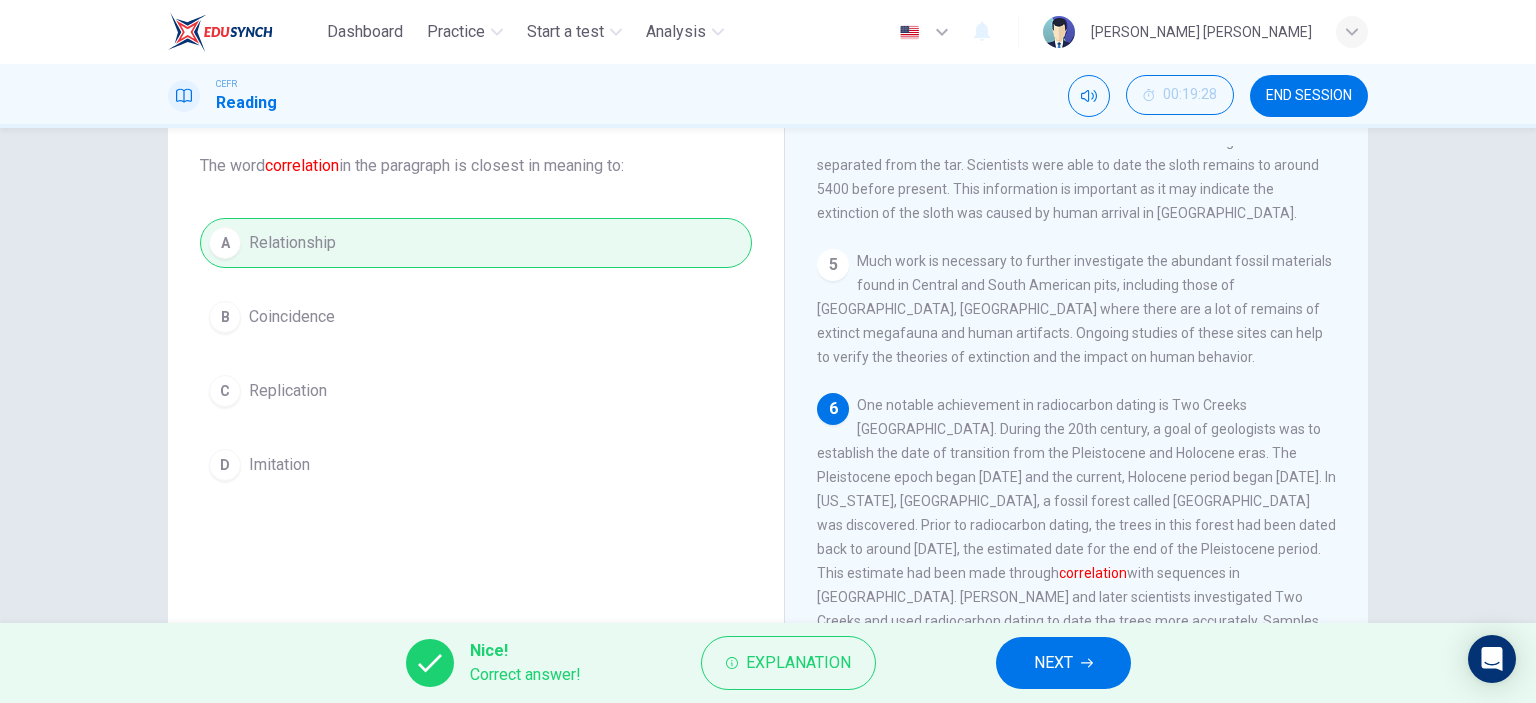 scroll, scrollTop: 80, scrollLeft: 0, axis: vertical 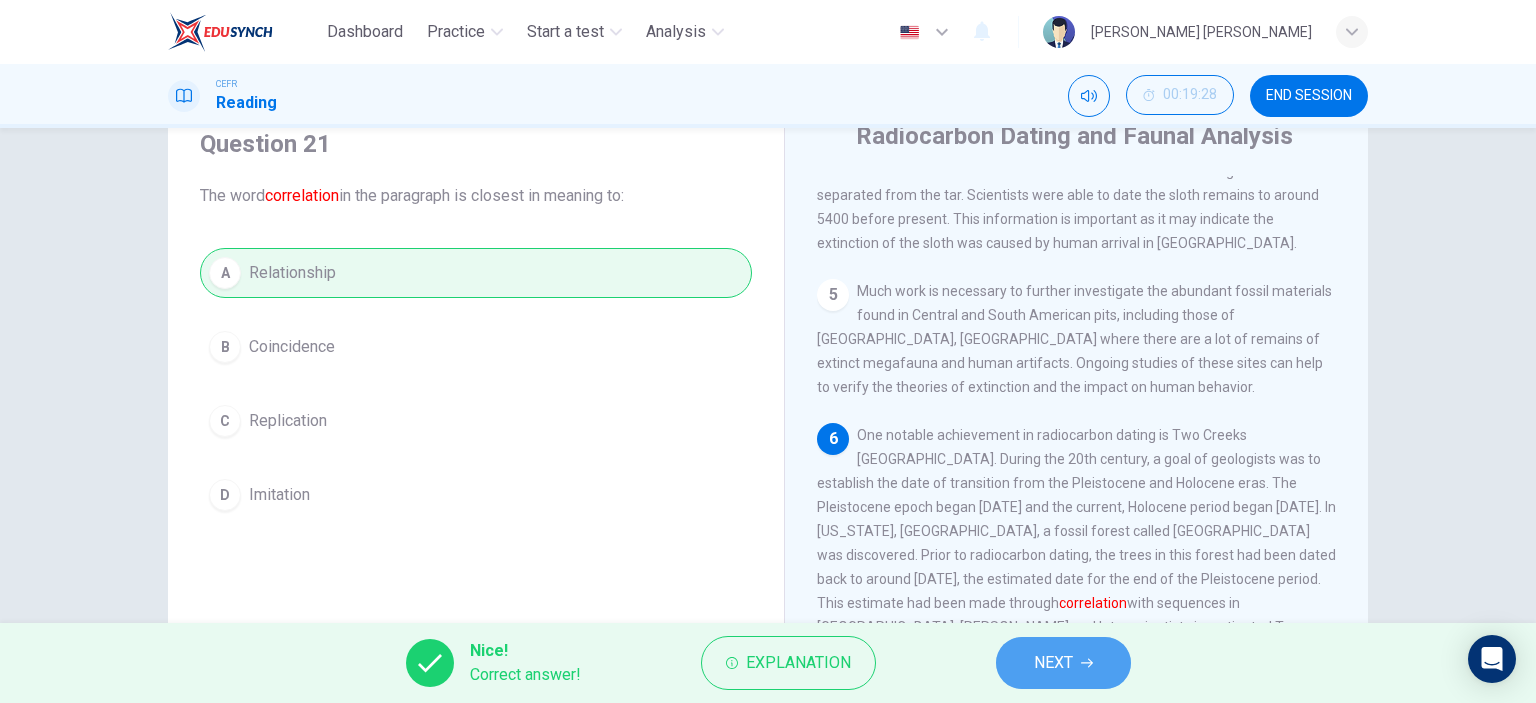 click on "NEXT" at bounding box center (1053, 663) 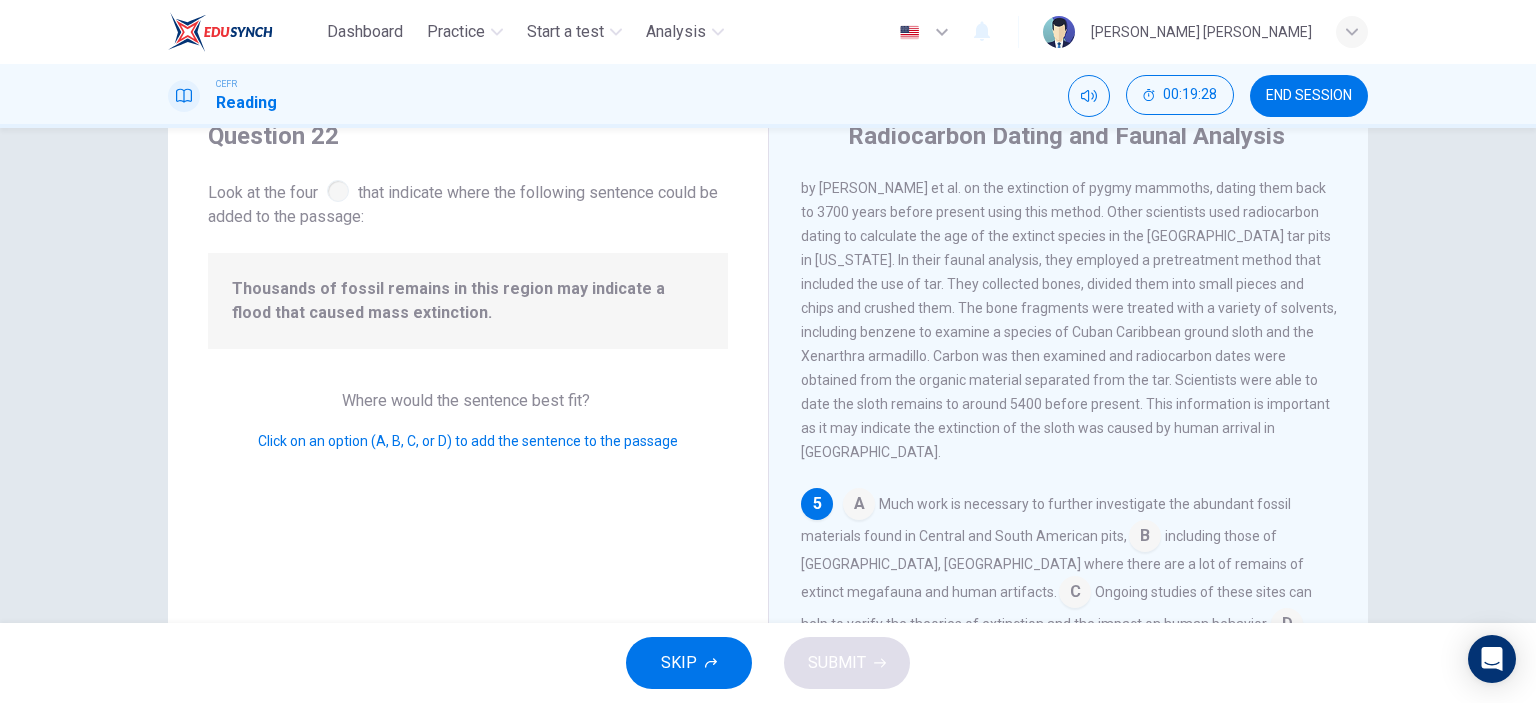scroll, scrollTop: 740, scrollLeft: 0, axis: vertical 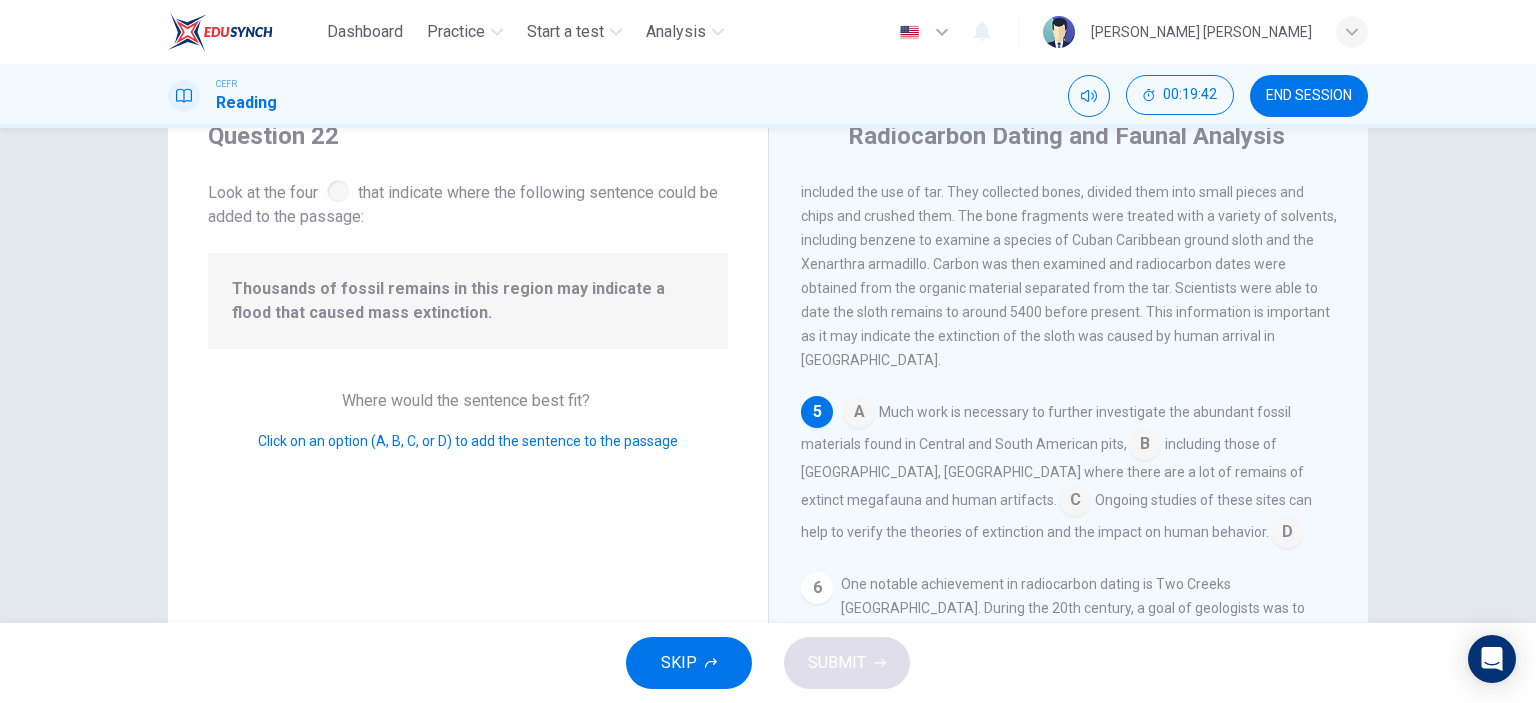 click at bounding box center (1145, 446) 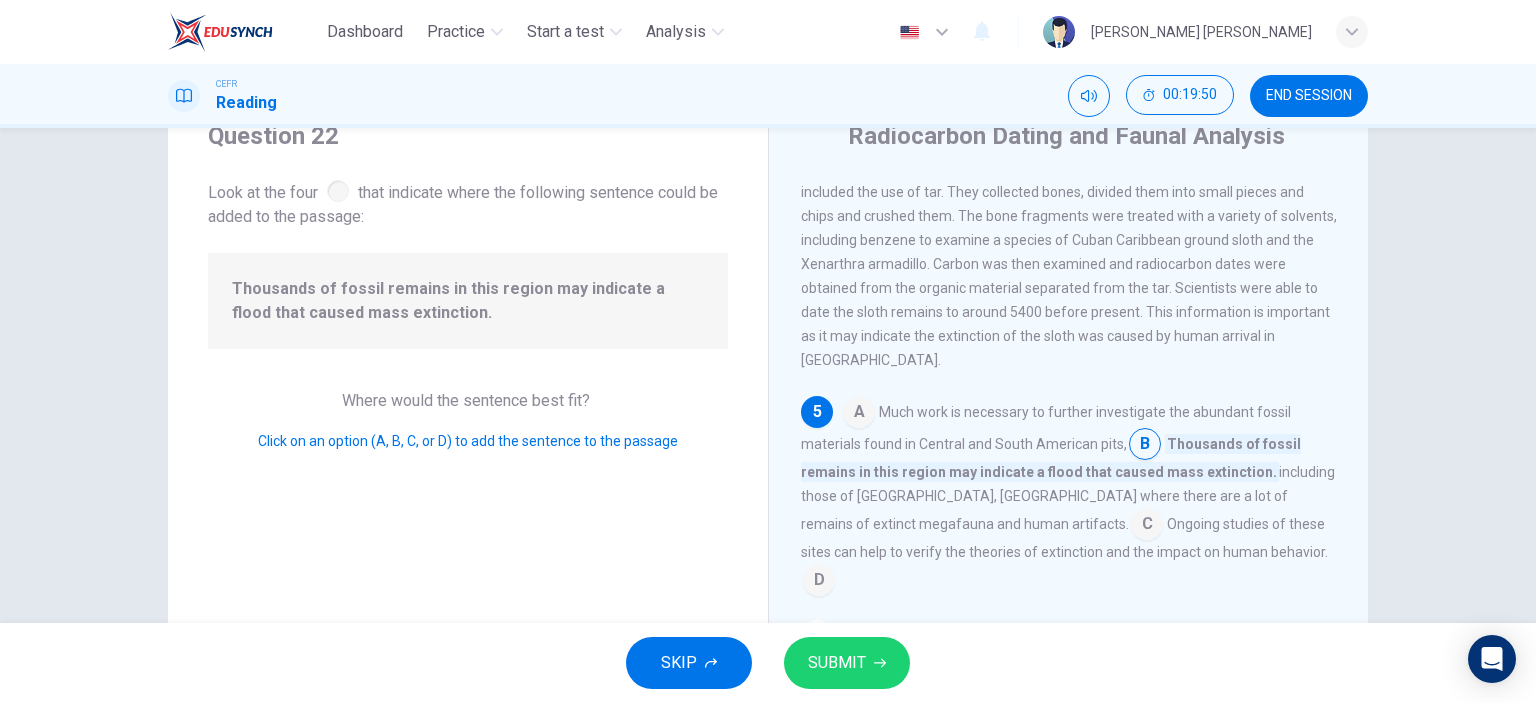click on "A  Much work is necessary to further investigate the abundant fossil materials found in Central and South American pits,  B Thousands of fossil remains in this region may indicate a flood that caused mass extinction.  including those of Talara, Peru where there are a lot of remains of extinct megafauna and human artifacts.  C  Ongoing studies of these sites can help to verify the theories of extinction and the impact on human behavior.  D" at bounding box center [1069, 496] 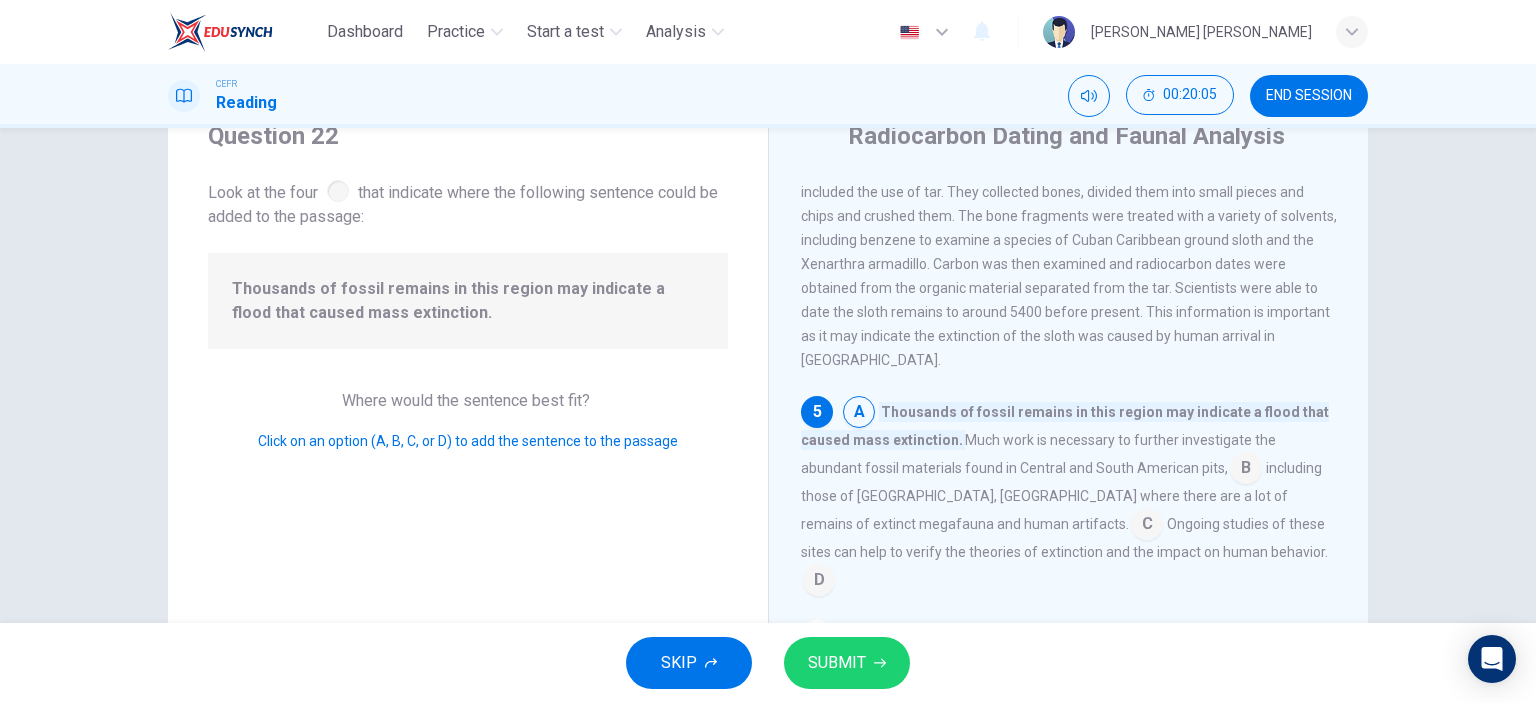 click at bounding box center [1246, 470] 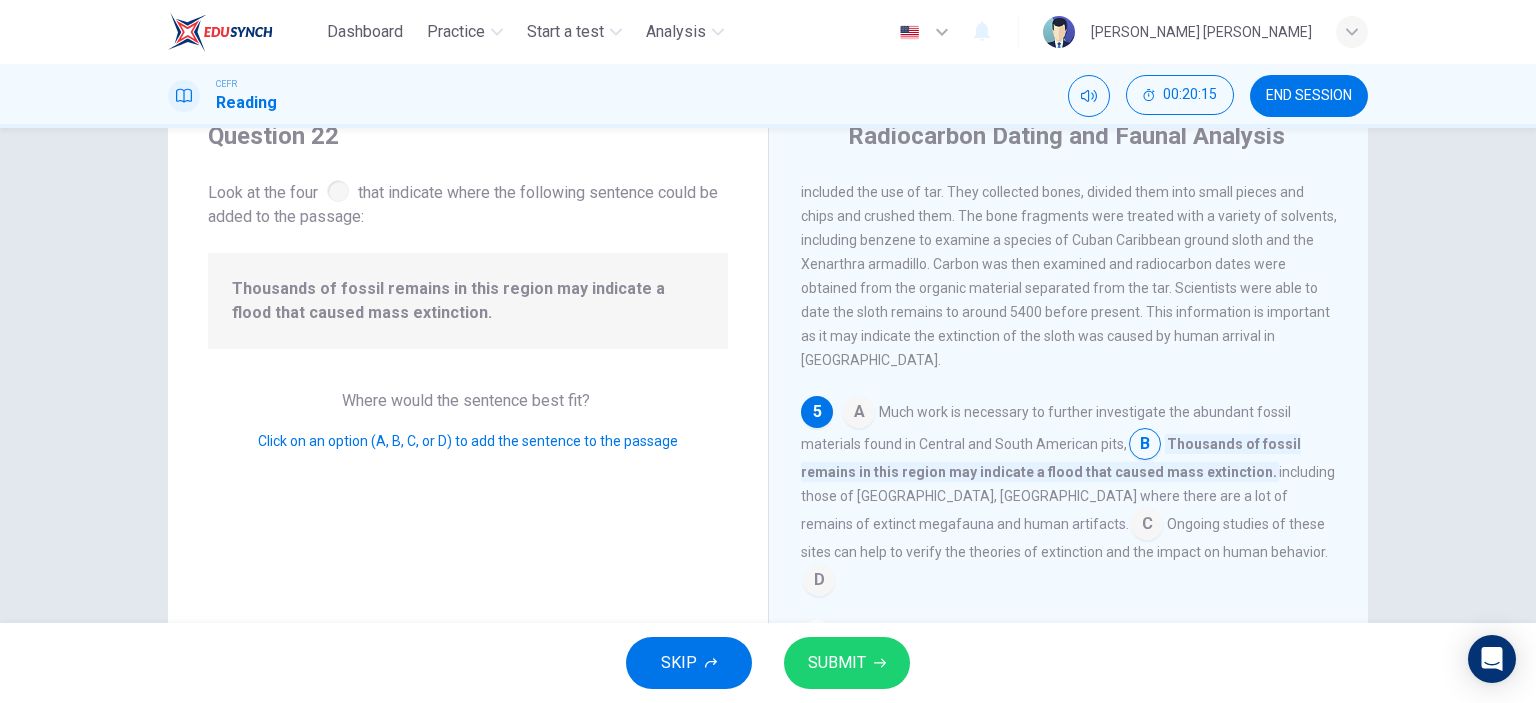 click at bounding box center (1147, 526) 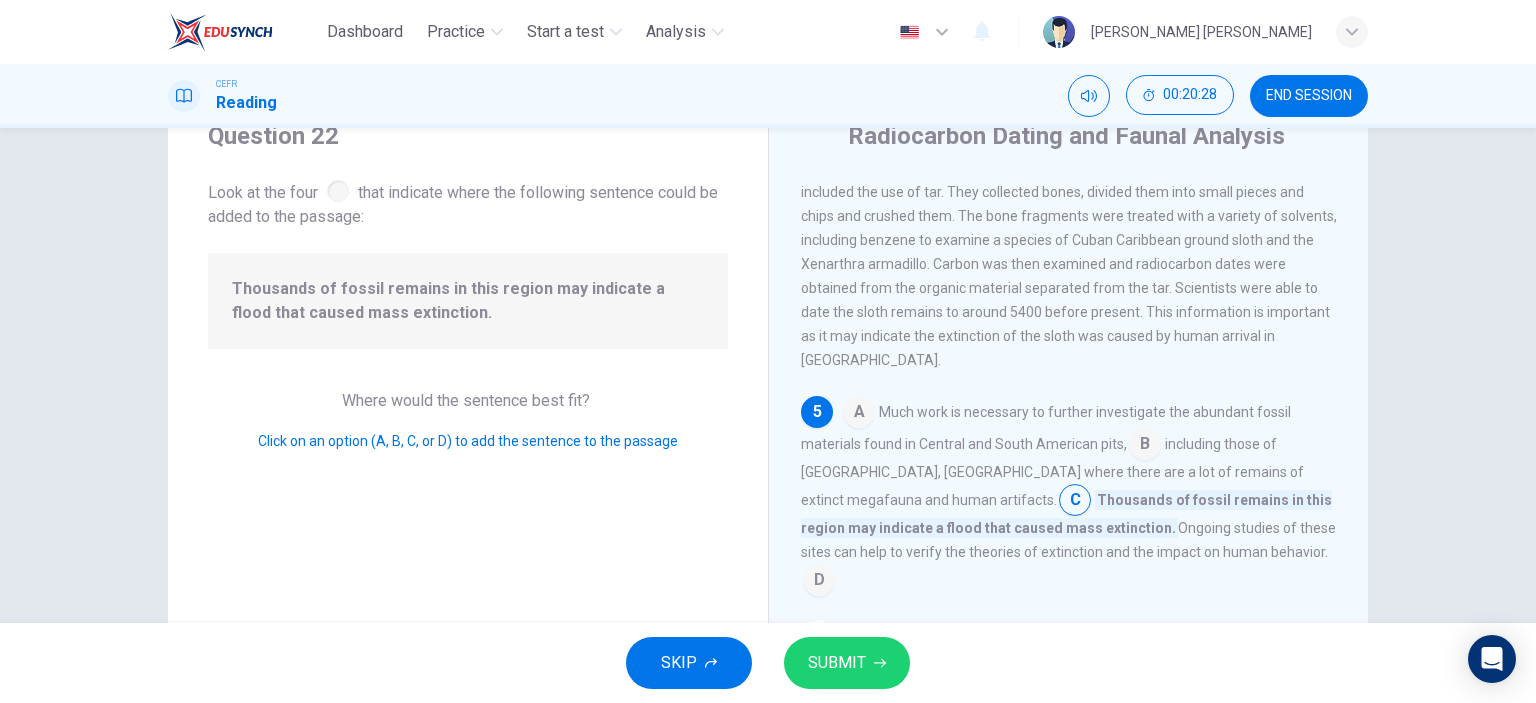 click on "A  Much work is necessary to further investigate the abundant fossil materials found in Central and South American pits,  B  including those of Talara, Peru where there are a lot of remains of extinct megafauna and human artifacts.  C Thousands of fossil remains in this region may indicate a flood that caused mass extinction.  Ongoing studies of these sites can help to verify the theories of extinction and the impact on human behavior.  D" at bounding box center [1069, 496] 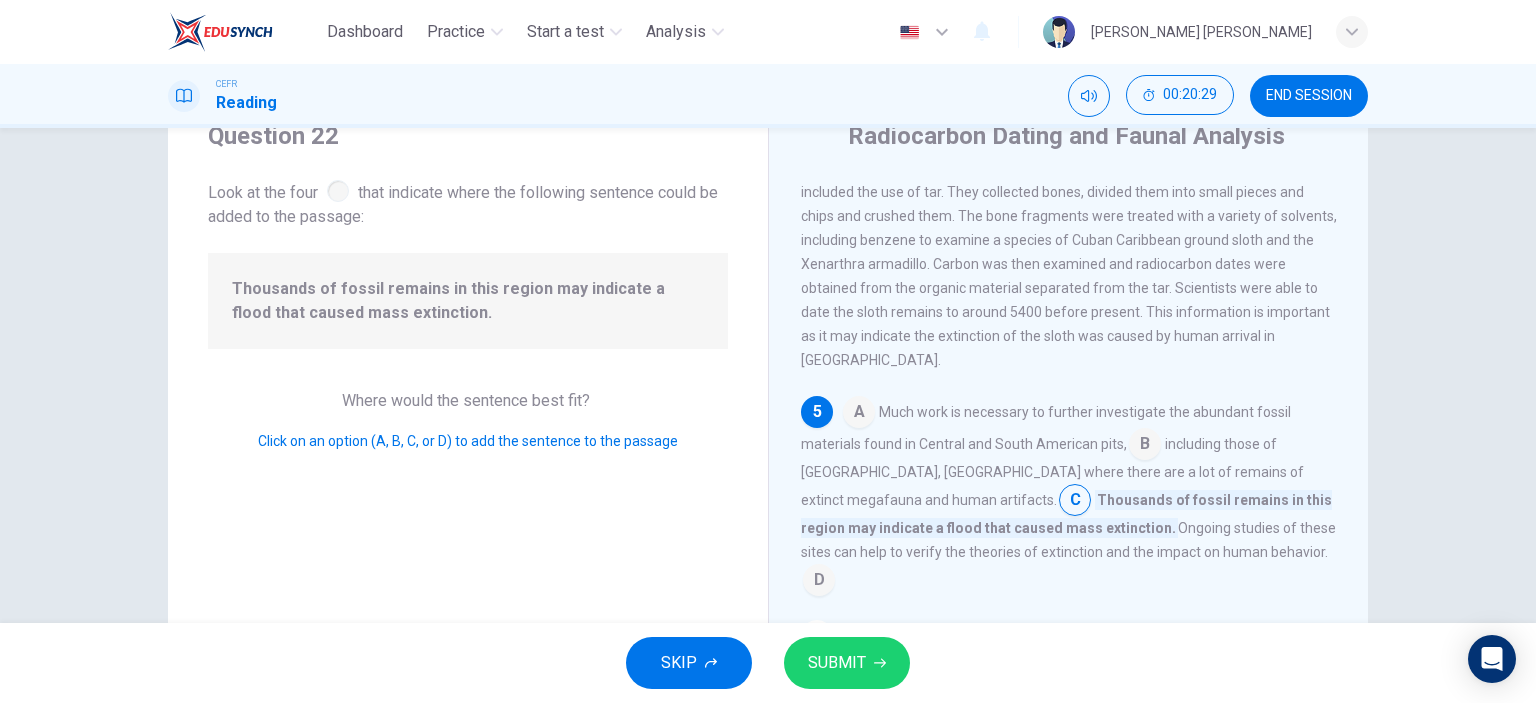 click at bounding box center (1145, 446) 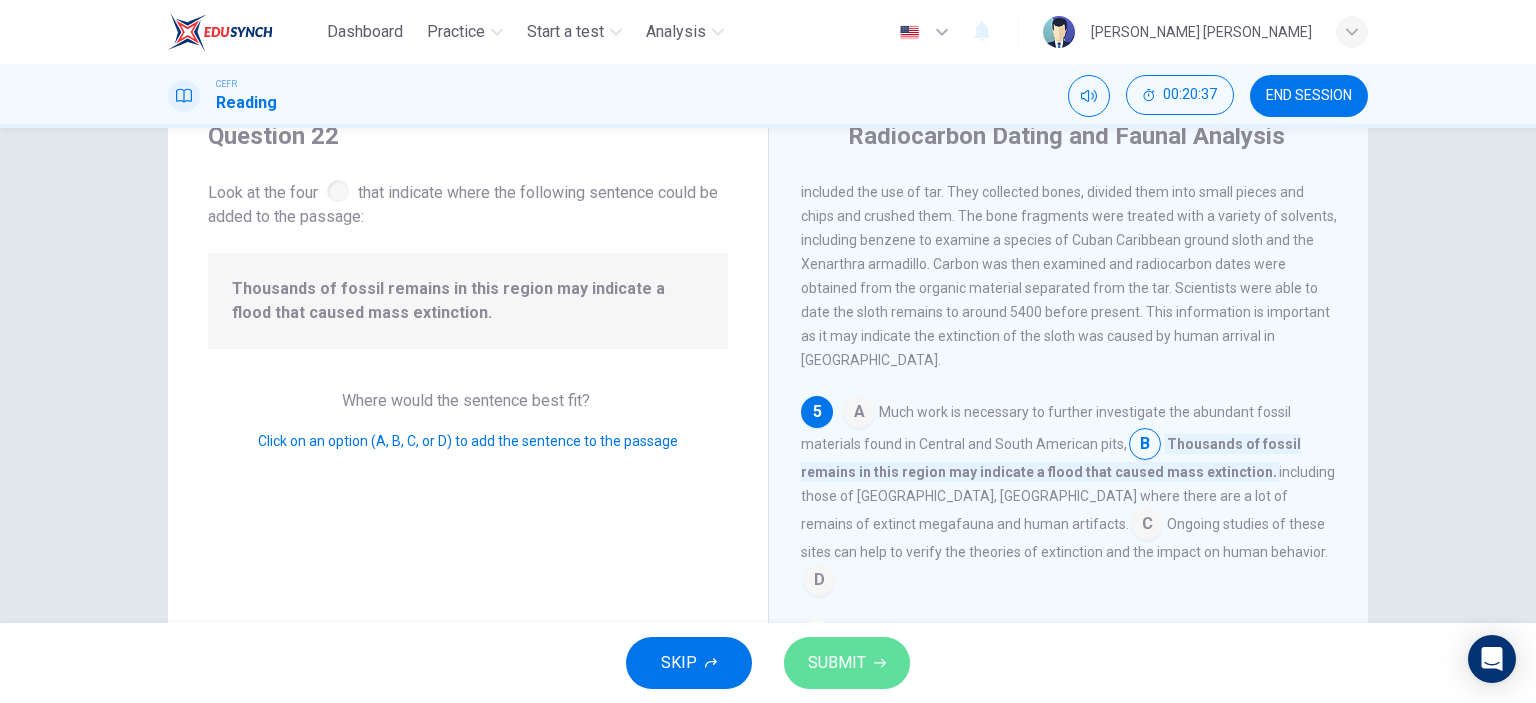 click on "SUBMIT" at bounding box center [847, 663] 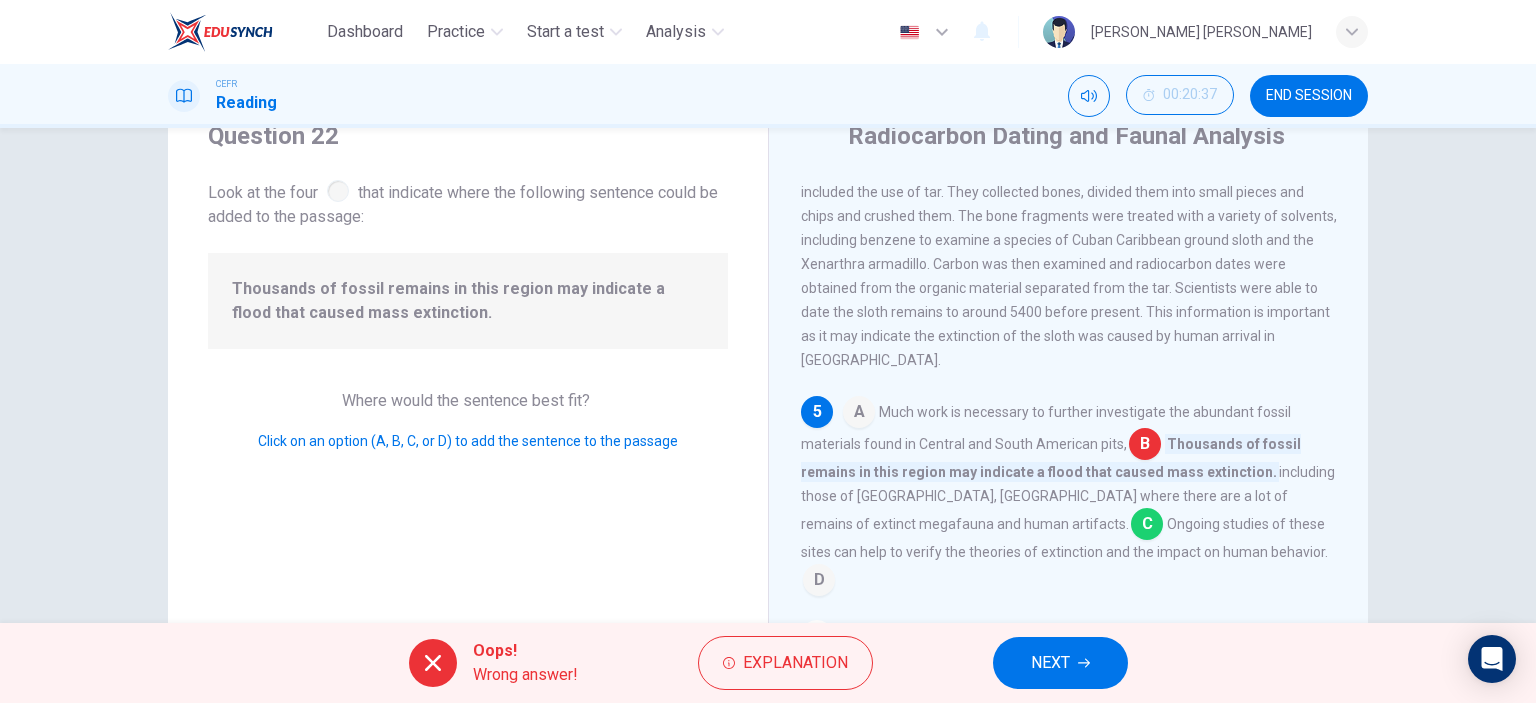 click on "NEXT" at bounding box center (1050, 663) 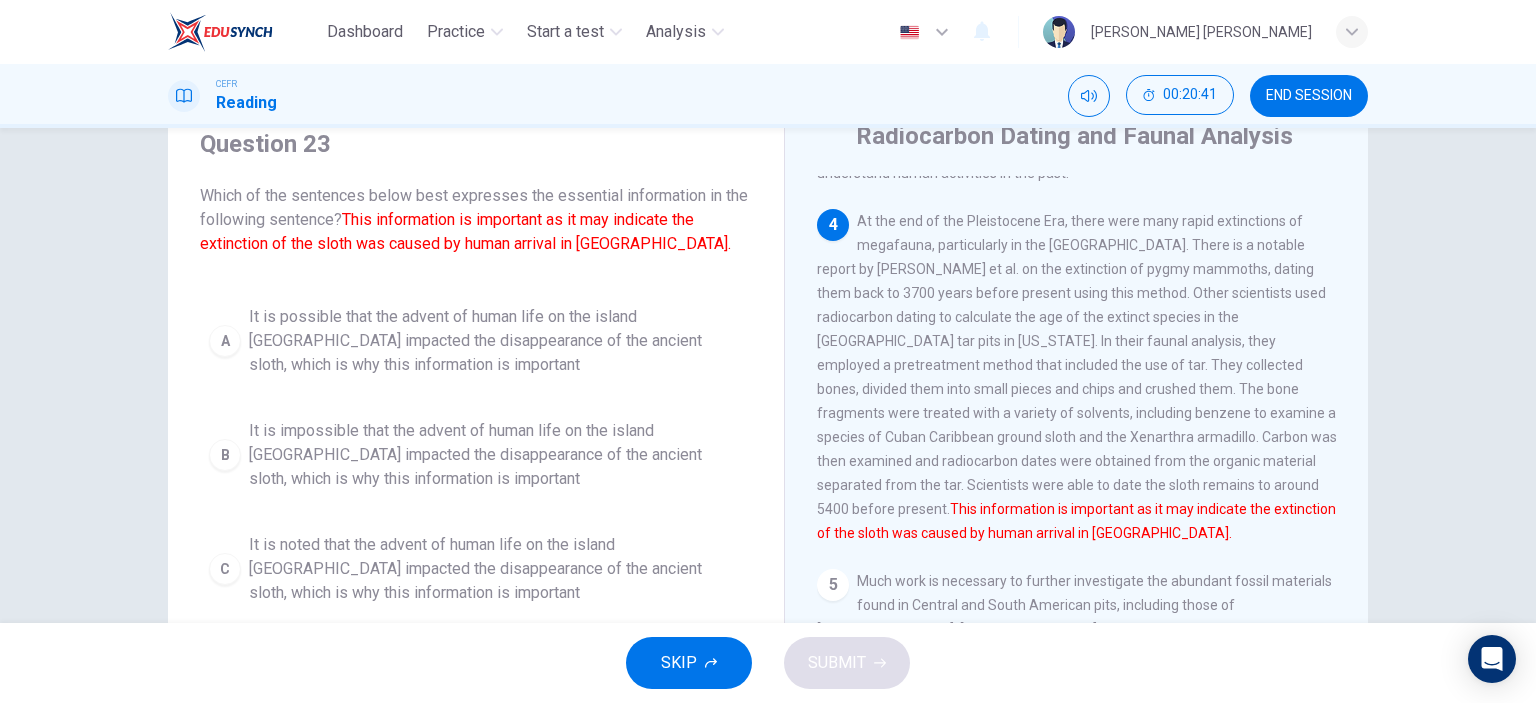scroll, scrollTop: 600, scrollLeft: 0, axis: vertical 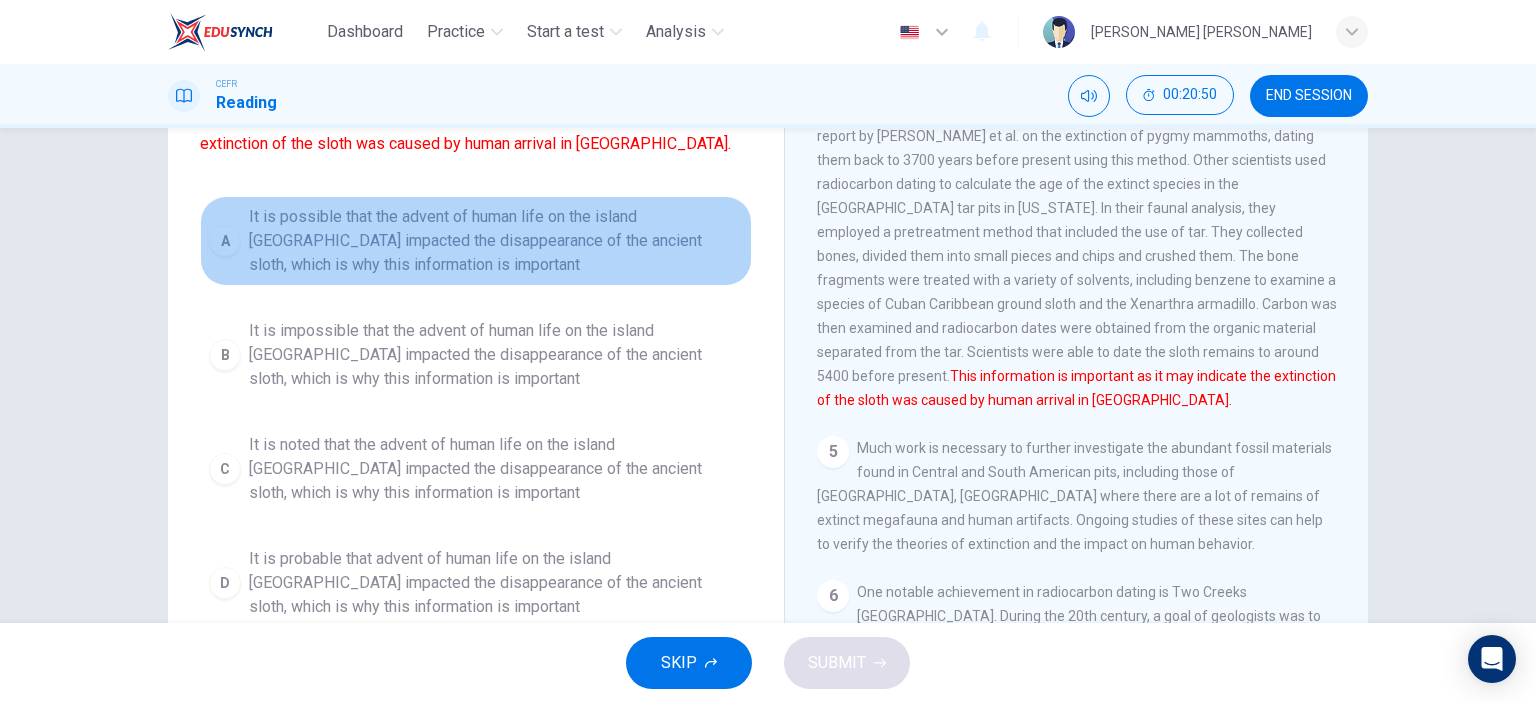 click on "It is possible that the advent of human life on the island Cuba impacted the disappearance of the ancient sloth, which is why this information is important" at bounding box center [496, 241] 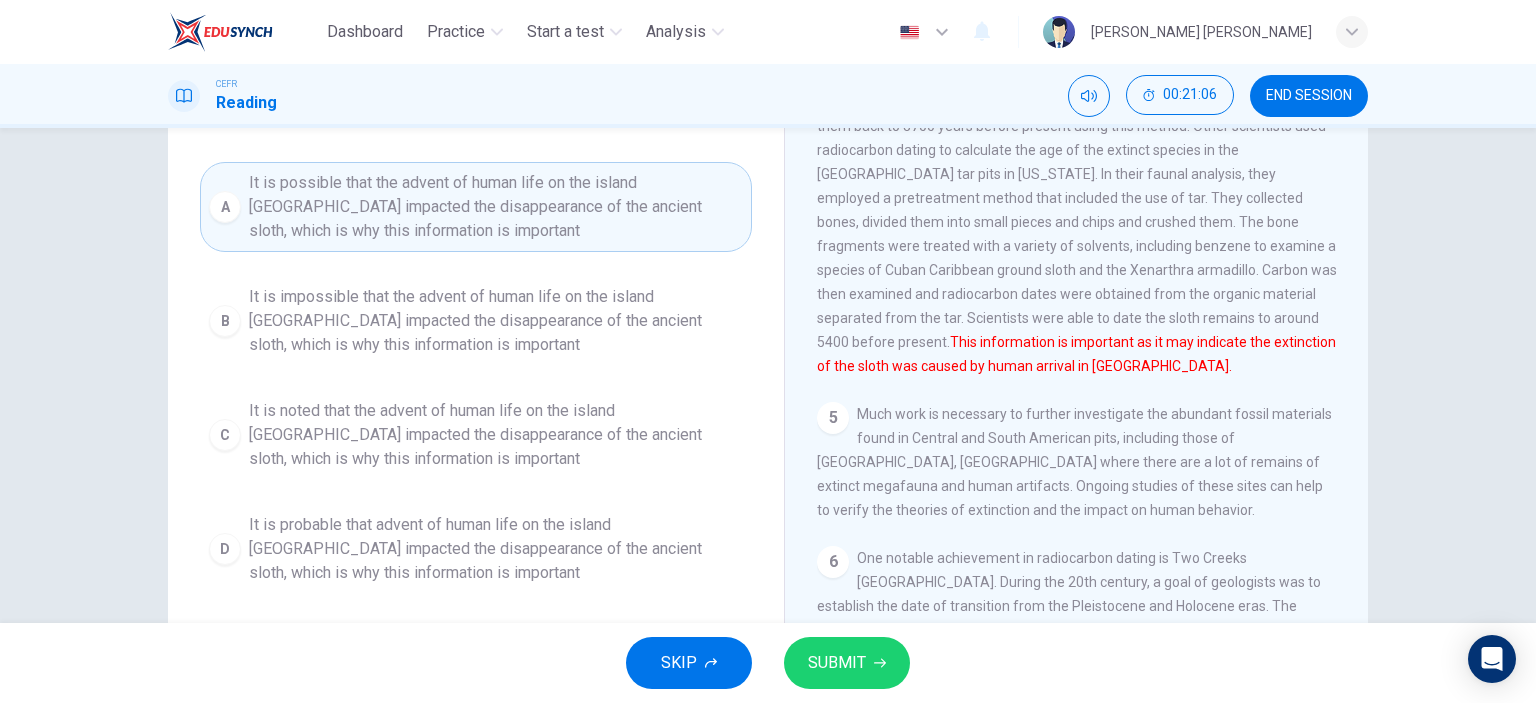 scroll, scrollTop: 180, scrollLeft: 0, axis: vertical 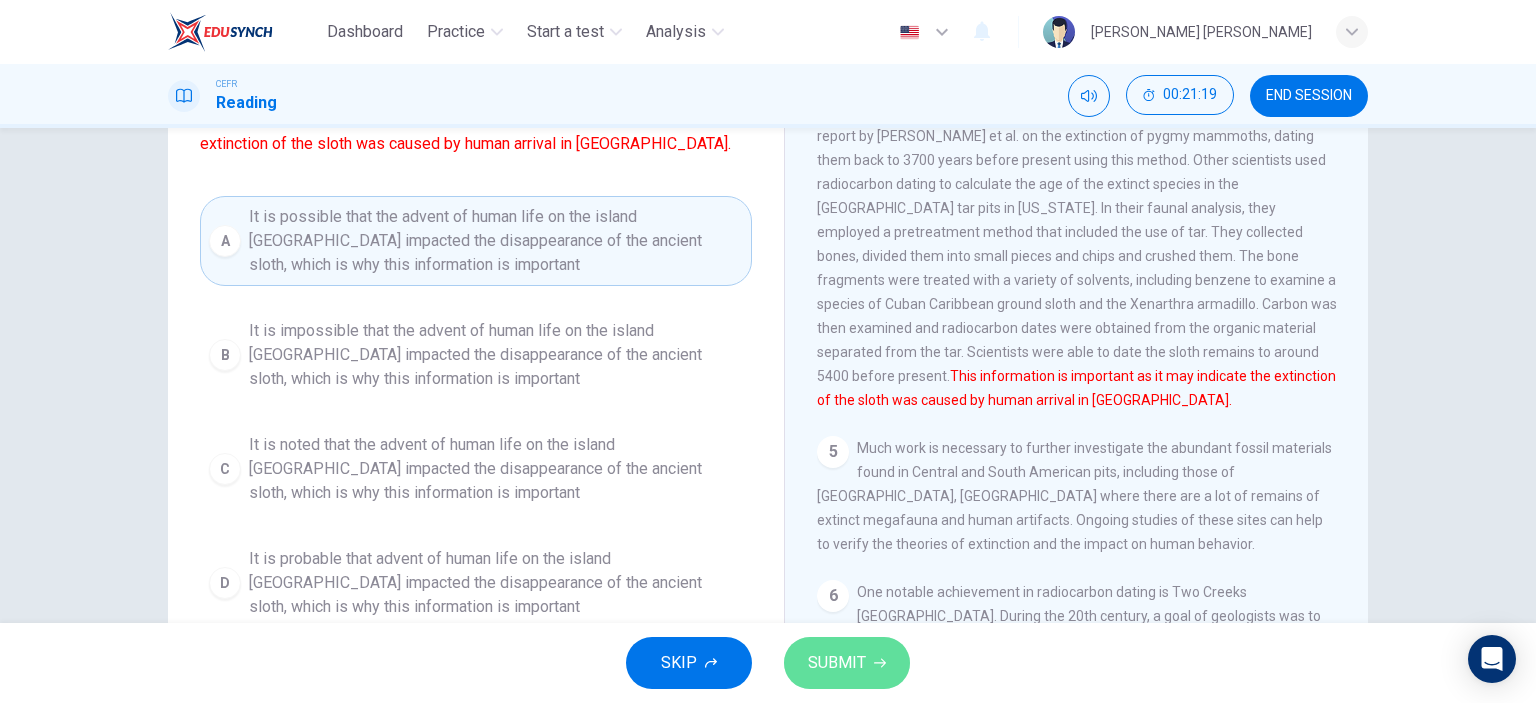 click on "SUBMIT" at bounding box center [837, 663] 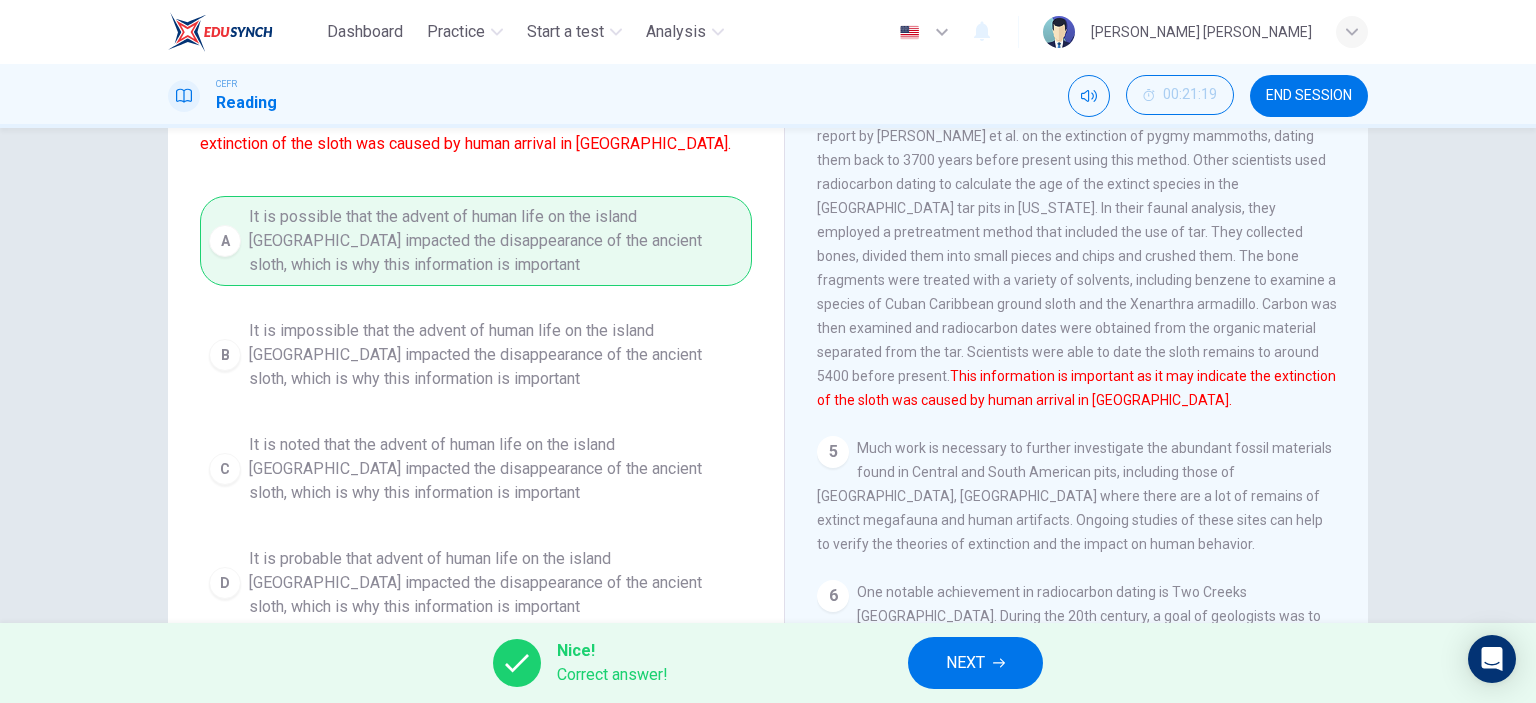 click on "NEXT" at bounding box center (975, 663) 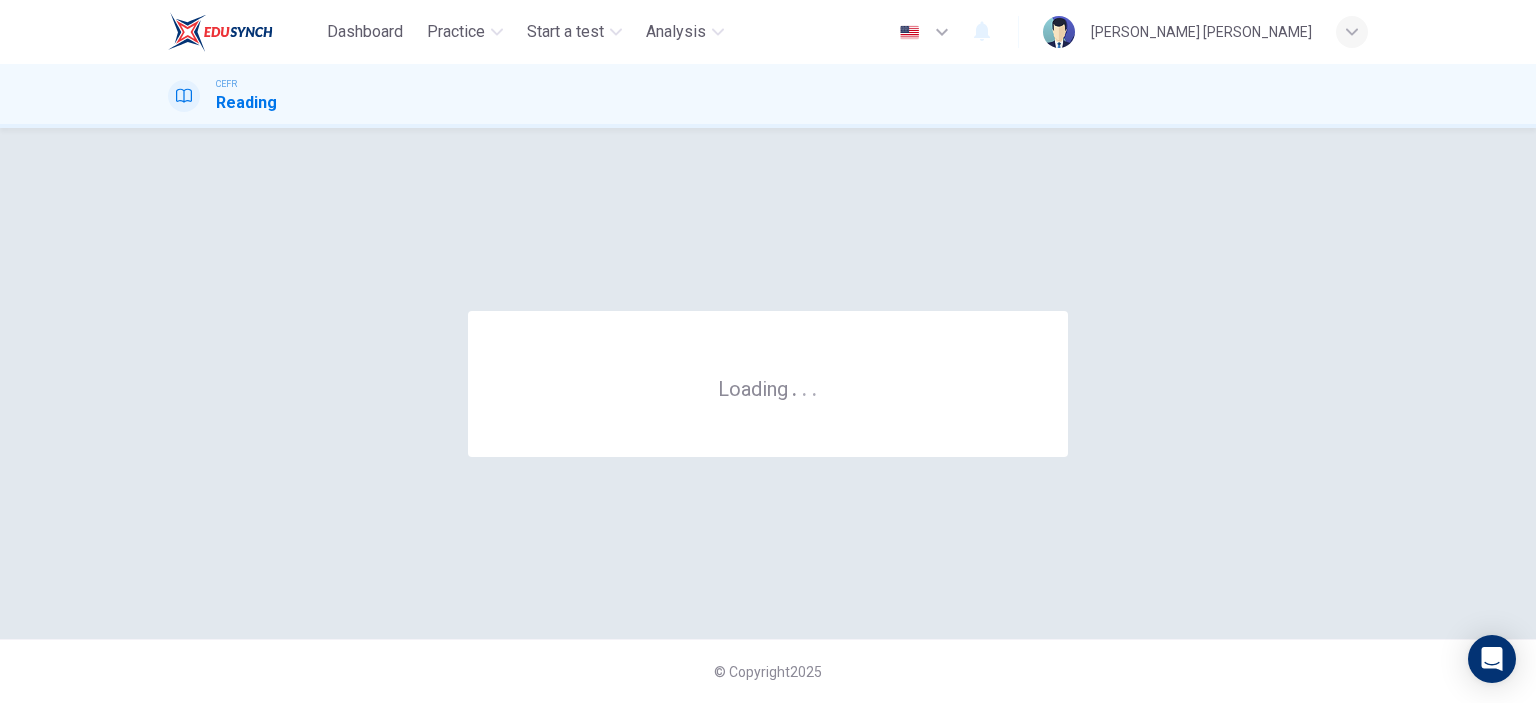 scroll, scrollTop: 0, scrollLeft: 0, axis: both 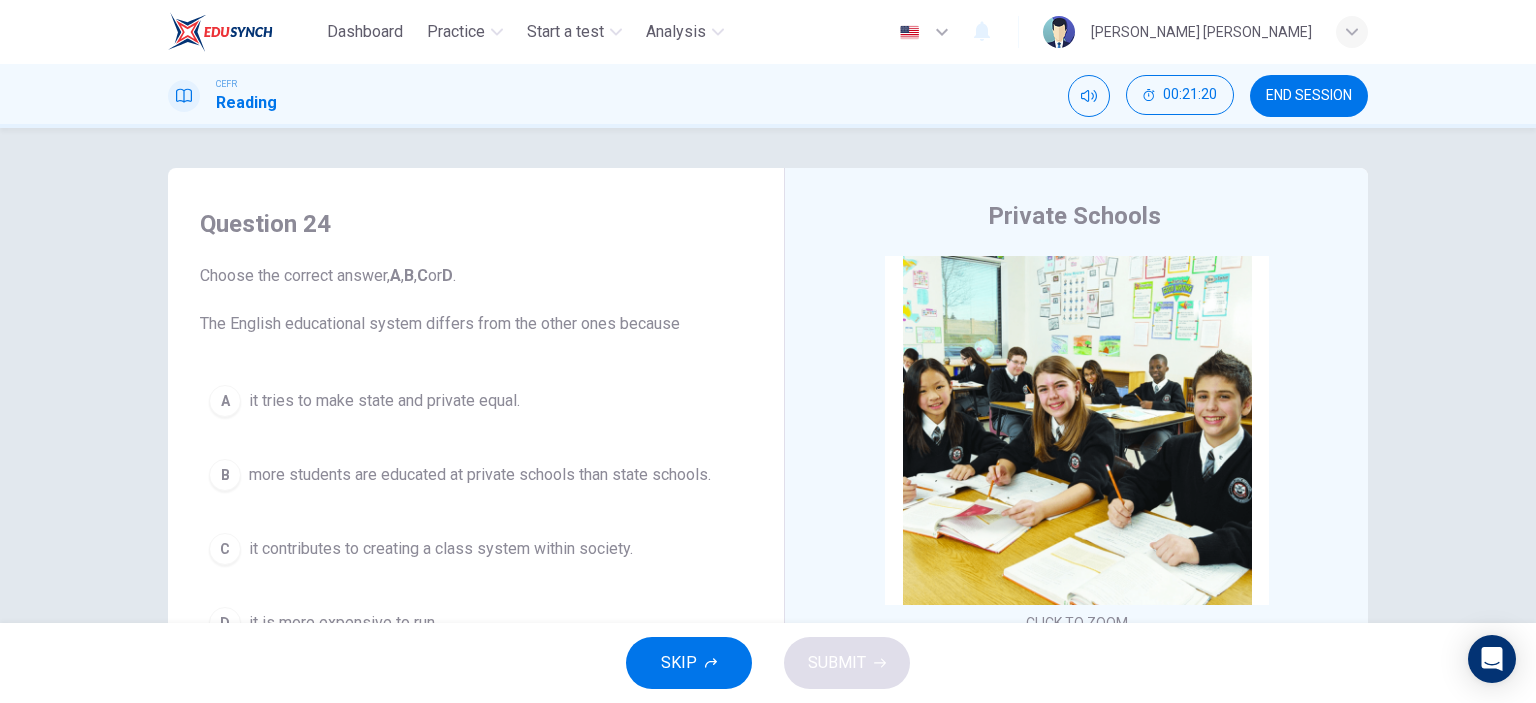 click on "END SESSION" at bounding box center [1309, 96] 